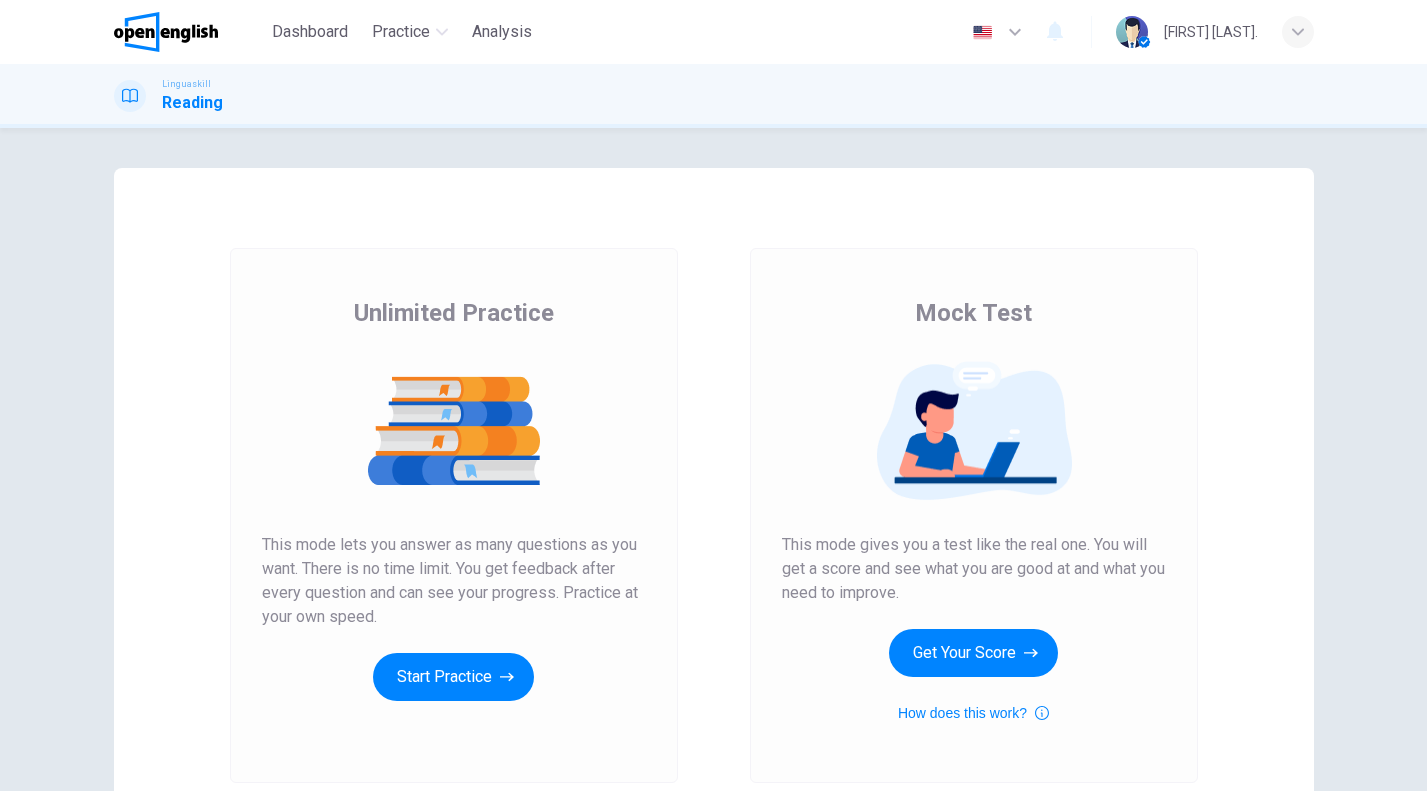 scroll, scrollTop: 0, scrollLeft: 0, axis: both 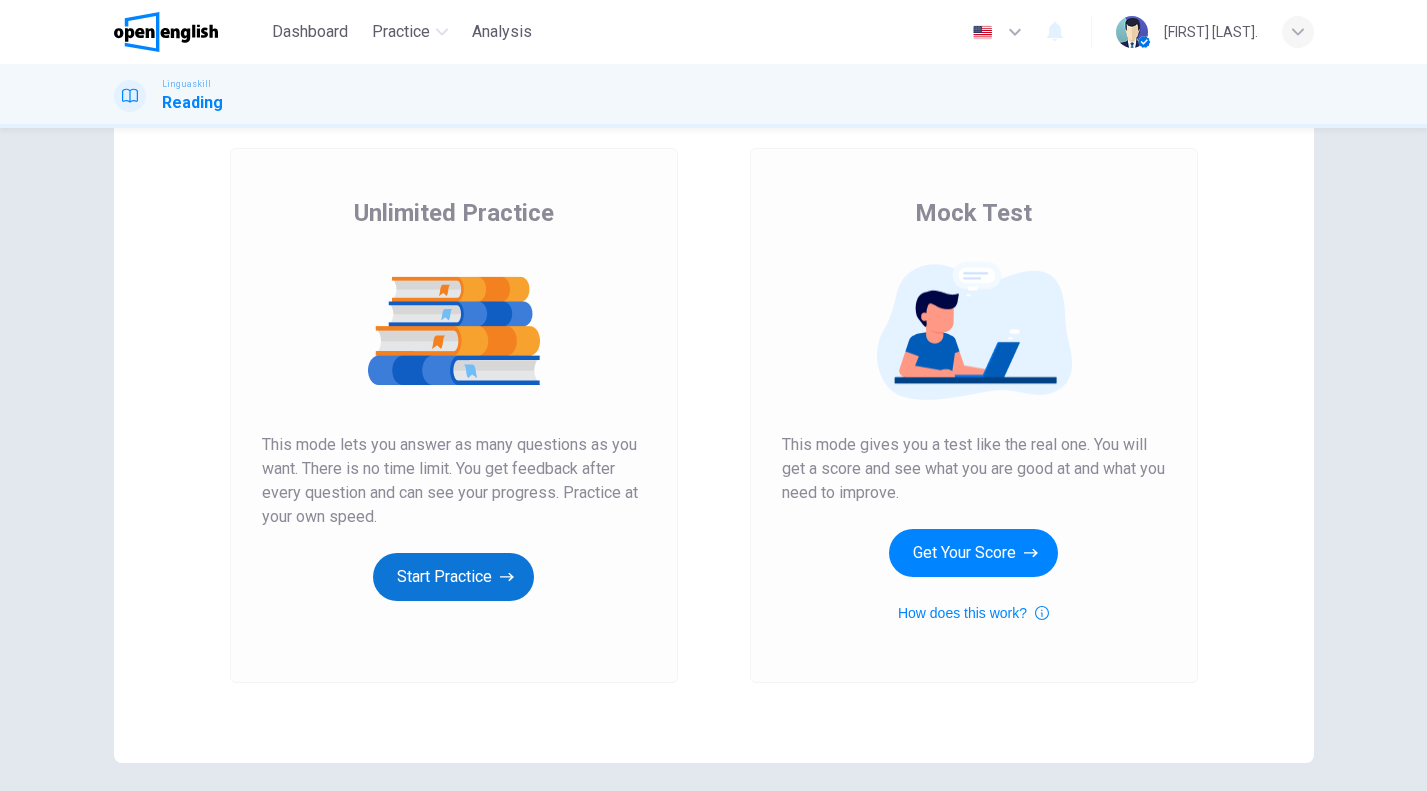 click on "Start Practice" at bounding box center [453, 577] 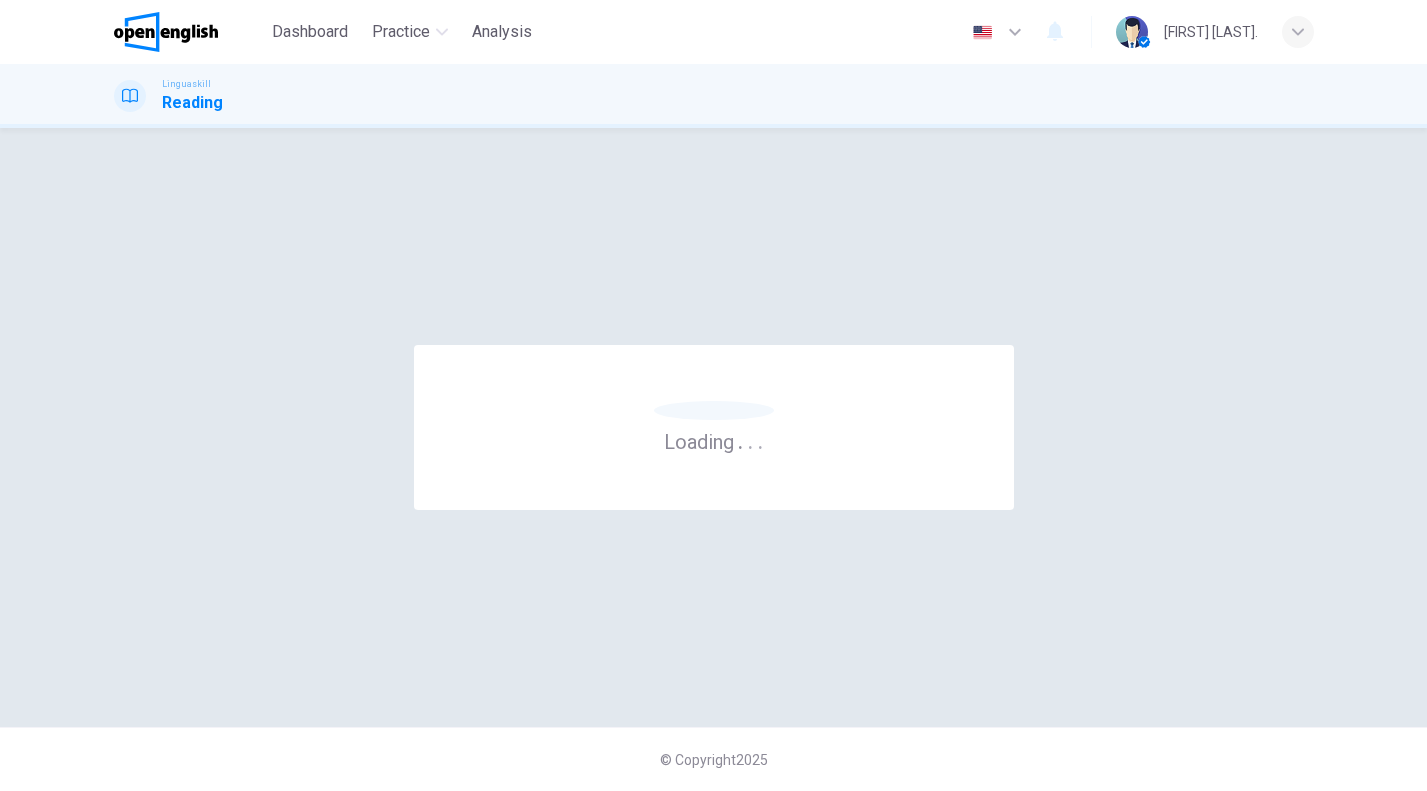 scroll, scrollTop: 0, scrollLeft: 0, axis: both 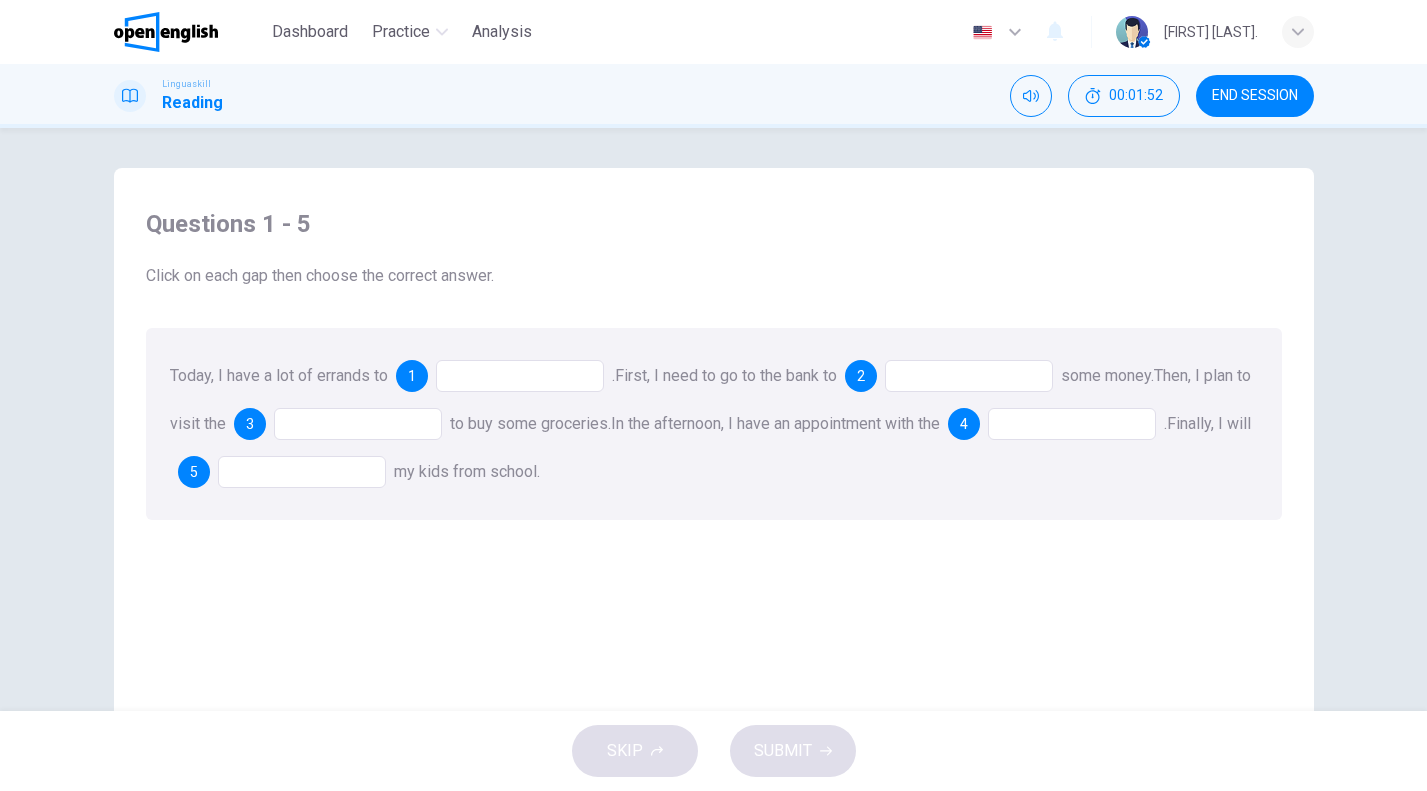 click at bounding box center [520, 376] 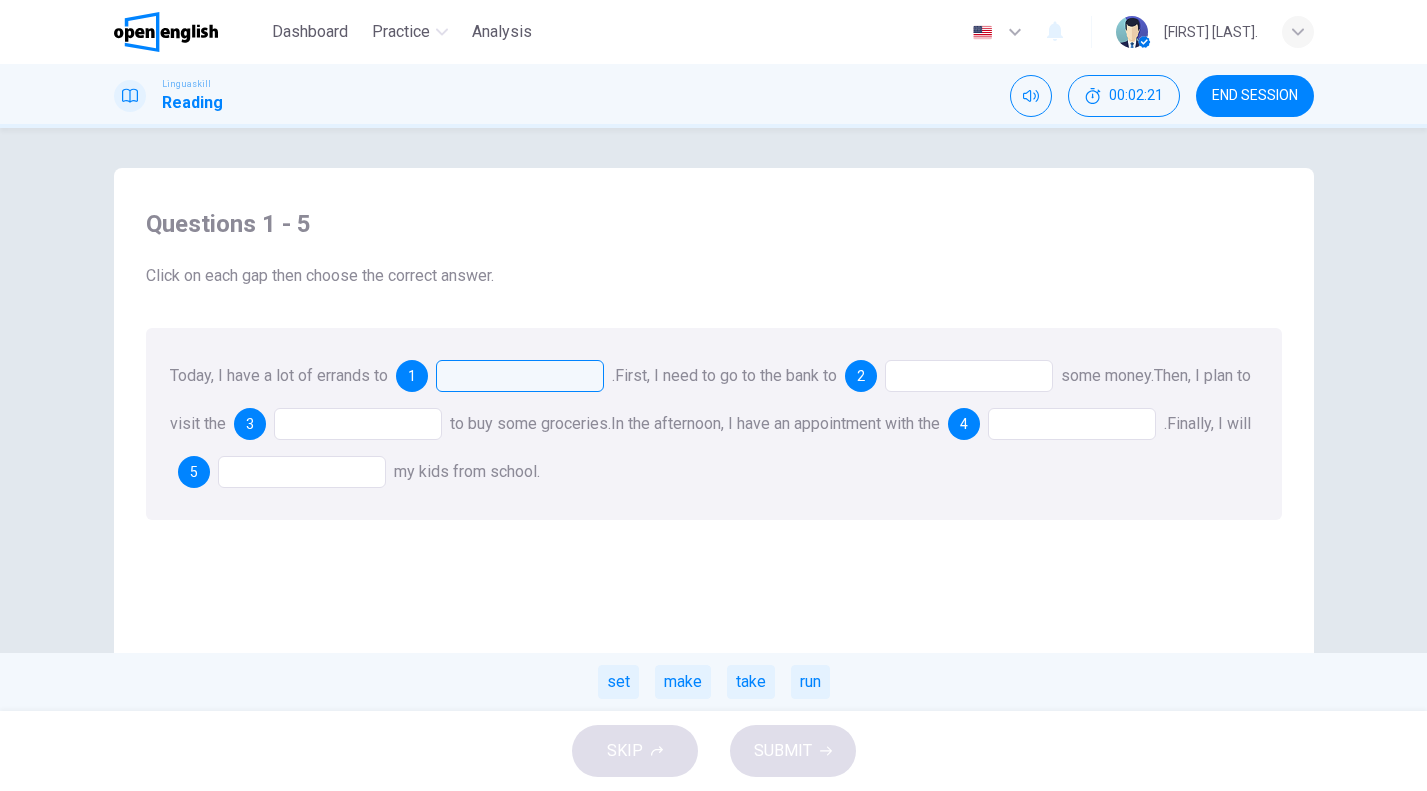 drag, startPoint x: 676, startPoint y: 687, endPoint x: 545, endPoint y: 400, distance: 315.48376 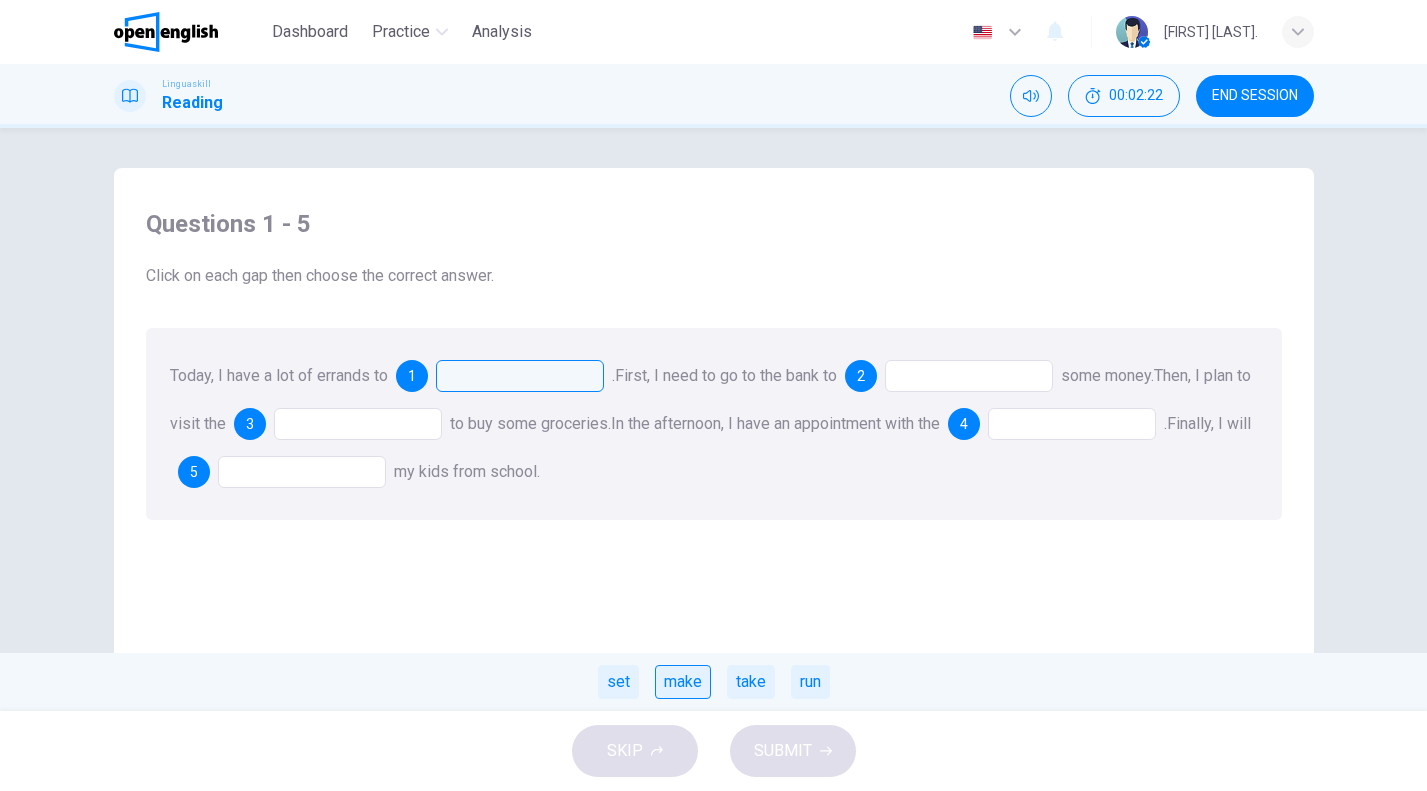 click on "make" at bounding box center [683, 682] 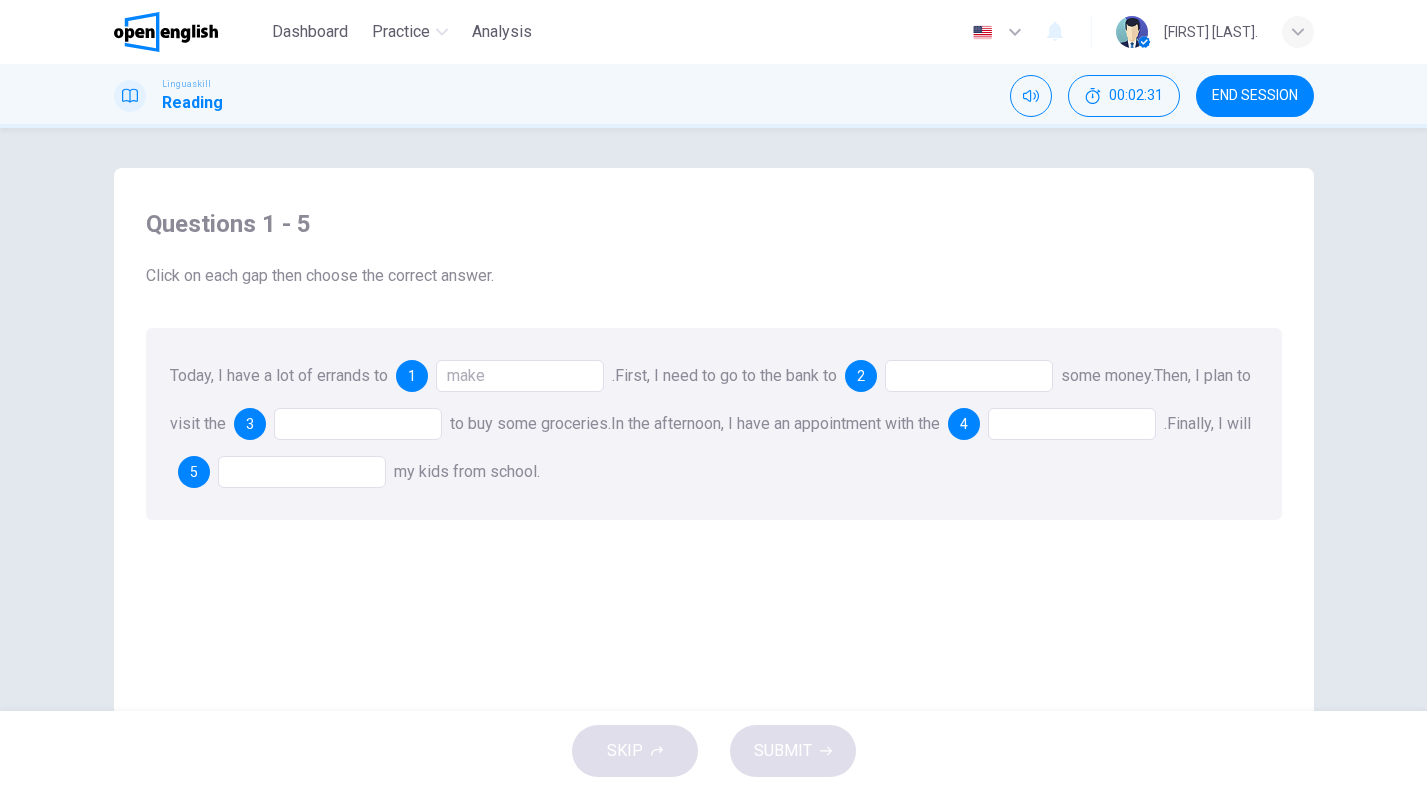 click at bounding box center (969, 376) 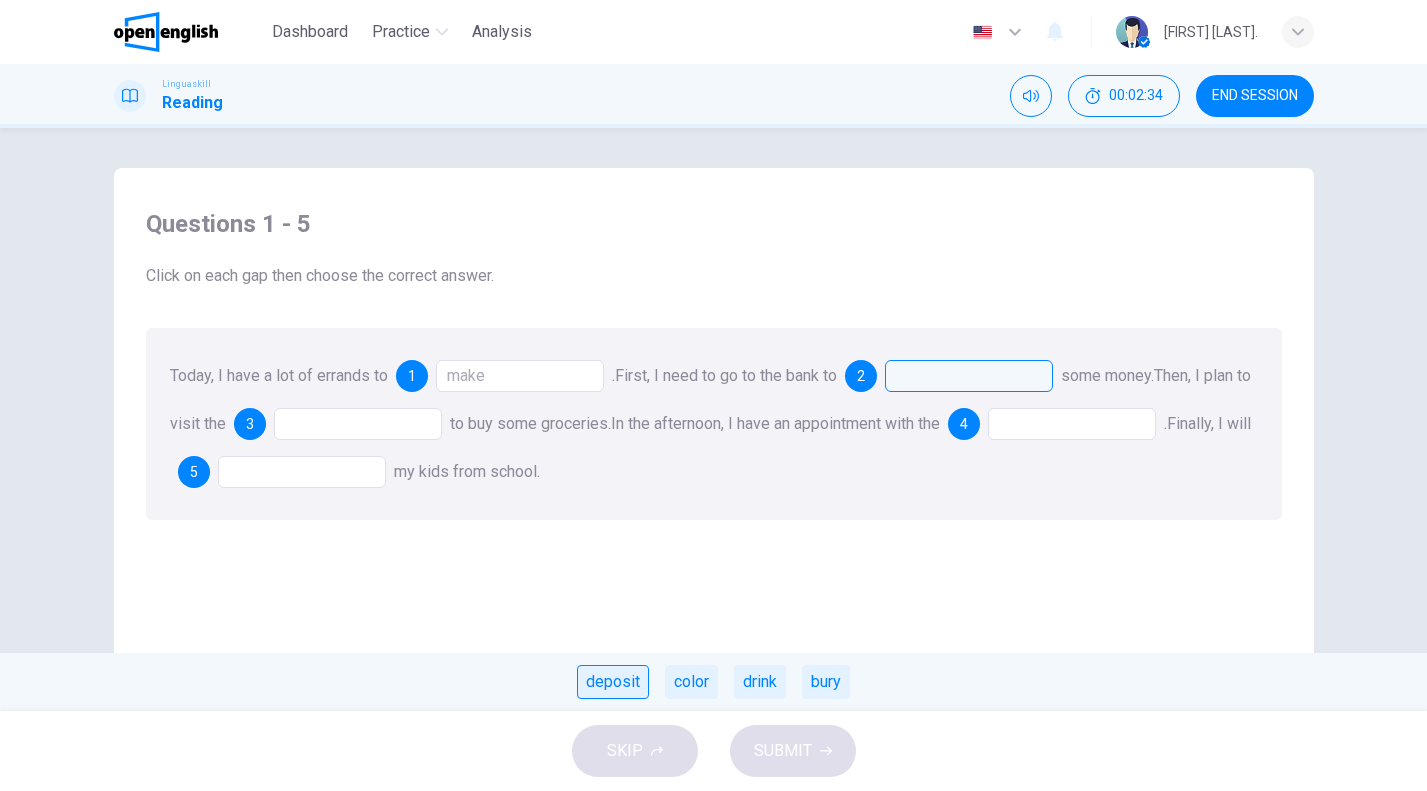 click on "deposit" at bounding box center (613, 682) 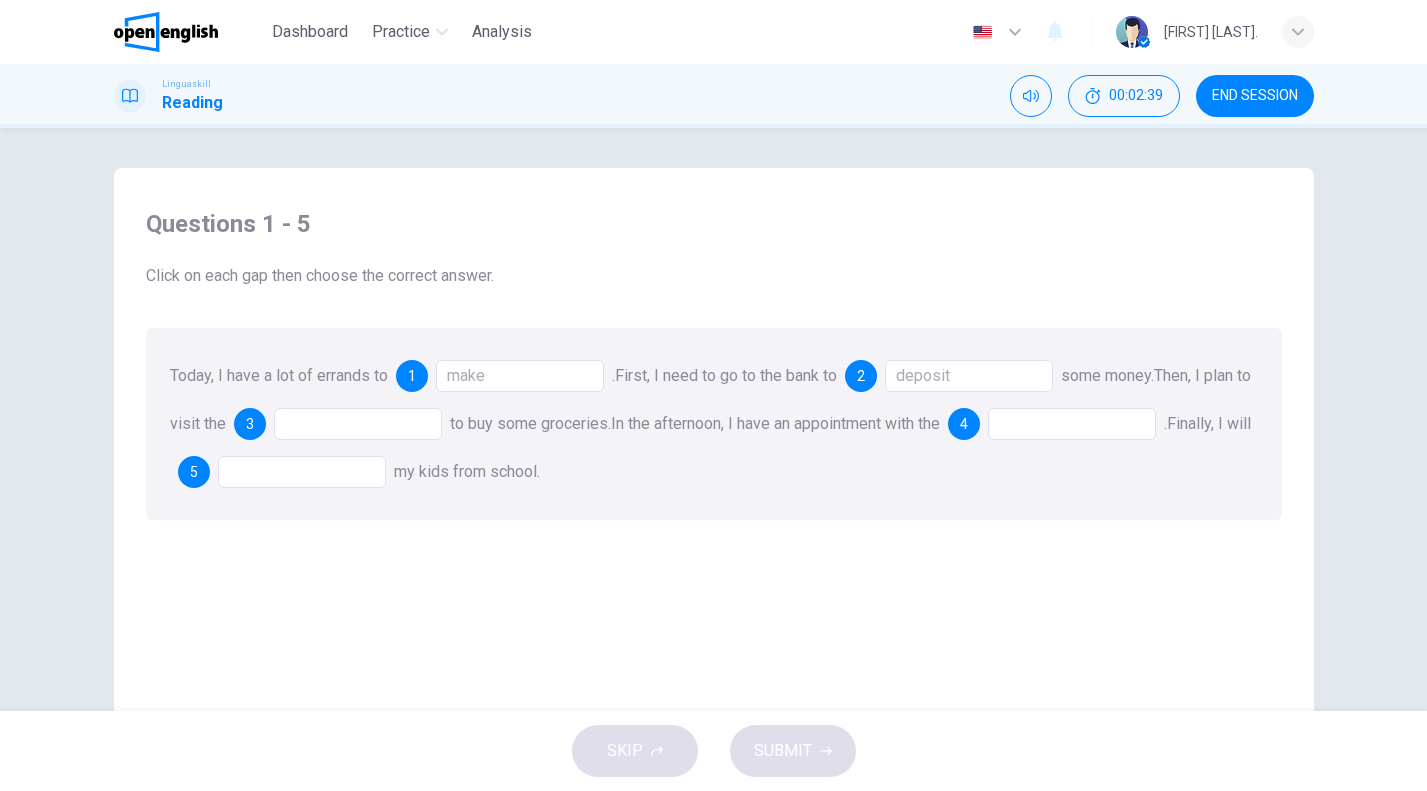 click at bounding box center (358, 424) 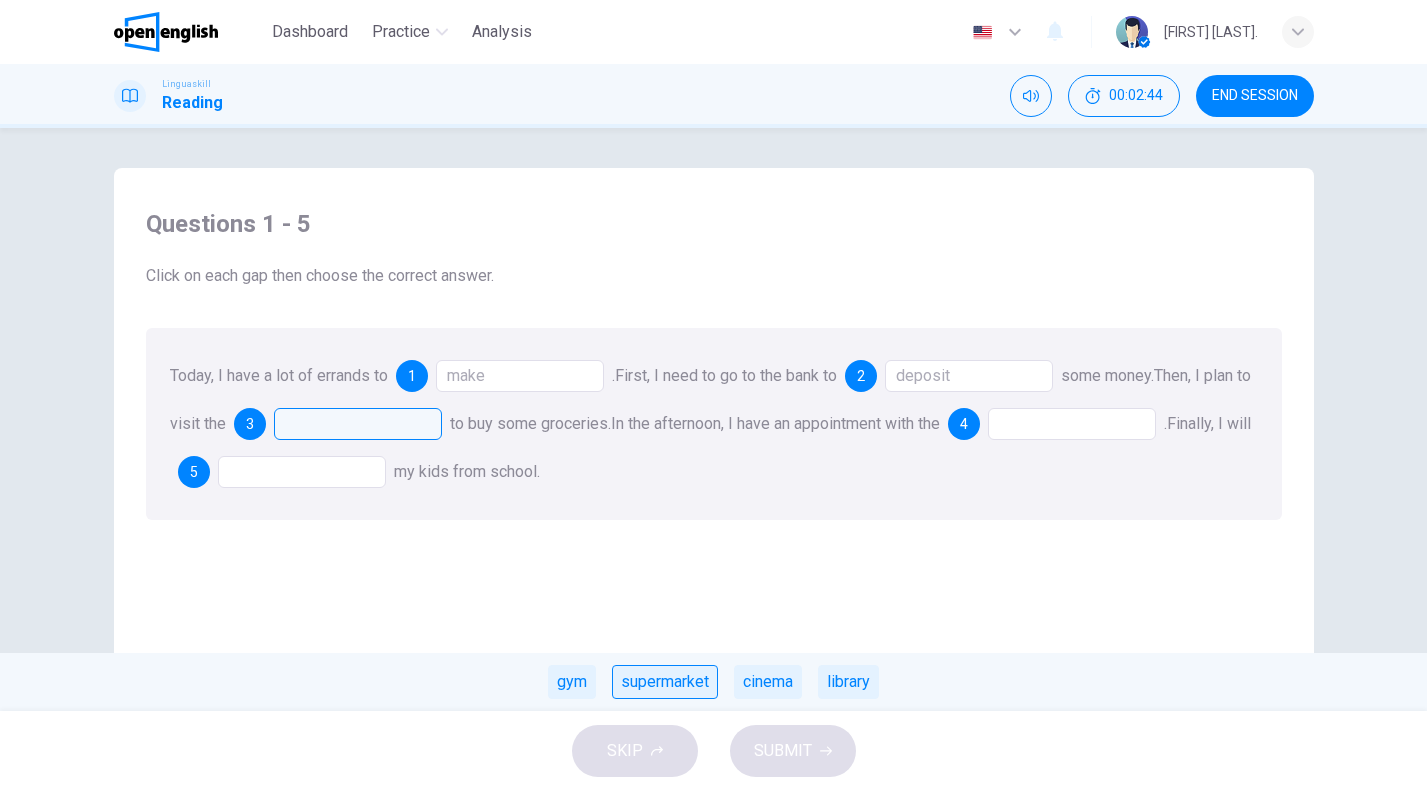 click on "supermarket" at bounding box center (665, 682) 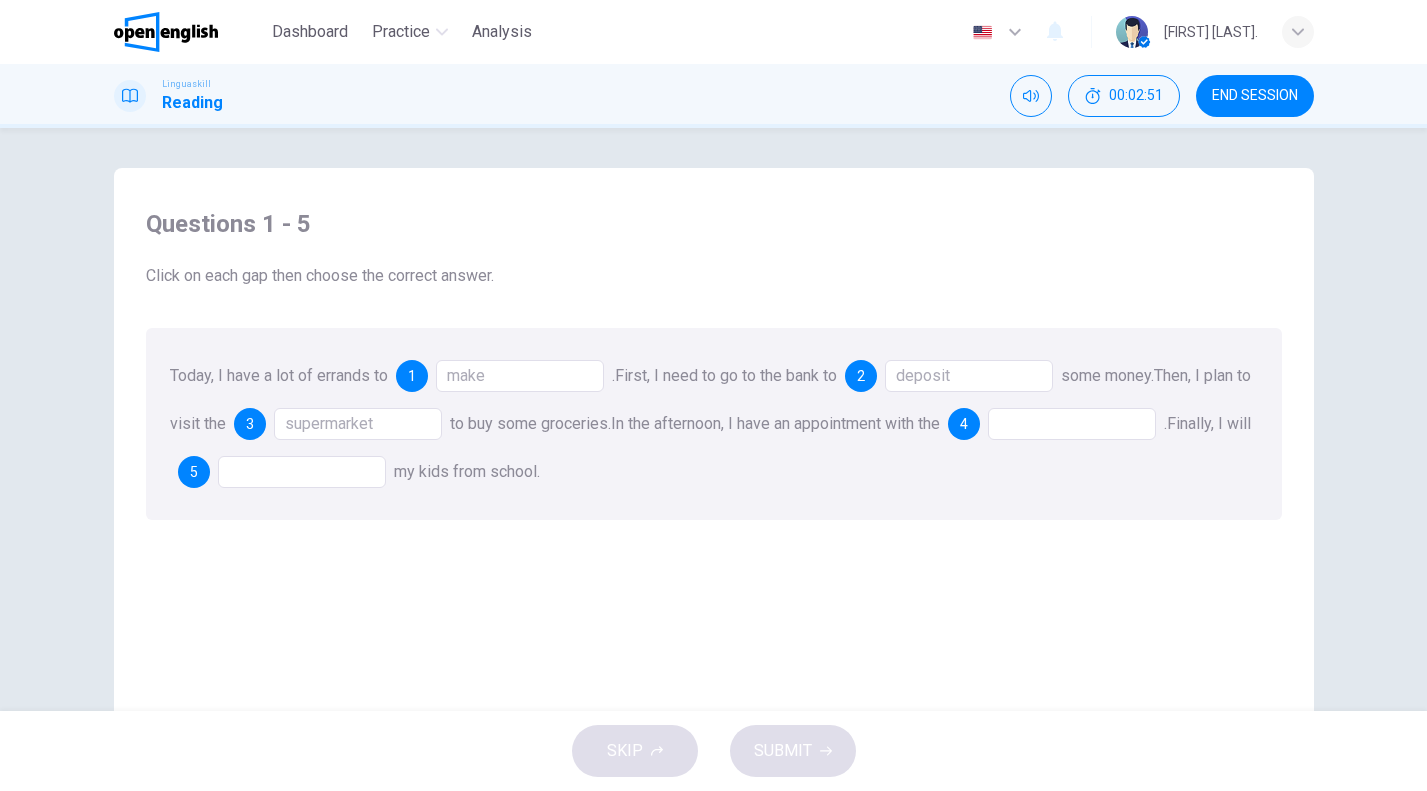 click at bounding box center (1072, 424) 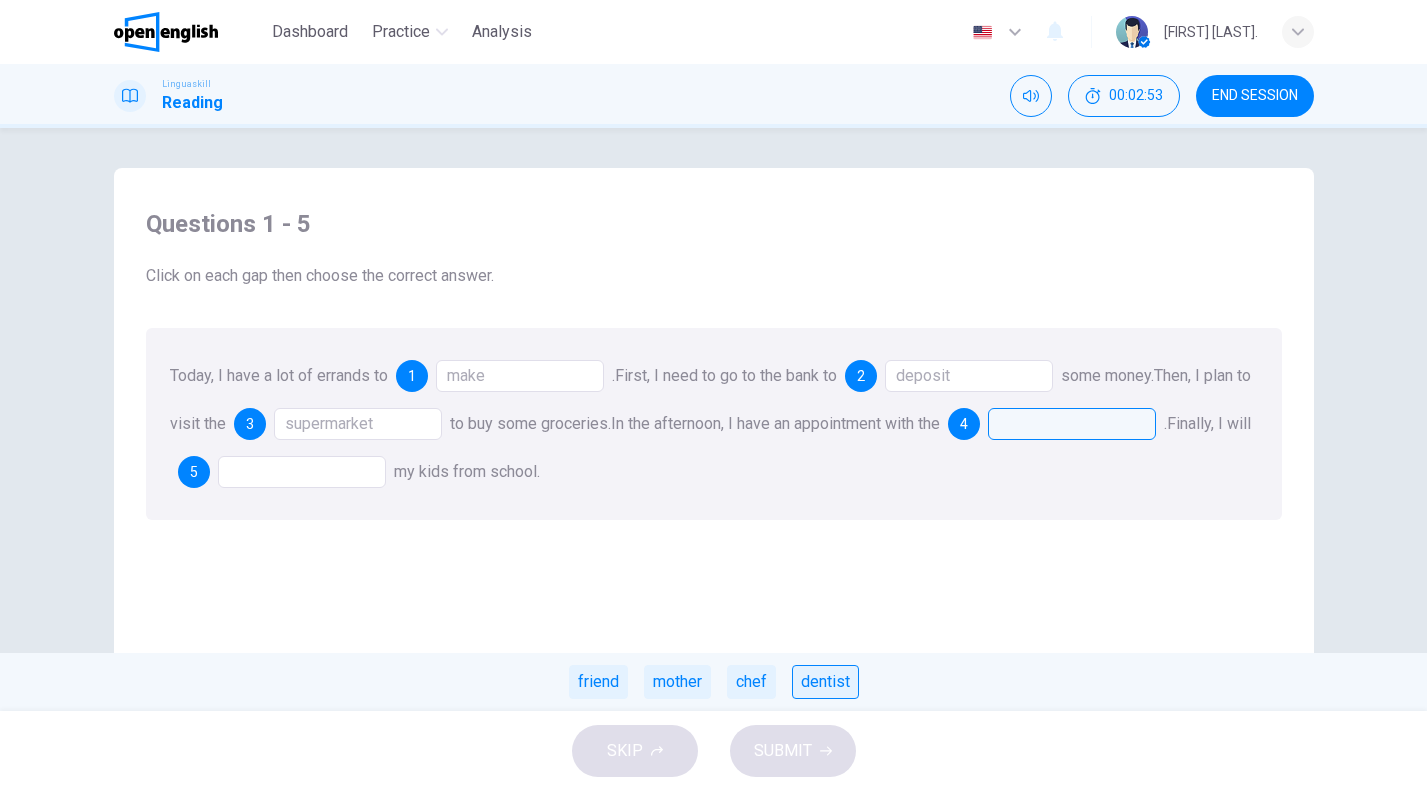 click on "dentist" at bounding box center [825, 682] 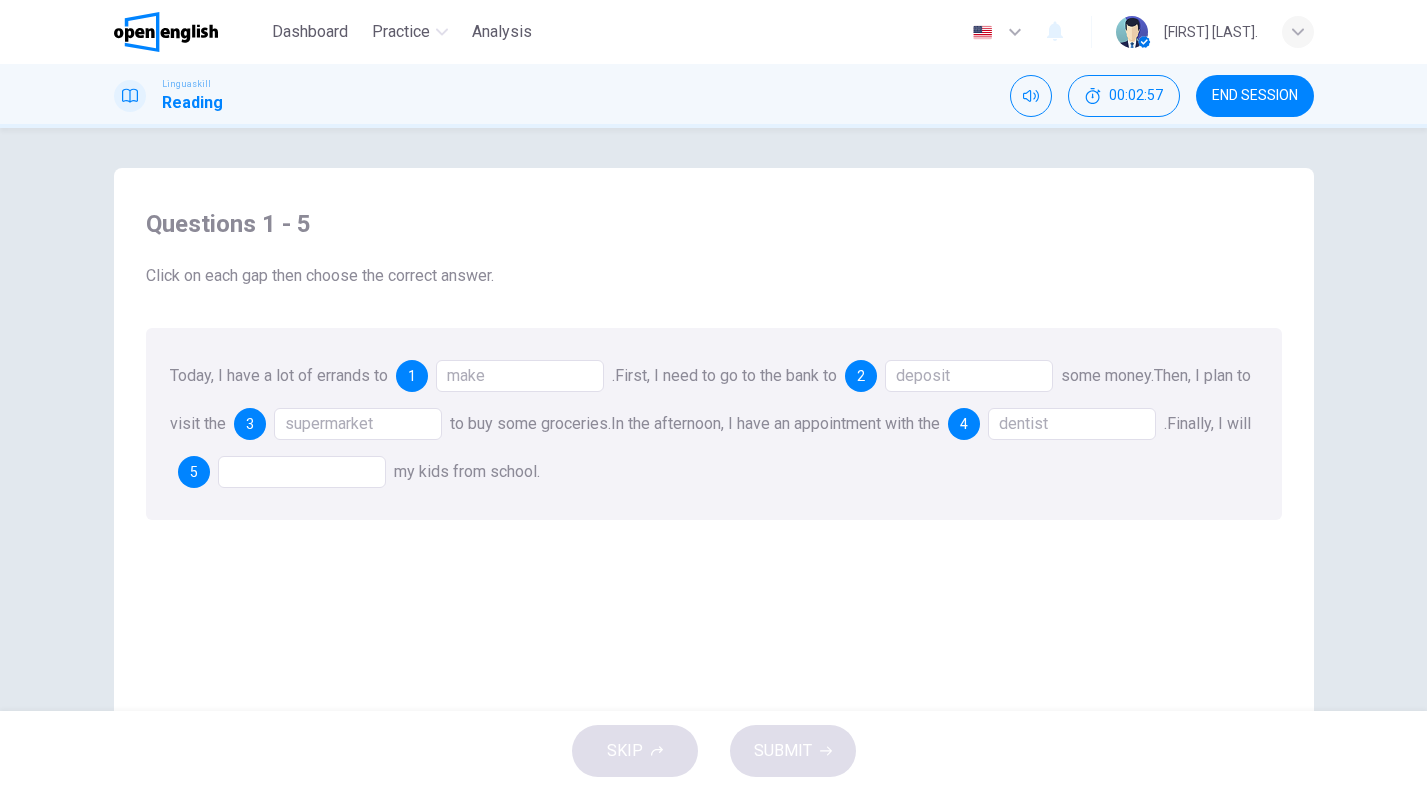 click on "Today, I have a lot of errands to  1 make . First, I need to go to the bank to  2 deposit  some money. Then, I plan to visit the  3 supermarket  to buy some groceries. In the afternoon, I have an appointment with the  4 dentist . Finally, I will  5  my kids from school." at bounding box center [714, 424] 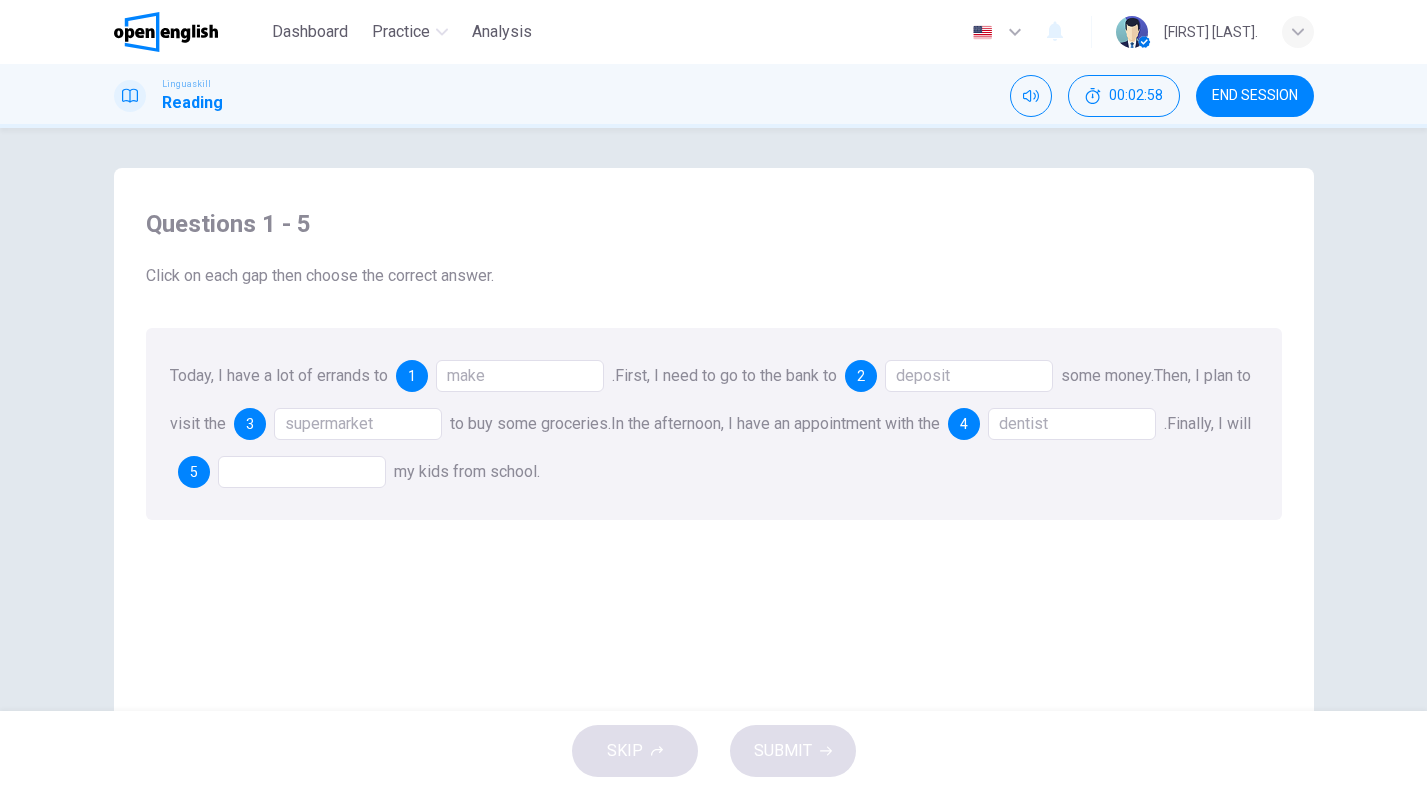 click at bounding box center [302, 472] 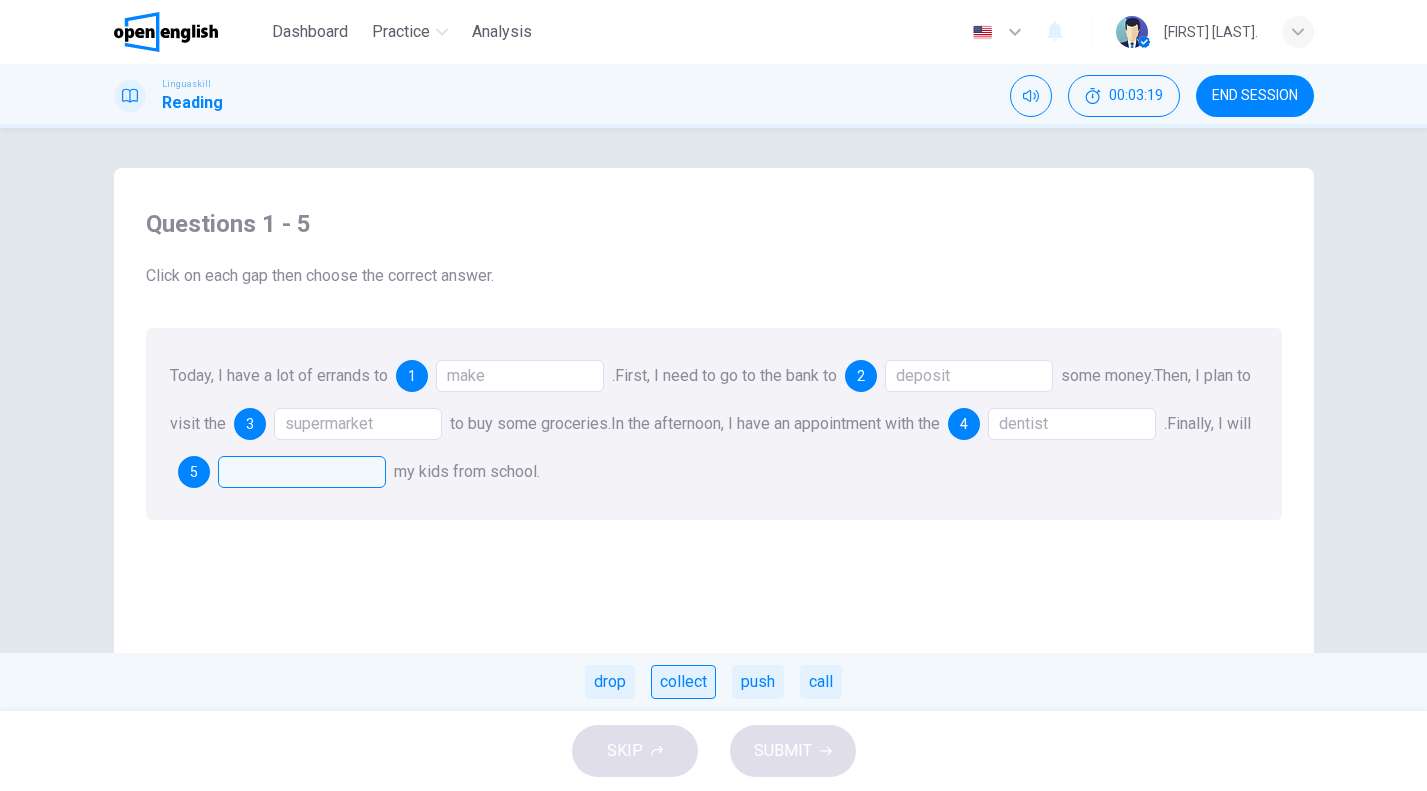 click on "collect" at bounding box center (683, 682) 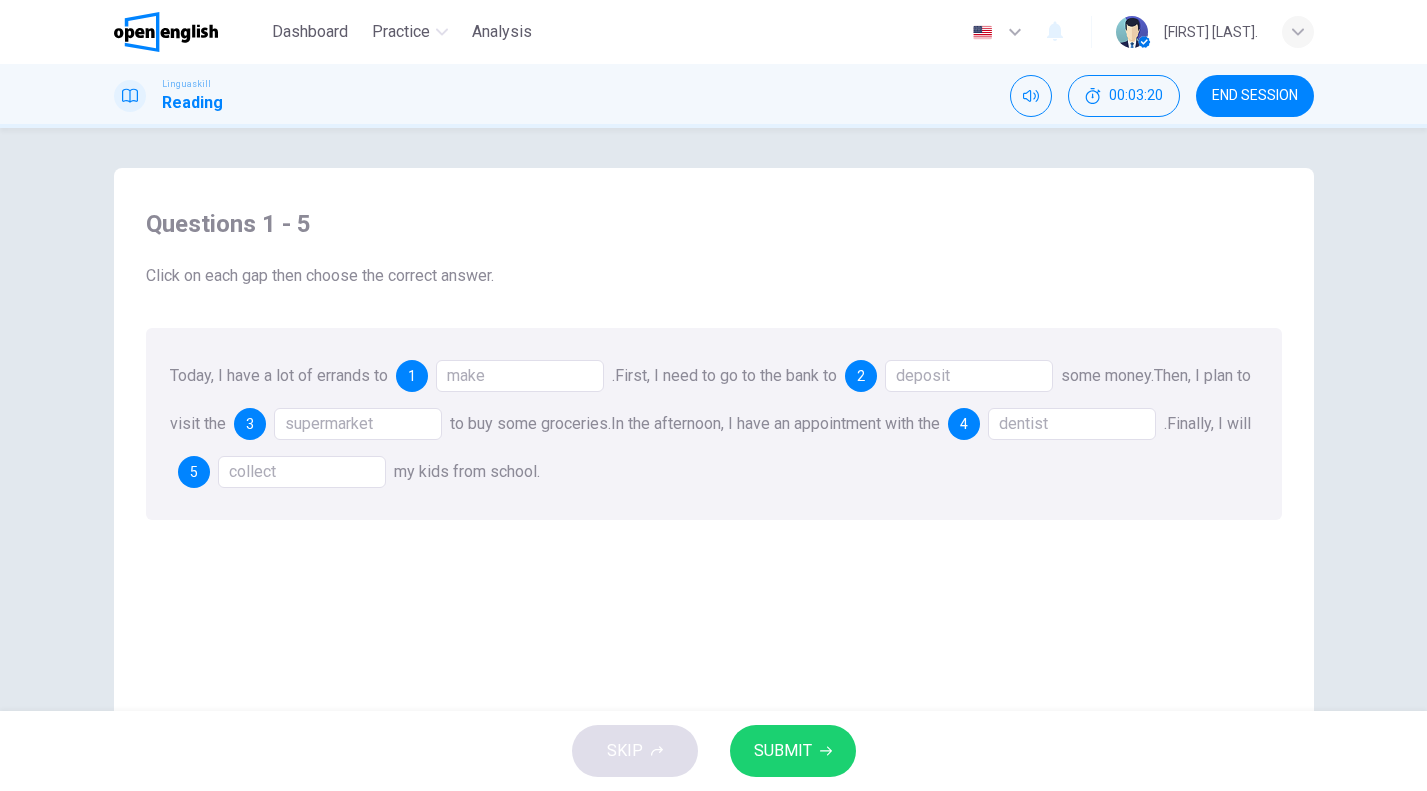 scroll, scrollTop: 192, scrollLeft: 0, axis: vertical 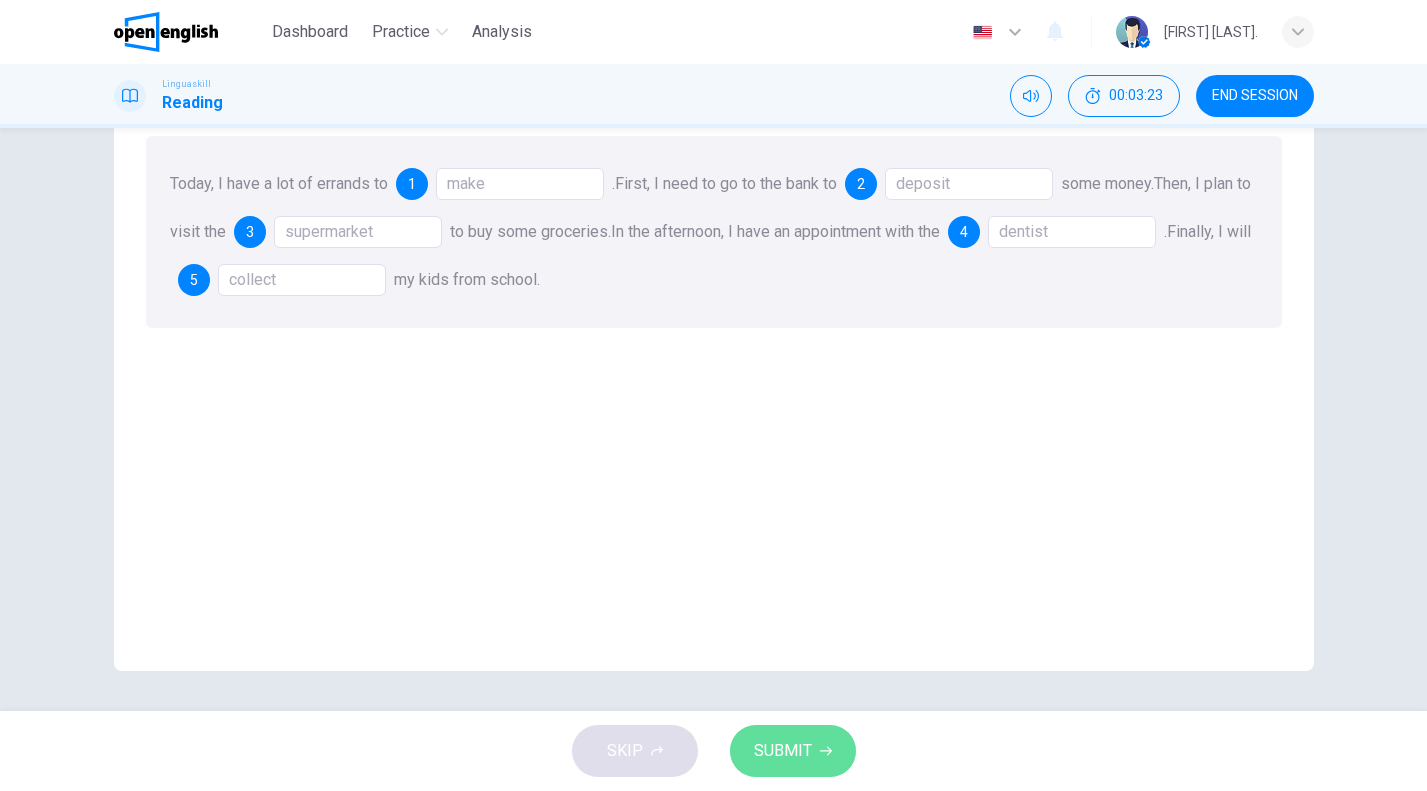 click on "SUBMIT" at bounding box center [793, 751] 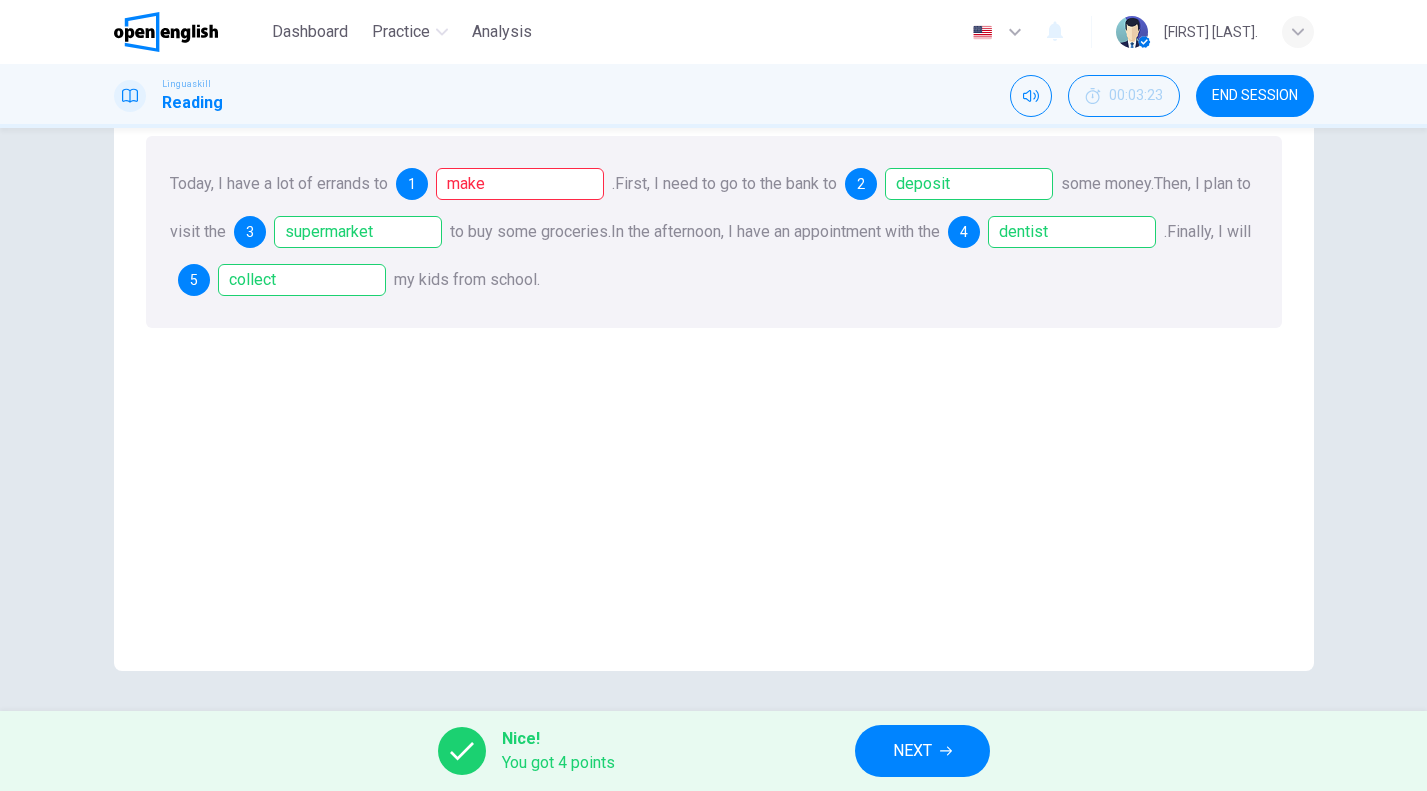 click on "NEXT" at bounding box center [922, 751] 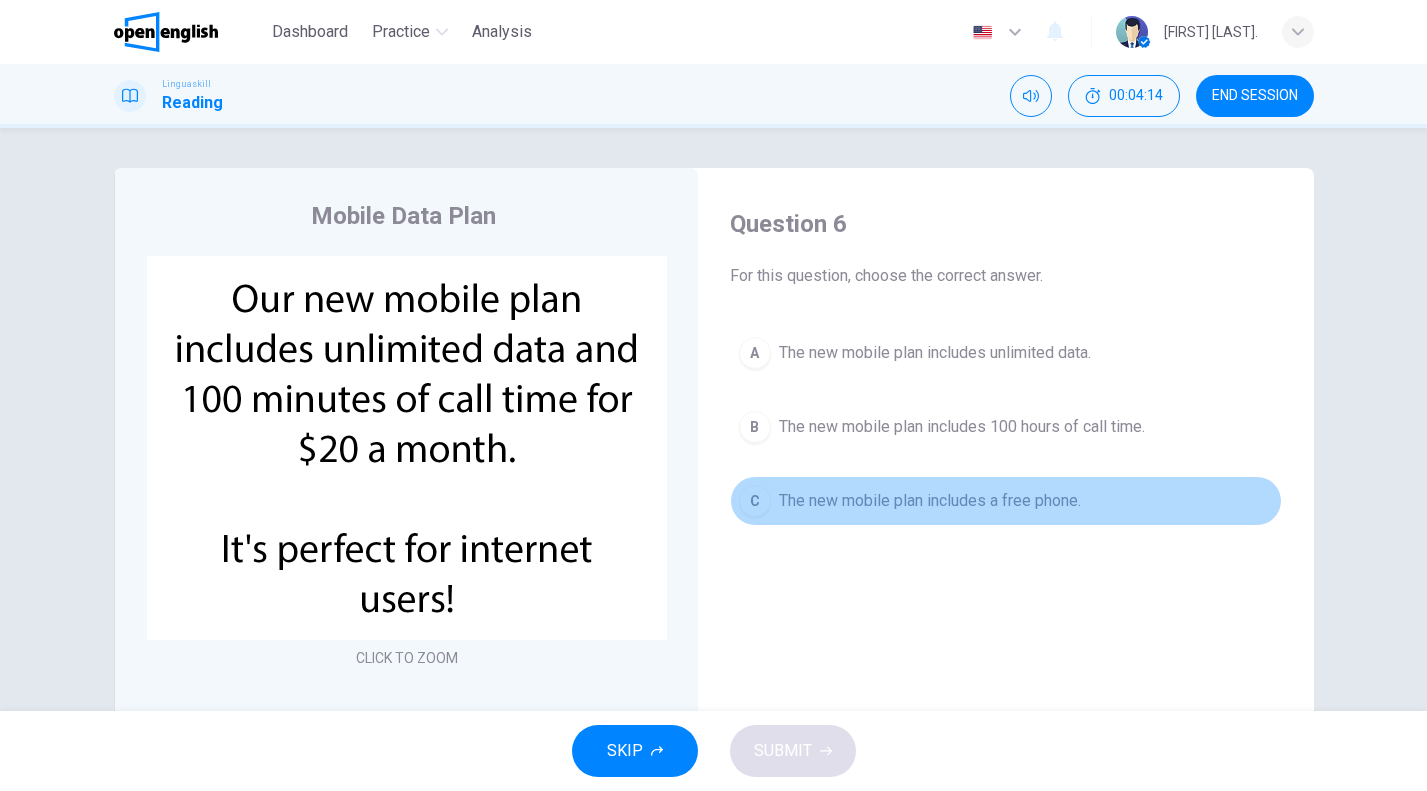 click on "The new mobile plan includes a free phone." at bounding box center [930, 501] 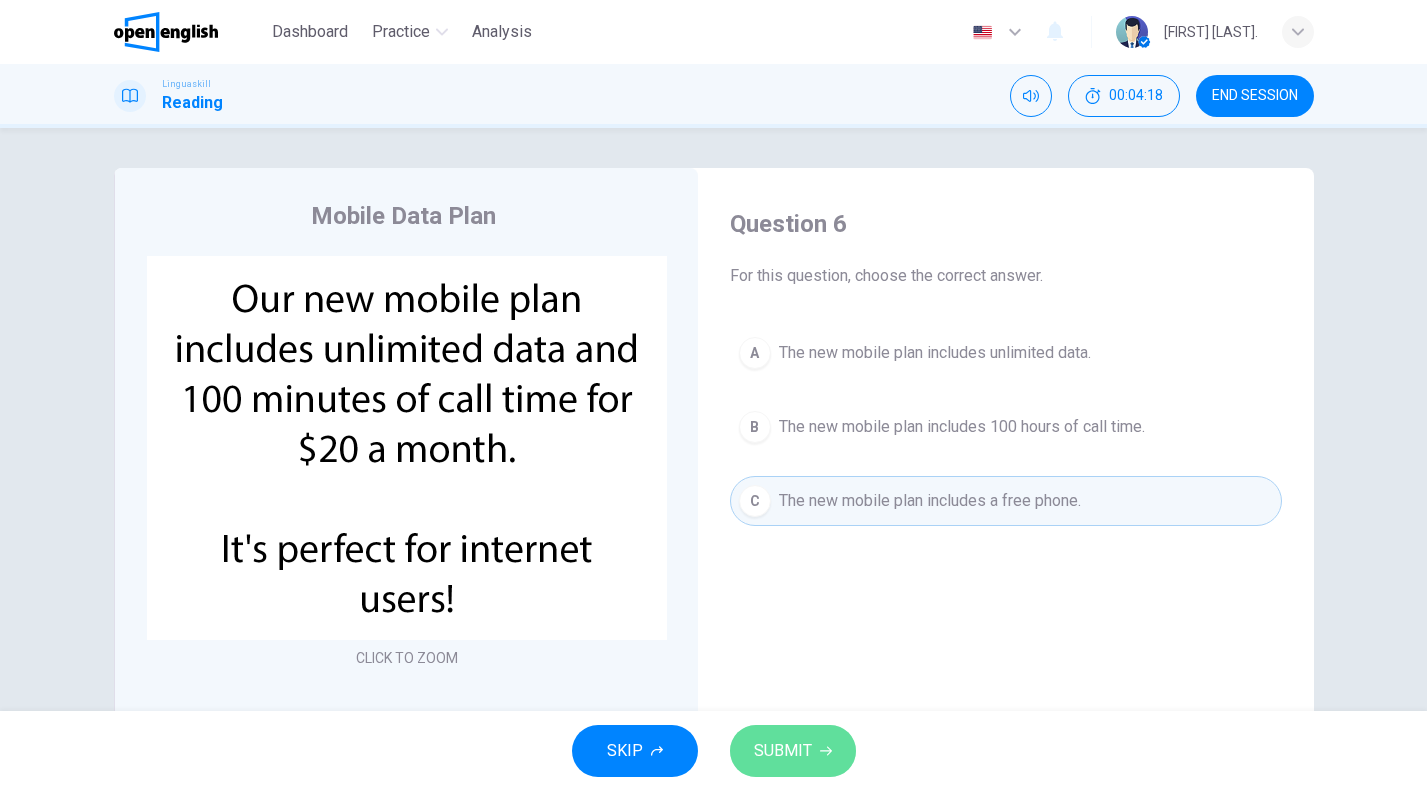 click on "SUBMIT" at bounding box center (793, 751) 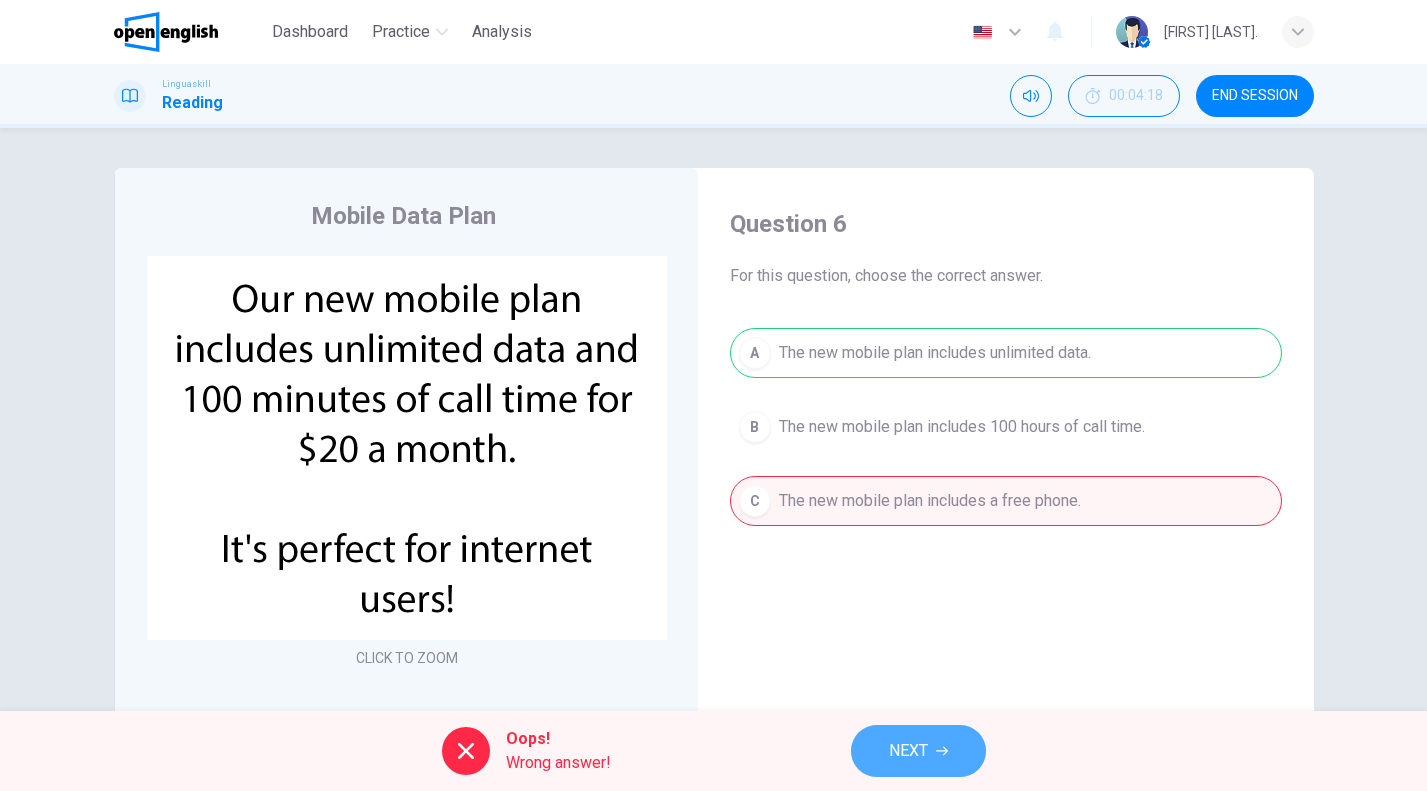 click on "NEXT" at bounding box center (918, 751) 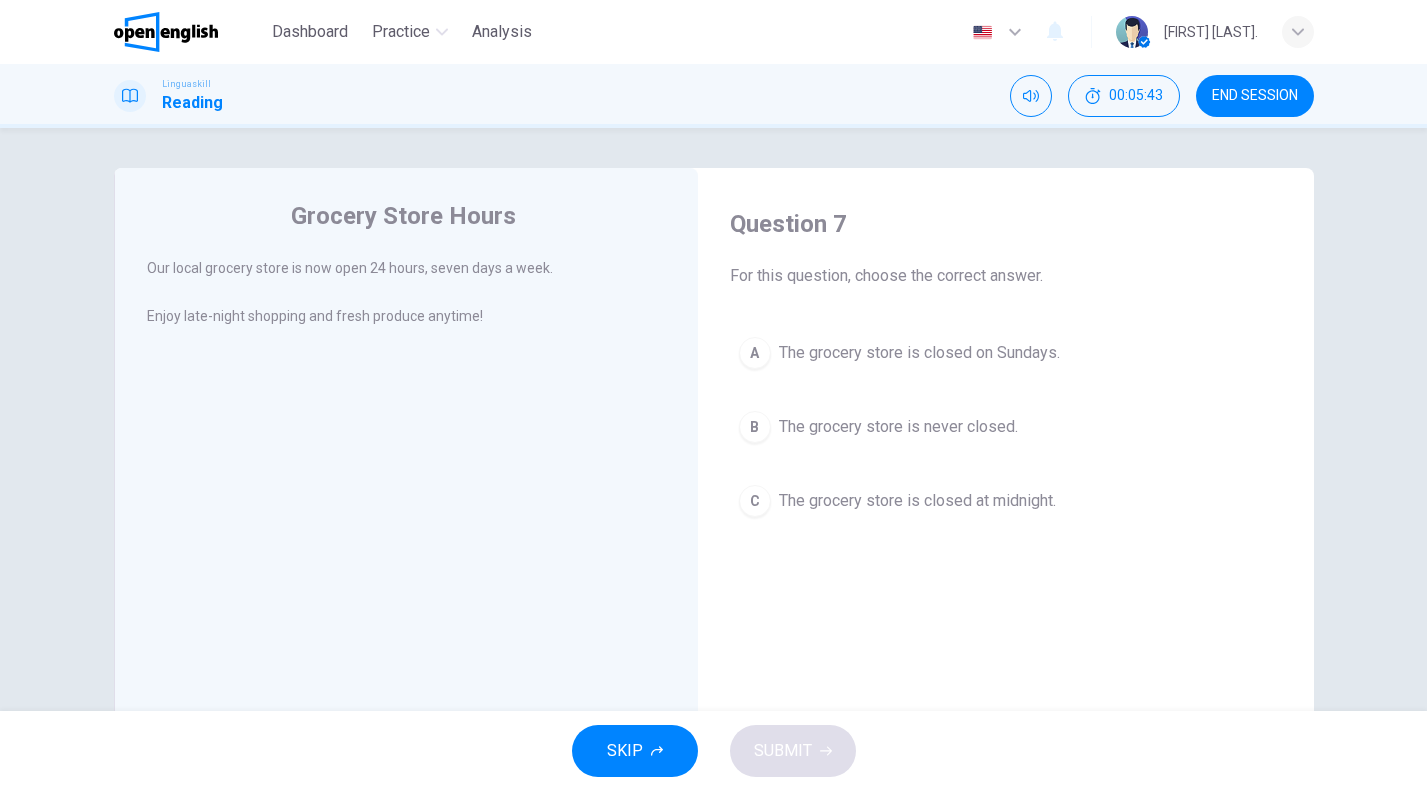 click on "The grocery store is never closed." at bounding box center (898, 427) 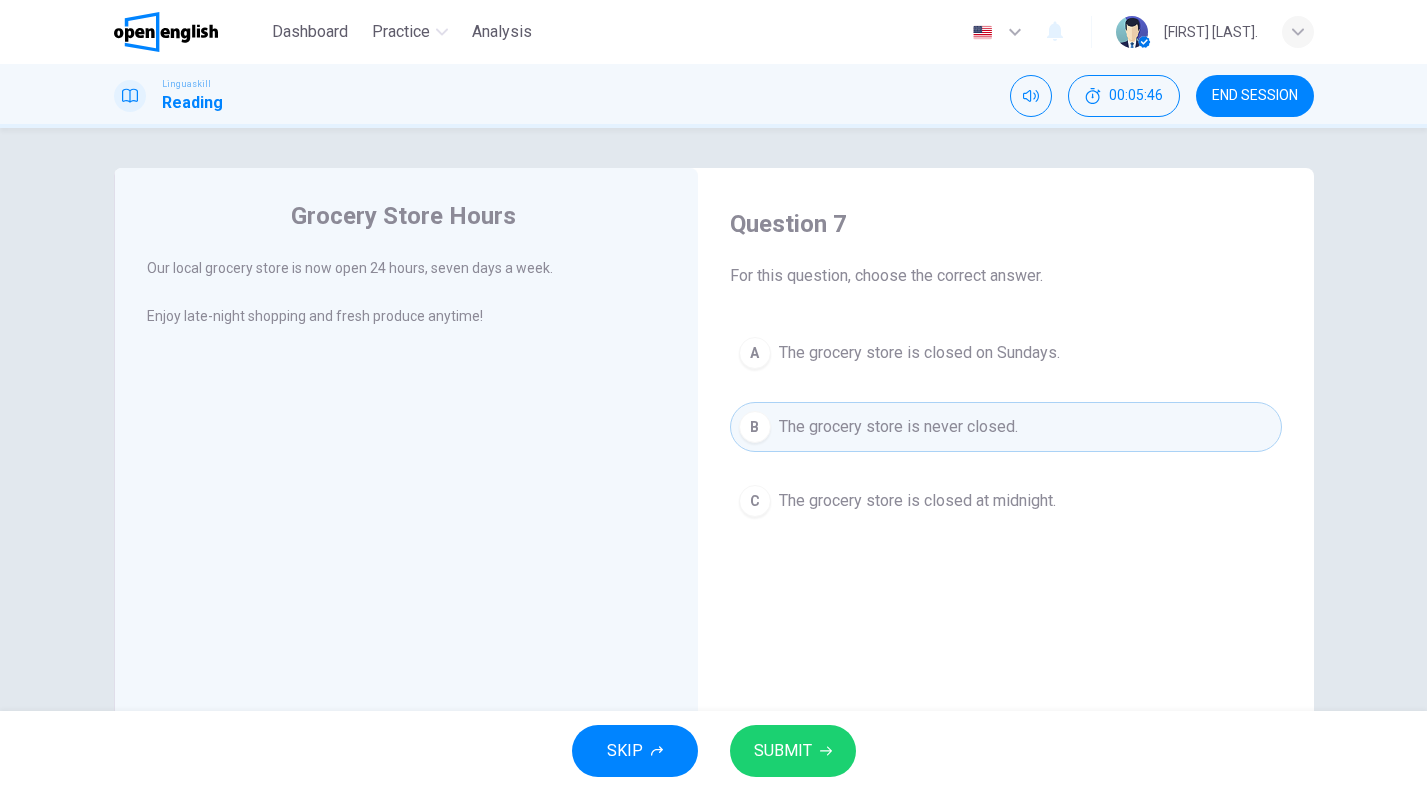 click on "SKIP SUBMIT" at bounding box center [713, 751] 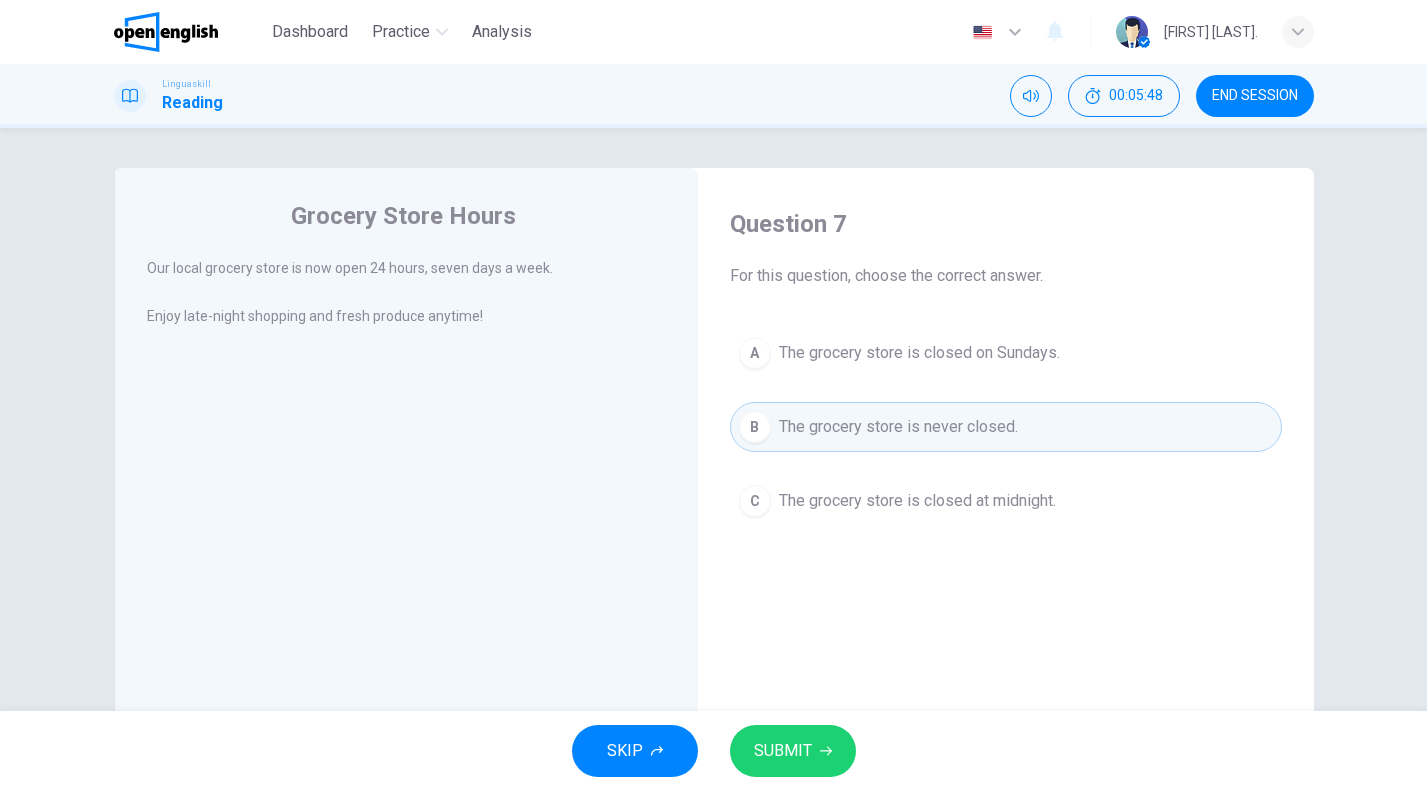 click on "SUBMIT" at bounding box center [793, 751] 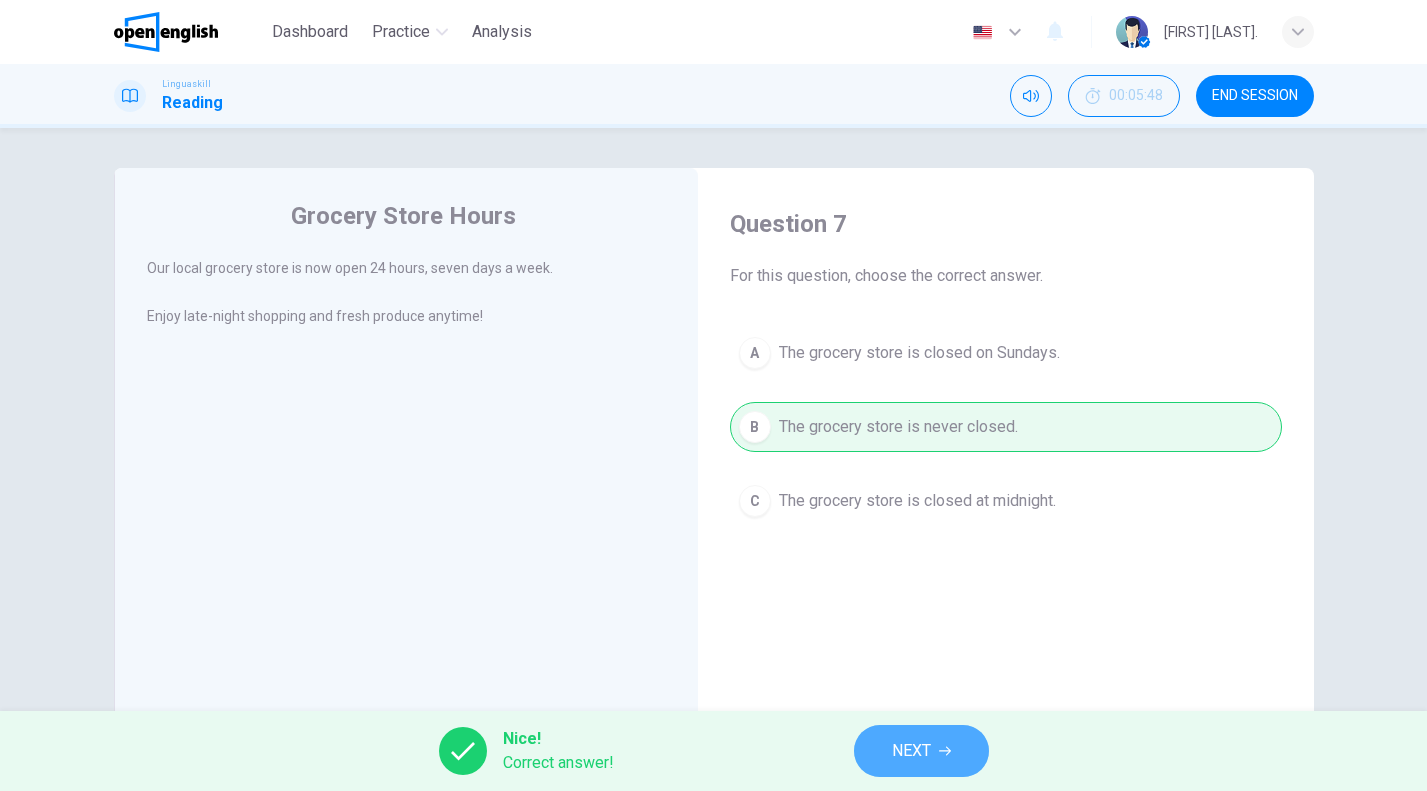 click on "NEXT" at bounding box center [921, 751] 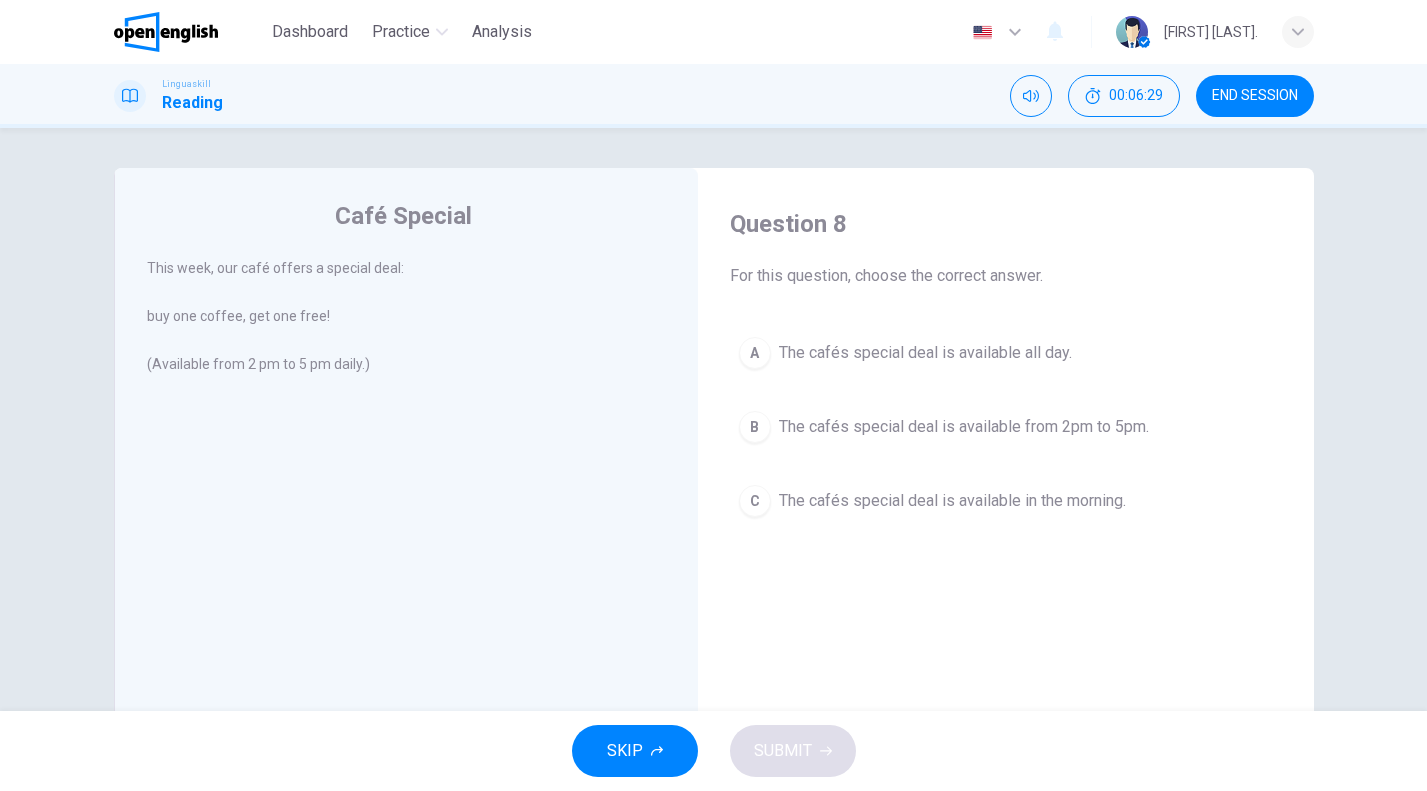 click on "The cafés special deal is available from 2pm to 5pm." at bounding box center [964, 427] 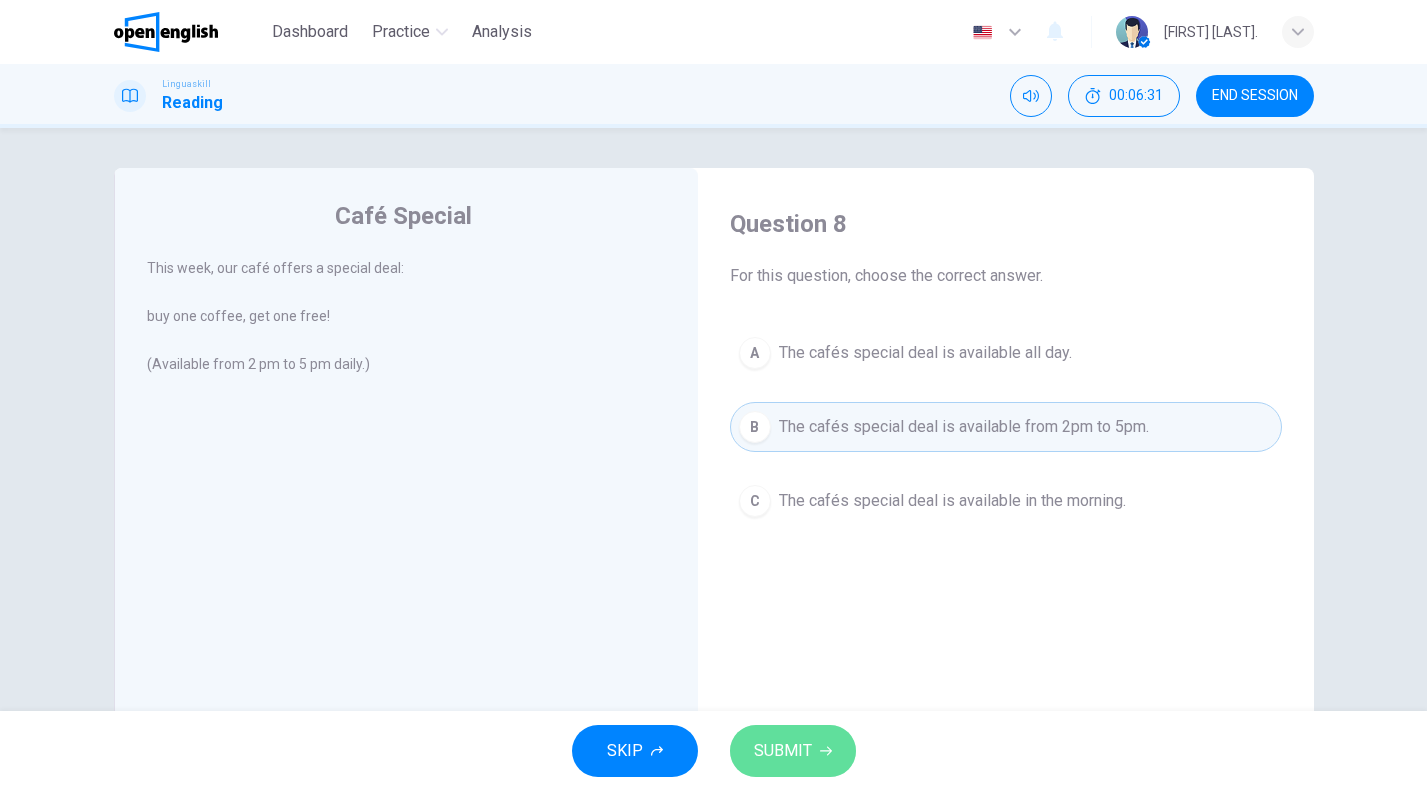 click on "SUBMIT" at bounding box center (793, 751) 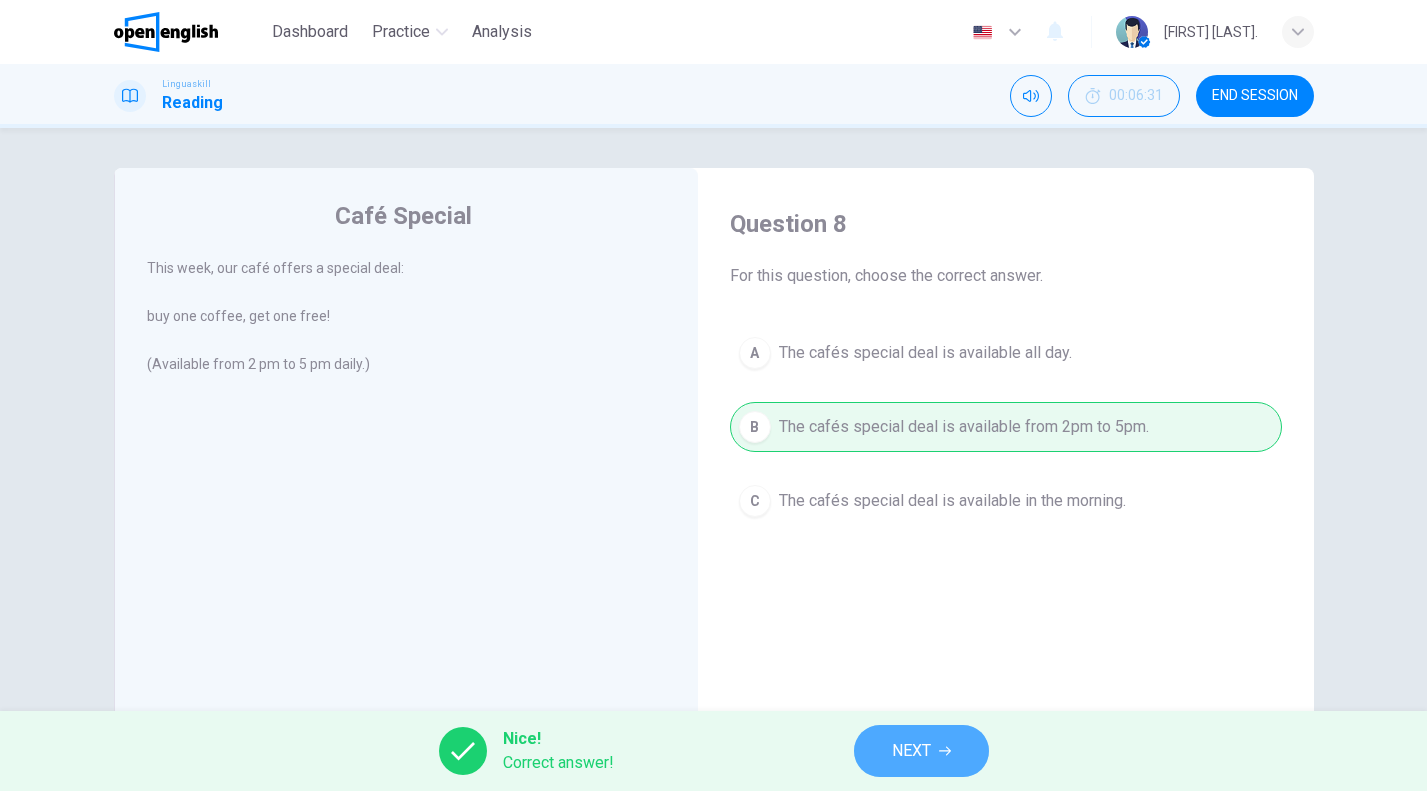click on "NEXT" at bounding box center [921, 751] 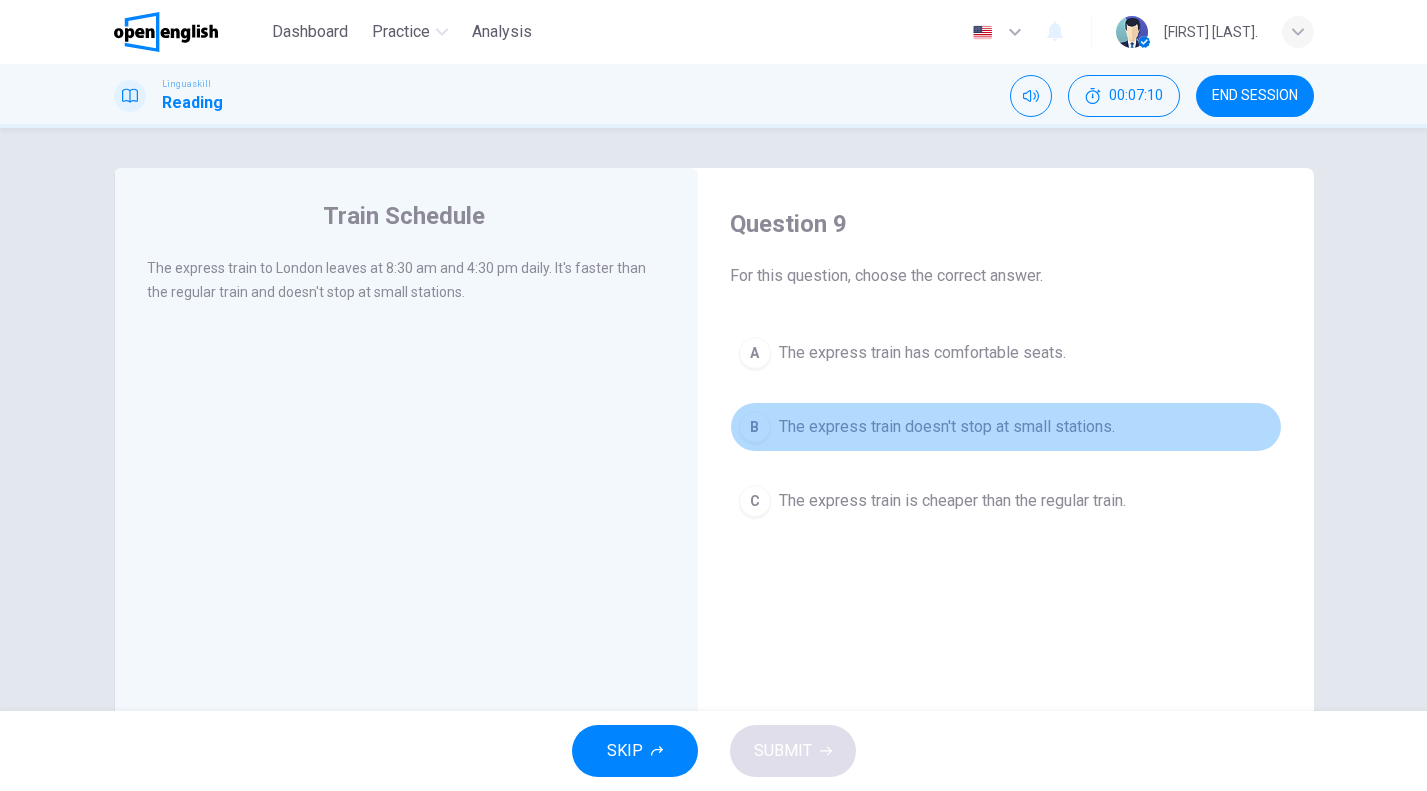 click on "The express train doesn't stop at small stations." at bounding box center [947, 427] 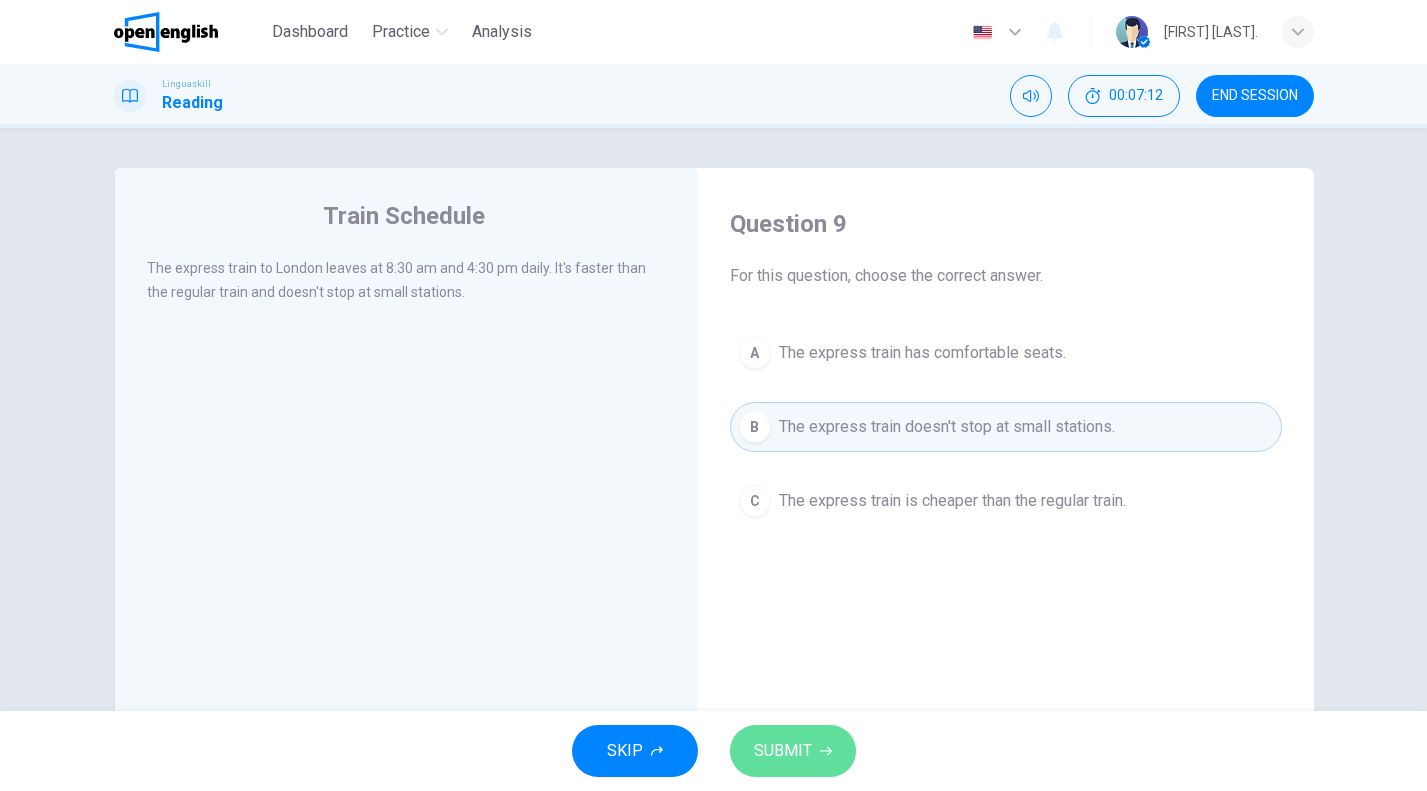 click on "SUBMIT" at bounding box center [793, 751] 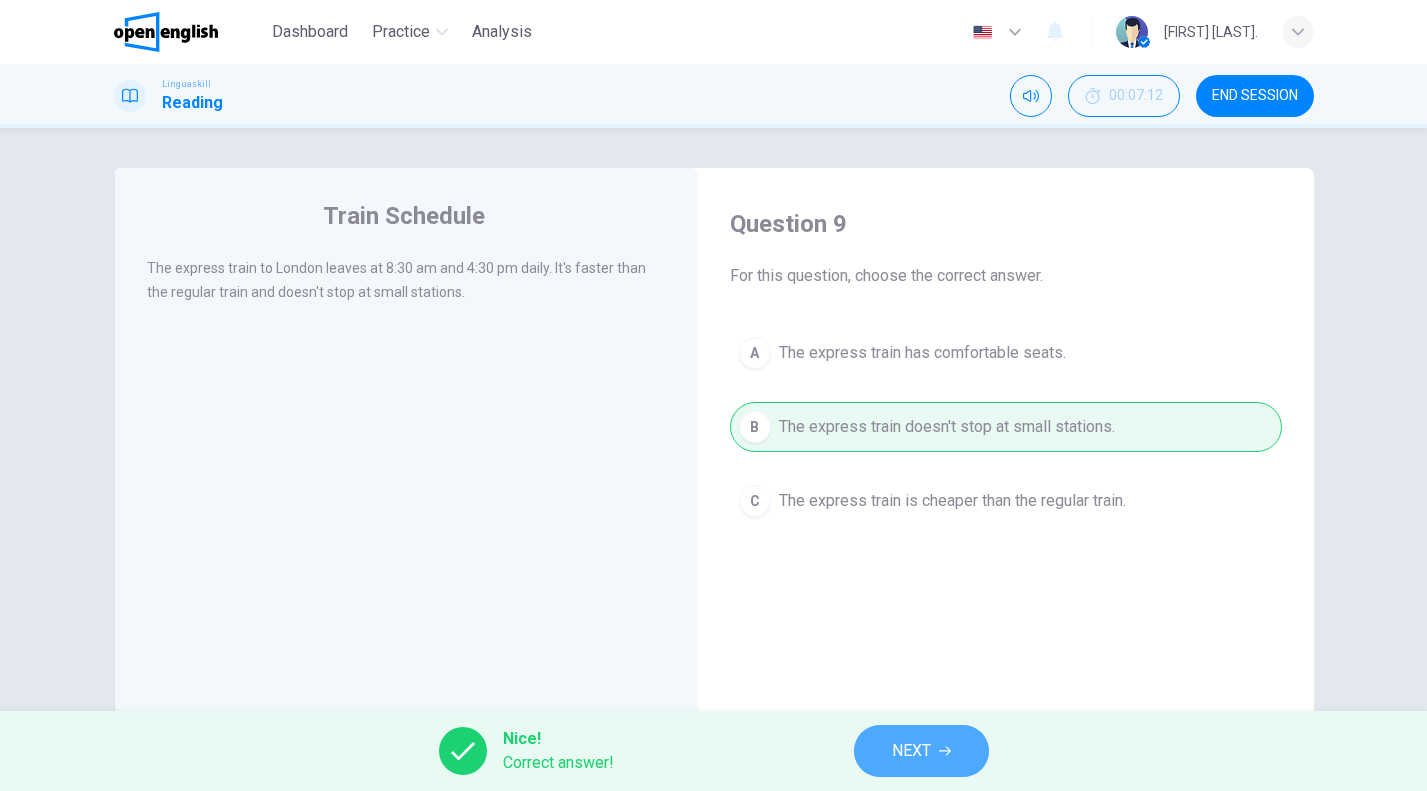 click on "NEXT" at bounding box center [921, 751] 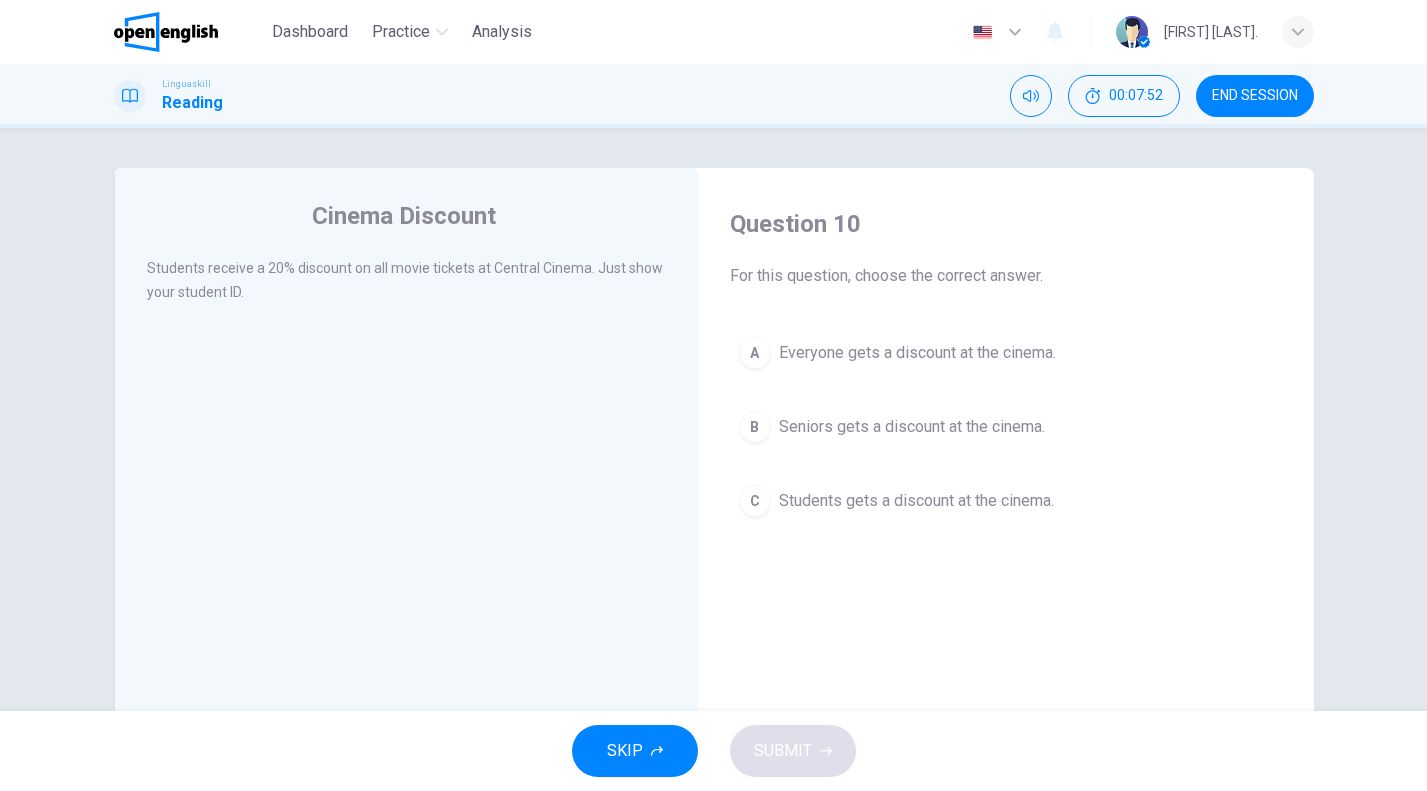 click on "Students gets a discount at the cinema." at bounding box center [916, 501] 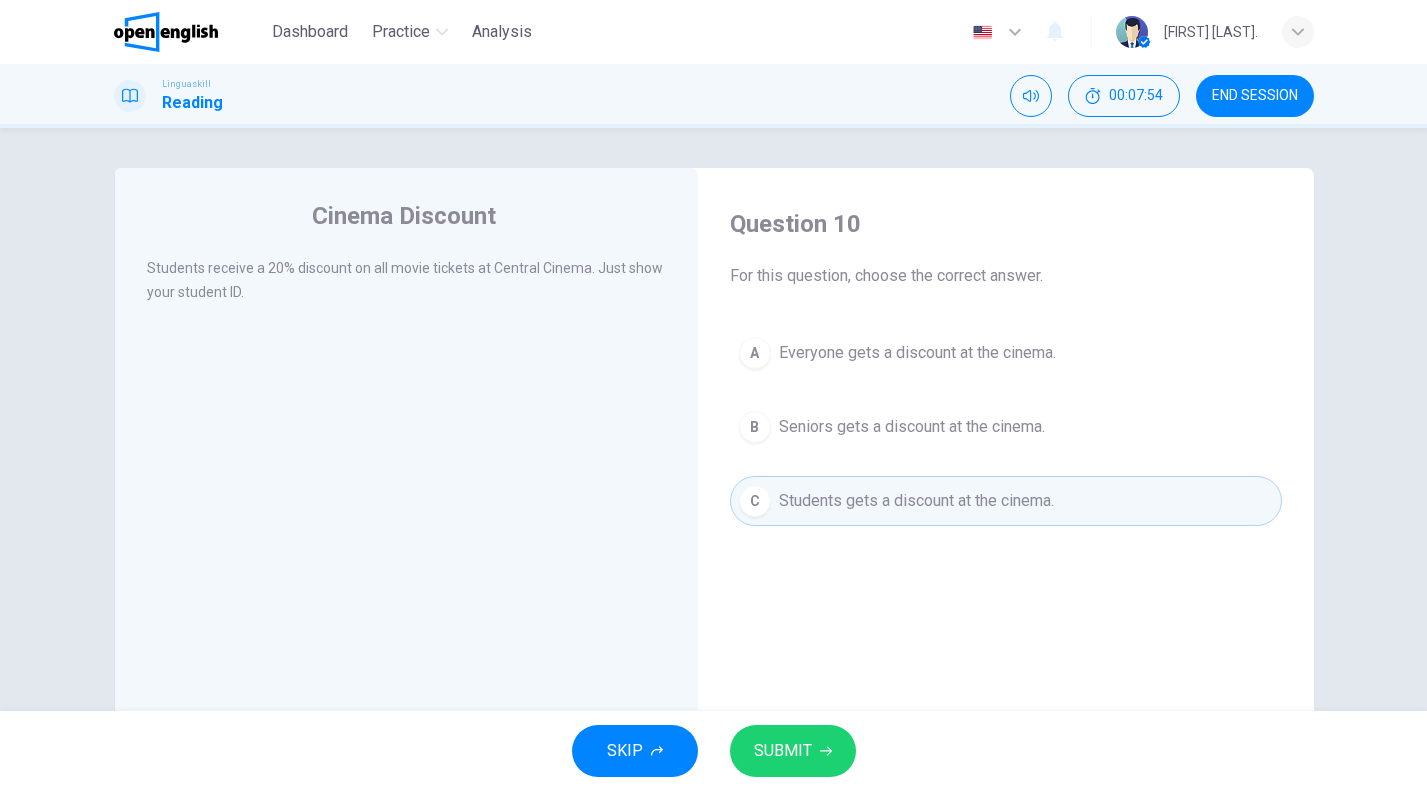 click on "SUBMIT" at bounding box center (793, 751) 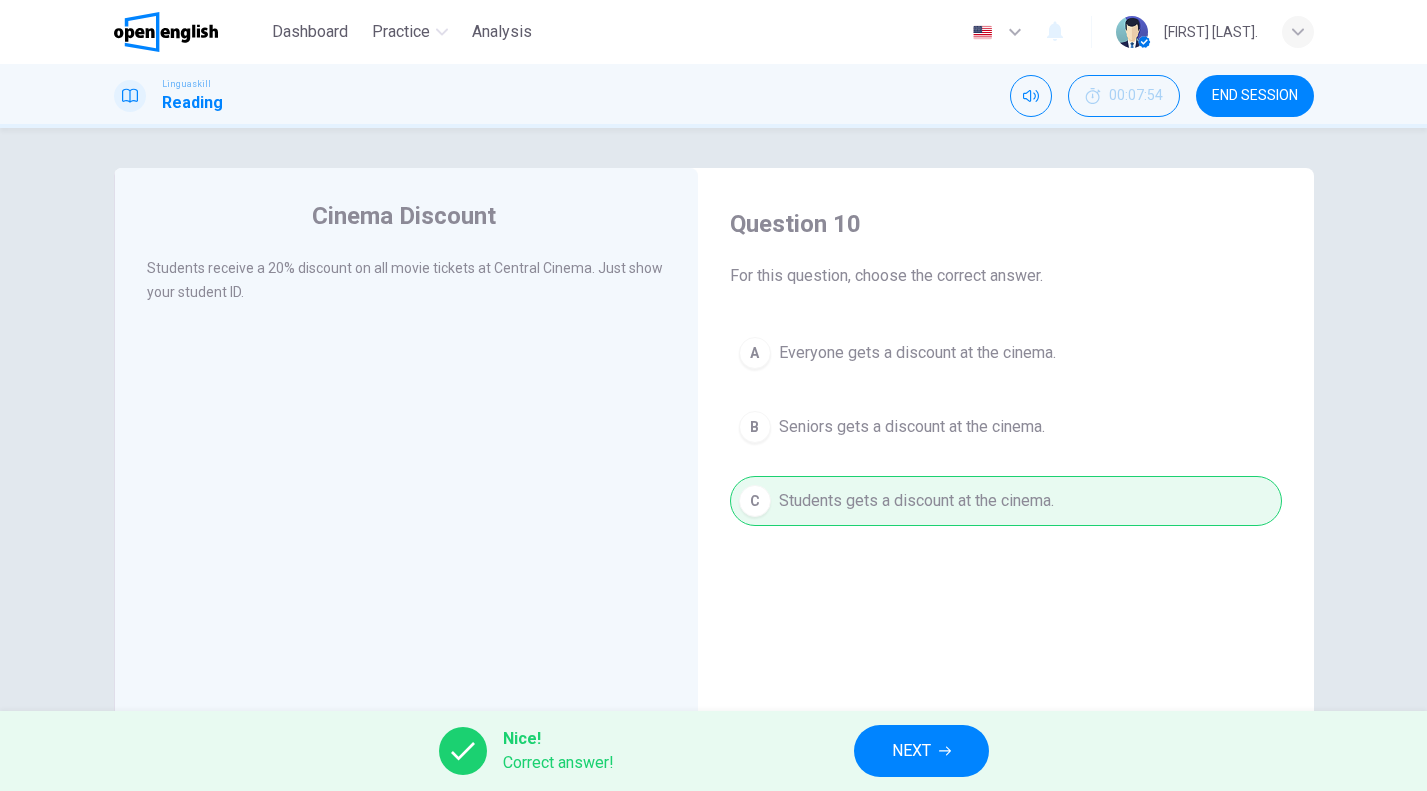 click on "Nice! Correct answer! NEXT" at bounding box center (713, 751) 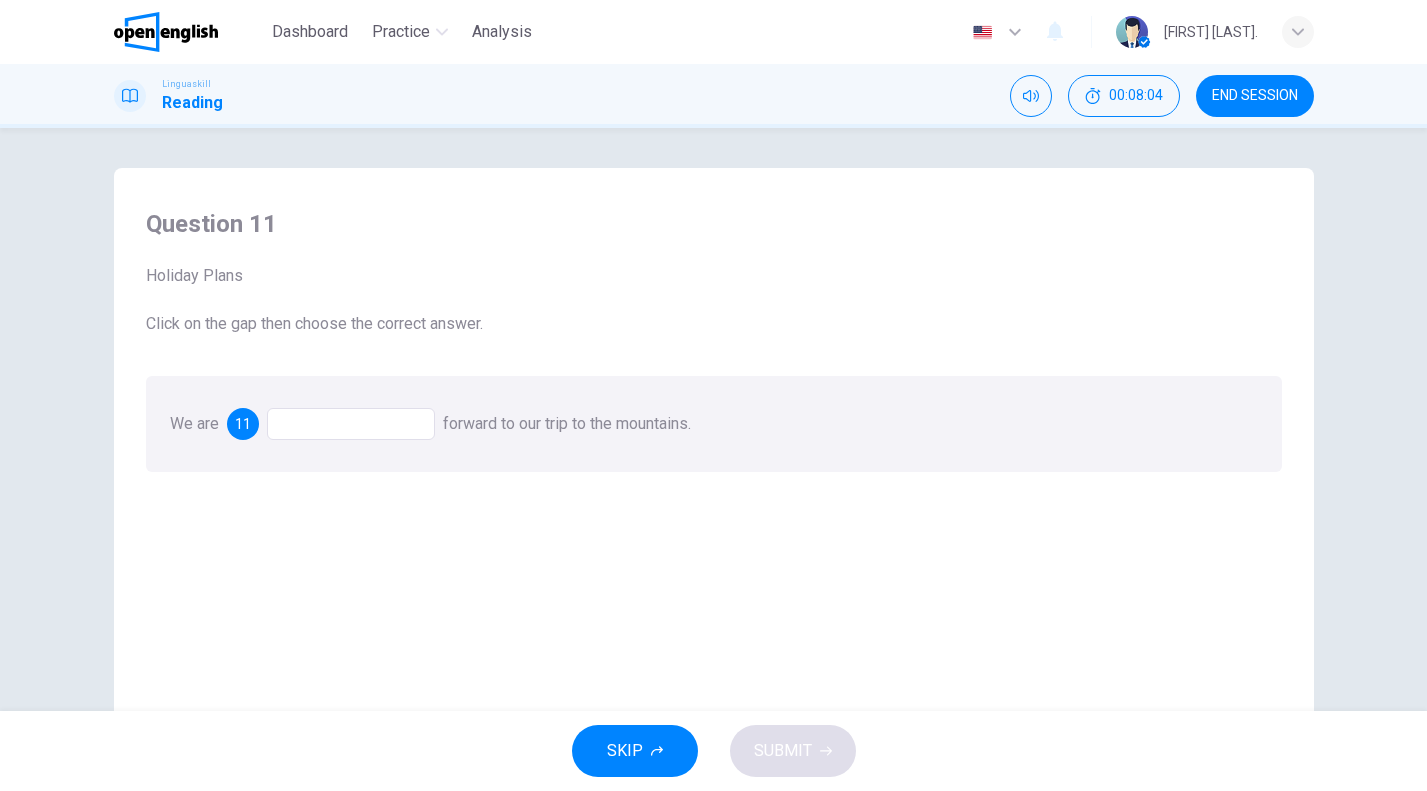 click at bounding box center [351, 424] 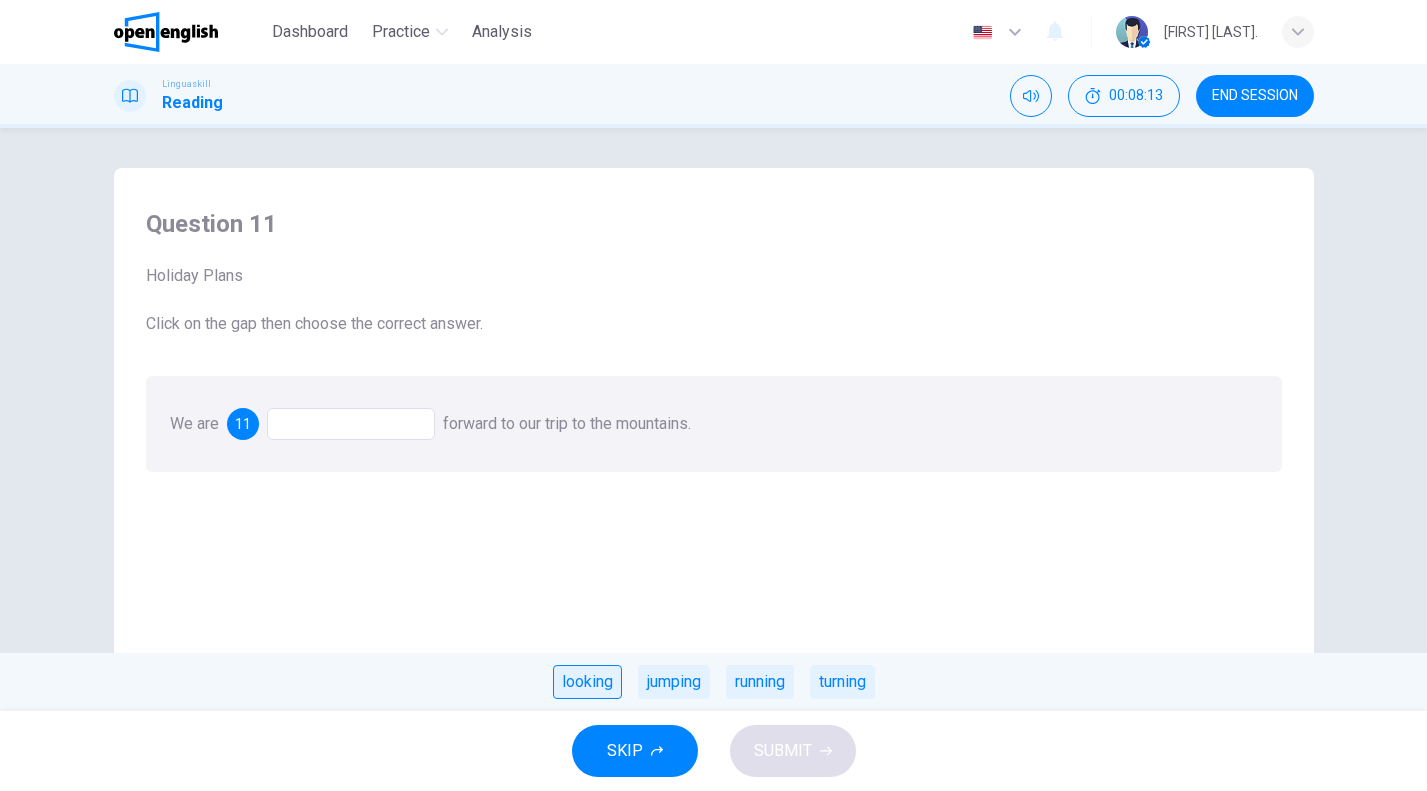 click on "looking" at bounding box center [587, 682] 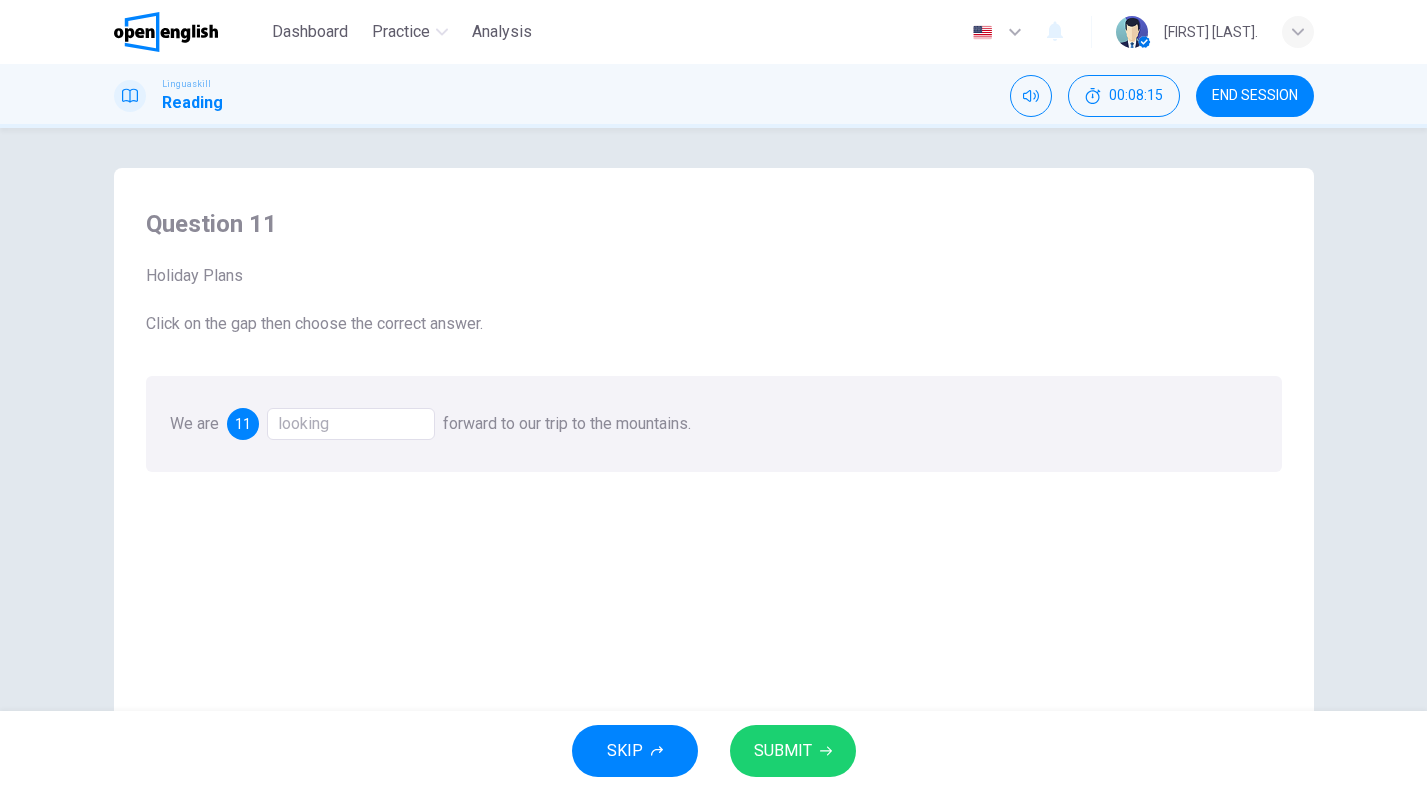 click on "SUBMIT" at bounding box center (793, 751) 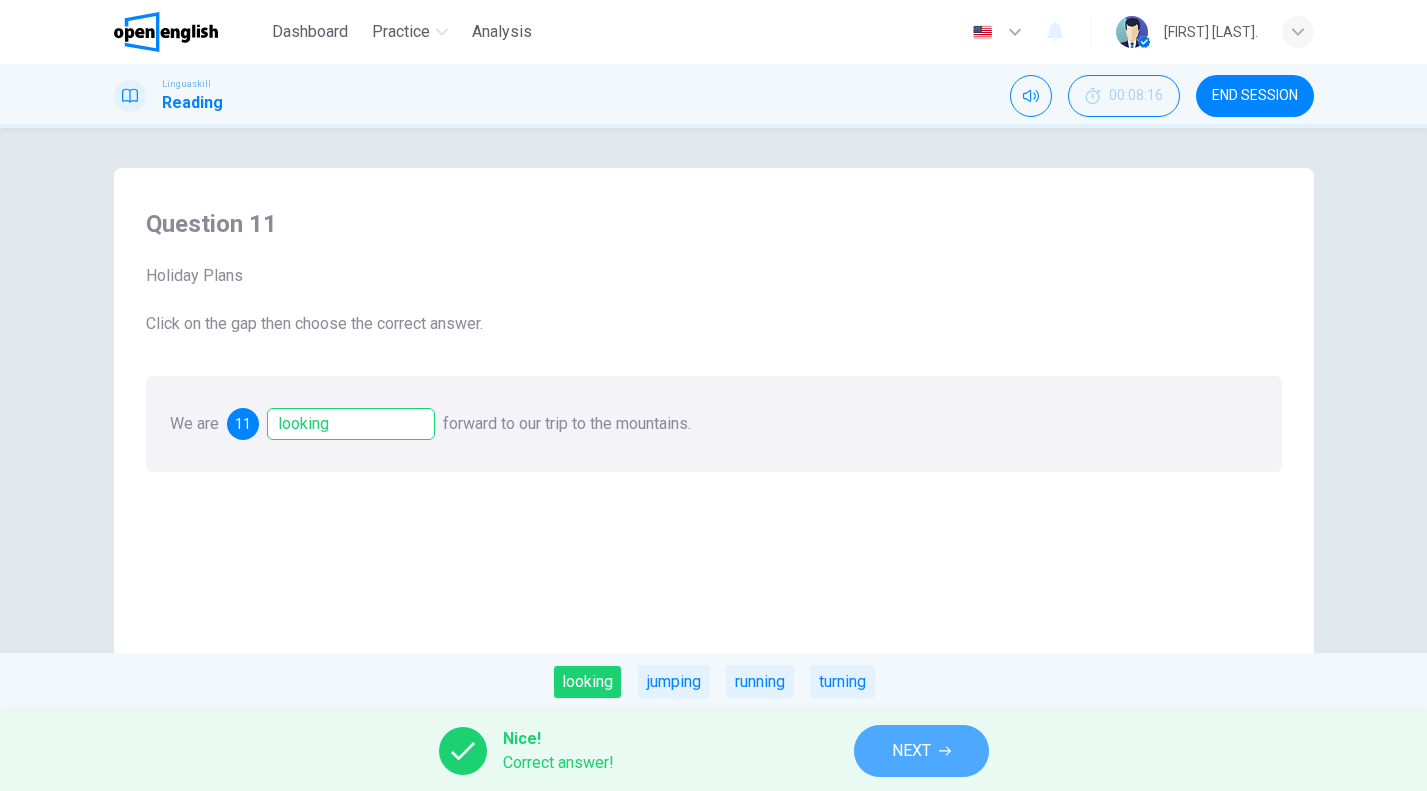 click on "NEXT" at bounding box center [921, 751] 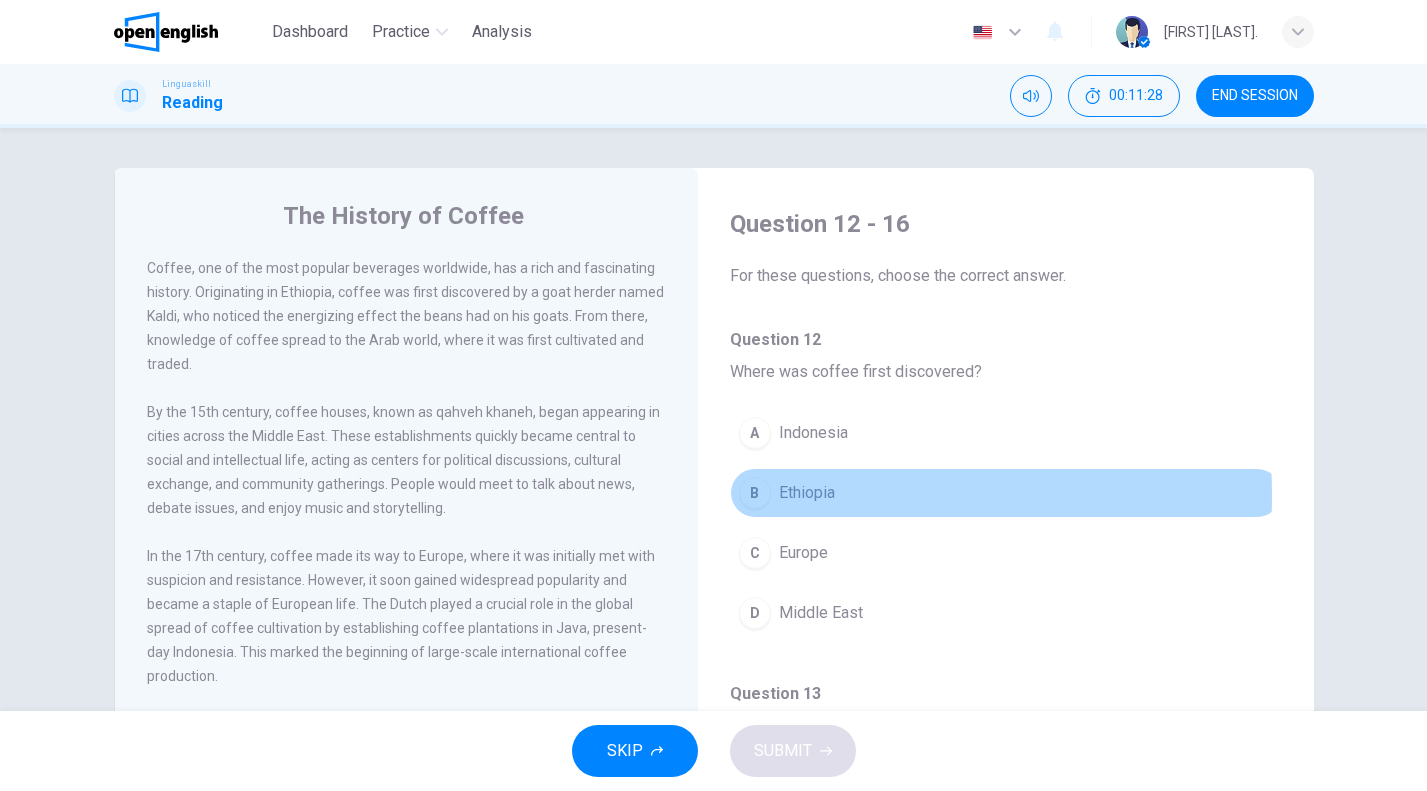 click on "Ethiopia" at bounding box center [807, 493] 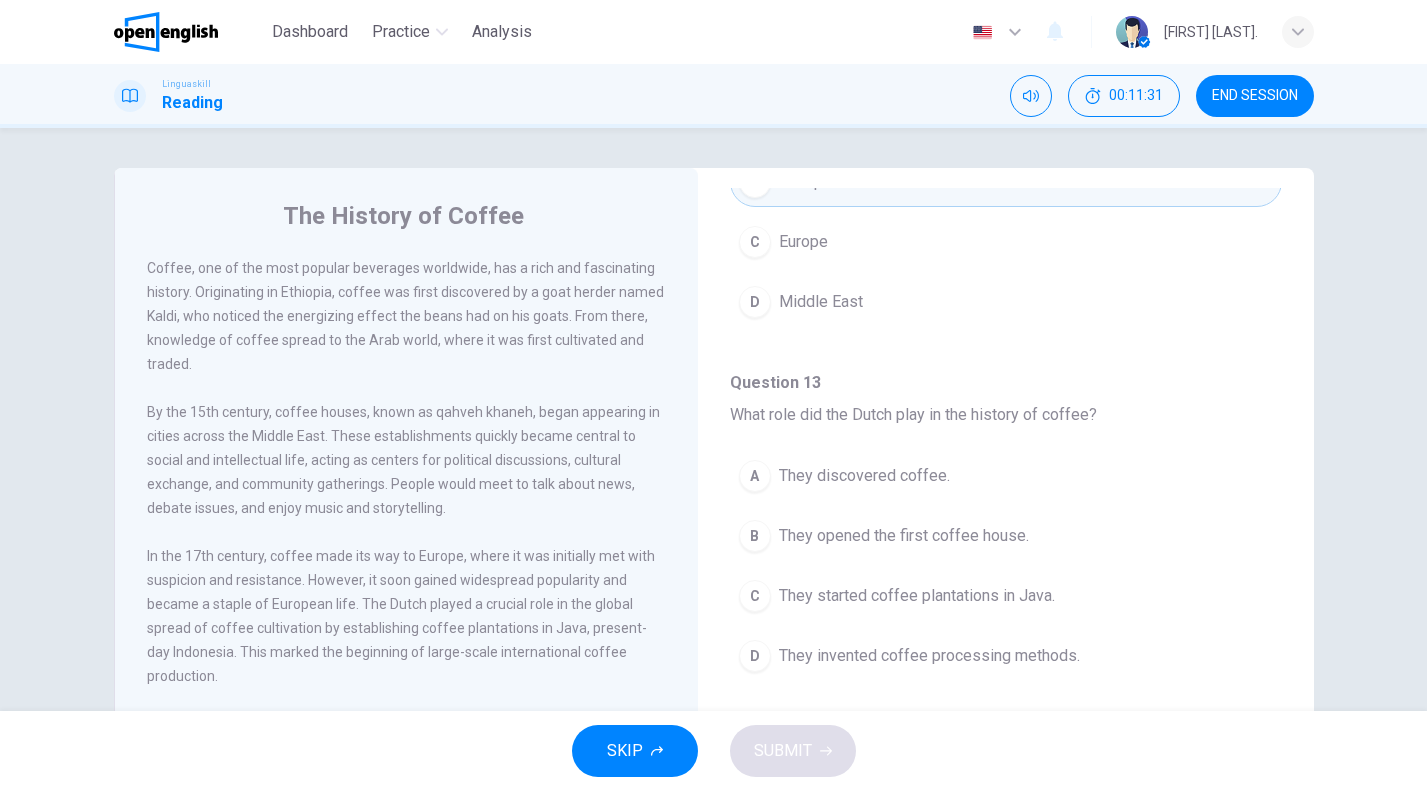 scroll, scrollTop: 328, scrollLeft: 0, axis: vertical 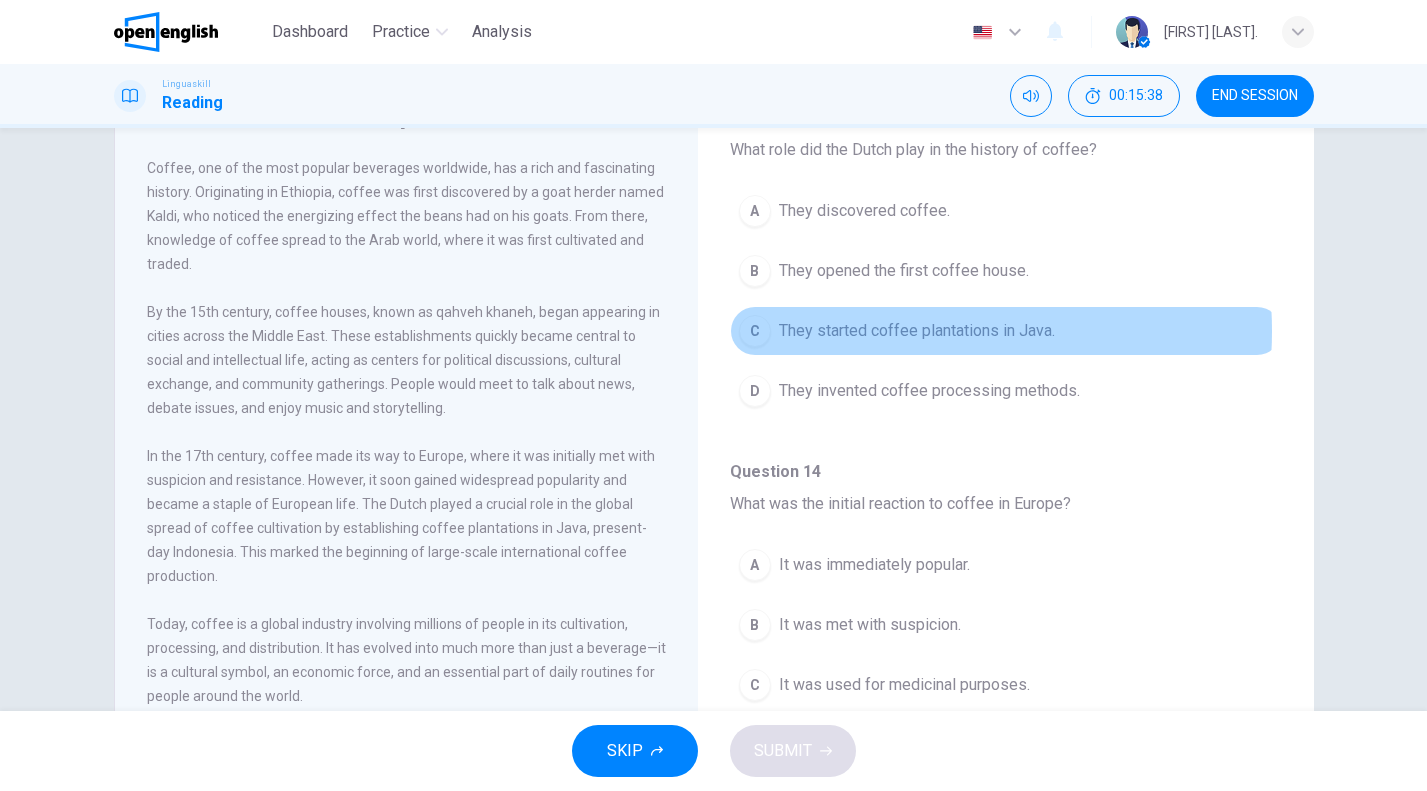 click on "They started coffee plantations in Java." at bounding box center (917, 331) 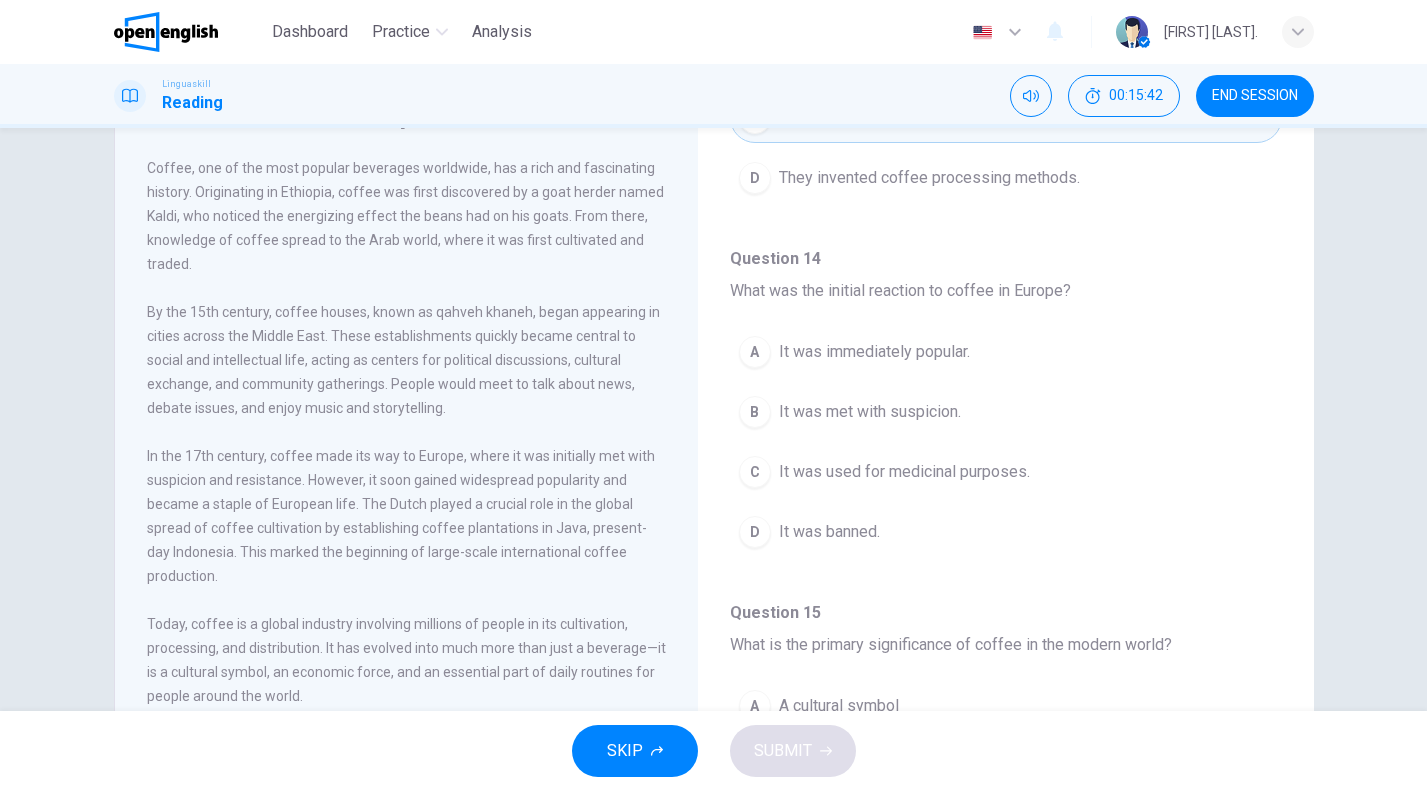 scroll, scrollTop: 692, scrollLeft: 0, axis: vertical 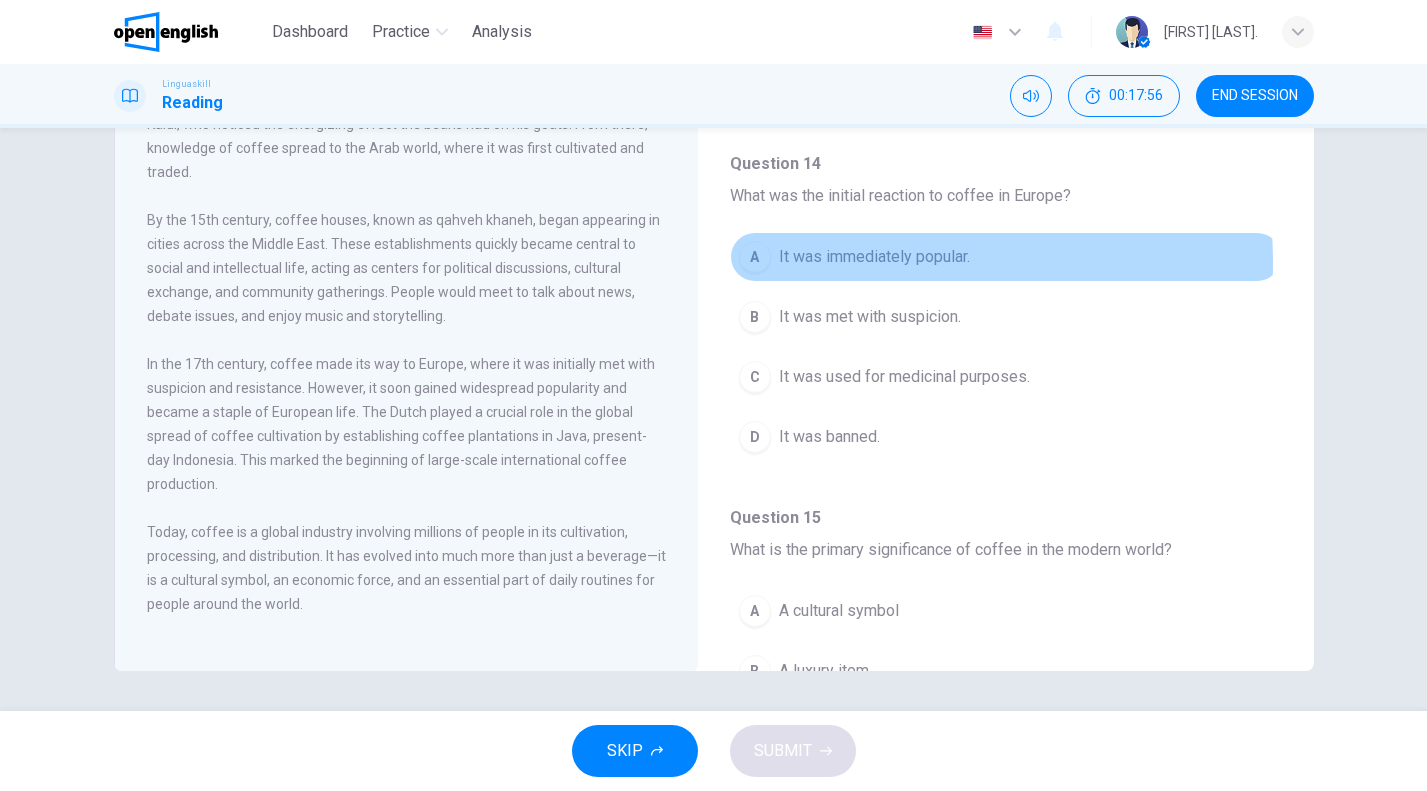 click on "It was immediately popular." at bounding box center (874, 257) 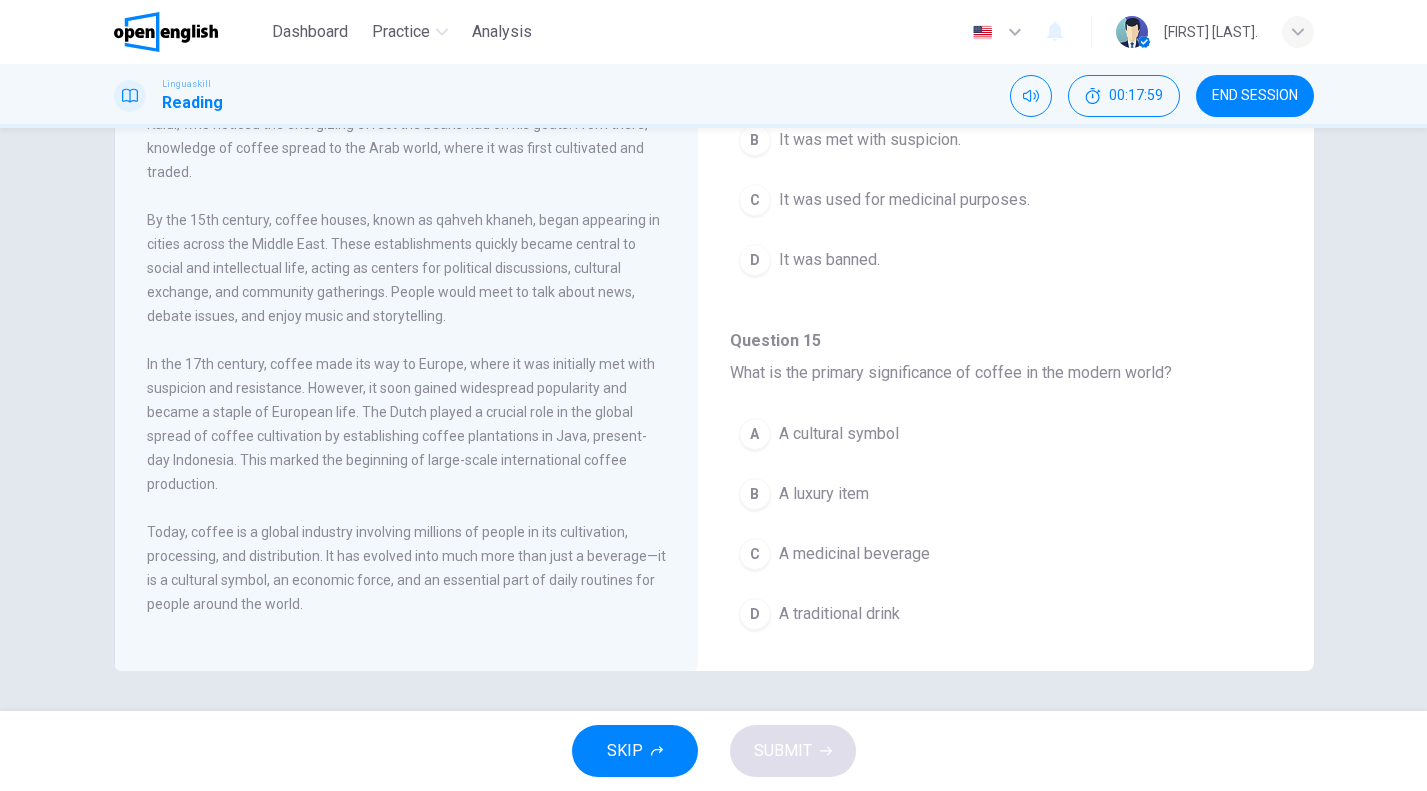 scroll, scrollTop: 893, scrollLeft: 0, axis: vertical 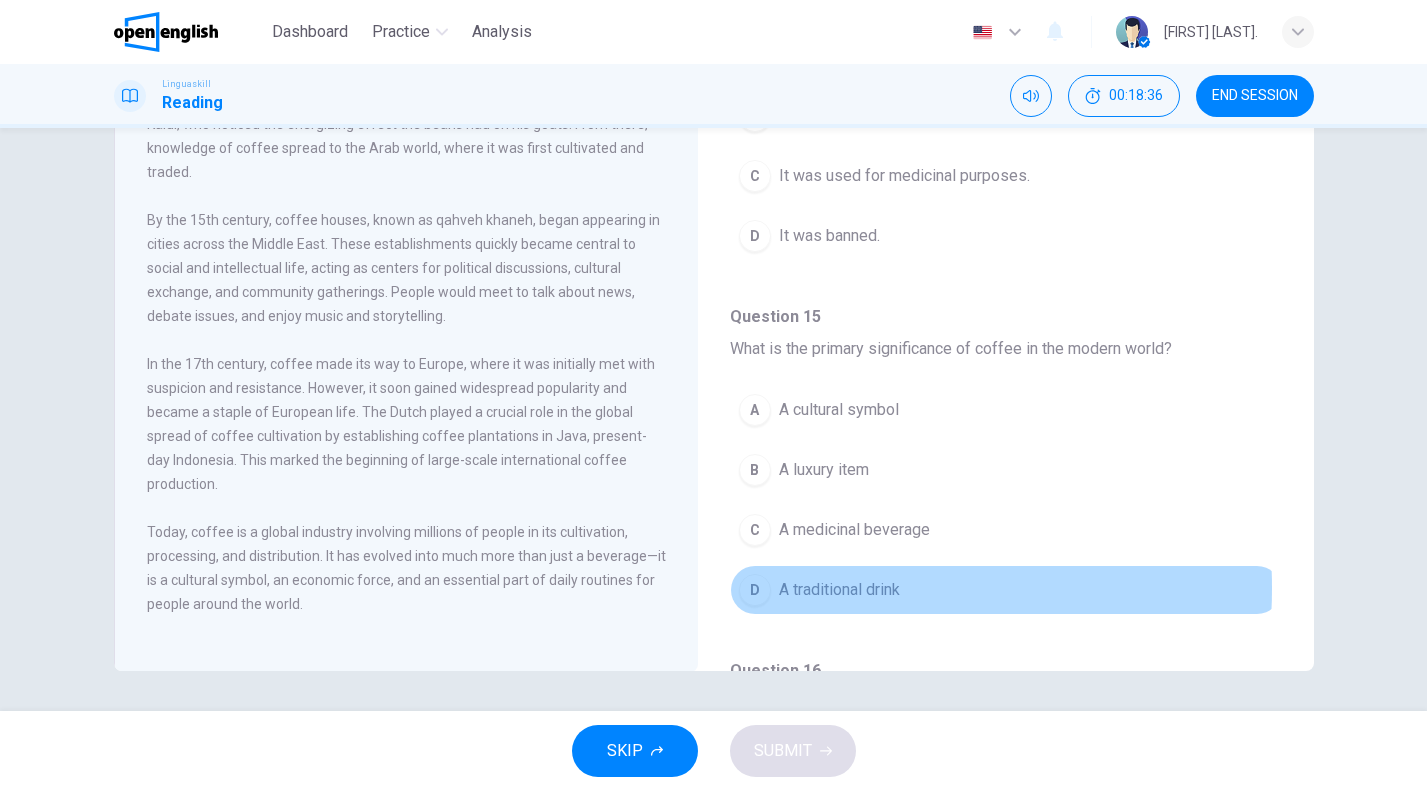 click on "A traditional drink" at bounding box center [839, 590] 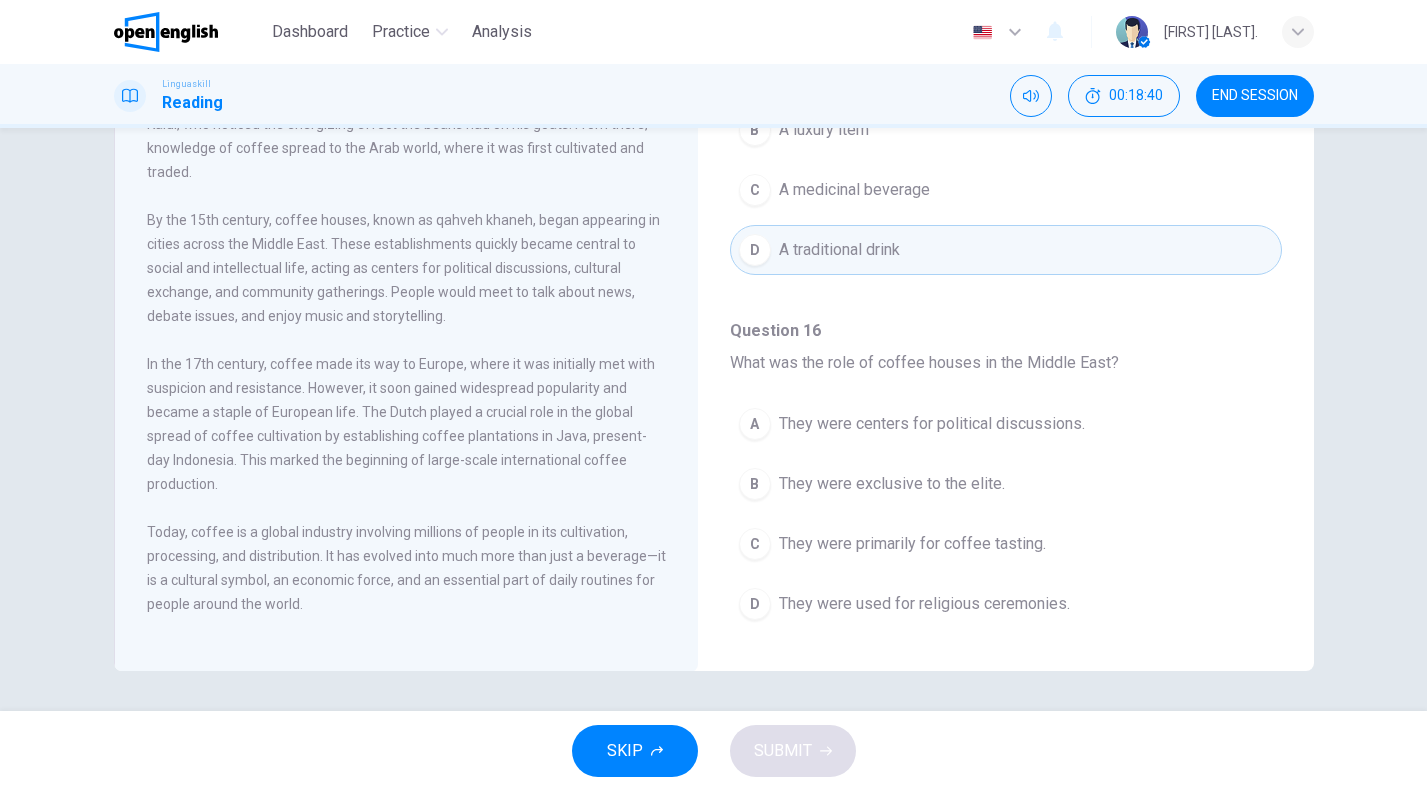 scroll, scrollTop: 1239, scrollLeft: 0, axis: vertical 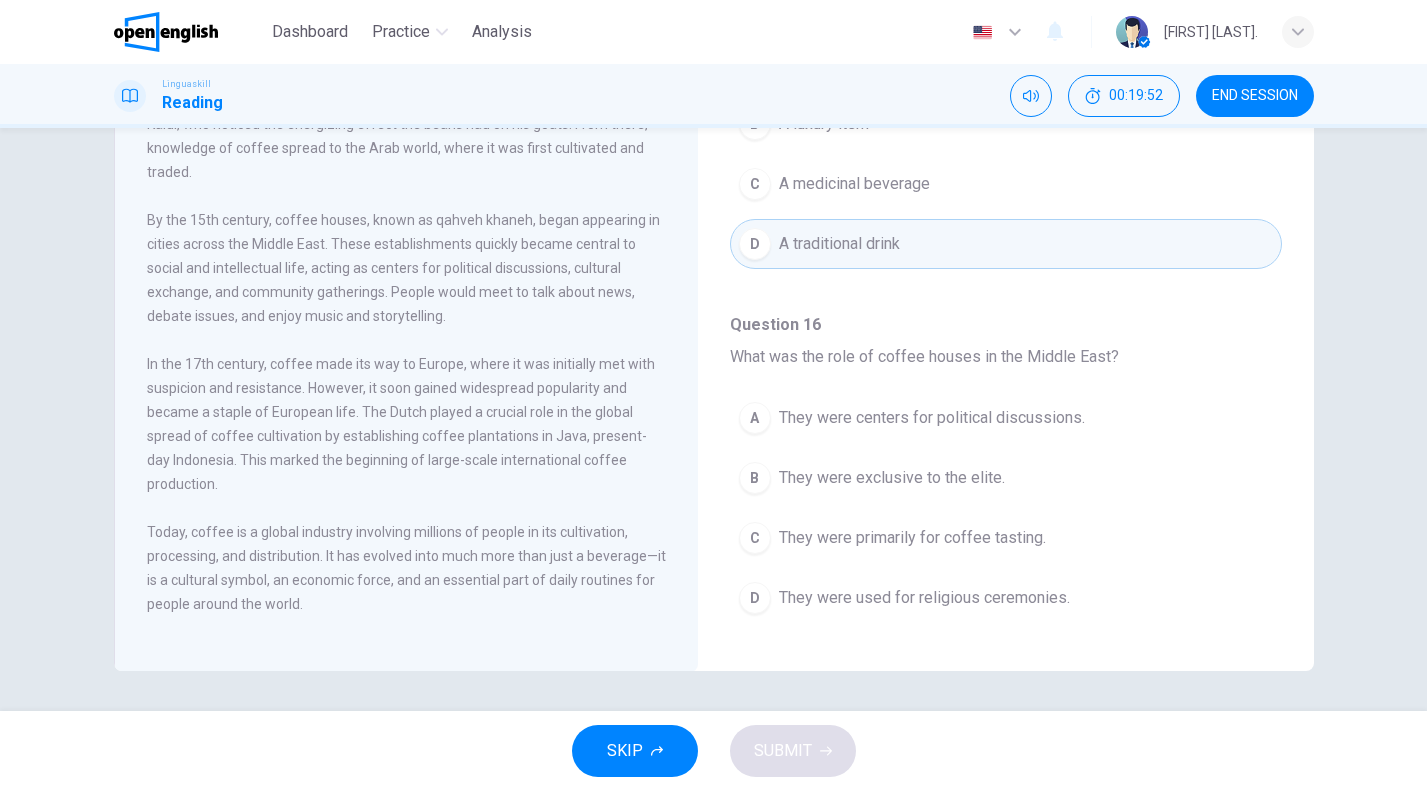 click on "They were primarily for coffee tasting." at bounding box center [912, 538] 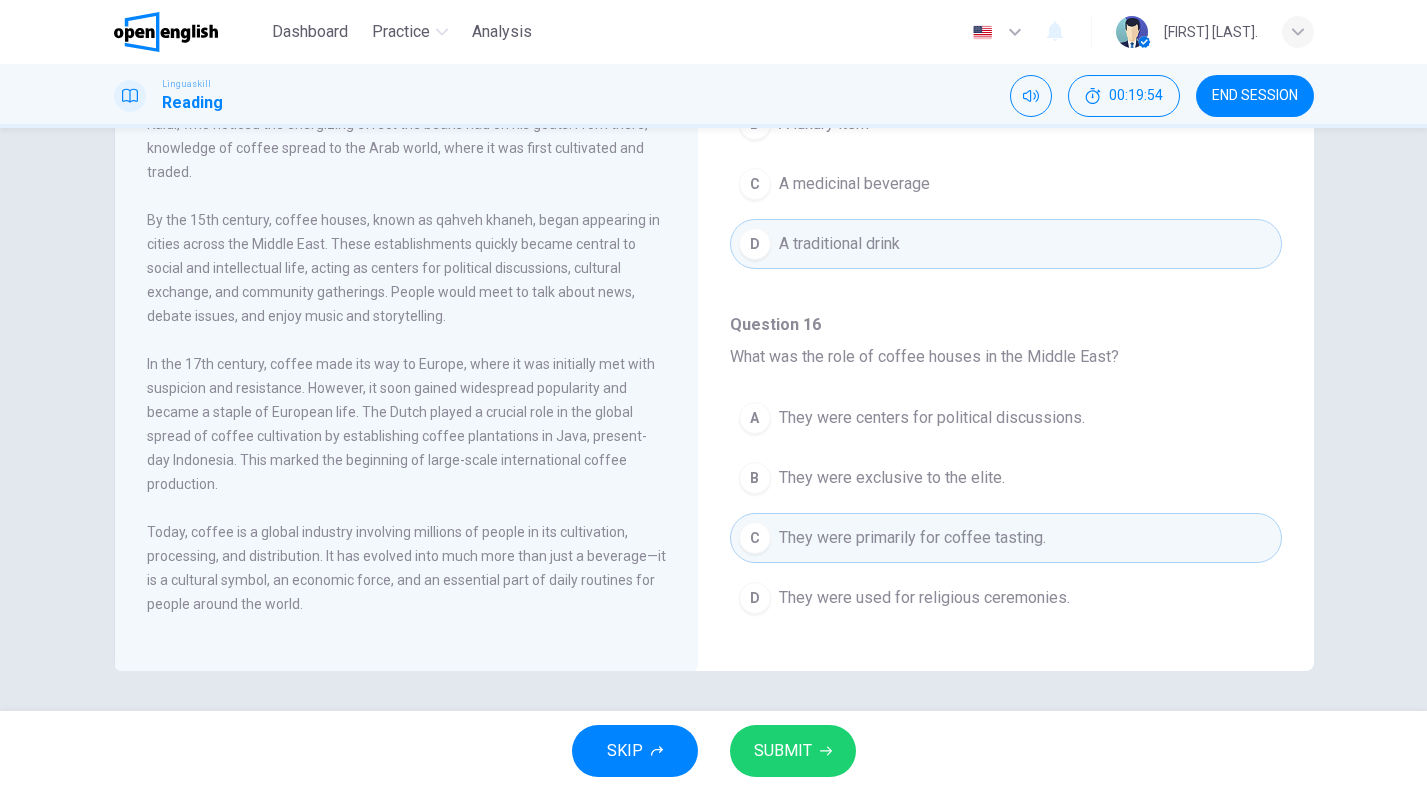 scroll, scrollTop: 1251, scrollLeft: 0, axis: vertical 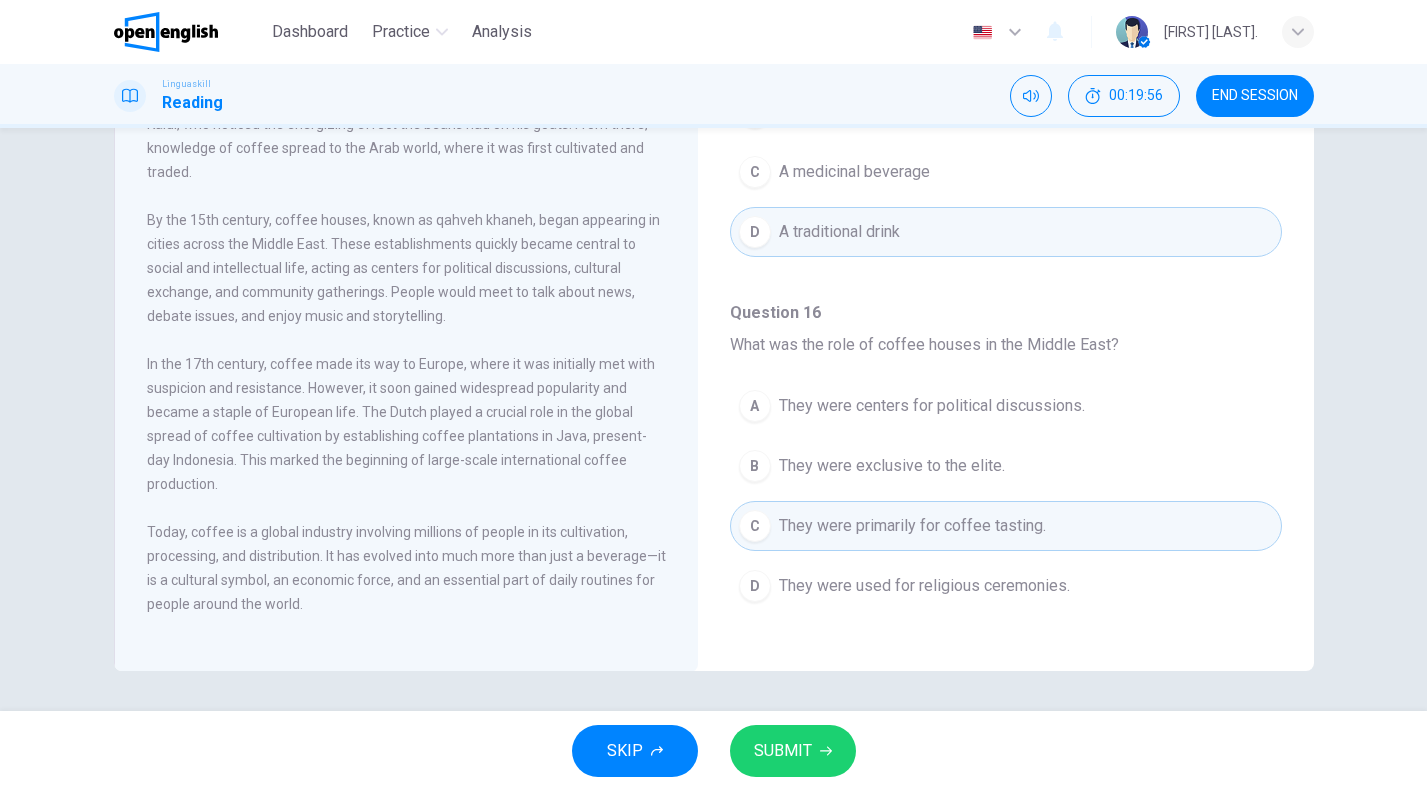 click on "Question 12 - 16 For these questions, choose the correct answer. Question   12 Where was coffee first discovered? A Indonesia B Ethiopia C Europe D Middle East Question   13 What role did the Dutch play in the history of coffee? A They discovered coffee. B They opened the first coffee house. C They started coffee plantations in Java. D They invented coffee processing methods. Question   14 What was the initial reaction to coffee in Europe? A It was immediately popular. B It was met with suspicion. C It was used for medicinal purposes. D It was banned. Question   15 What is the primary significance of coffee in the modern world? A A cultural symbol B A luxury item C A medicinal beverage D A traditional drink Question   16 What was the role of coffee houses in the Middle East? A They were centers for political discussions. B They were exclusive to the elite. C They were primarily for coffee tasting. D They were used for religious ceremonies." at bounding box center (1006, -302) 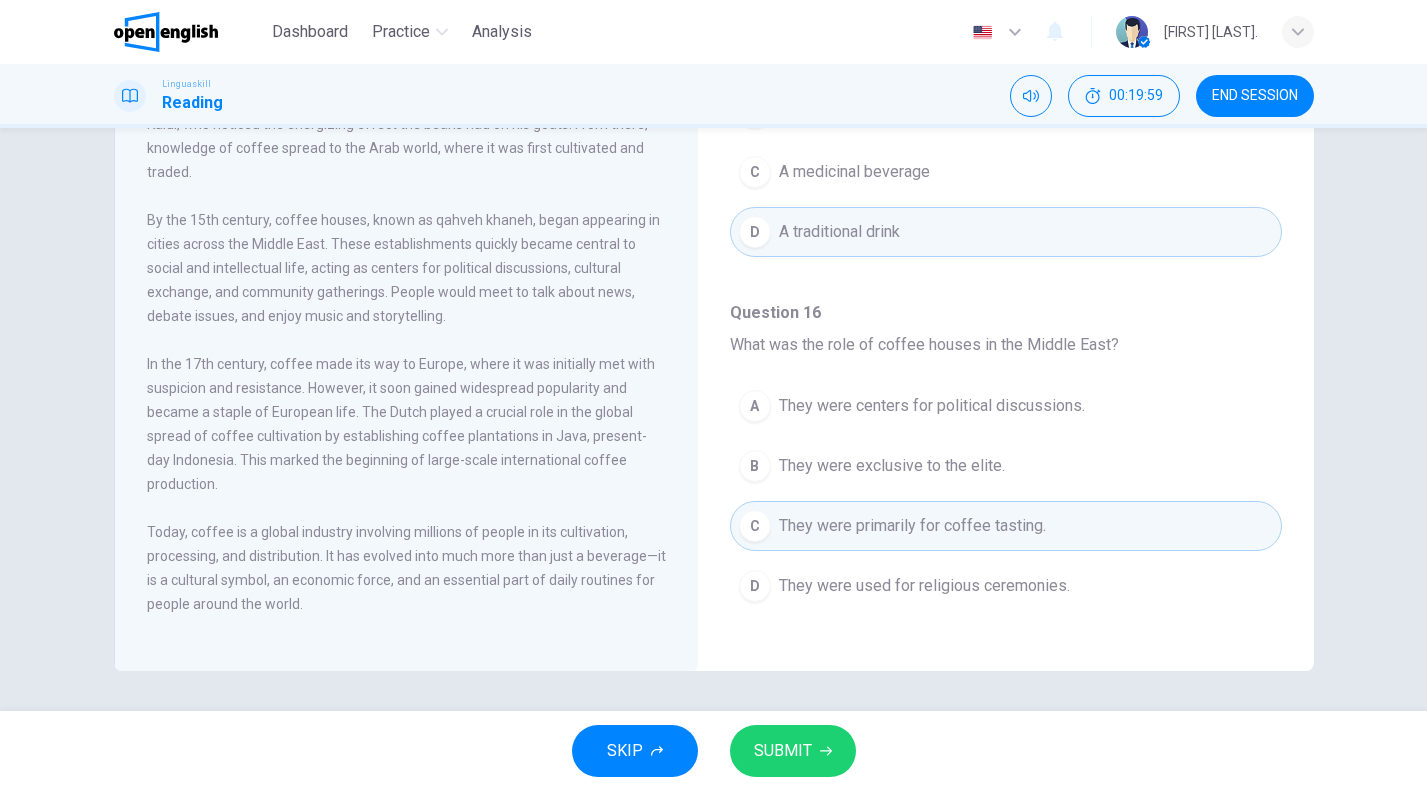click on "The History of Coffee Coffee, one of the most popular beverages worldwide, has a rich and fascinating history. Originating in Ethiopia, coffee was first discovered by a goat herder named [FIRST], who noticed the energizing effect the beans had on his goats. From there, knowledge of coffee spread to the Arab world, where it was first cultivated and traded. By the 15th century, coffee houses, known as qahveh khaneh, began appearing in cities across the Middle East. These establishments quickly became central to social and intellectual life, acting as centers for political discussions, cultural exchange, and community gatherings. People would meet to talk about news, debate issues, and enjoy music and storytelling. Today, coffee is a global industry involving millions of people in its cultivation, processing, and distribution. It has evolved into much more than just a beverage—it is a cultural symbol, an economic force, and an essential part of daily routines for people around the world. Question 12 - 16   12 A" at bounding box center [713, 419] 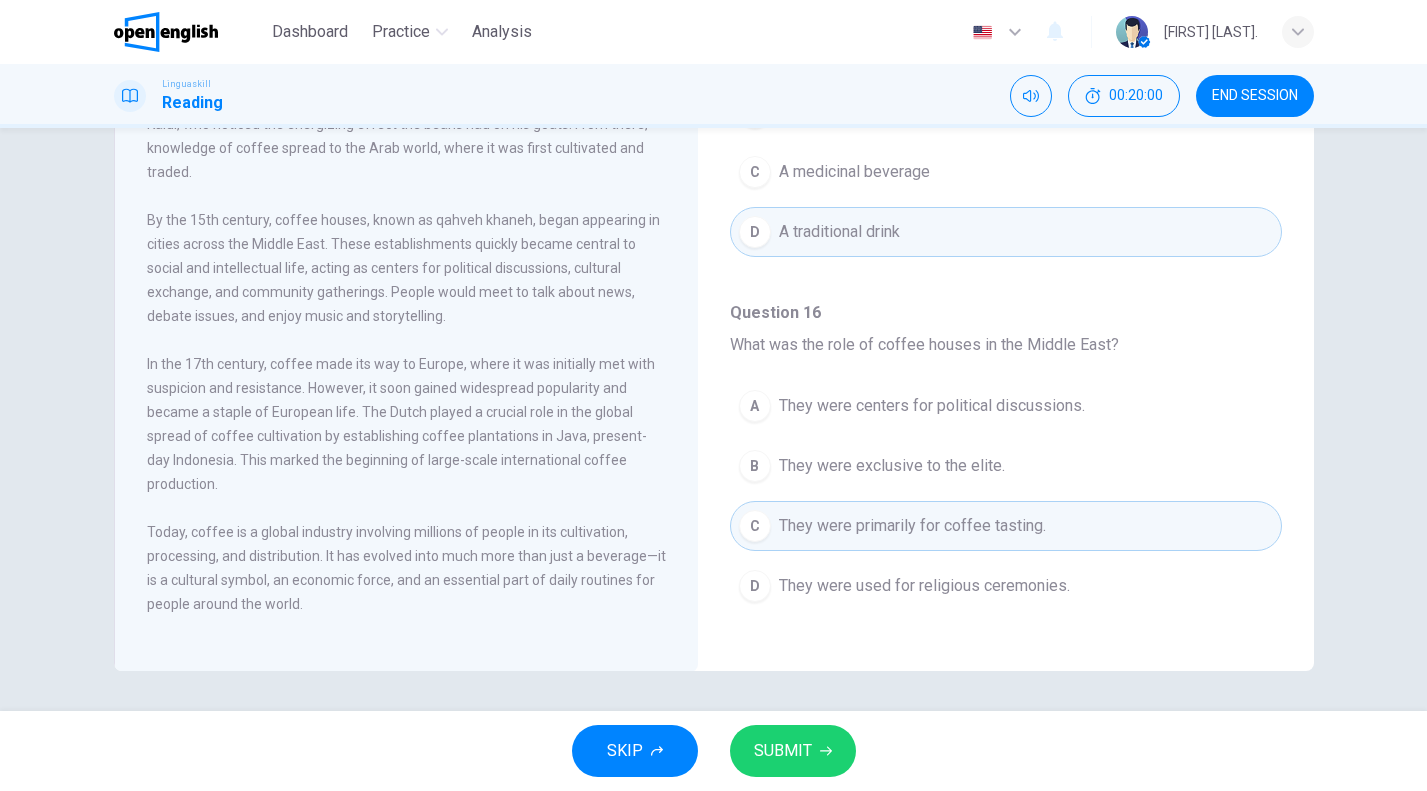 click on "Question 12 - 16 For these questions, choose the correct answer. Question   12 Where was coffee first discovered? A Indonesia B Ethiopia C Europe D Middle East Question   13 What role did the Dutch play in the history of coffee? A They discovered coffee. B They opened the first coffee house. C They started coffee plantations in Java. D They invented coffee processing methods. Question   14 What was the initial reaction to coffee in Europe? A It was immediately popular. B It was met with suspicion. C It was used for medicinal purposes. D It was banned. Question   15 What is the primary significance of coffee in the modern world? A A cultural symbol B A luxury item C A medicinal beverage D A traditional drink Question   16 What was the role of coffee houses in the Middle East? A They were centers for political discussions. B They were exclusive to the elite. C They were primarily for coffee tasting. D They were used for religious ceremonies." at bounding box center (1006, 333) 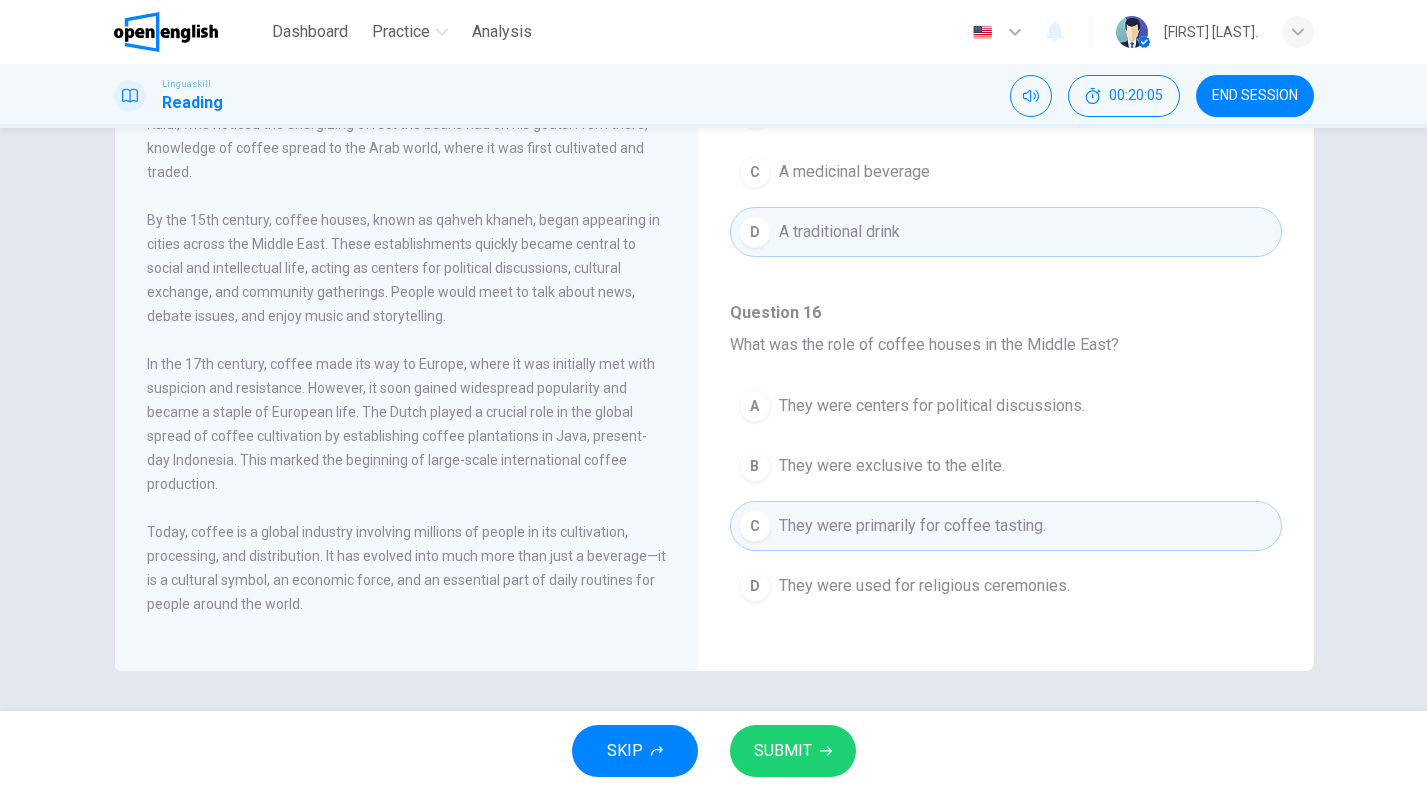 click on "Today, coffee is a global industry involving millions of people in its cultivation, processing, and distribution. It has evolved into much more than just a beverage—it is a cultural symbol, an economic force, and an essential part of daily routines for people around the world." at bounding box center [407, 568] 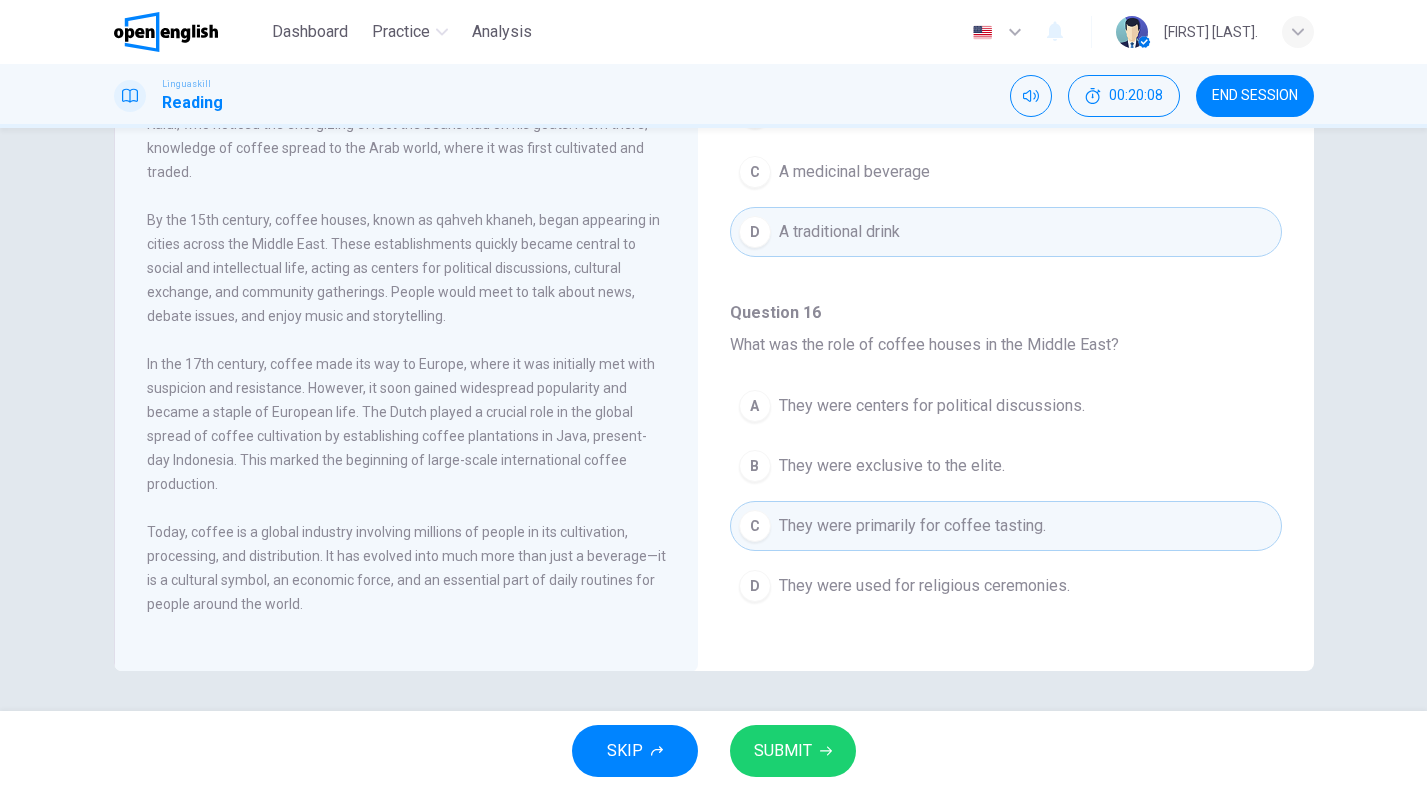 click on "Question   16" at bounding box center [1006, 313] 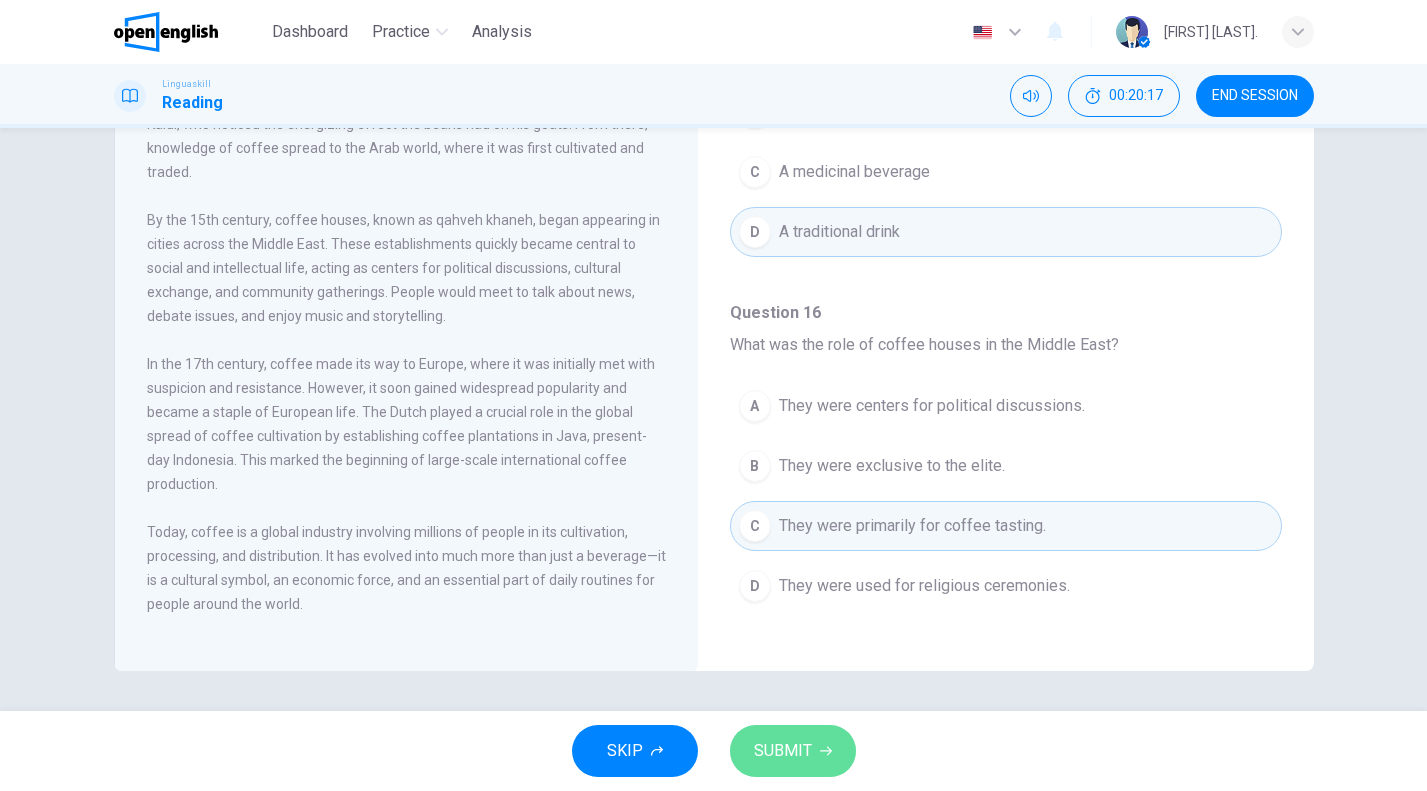 click on "SUBMIT" at bounding box center (793, 751) 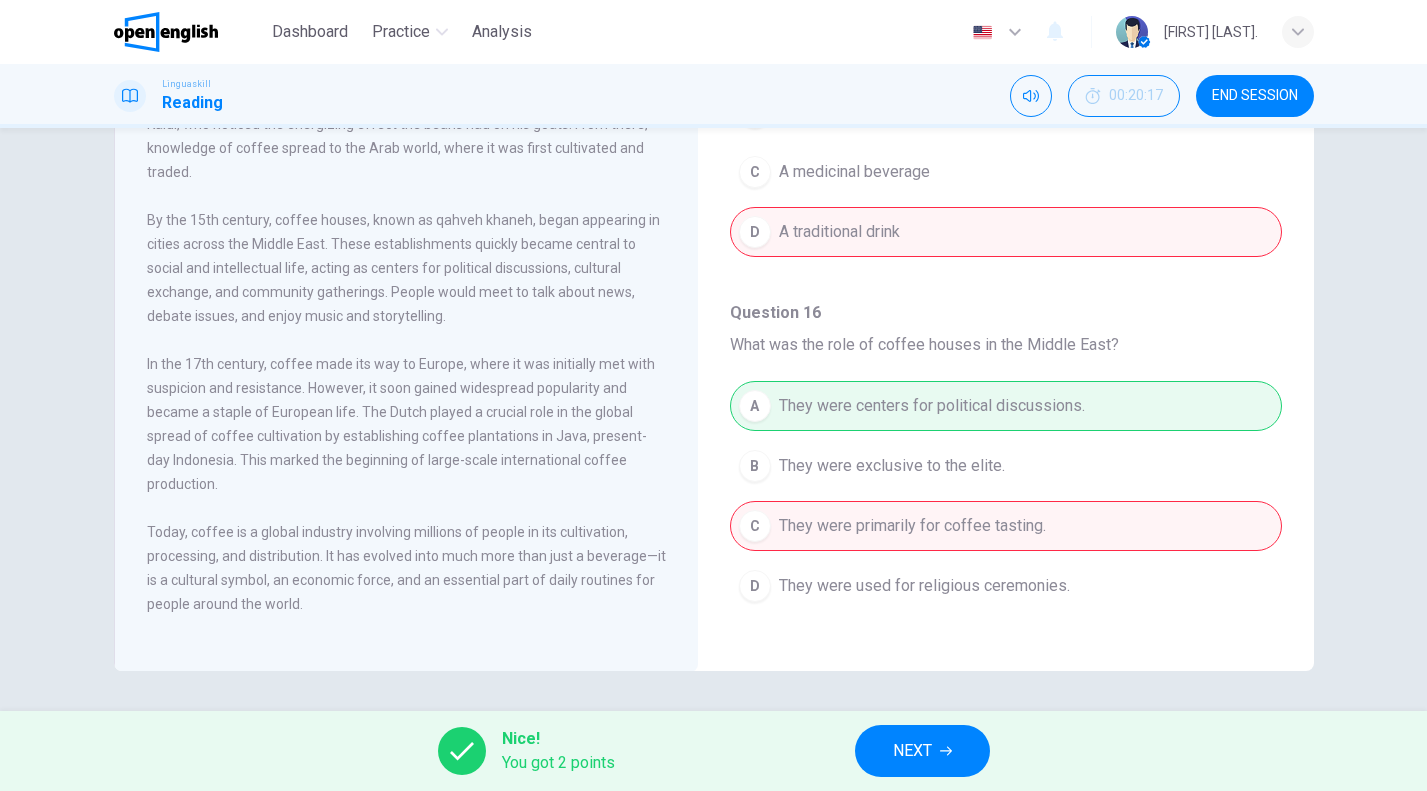 scroll, scrollTop: 661, scrollLeft: 0, axis: vertical 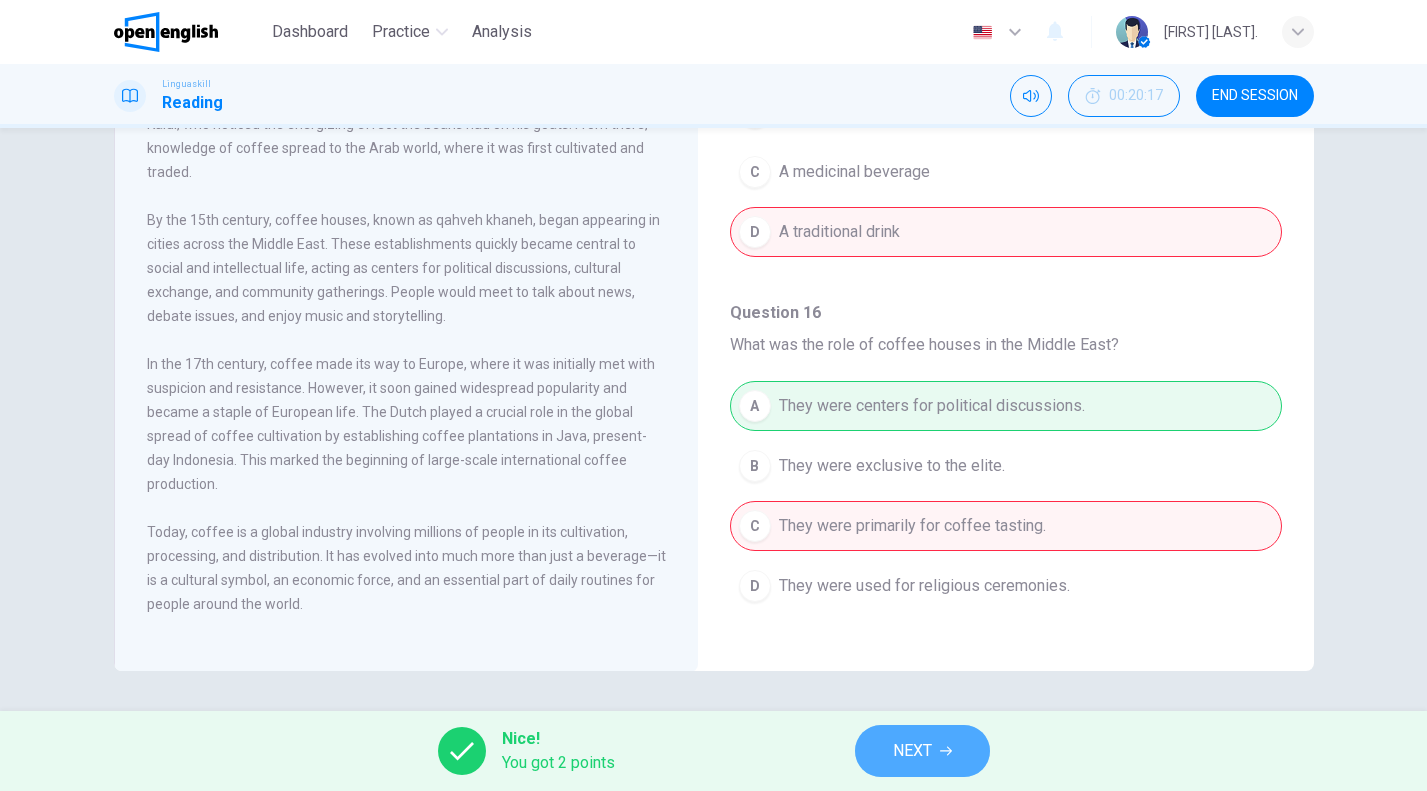 click on "NEXT" at bounding box center (922, 751) 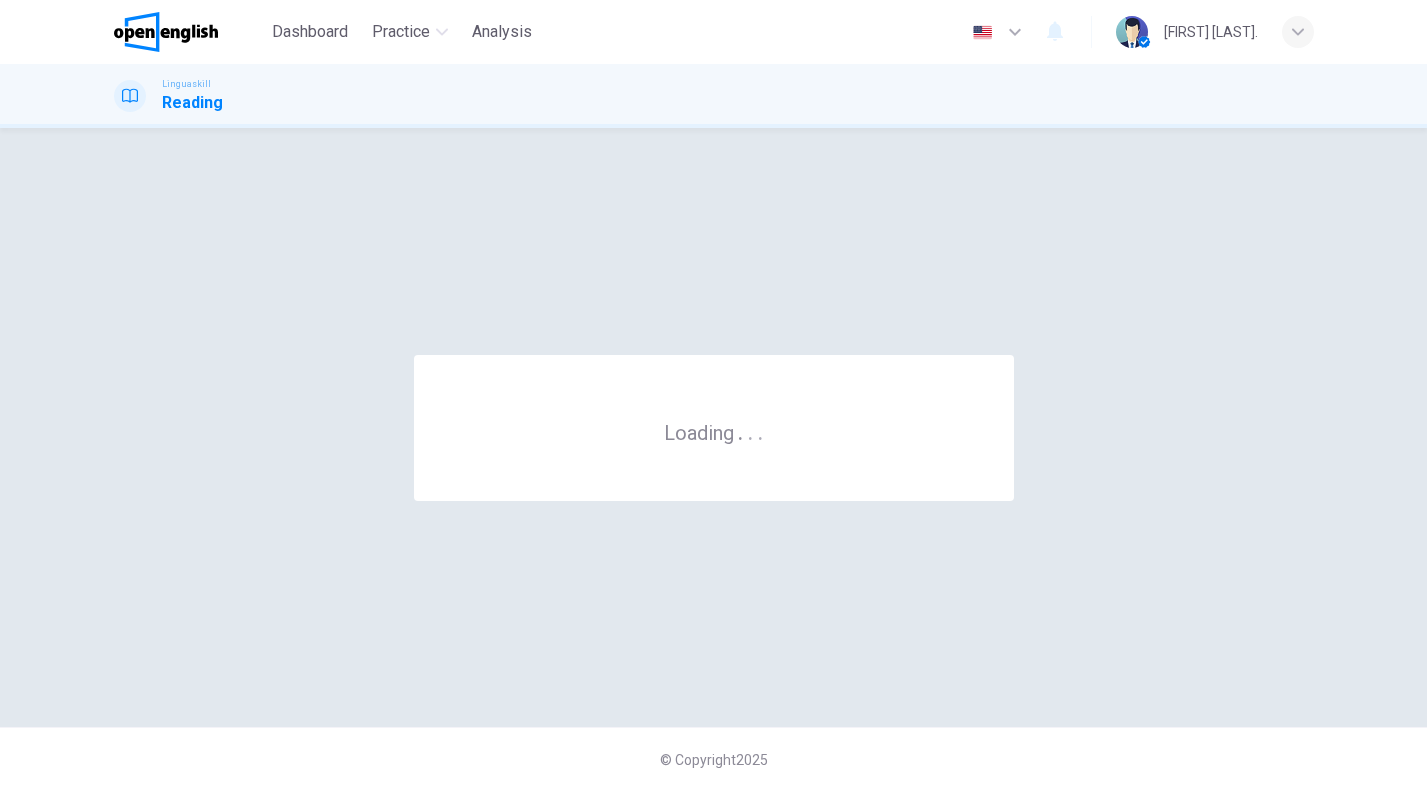 scroll, scrollTop: 0, scrollLeft: 0, axis: both 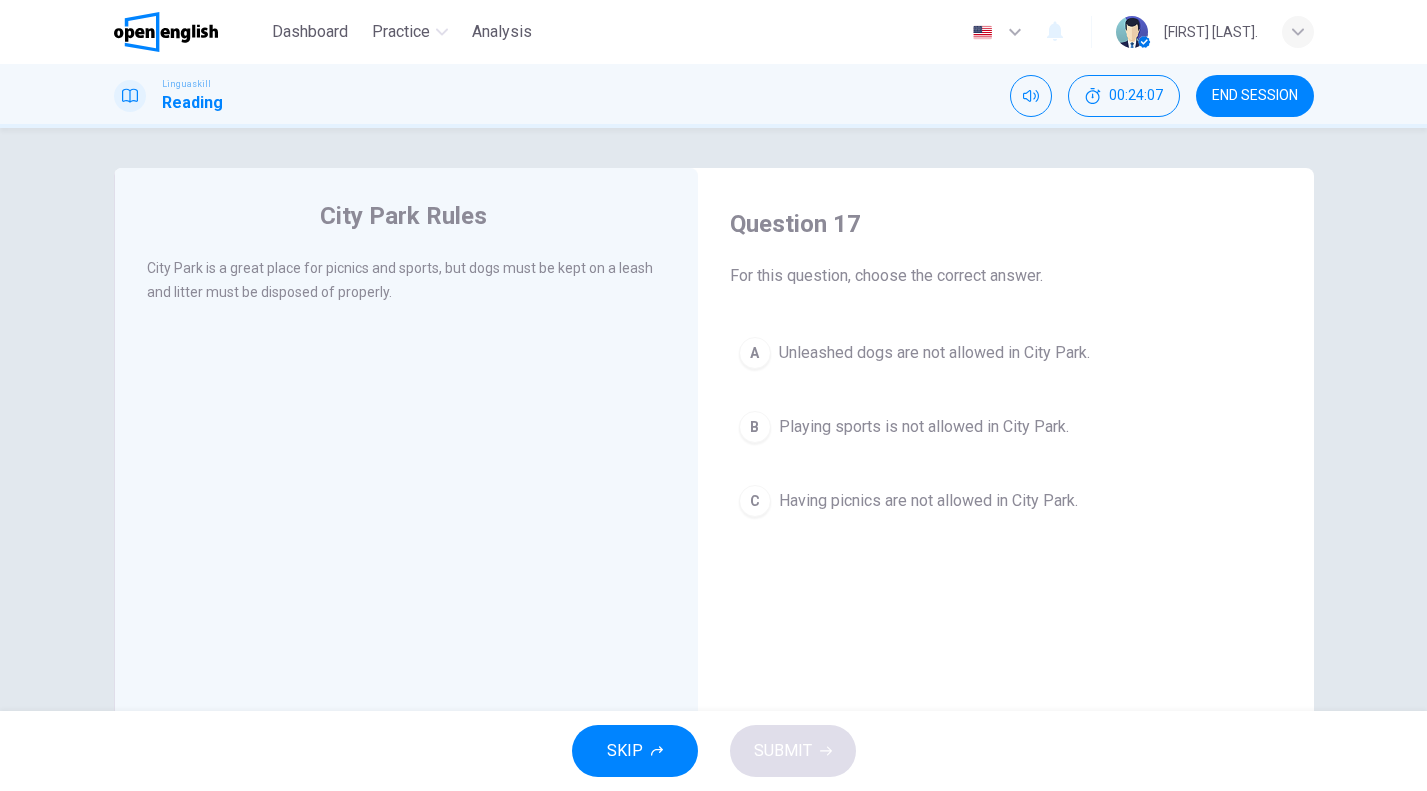 click on "Playing sports is not allowed in City Park." at bounding box center [924, 427] 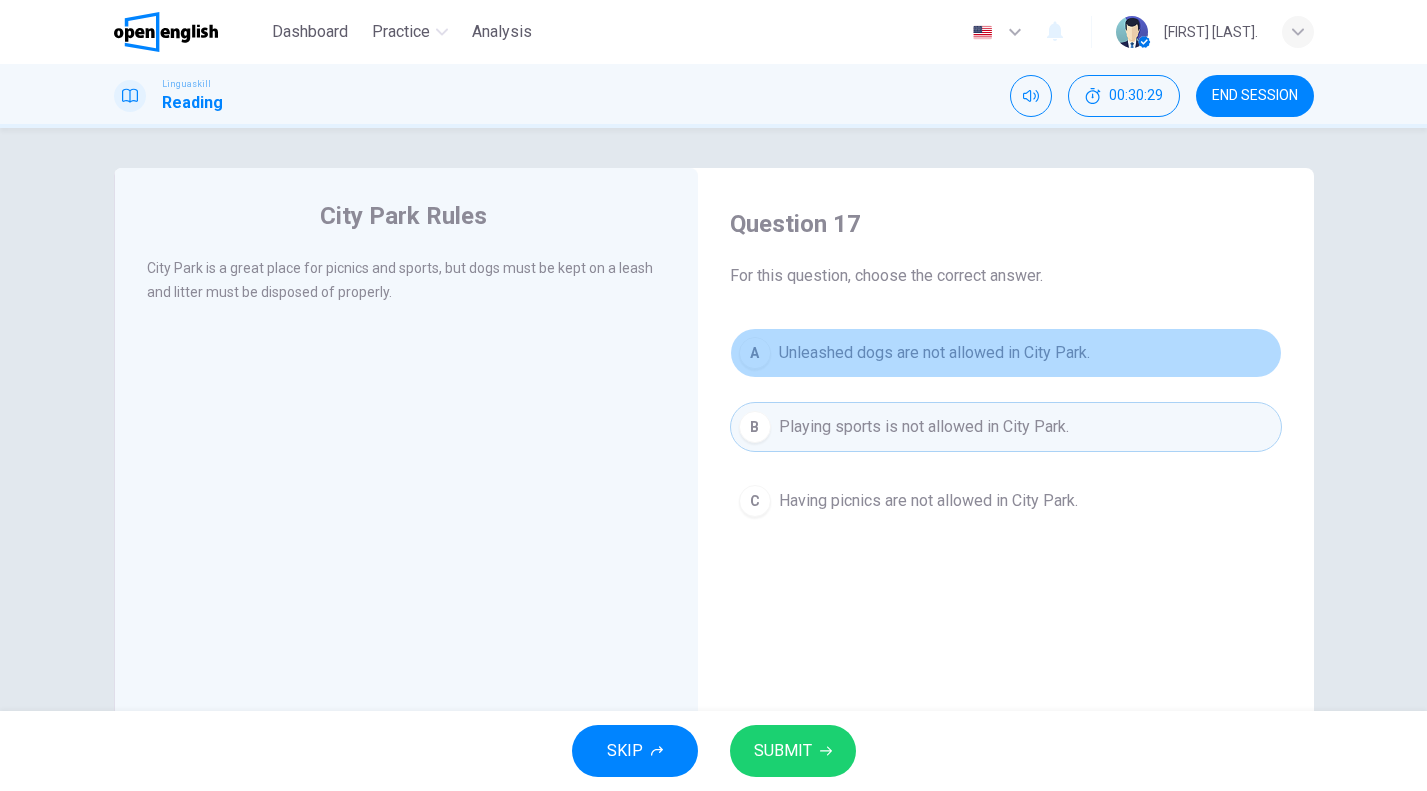 click on "Unleashed dogs are not allowed in City Park." at bounding box center (934, 353) 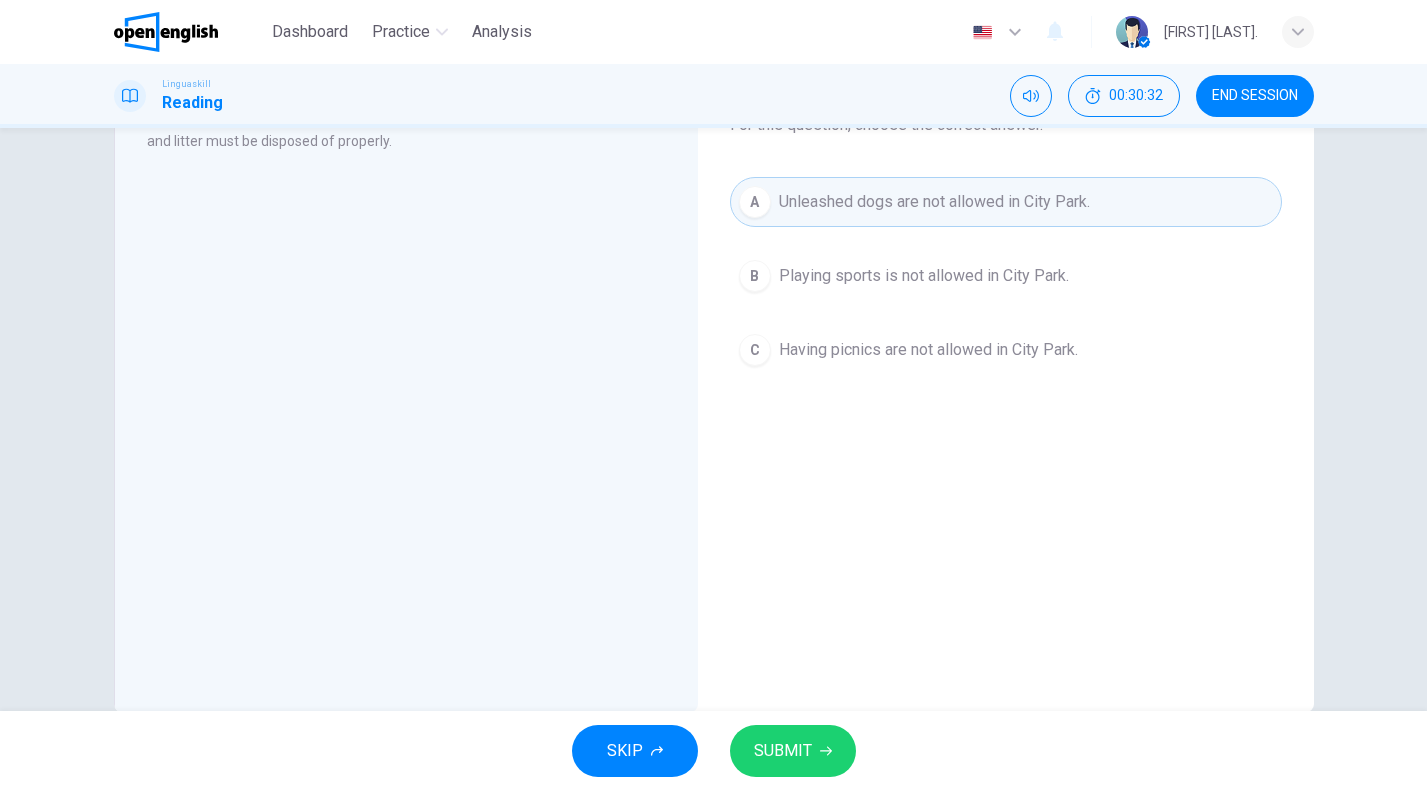 scroll, scrollTop: 192, scrollLeft: 0, axis: vertical 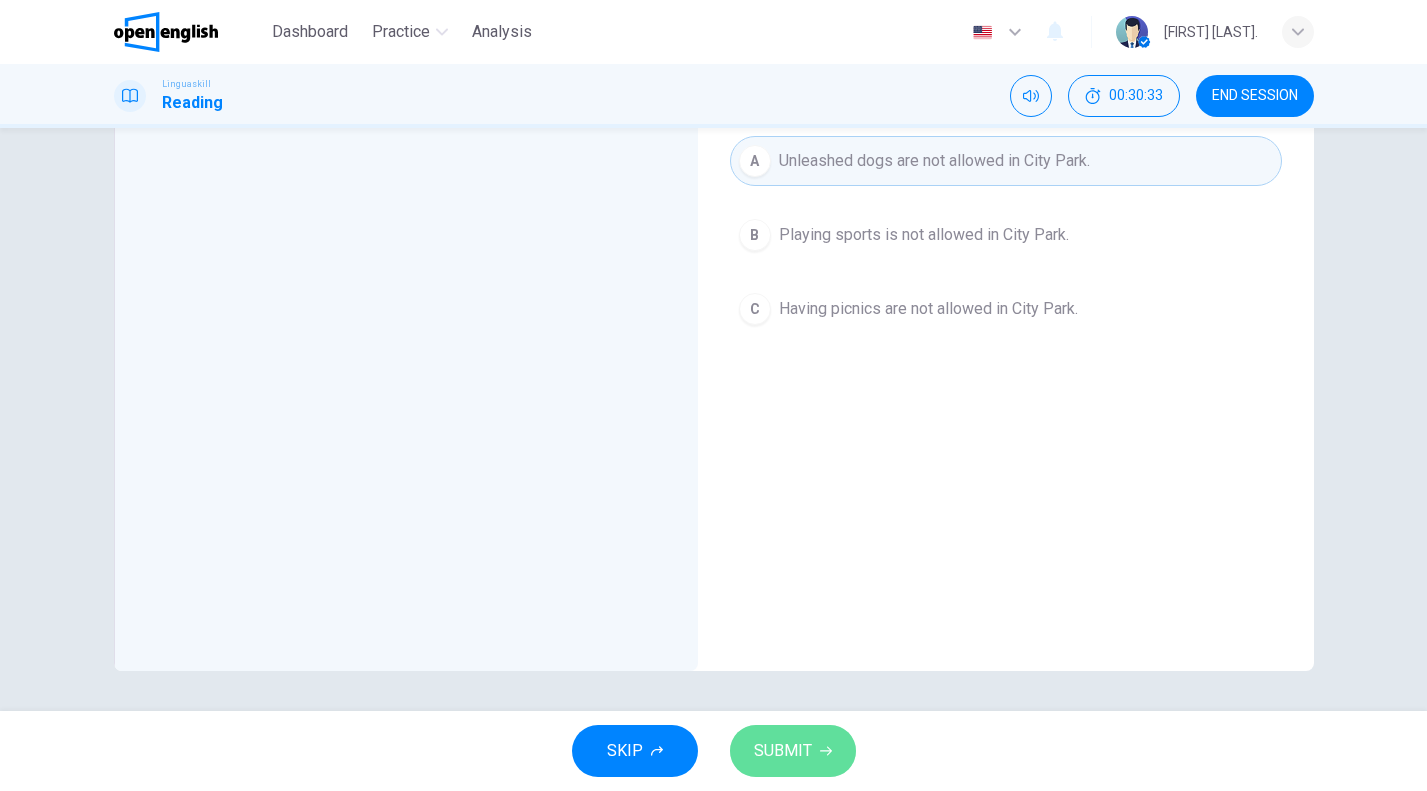 click on "SUBMIT" at bounding box center (793, 751) 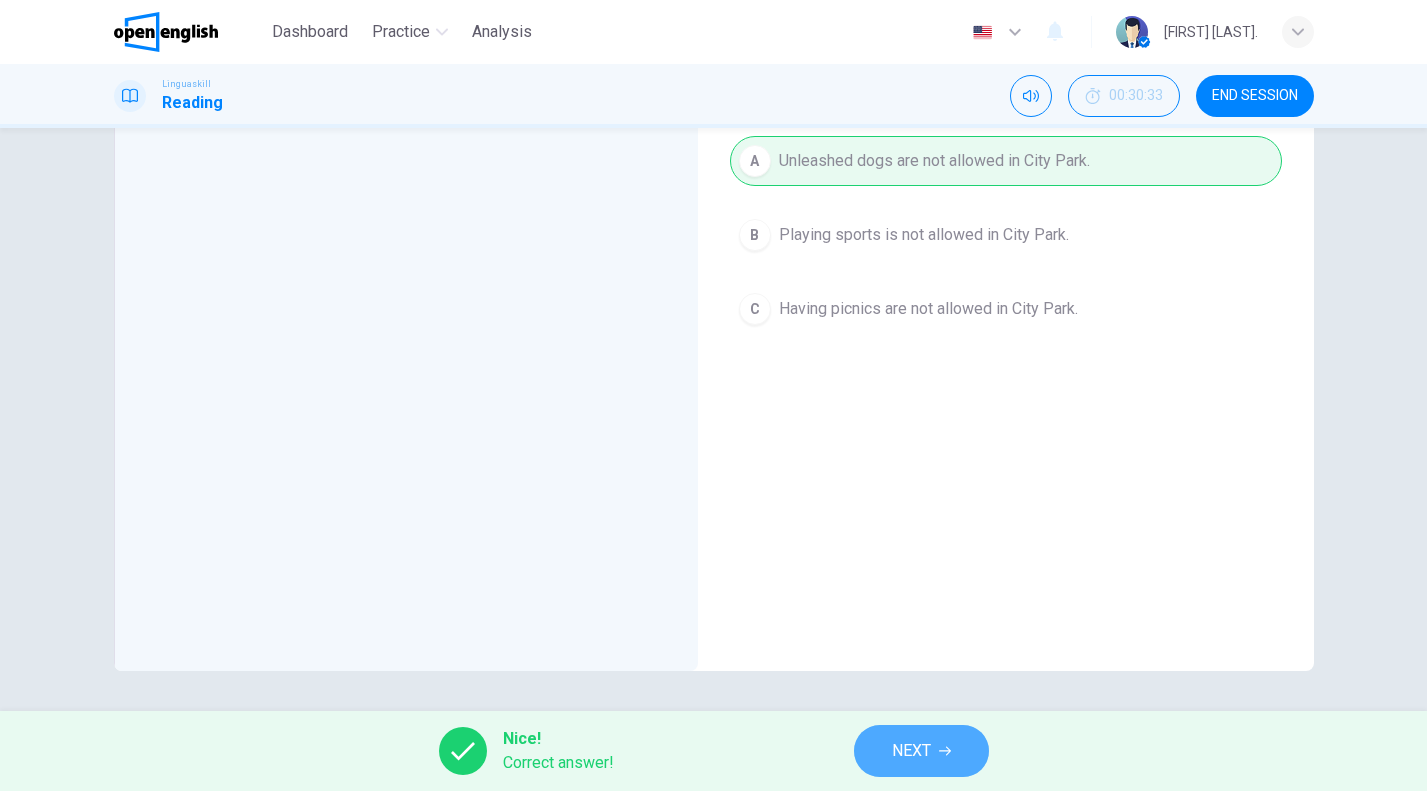 click on "NEXT" at bounding box center (921, 751) 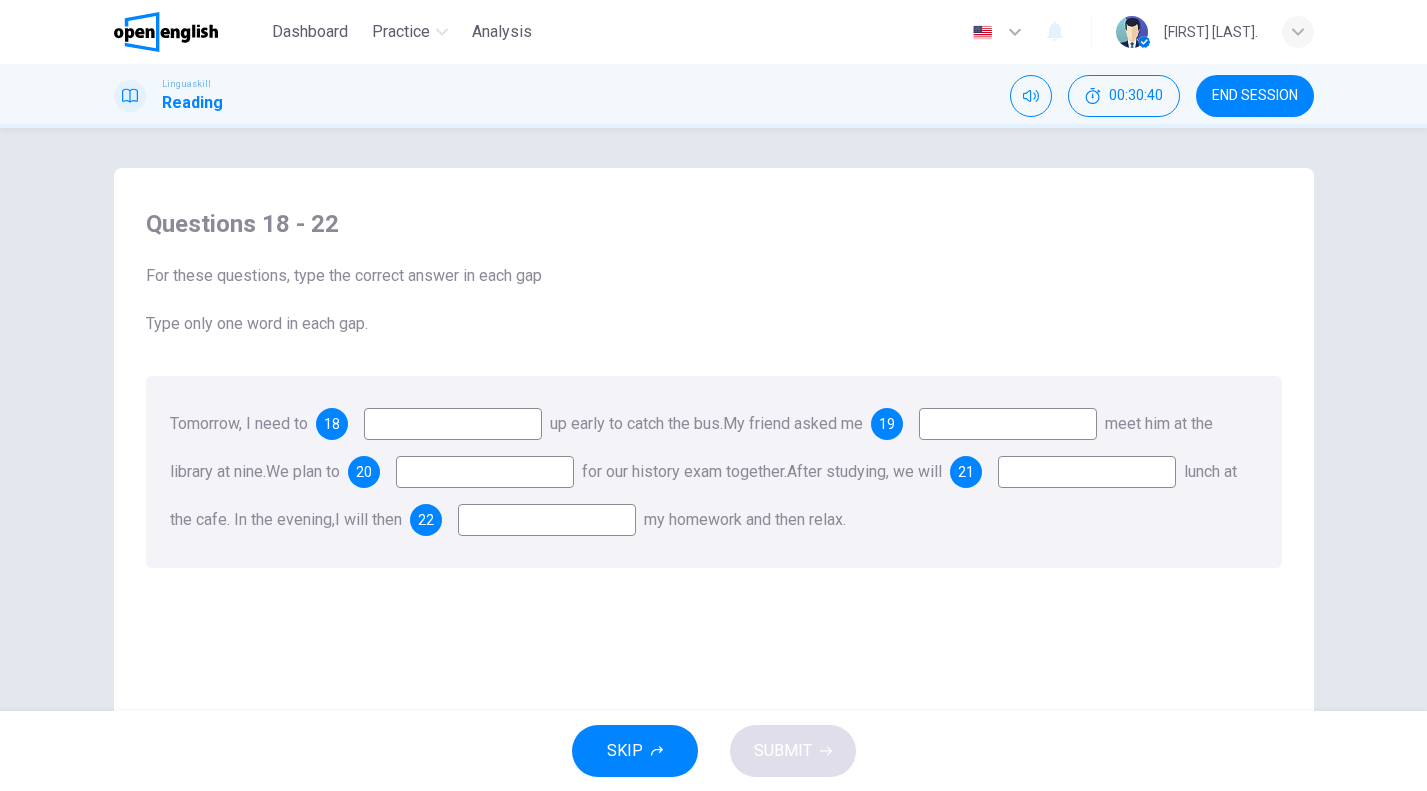 click at bounding box center (453, 424) 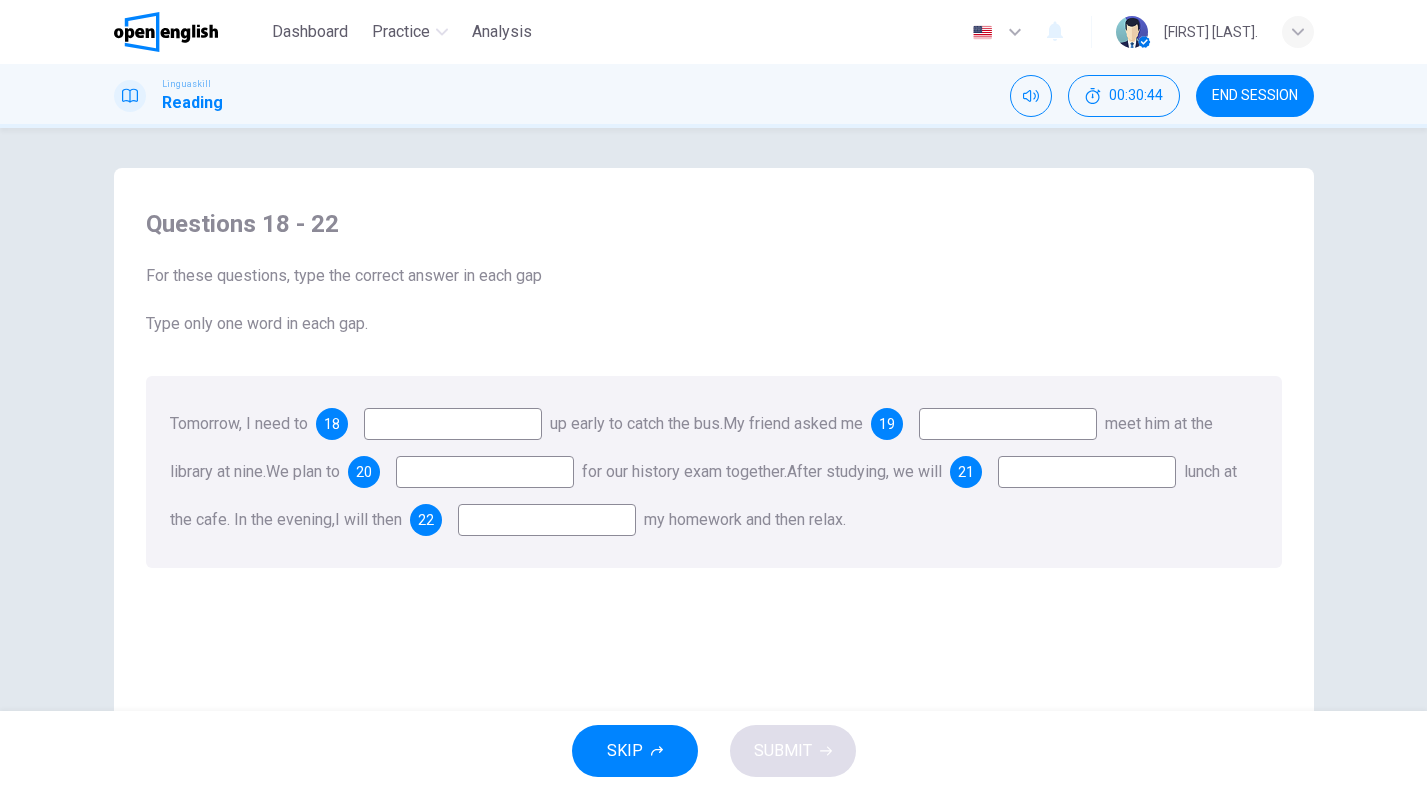 click on "18" at bounding box center (332, 424) 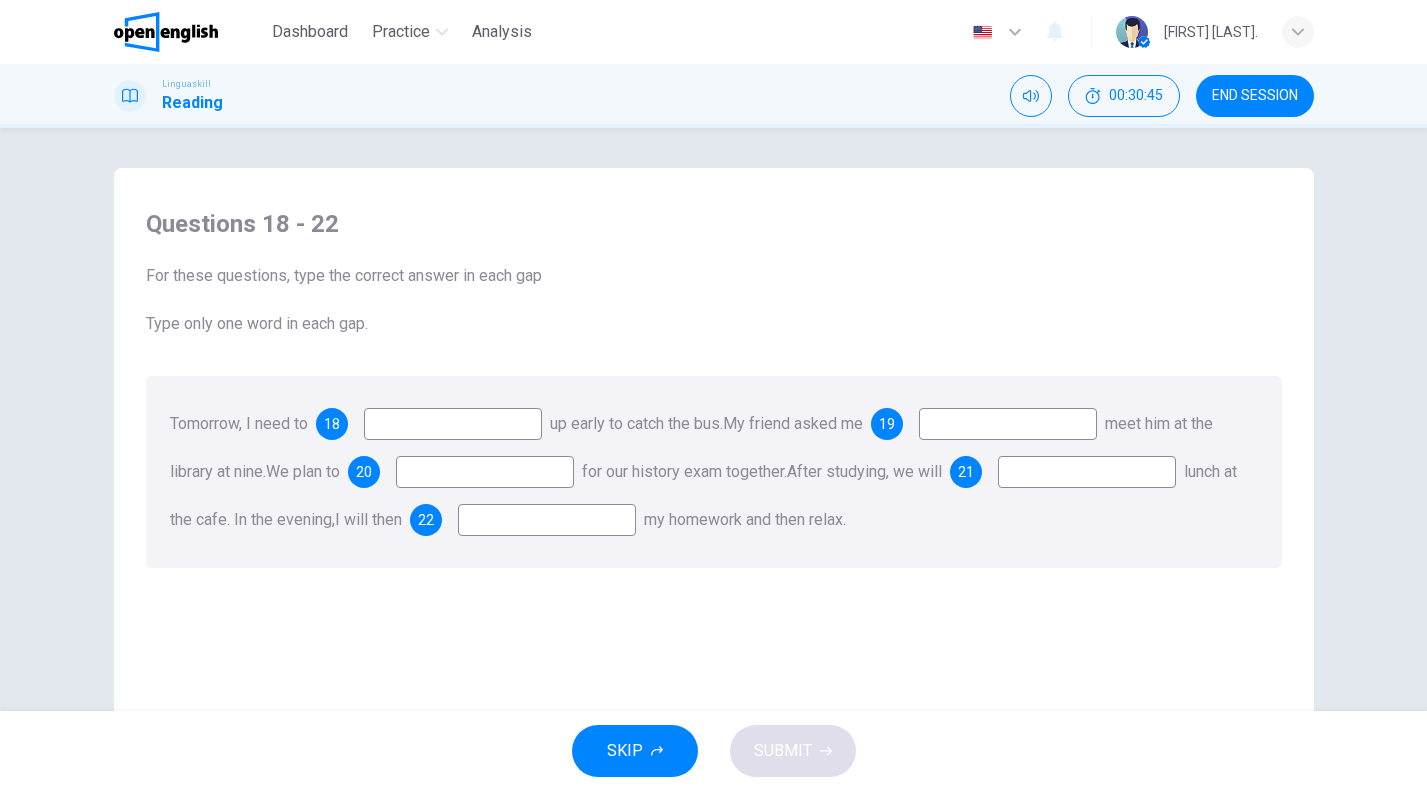click at bounding box center (453, 424) 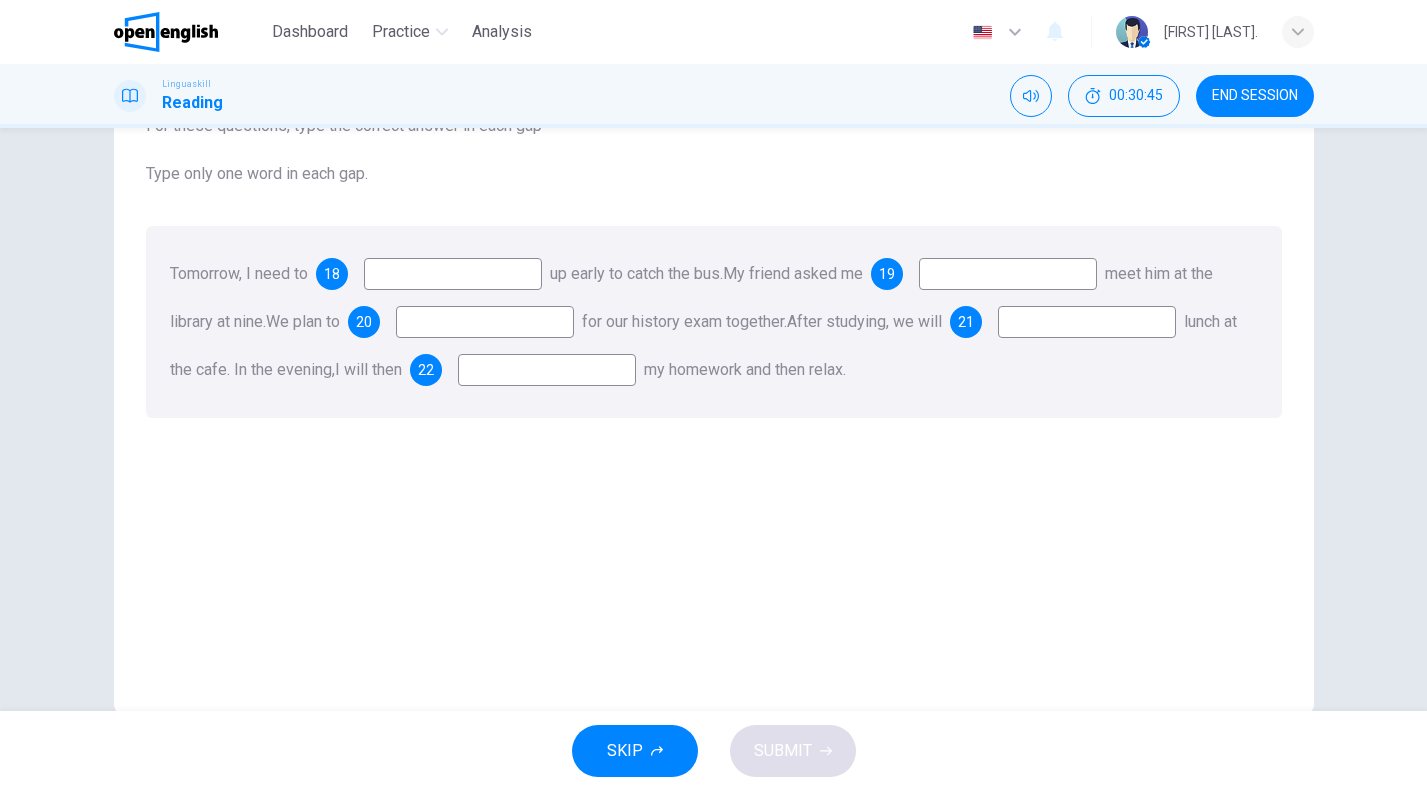 scroll, scrollTop: 192, scrollLeft: 0, axis: vertical 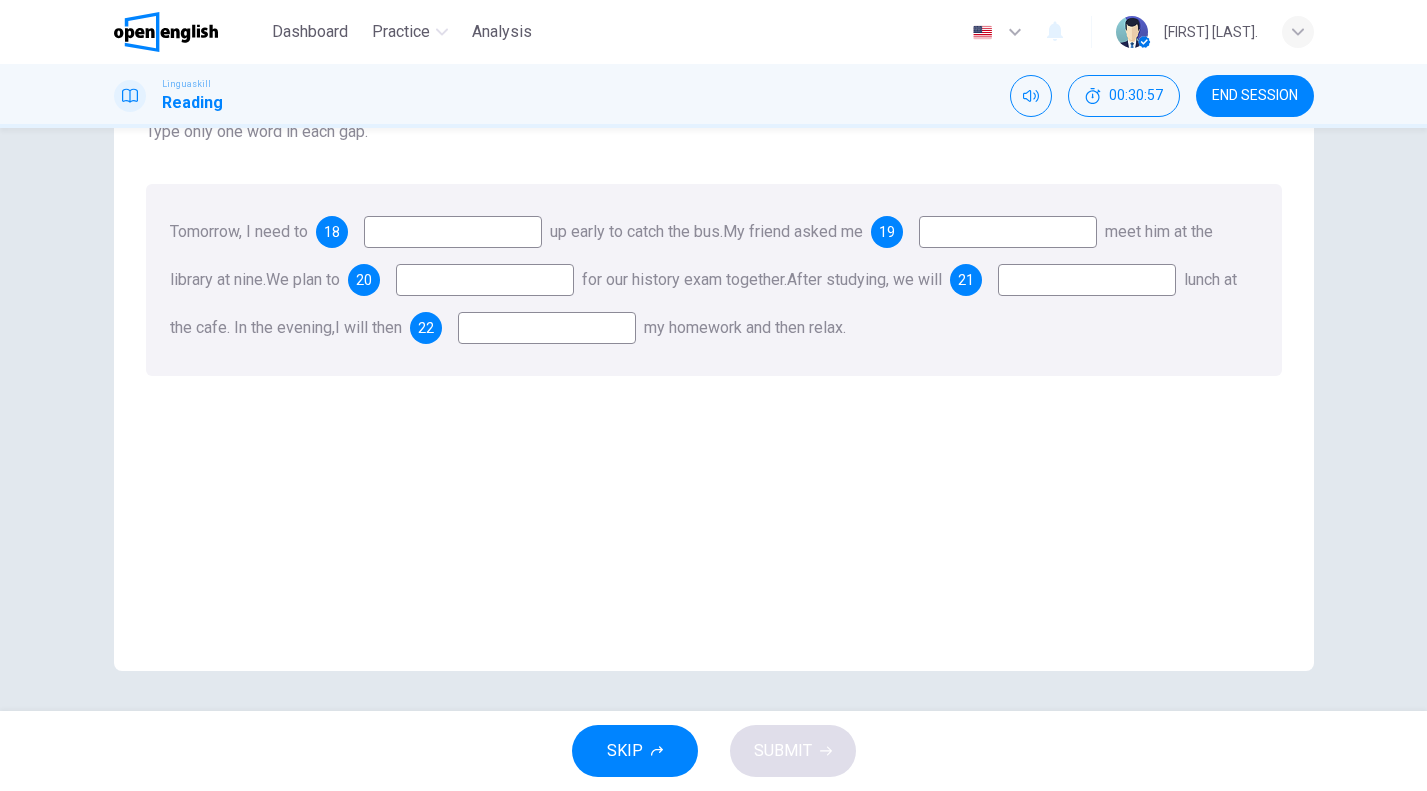 click at bounding box center [453, 232] 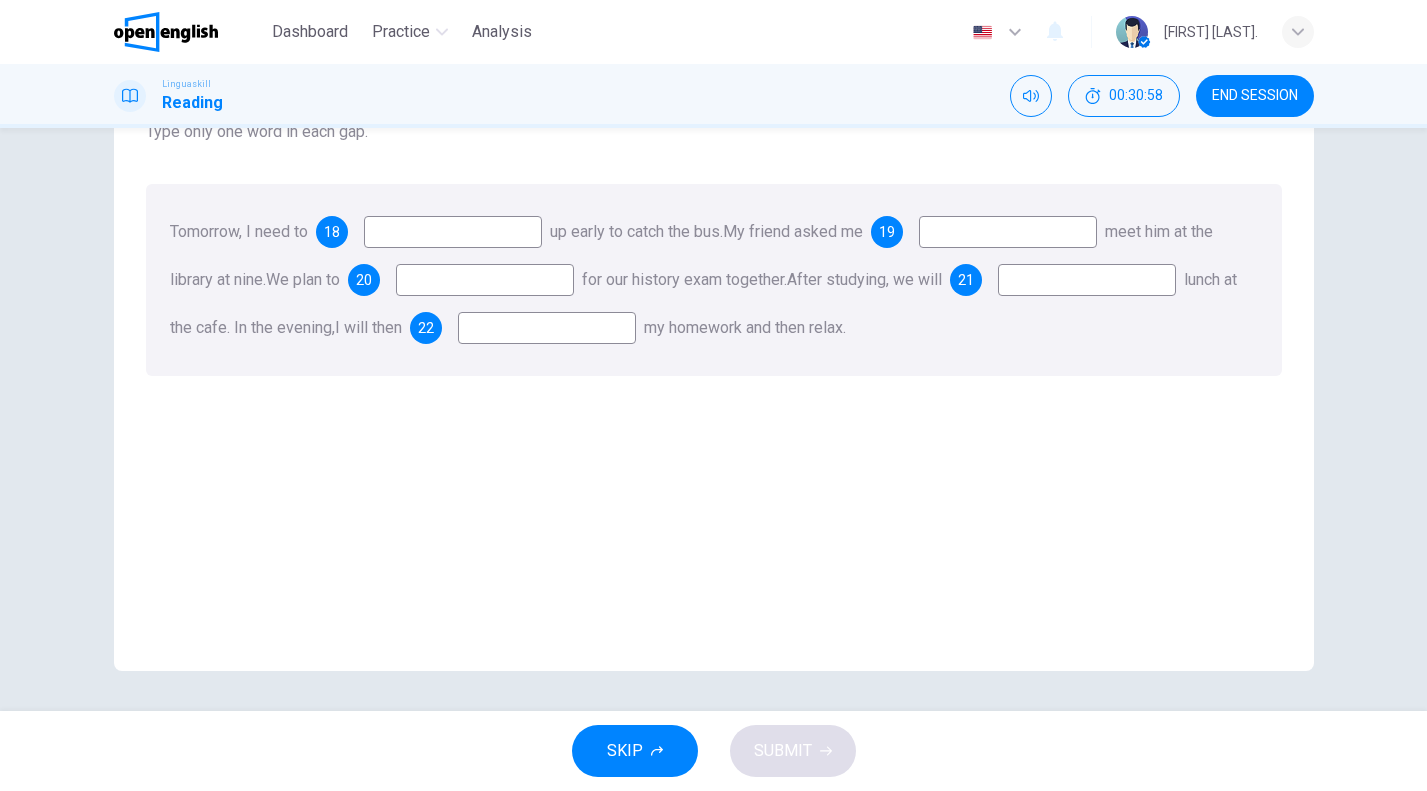 click on "Questions 18 - 22 For these questions, type the correct answer in each gap Type only one word in each gap. Tomorrow, I need to  18  up early to catch the bus.  My friend asked me  19  meet him at the library at nine.  We plan to  20  for our history exam together.  After studying, we will  21  lunch at the cafe. In the evening,  I will then  22  my homework and then relax." at bounding box center [714, 333] 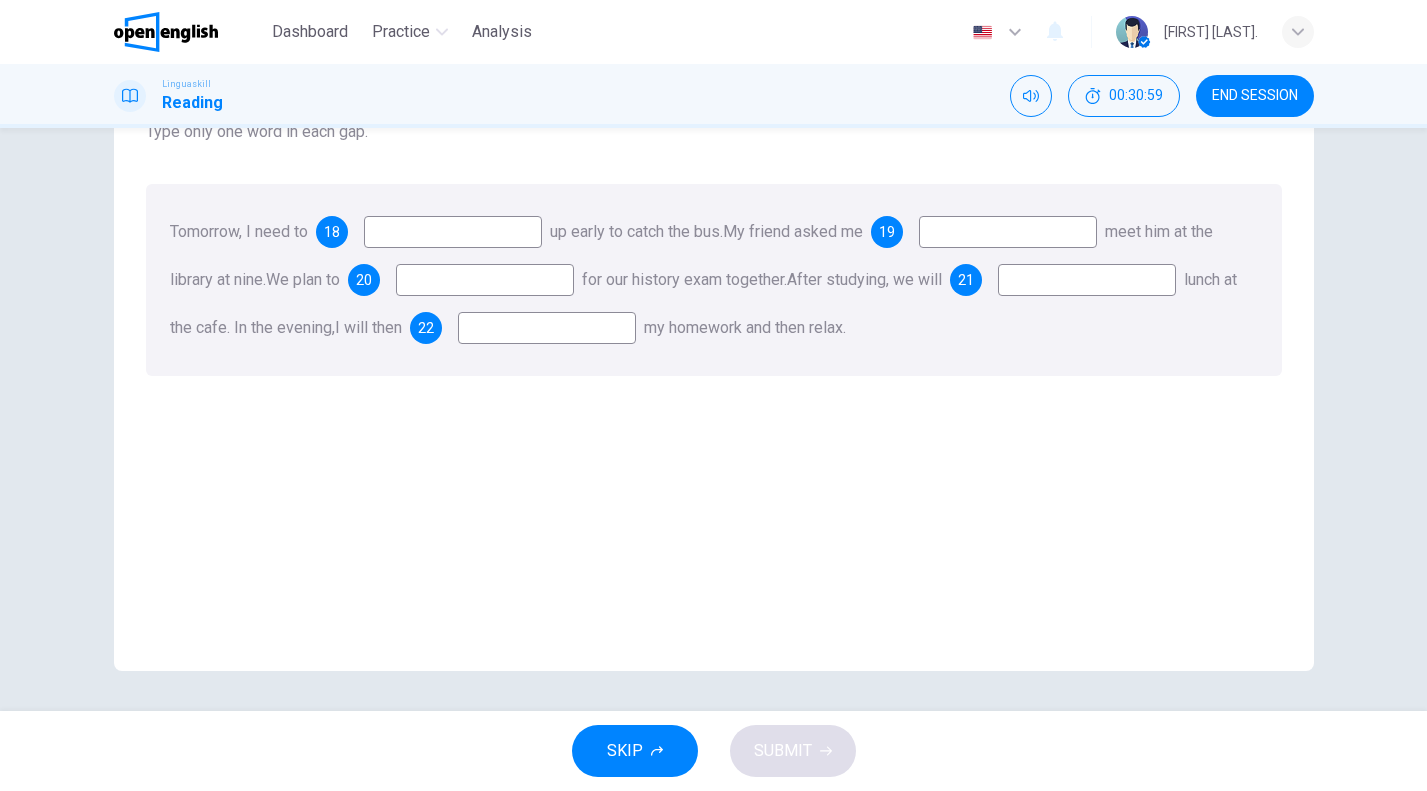 click at bounding box center [453, 232] 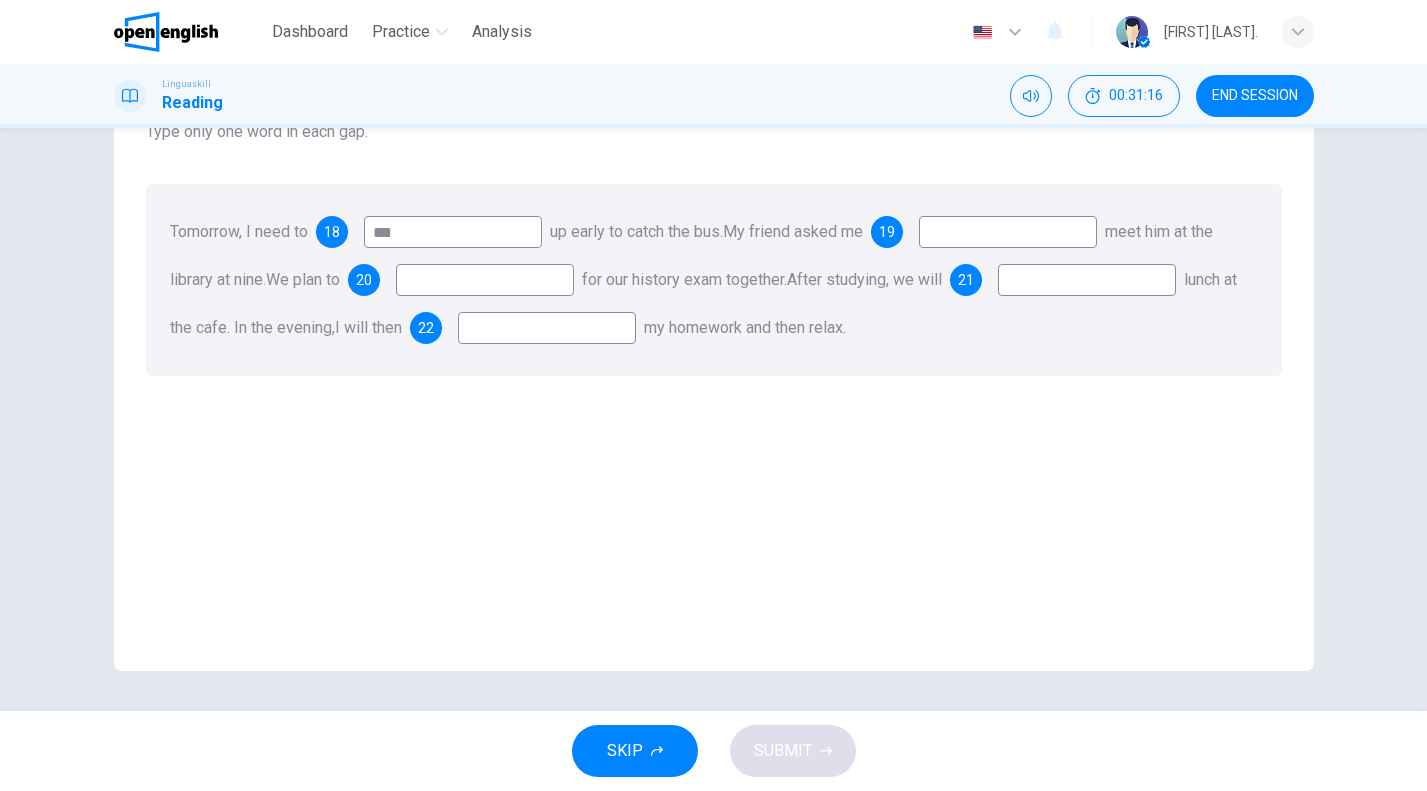 type on "***" 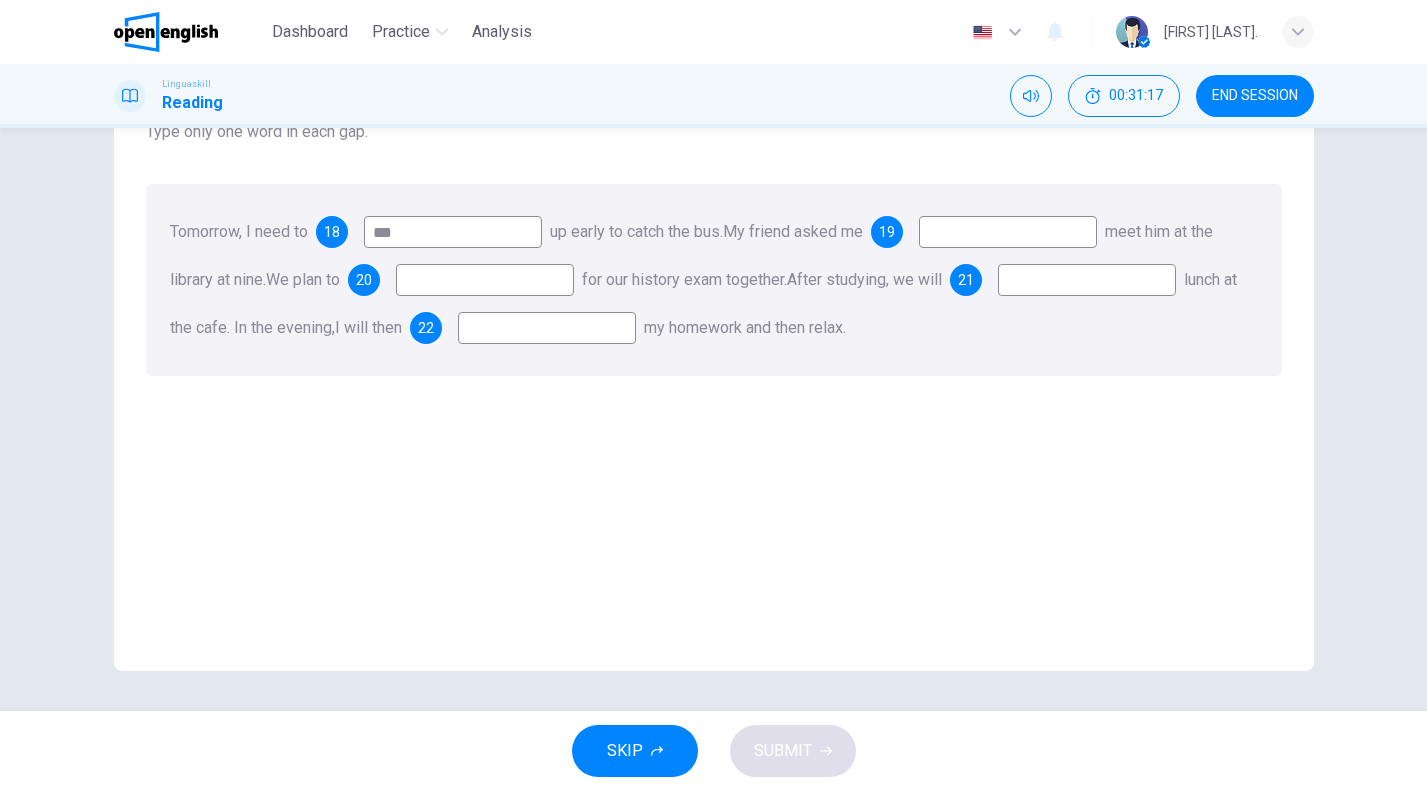 drag, startPoint x: 1391, startPoint y: 224, endPoint x: 1396, endPoint y: 165, distance: 59.211487 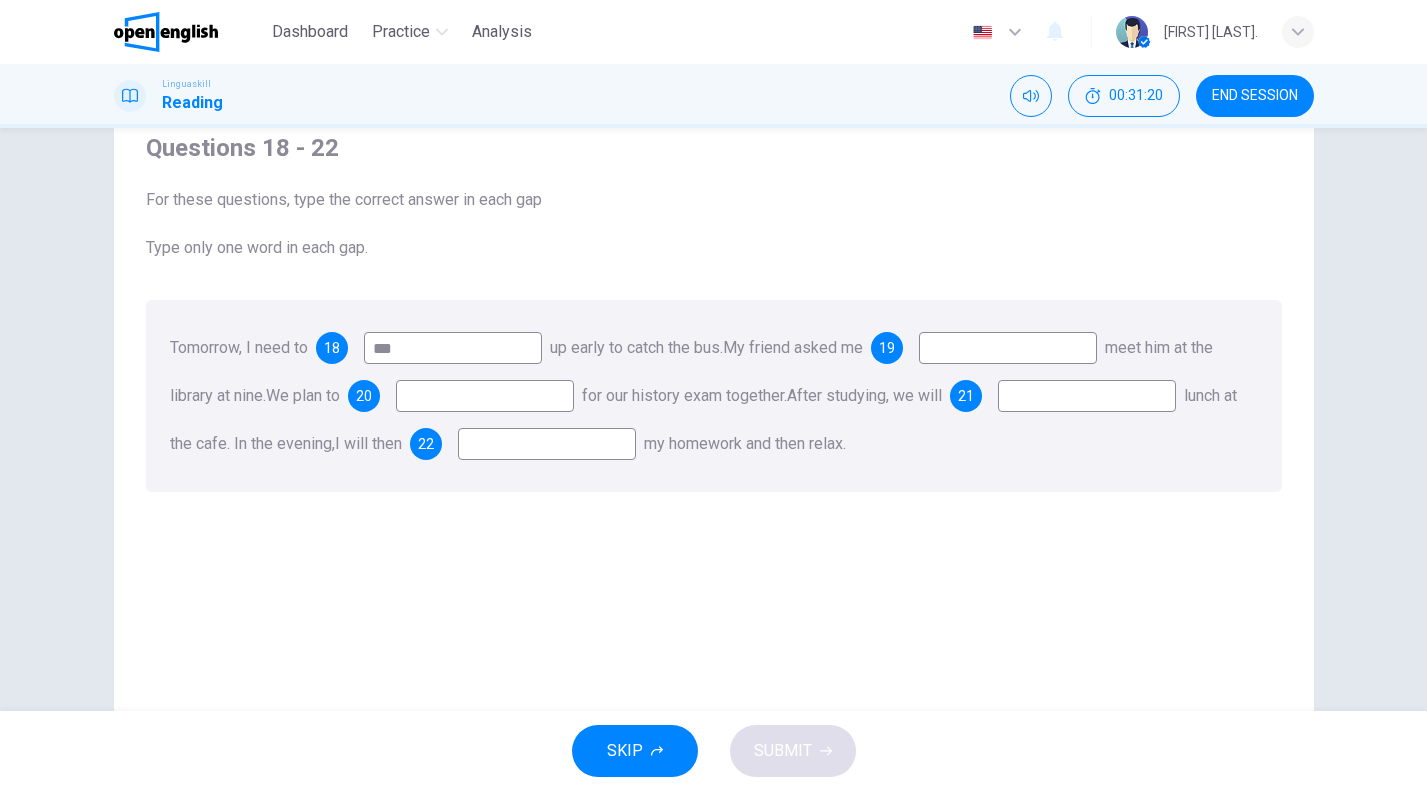 scroll, scrollTop: 72, scrollLeft: 0, axis: vertical 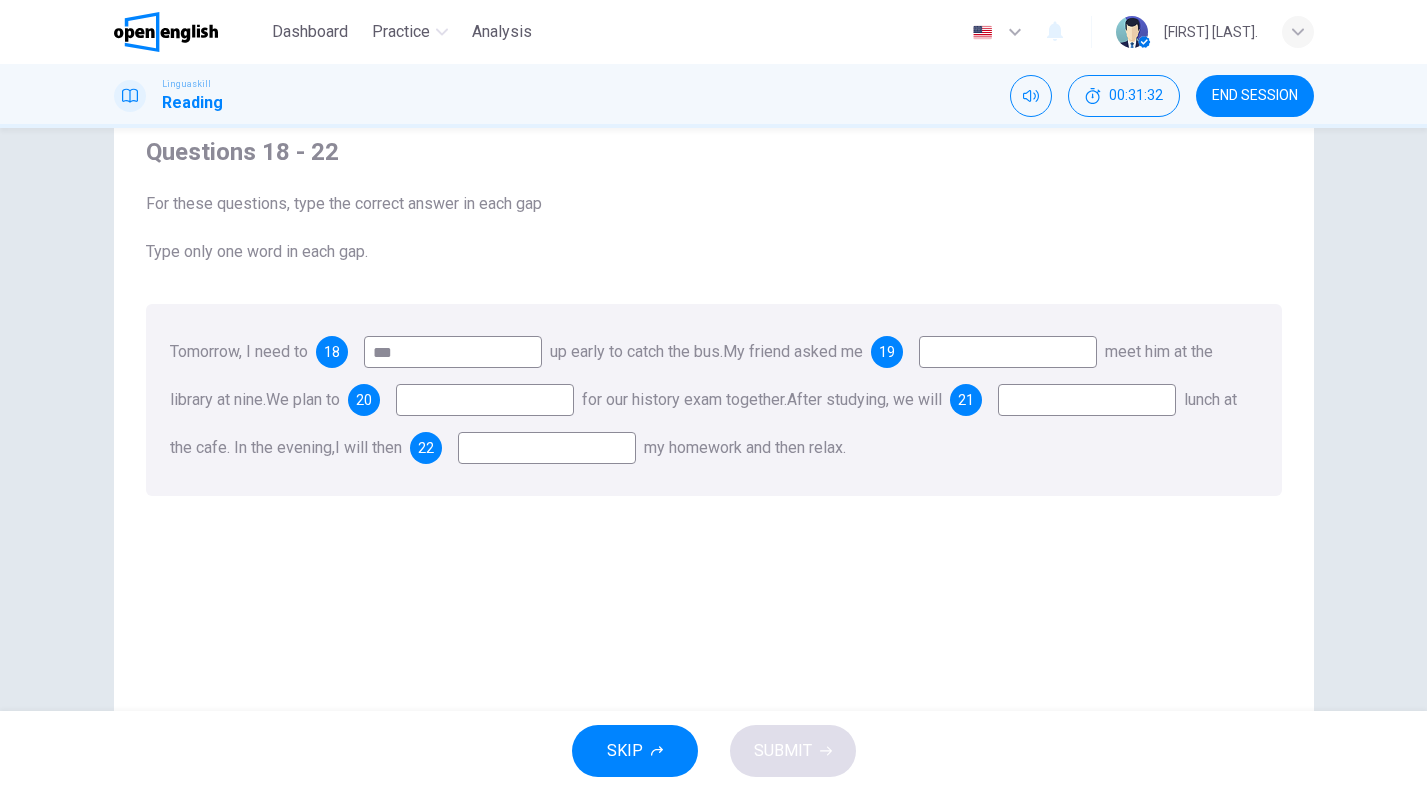 click on "***" at bounding box center [453, 352] 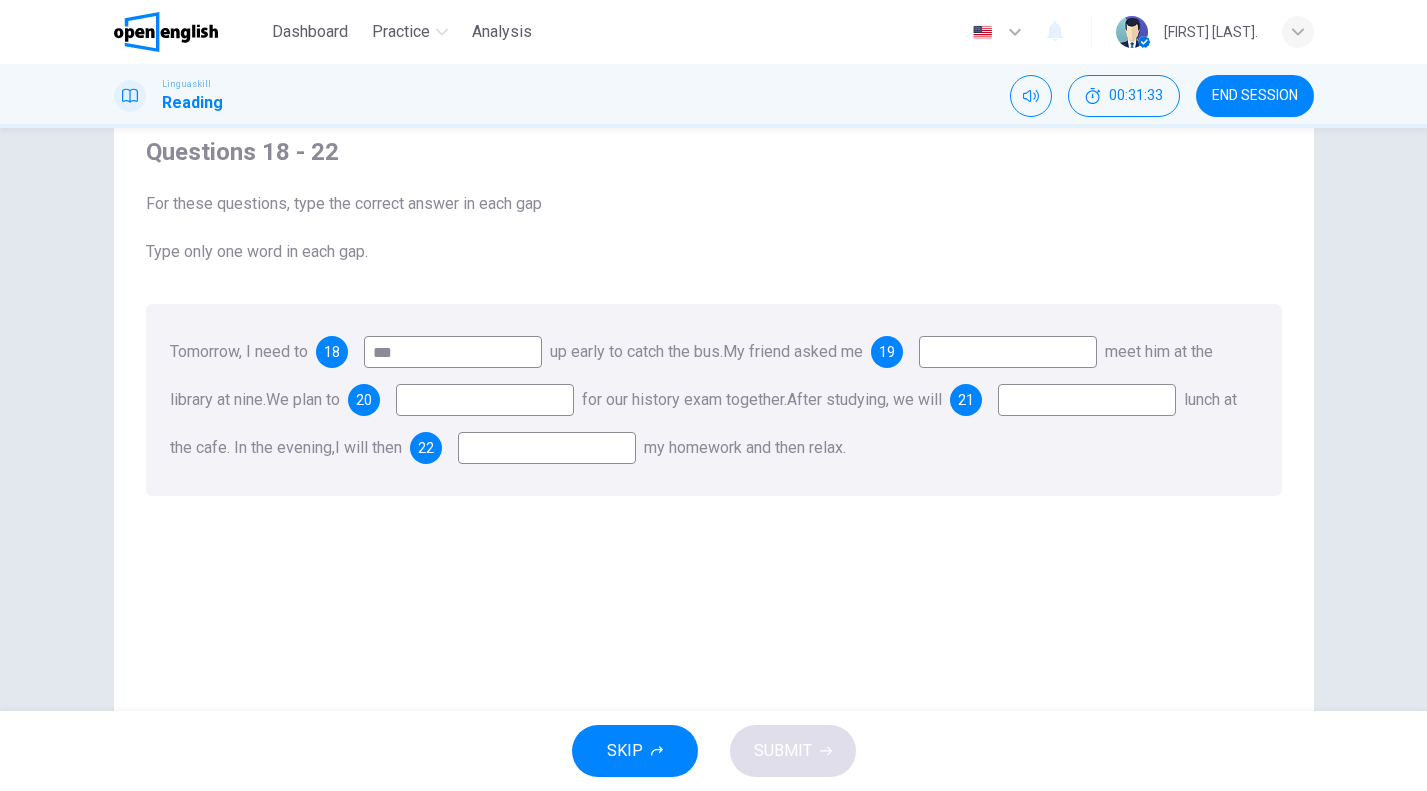 click on "***" at bounding box center [453, 352] 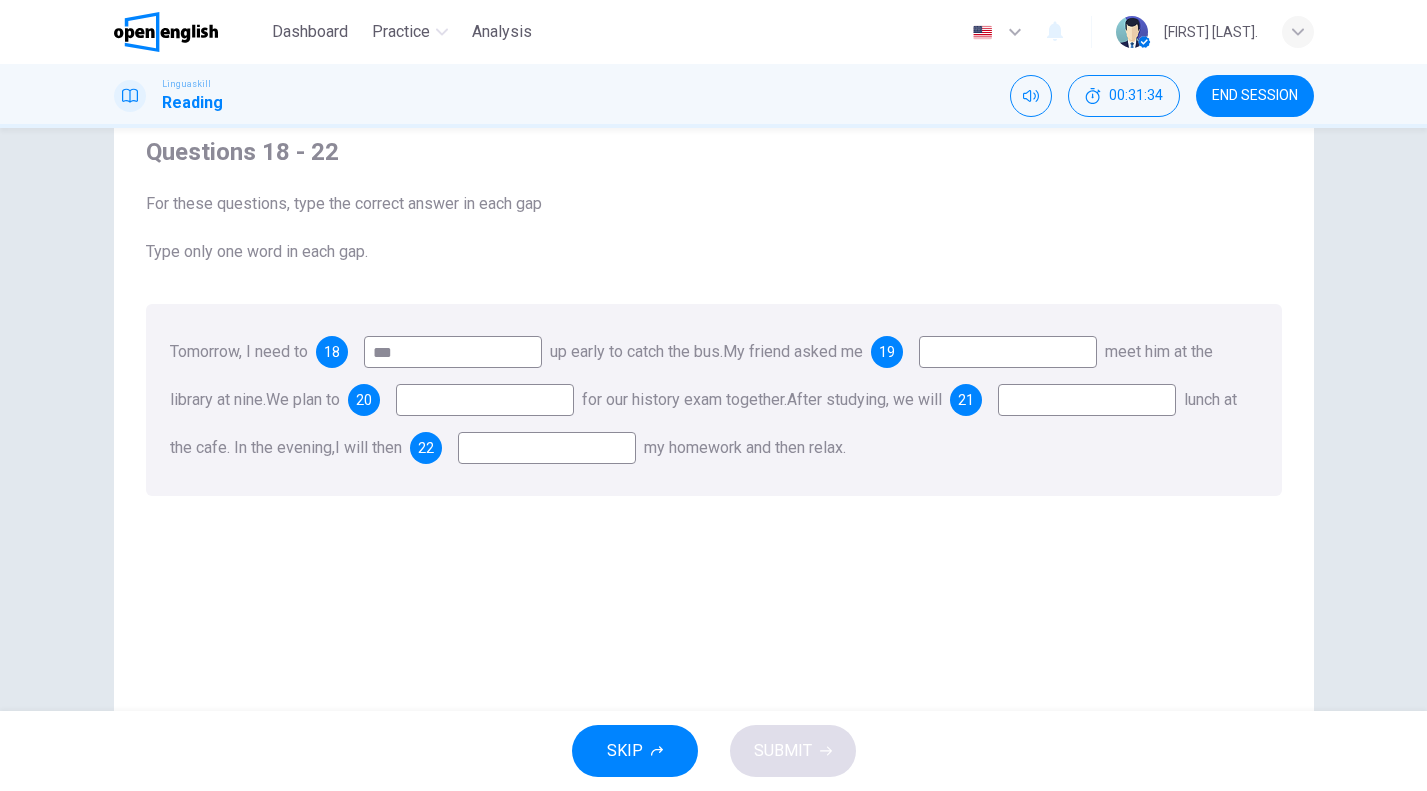 click on "18" at bounding box center (332, 352) 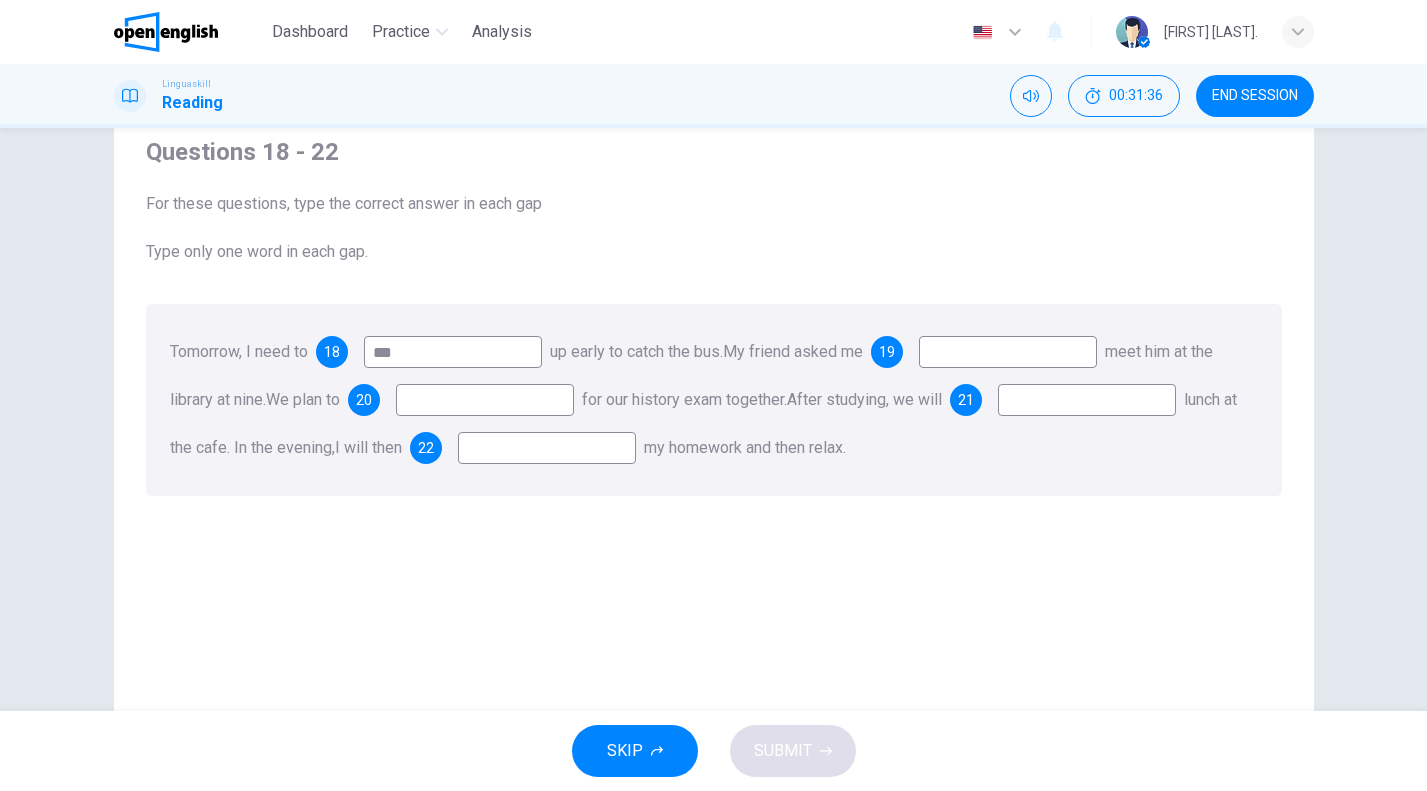click at bounding box center (1008, 352) 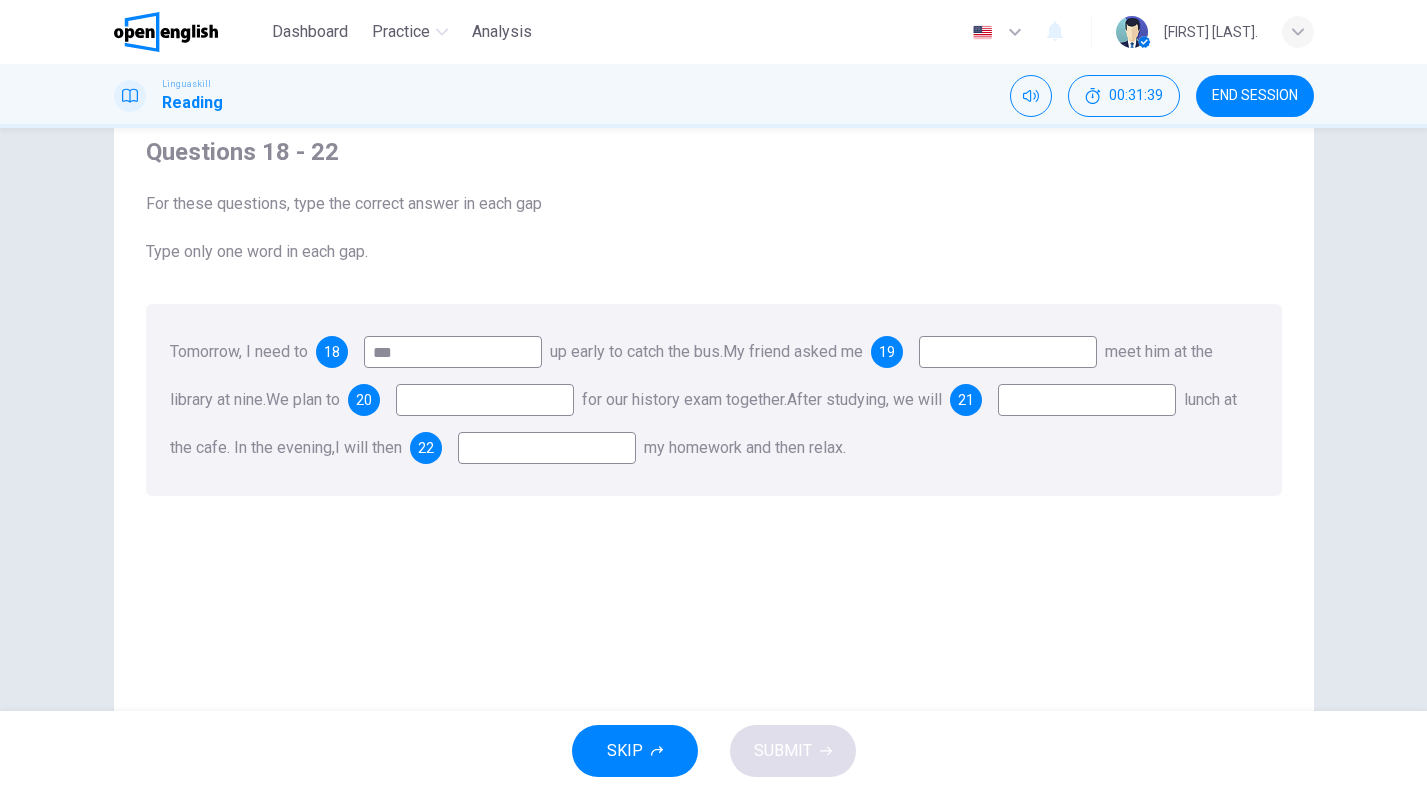 click on "***" at bounding box center (453, 352) 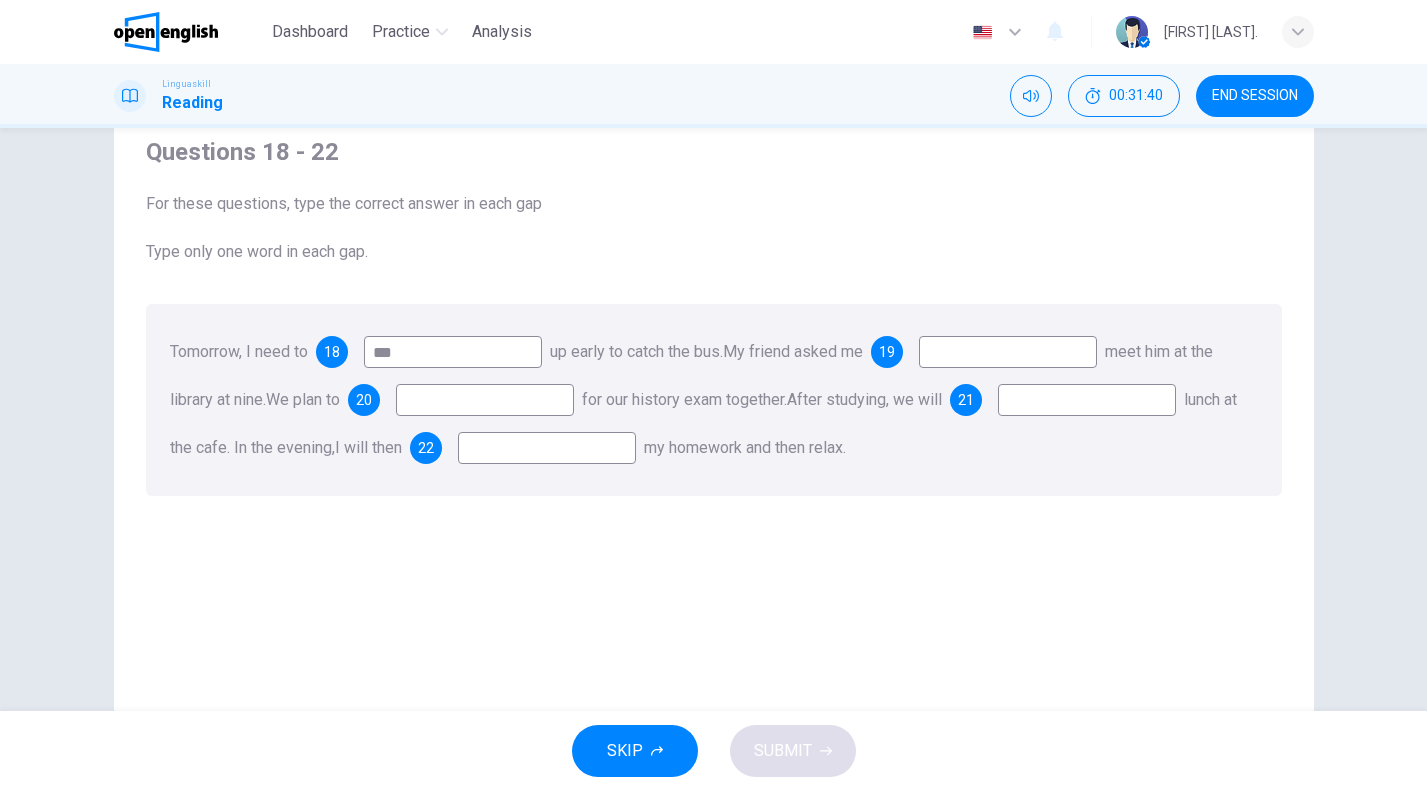 click on "***" at bounding box center (453, 352) 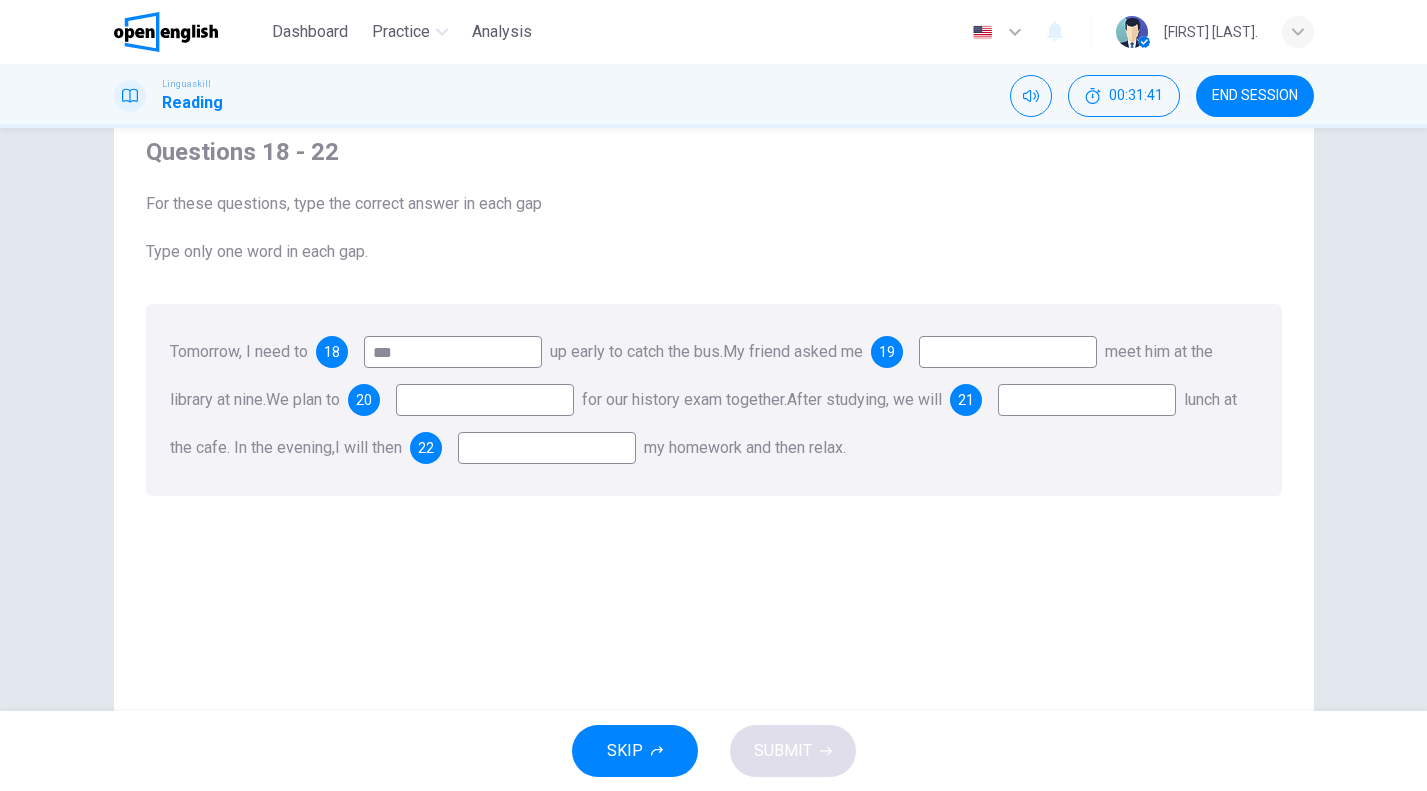 click on "***" at bounding box center (453, 352) 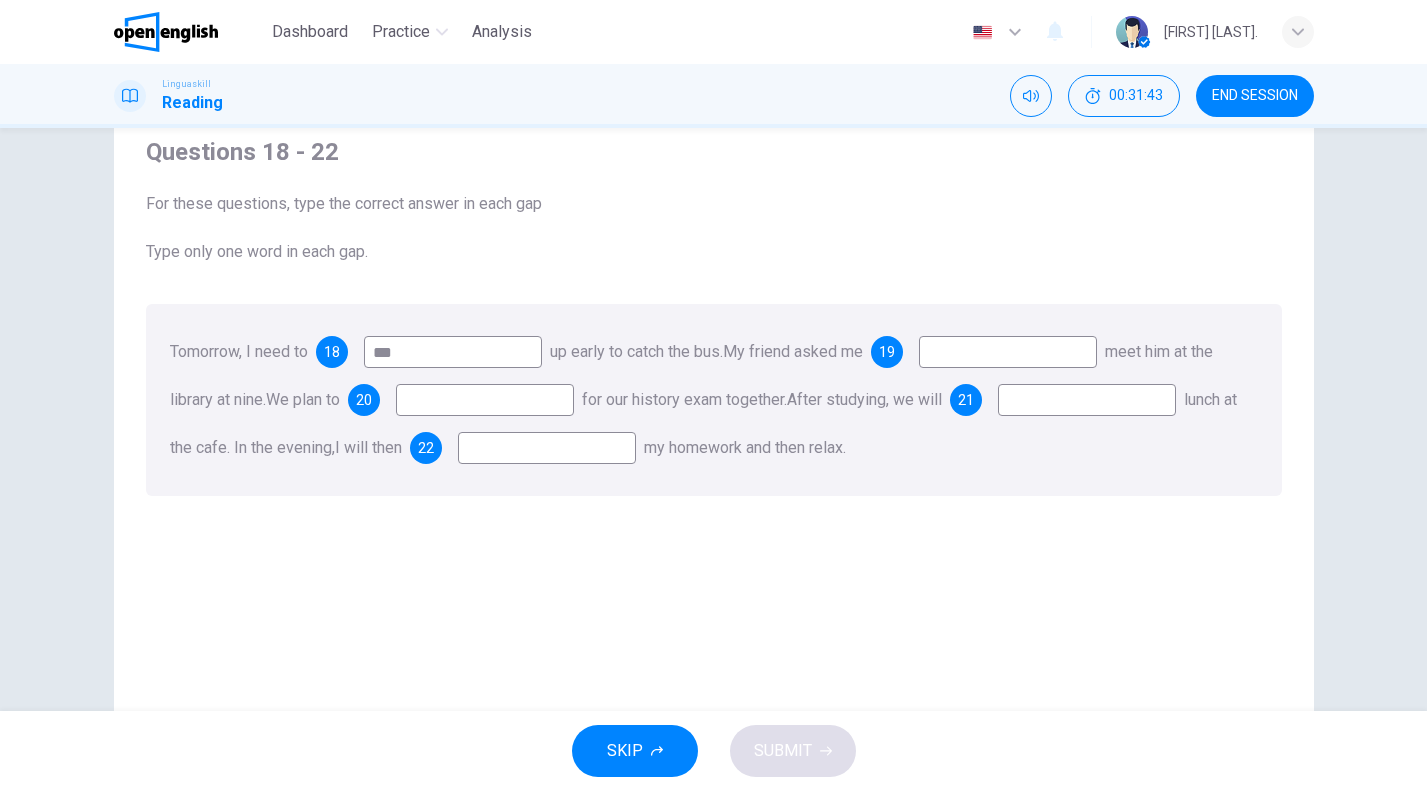 click on "Tomorrow, I need to  18 ***  up early to catch the bus.  My friend asked me  19  meet him at the library at nine.  We plan to  20  for our history exam together.  After studying, we will  21  lunch at the cafe.  In the evening,  I will then  22  my homework and then relax." at bounding box center (714, 400) 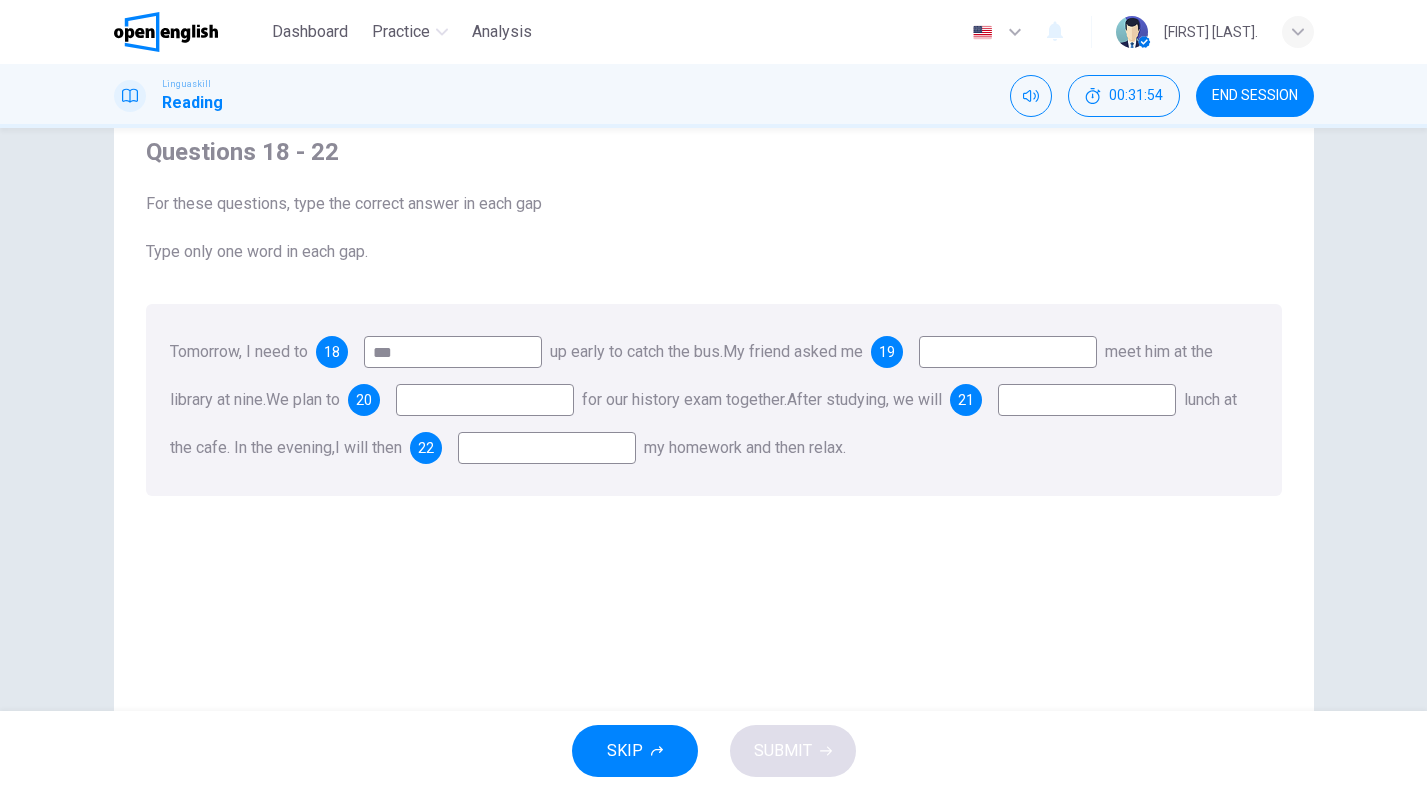 click at bounding box center [1008, 352] 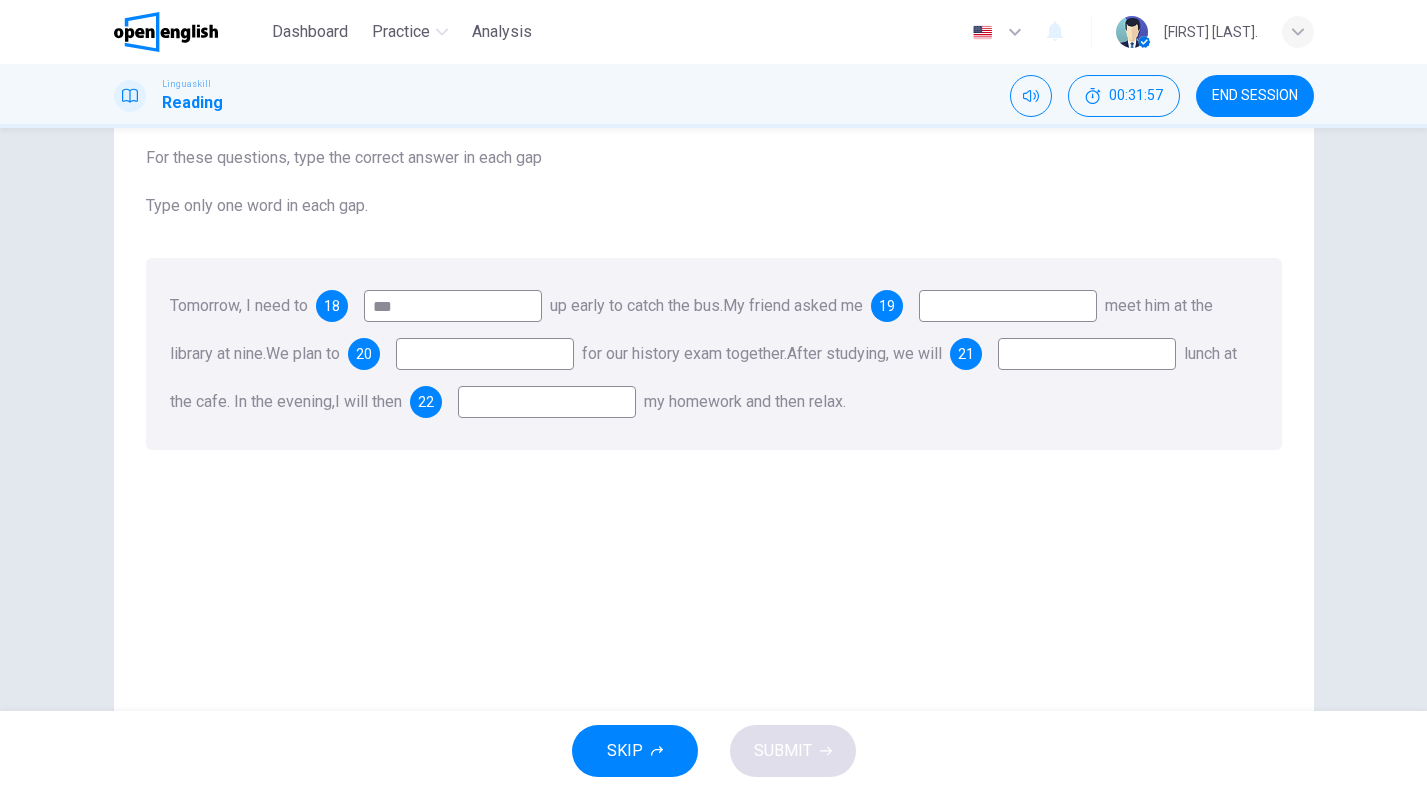 scroll, scrollTop: 192, scrollLeft: 0, axis: vertical 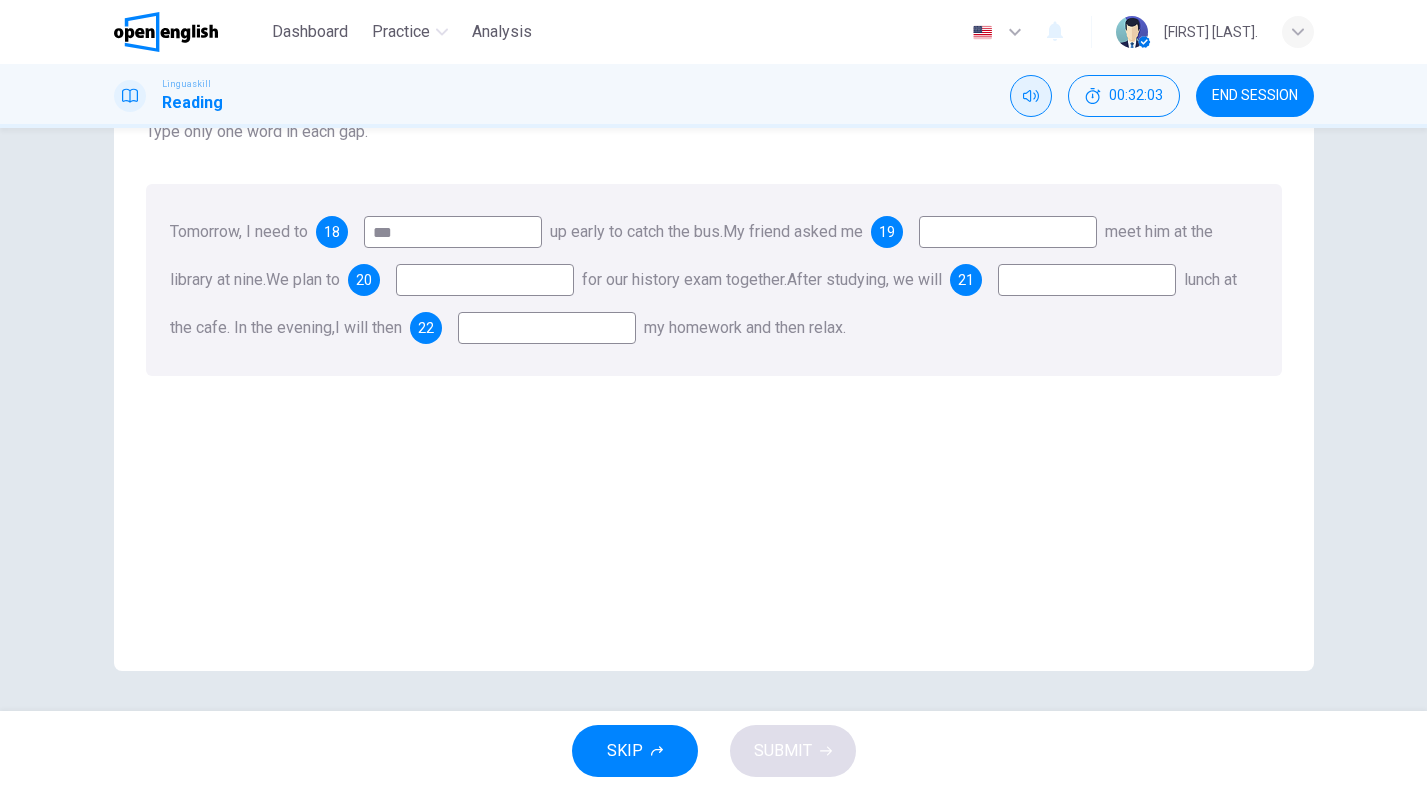 click 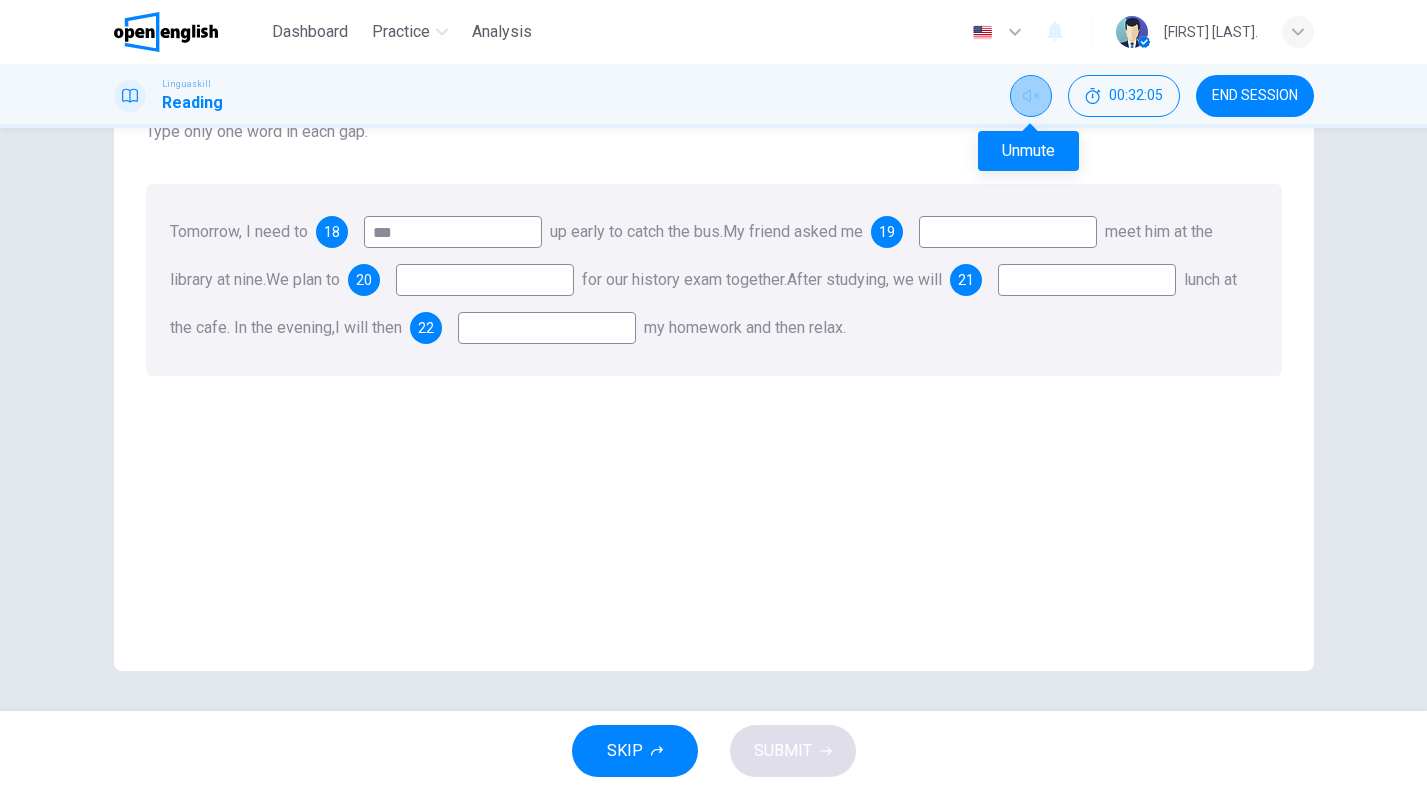 click 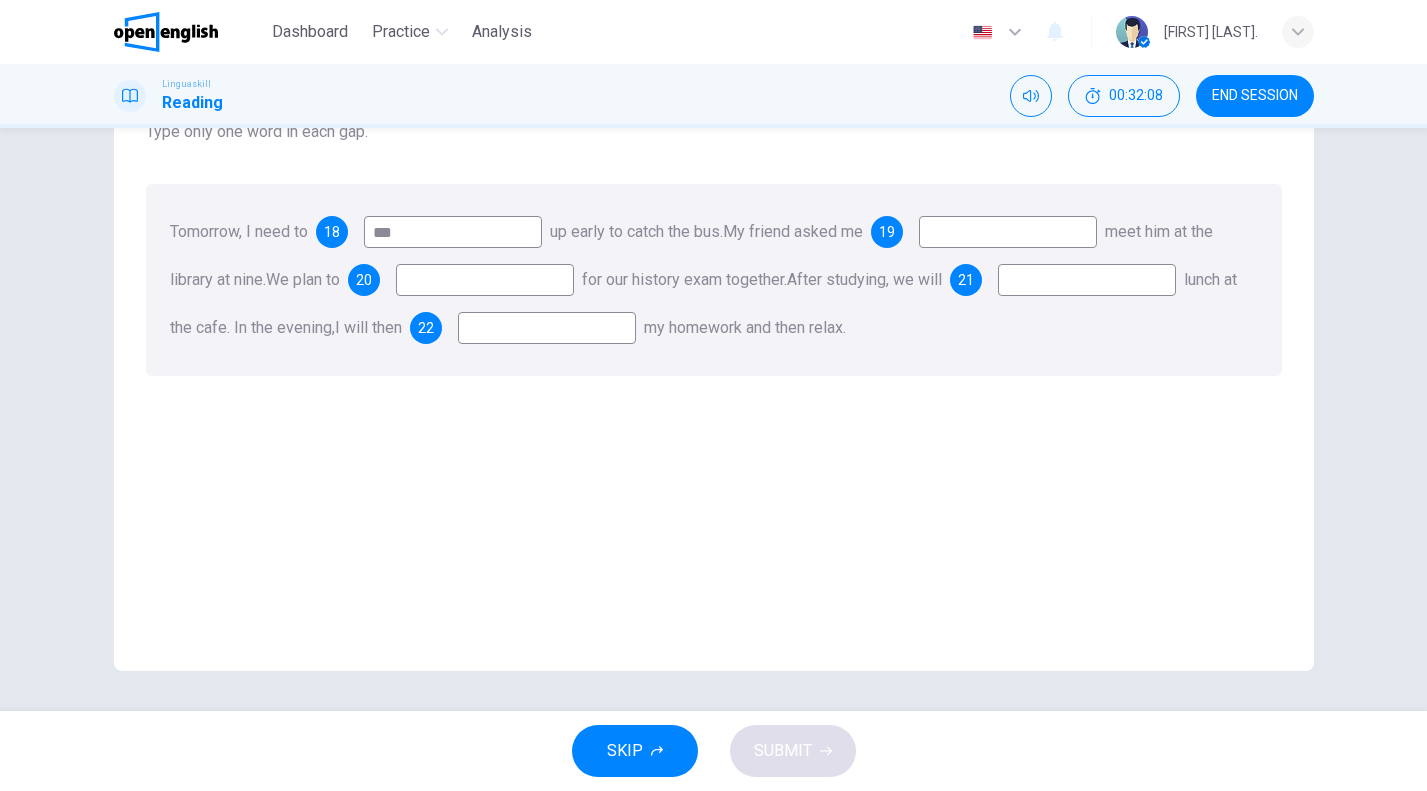 drag, startPoint x: 1396, startPoint y: 295, endPoint x: 1396, endPoint y: 274, distance: 21 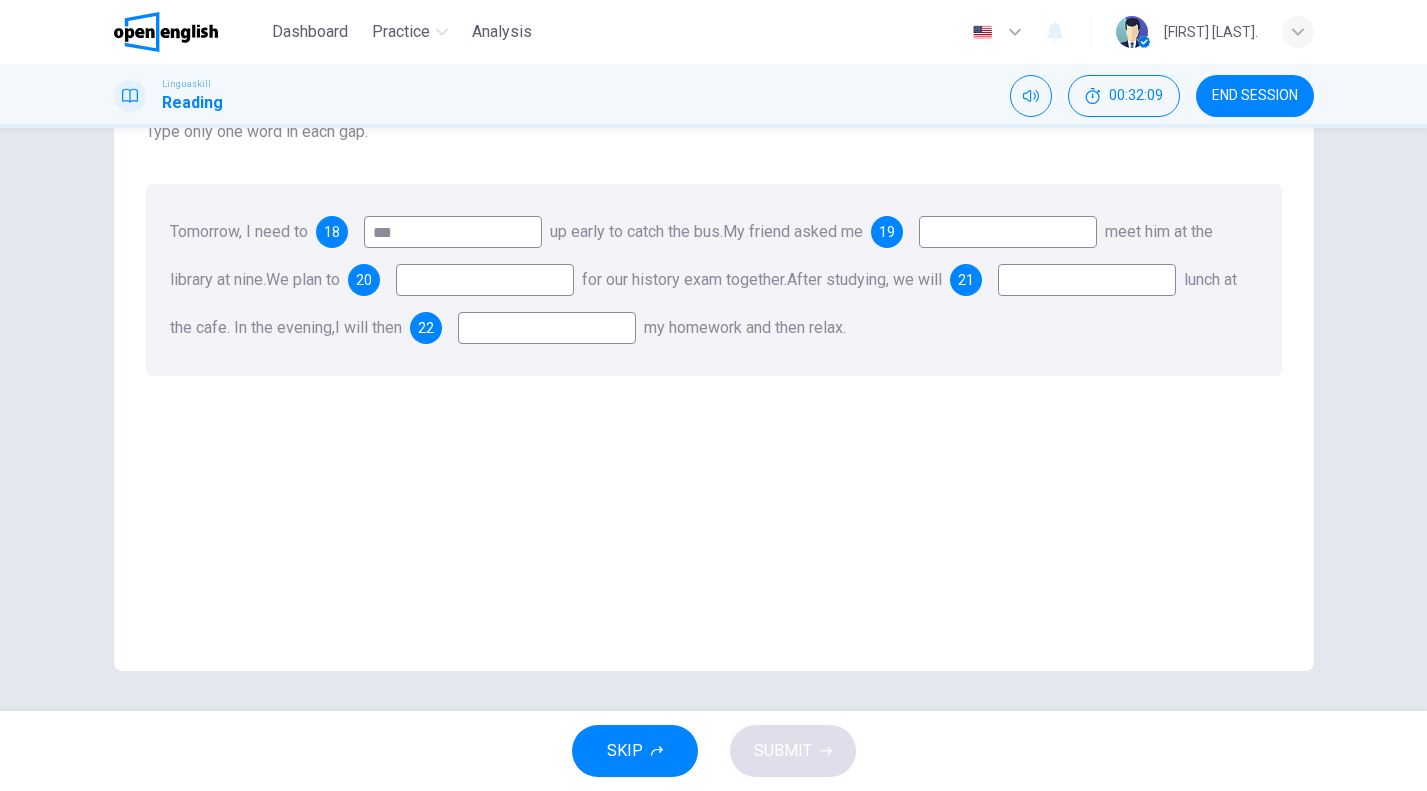 click on "Questions 18 - 22 For these questions, type the correct answer in each gap Type only one word in each gap. Tomorrow, I need to  18 ***  up early to catch the bus.  My friend asked me  19  meet him at the library at nine.  We plan to  20  for our history exam together.  After studying, we will  21  lunch at the cafe. In the evening,  I will then  22  my homework and then relax." at bounding box center [714, 196] 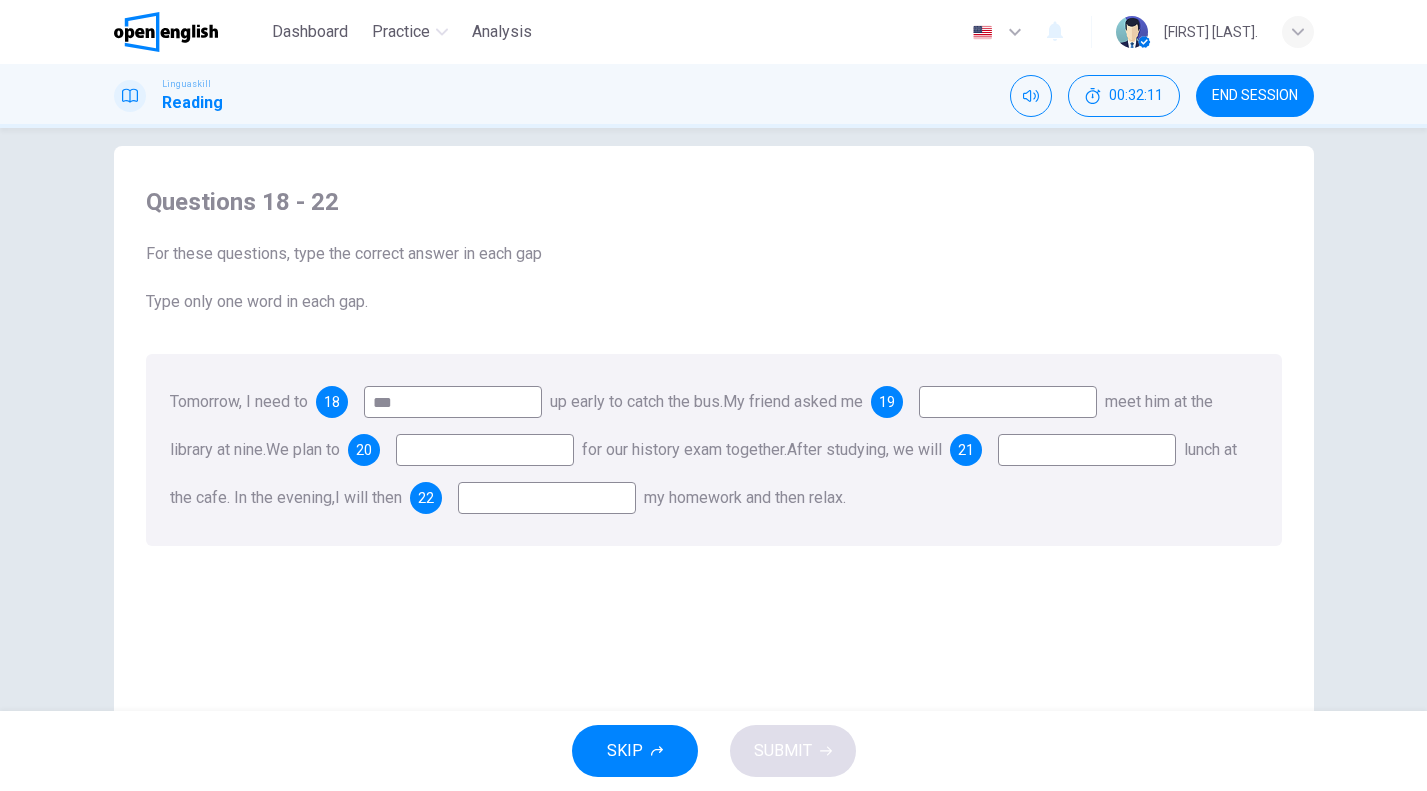scroll, scrollTop: 0, scrollLeft: 0, axis: both 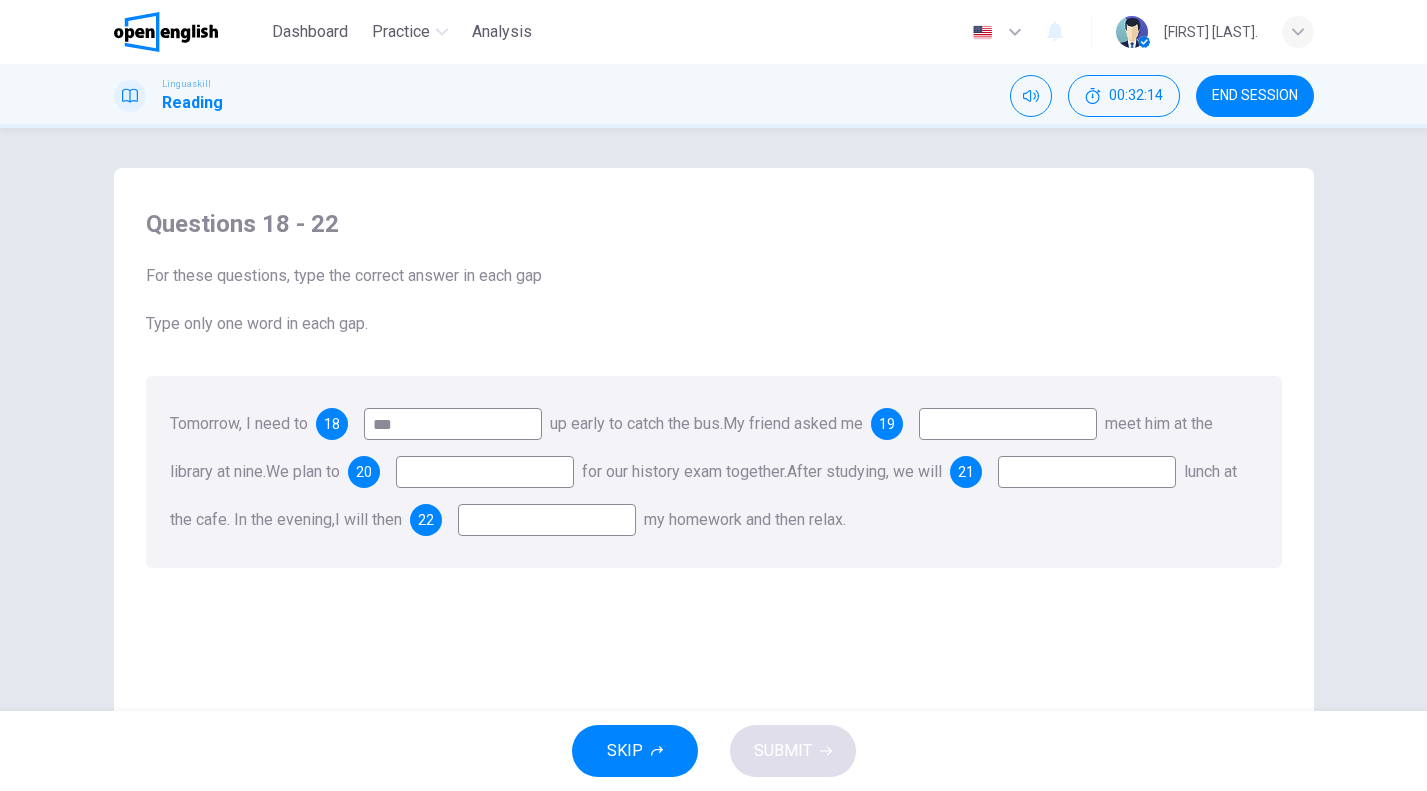 click on "Type only one word in each gap." at bounding box center [714, 324] 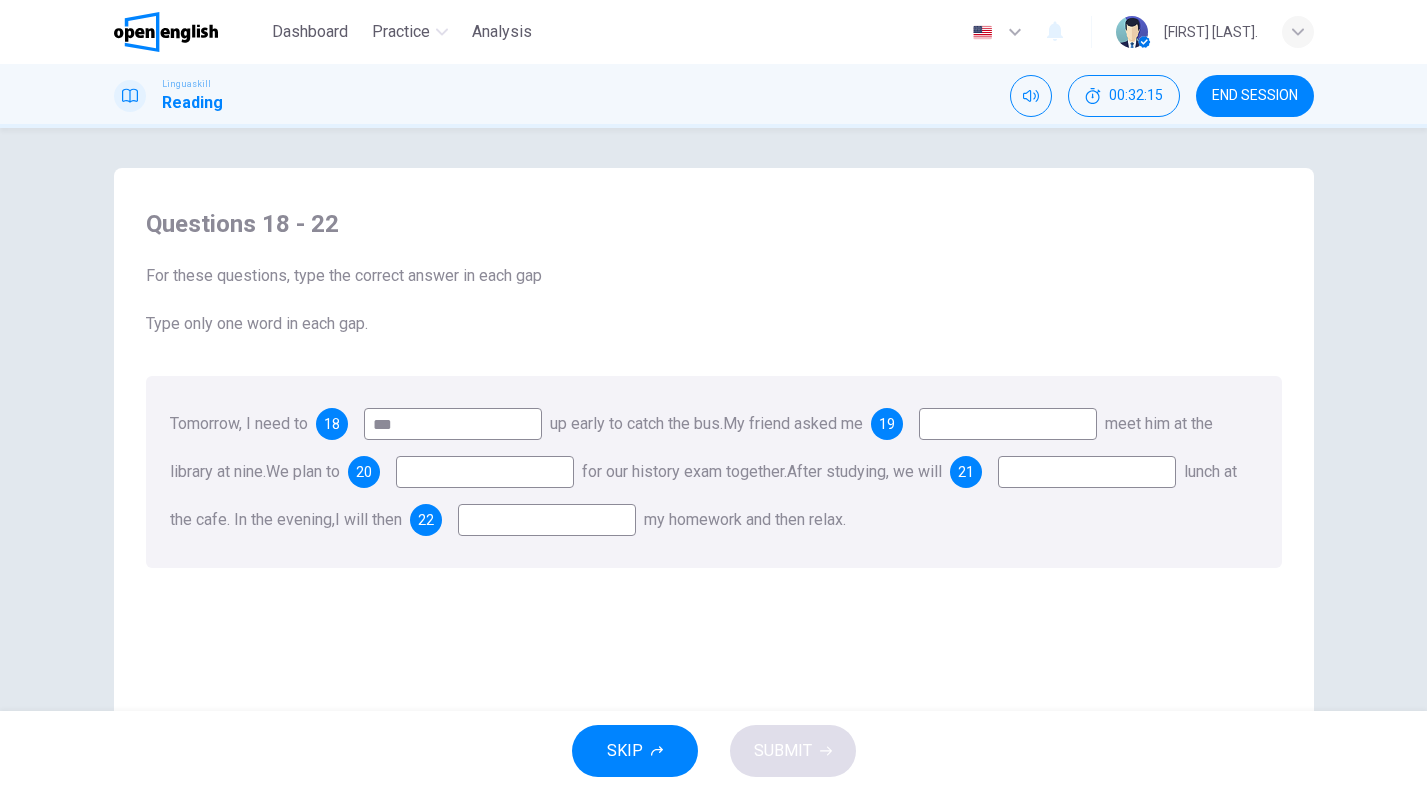 click on "Tomorrow, I need to" at bounding box center [239, 423] 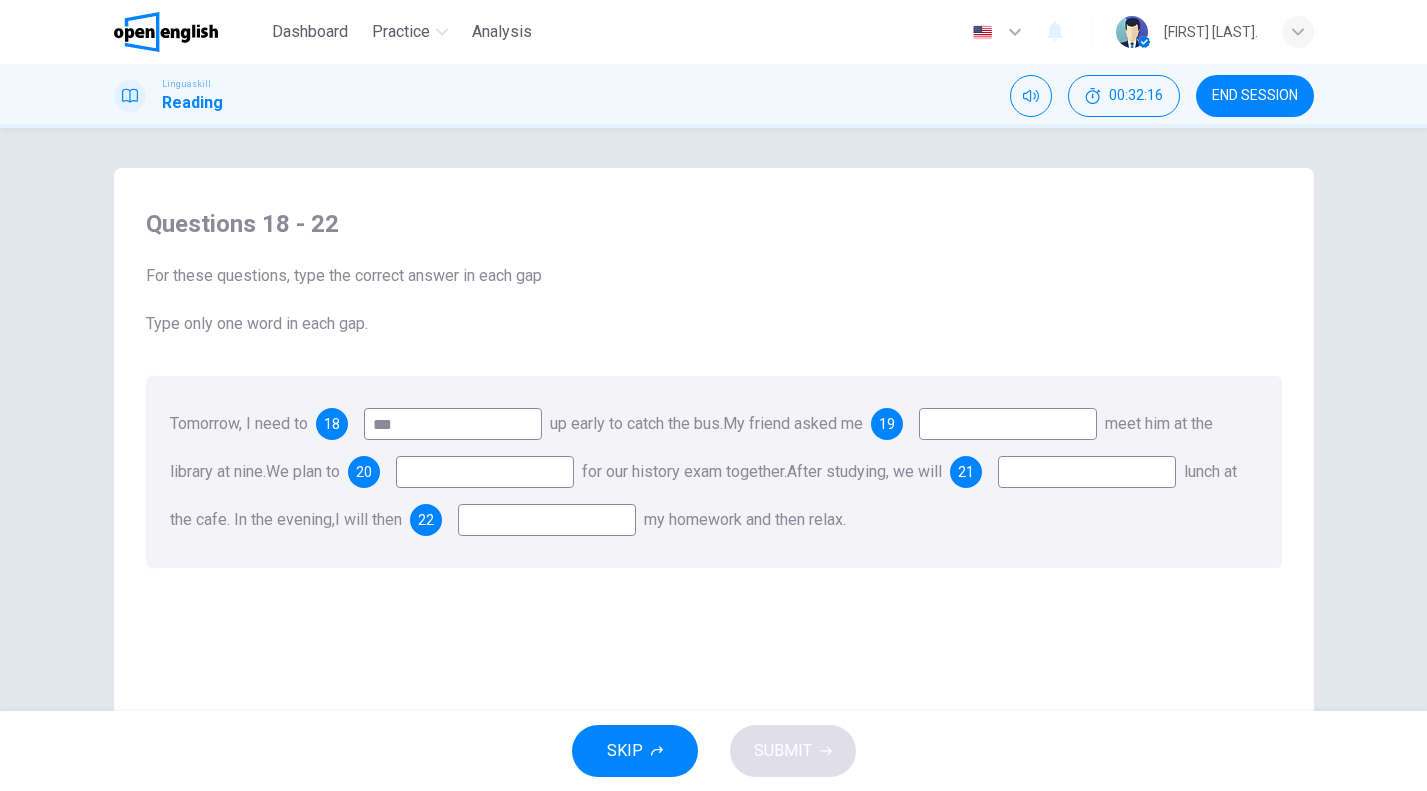 click on "Tomorrow, I need to" at bounding box center (239, 423) 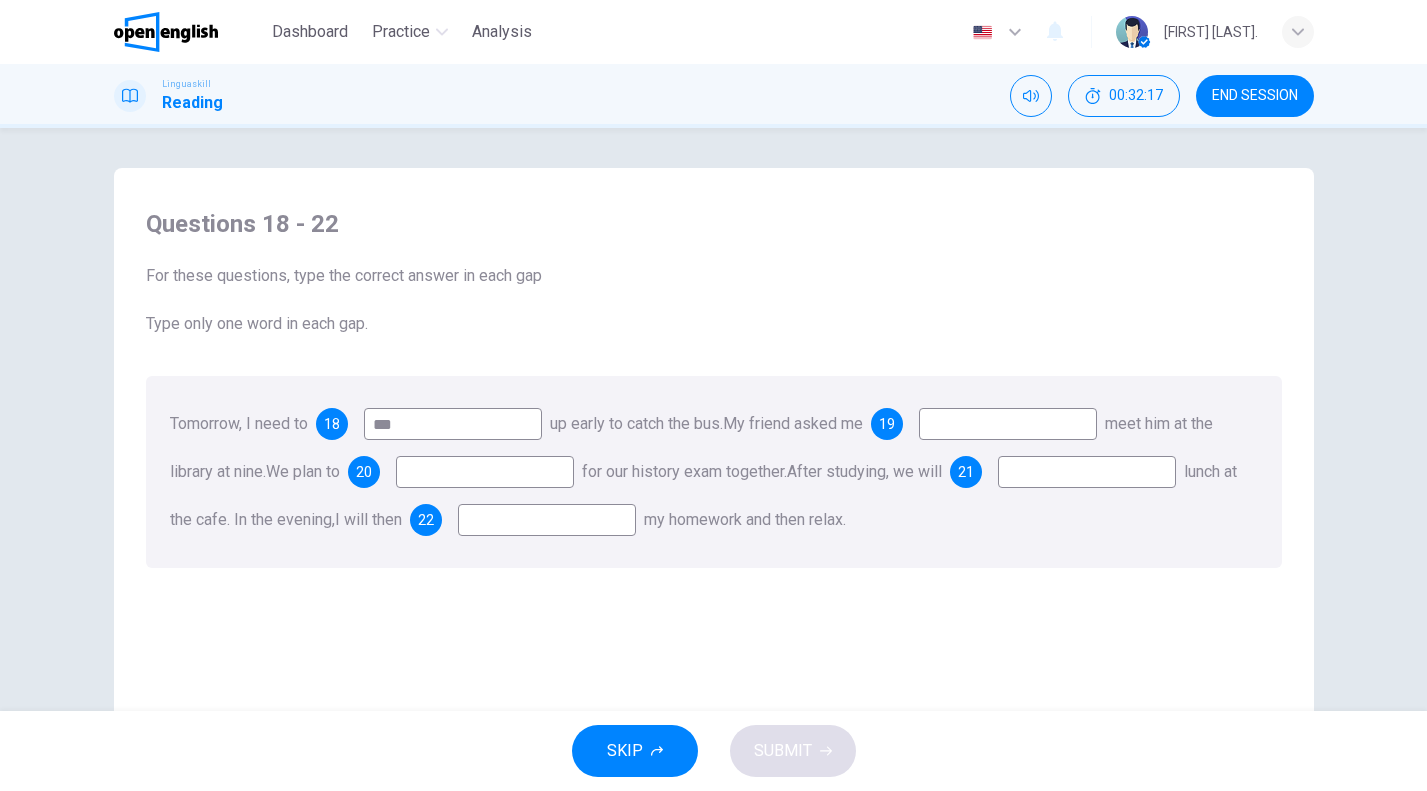 scroll, scrollTop: 192, scrollLeft: 0, axis: vertical 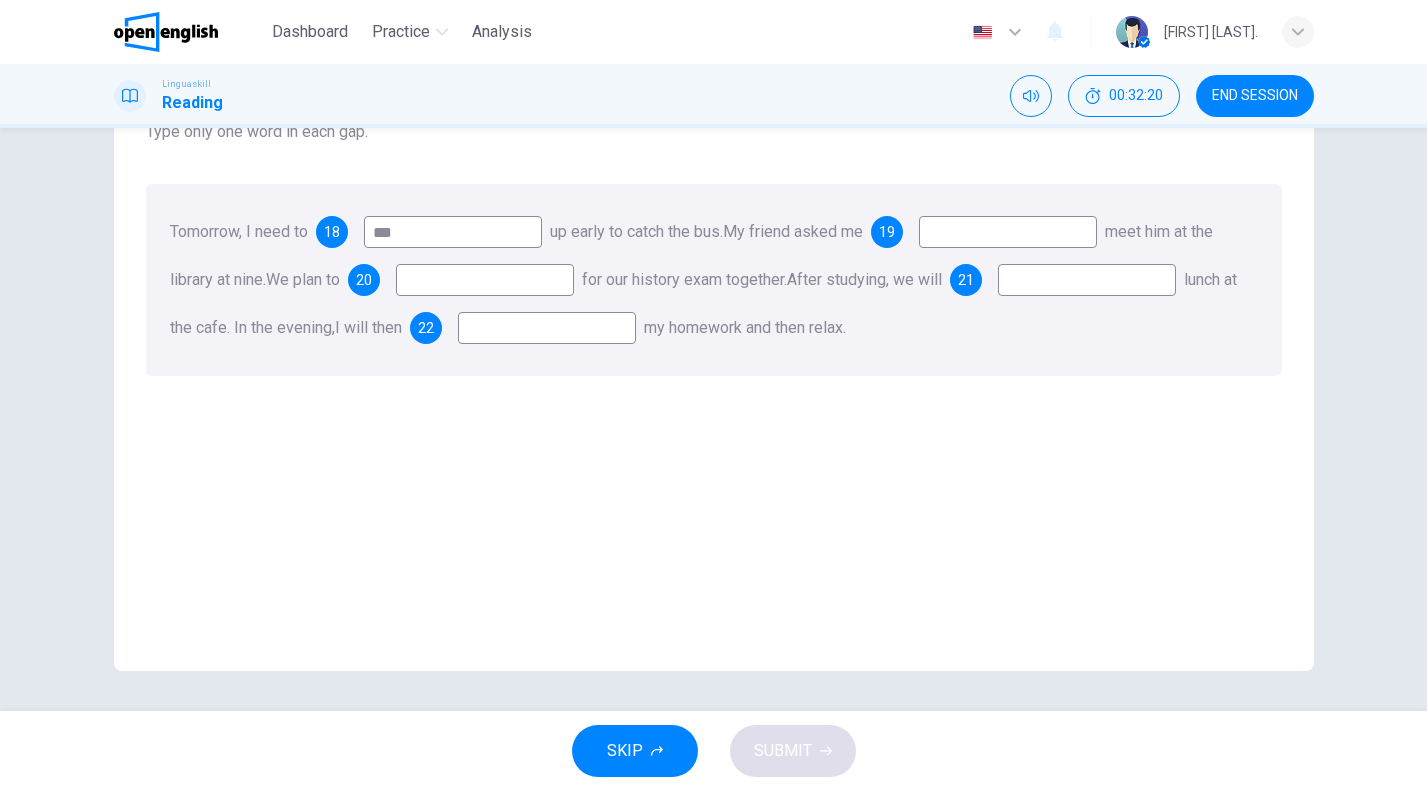 click on "meet him at the library at nine." at bounding box center (691, 255) 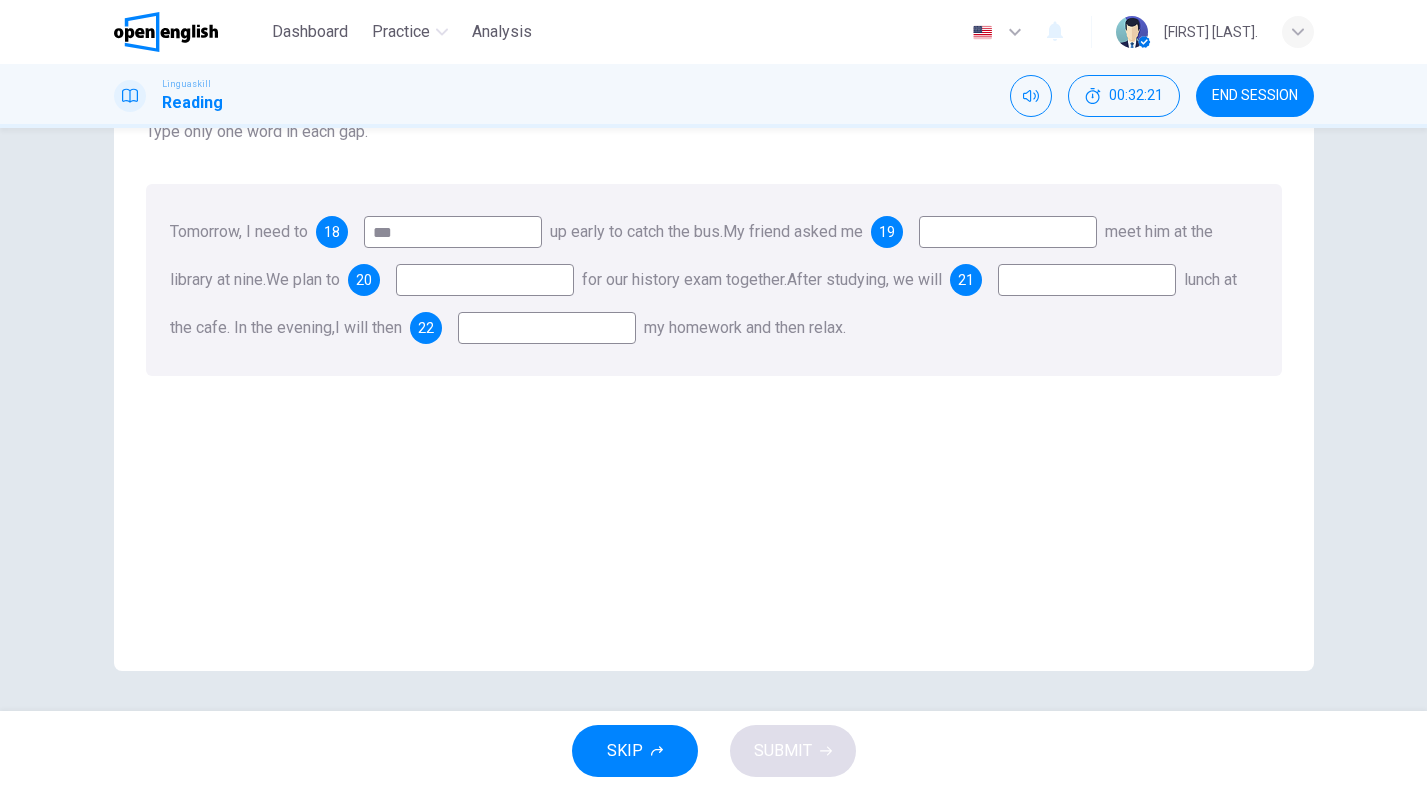 click on "meet him at the library at nine." at bounding box center [691, 255] 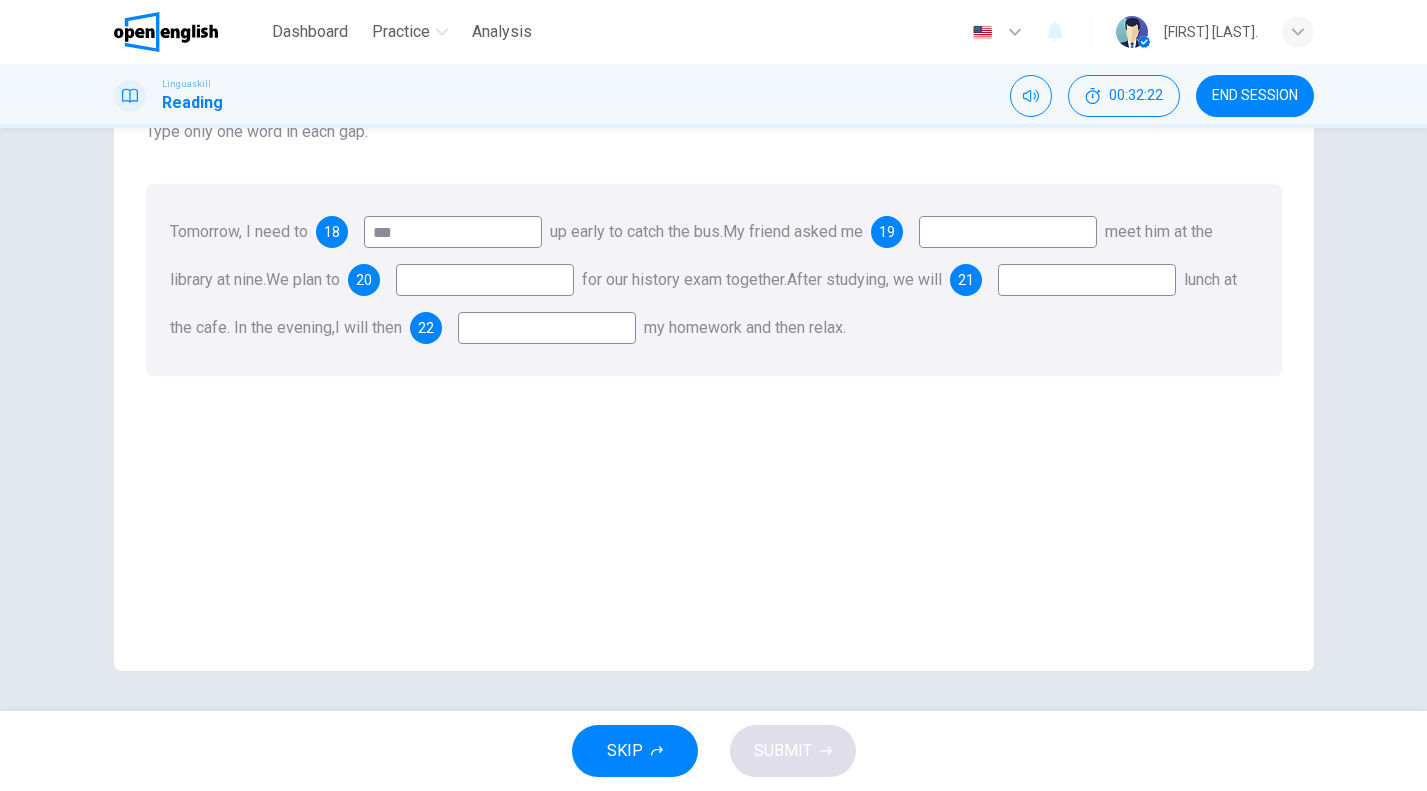 click on "Tomorrow, I need to  18 ***  up early to catch the bus.  My friend asked me  19  meet him at the library at nine.  We plan to  20  for our history exam together.  After studying, we will  21  lunch at the cafe.  In the evening,  I will then  22  my homework and then relax." at bounding box center (714, 280) 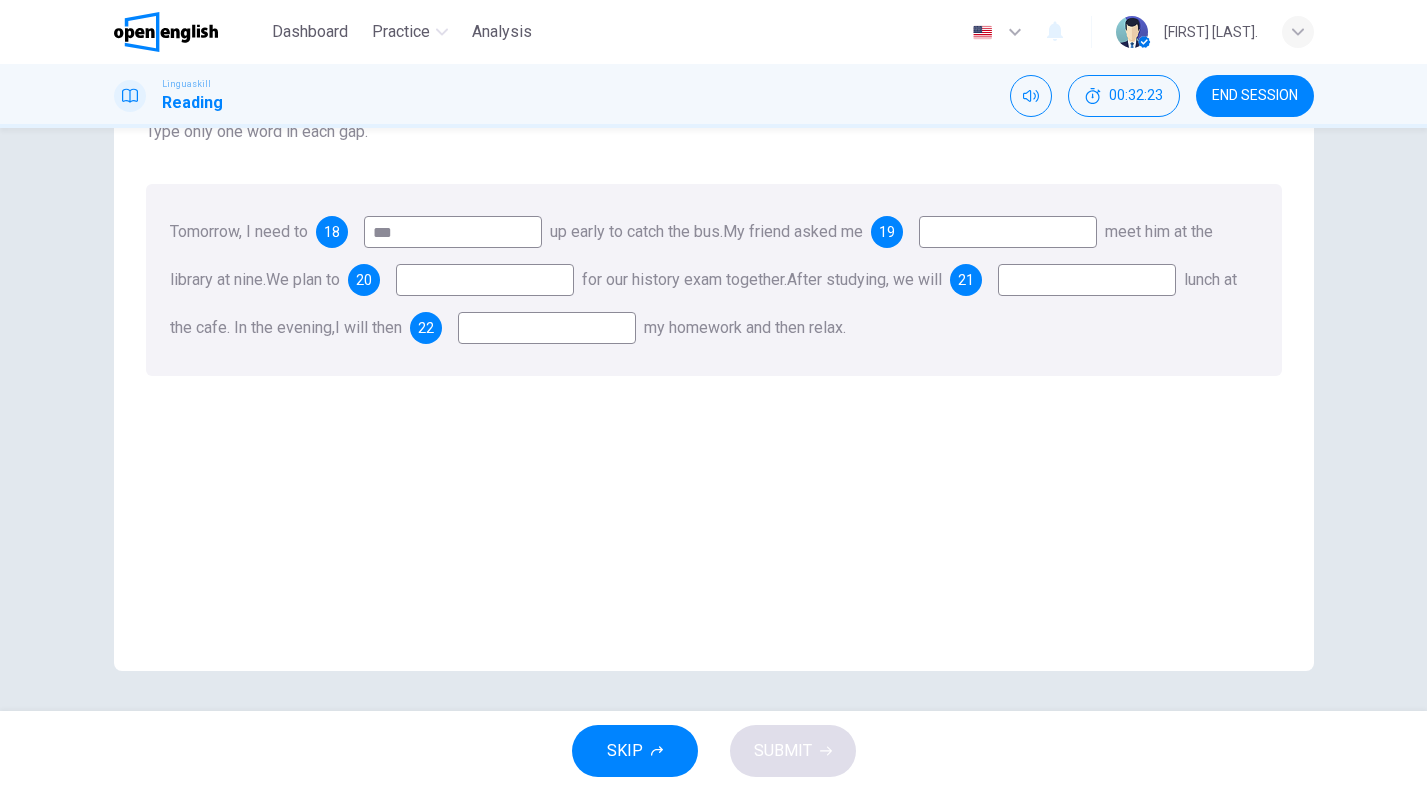 click at bounding box center [1087, 280] 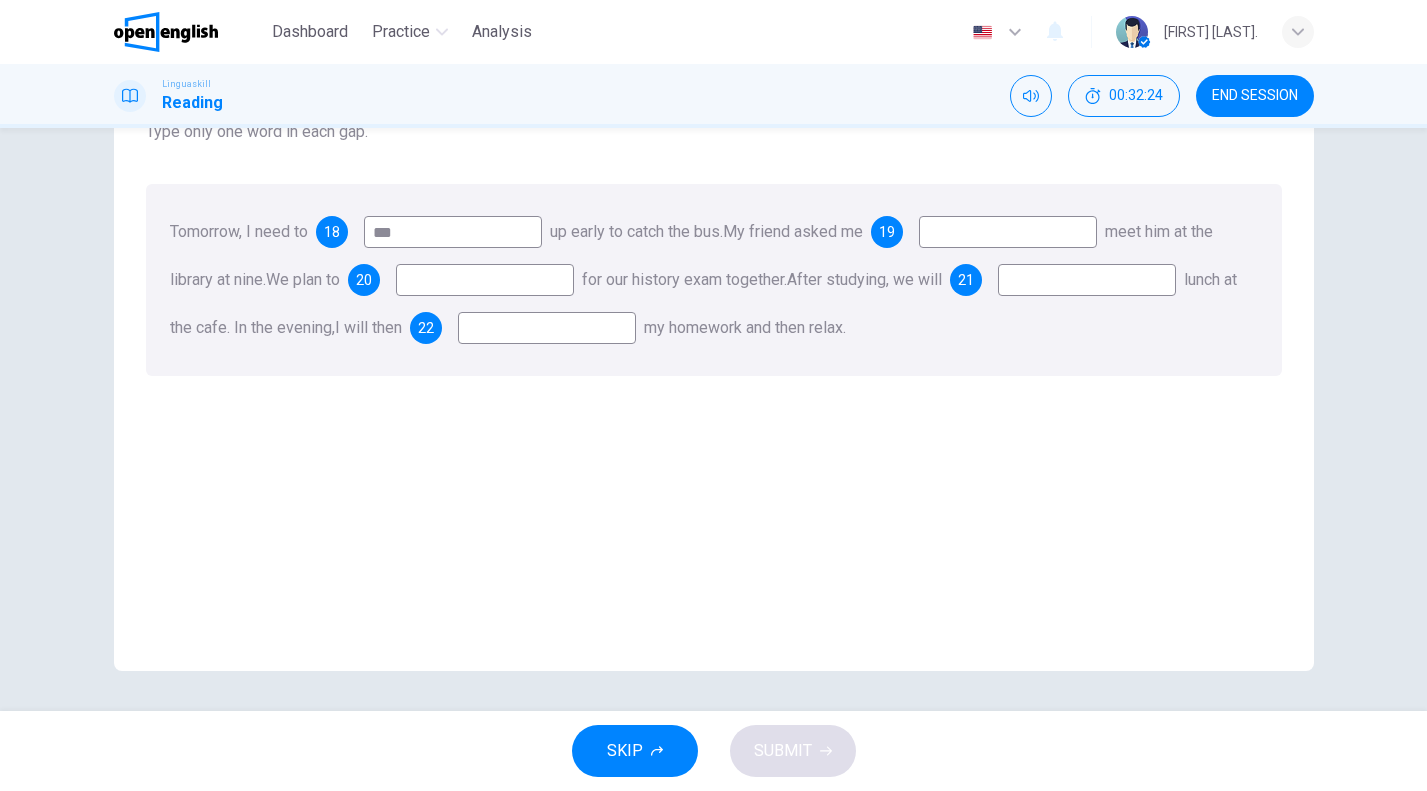 click on "20" at bounding box center (364, 280) 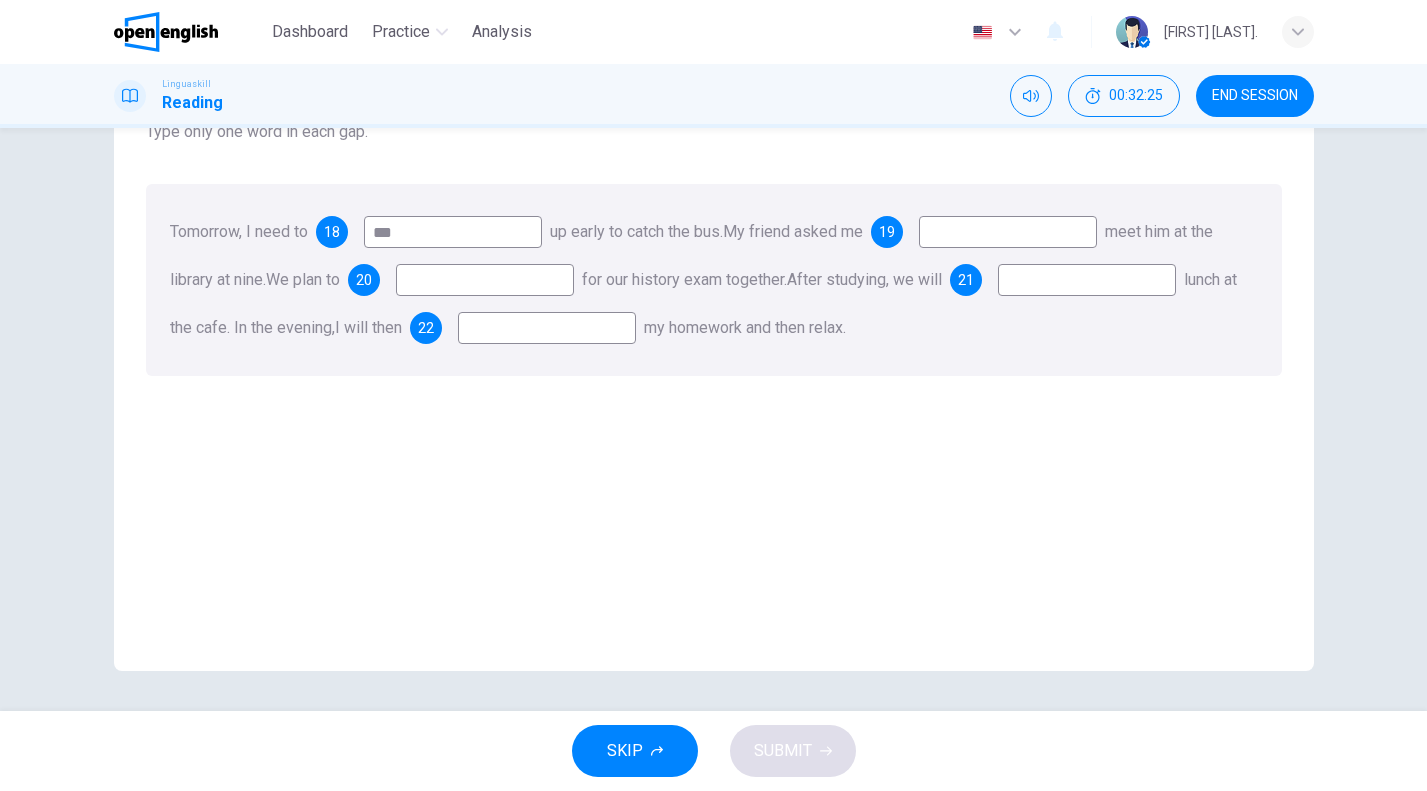 click on "18" at bounding box center [332, 232] 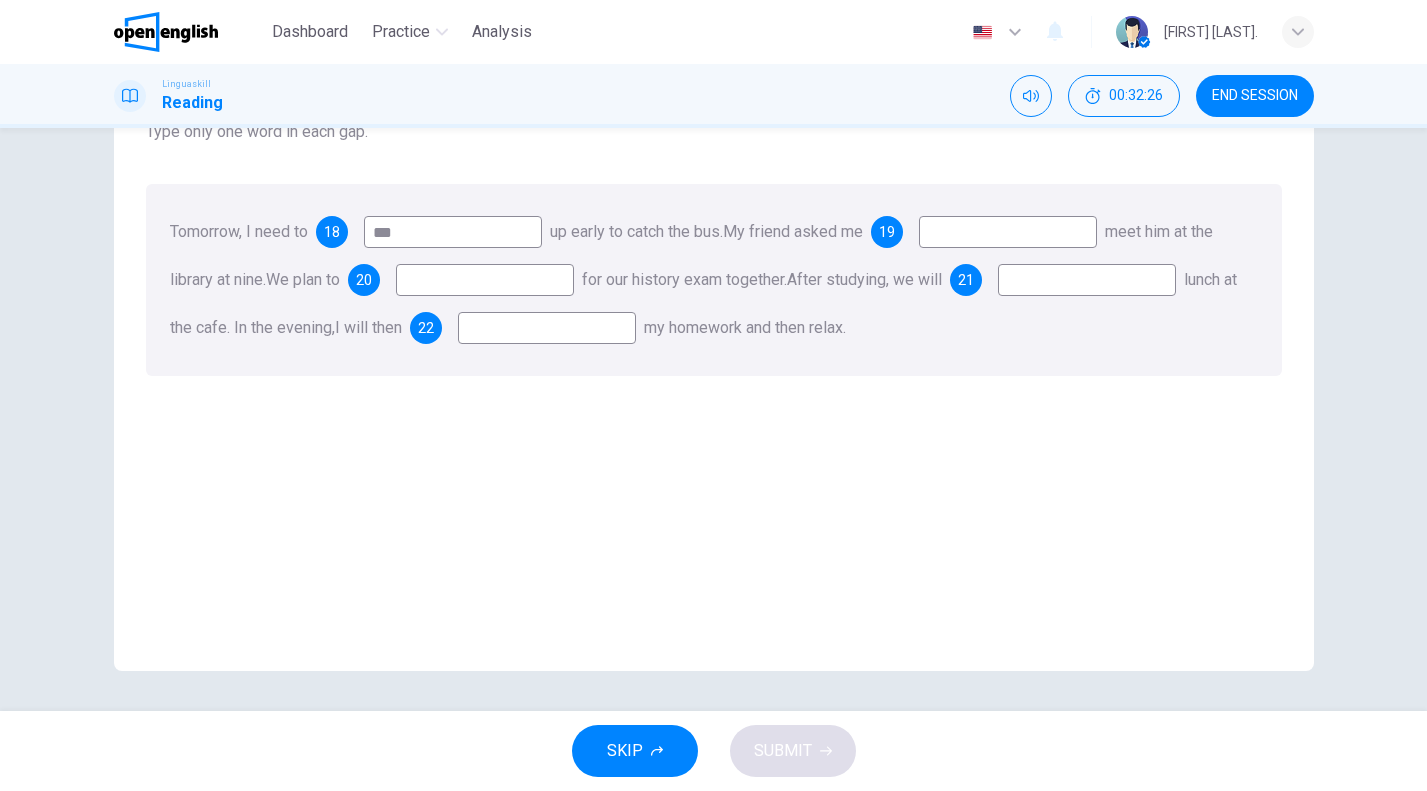 click on "18" at bounding box center [332, 232] 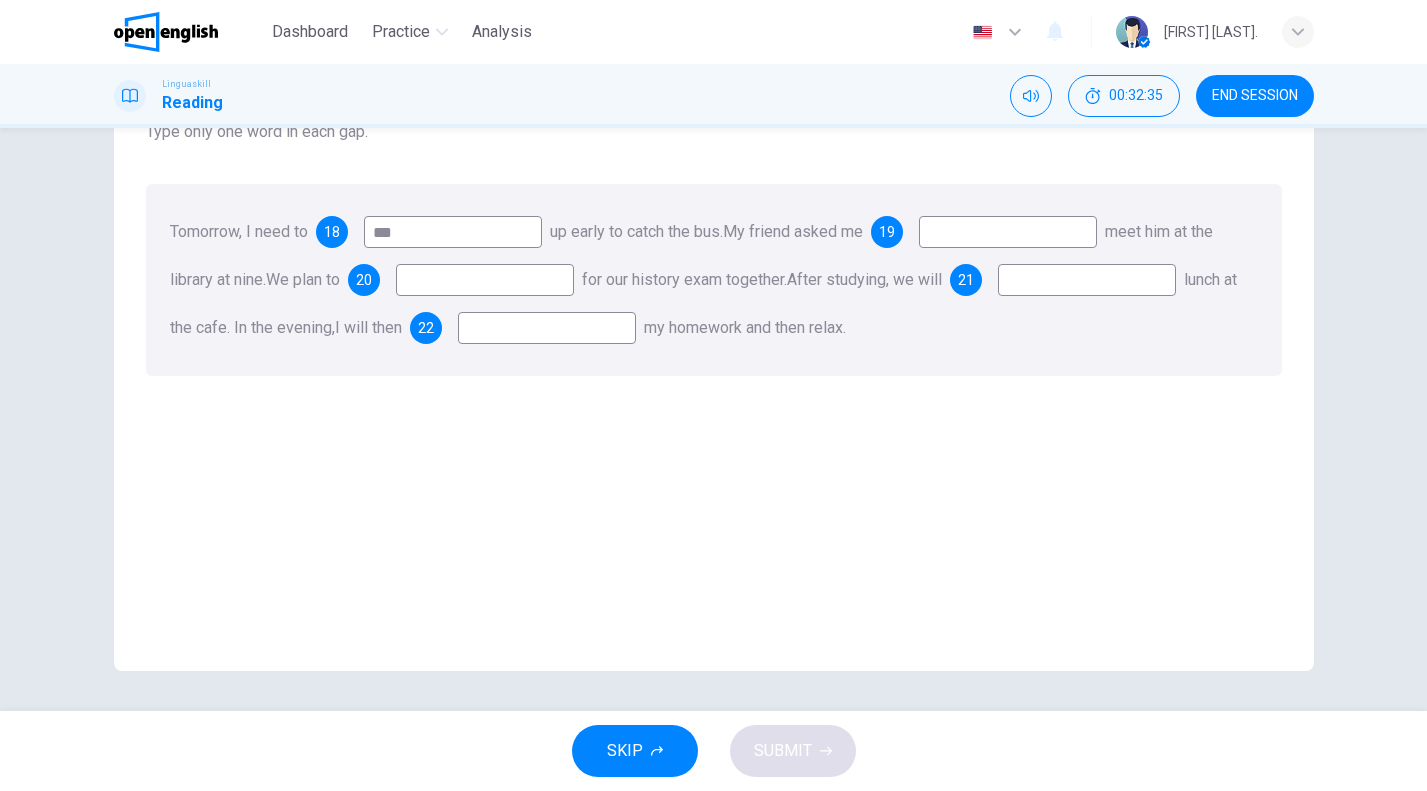 click at bounding box center (1008, 232) 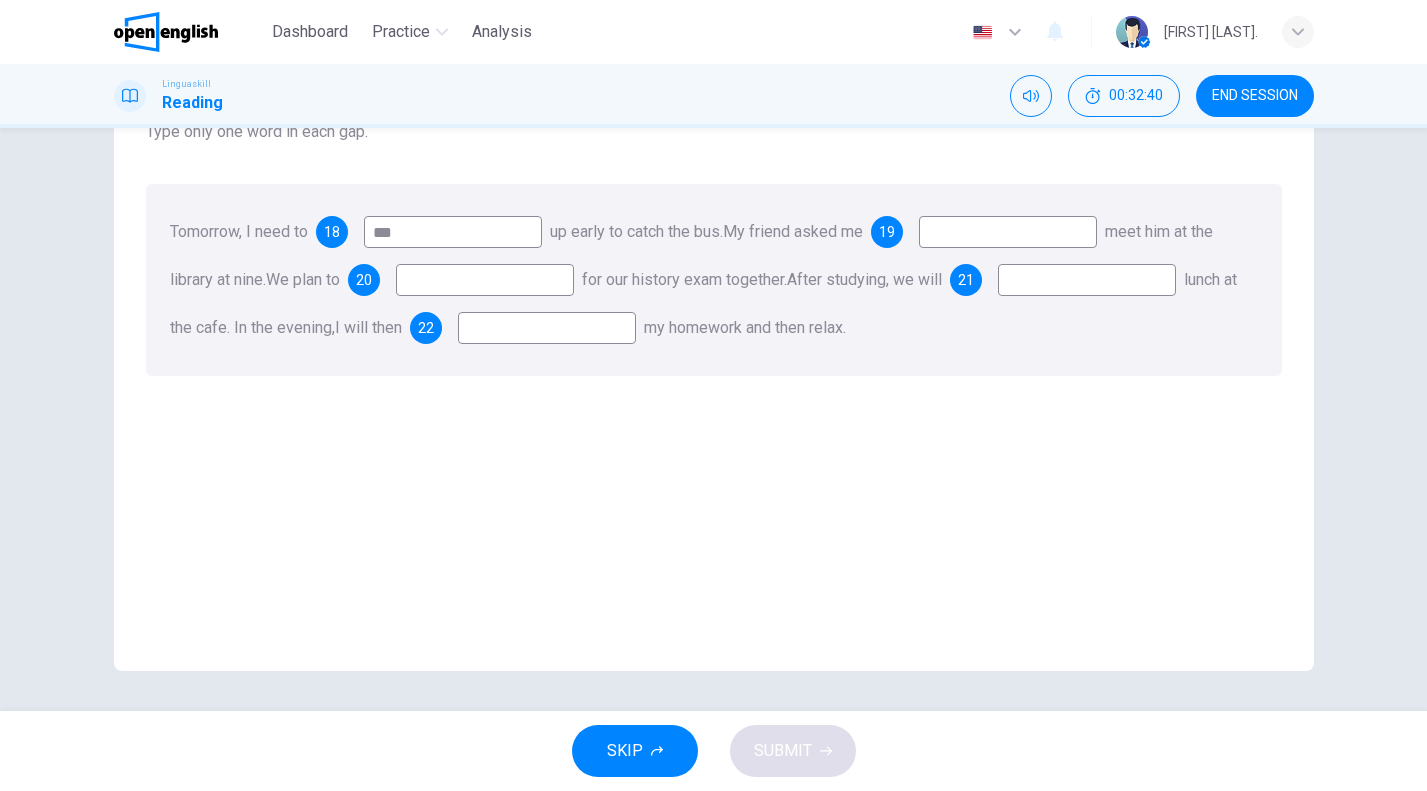 click on "Questions 18 - 22 For these questions, type the correct answer in each gap Type only one word in each gap. Tomorrow, I need to  18 ***  up early to catch the bus.  My friend asked me  19  meet him at the library at nine.  We plan to  20  for our history exam together.  After studying, we will  21  lunch at the cafe. In the evening,  I will then  22  my homework and then relax." at bounding box center (713, 419) 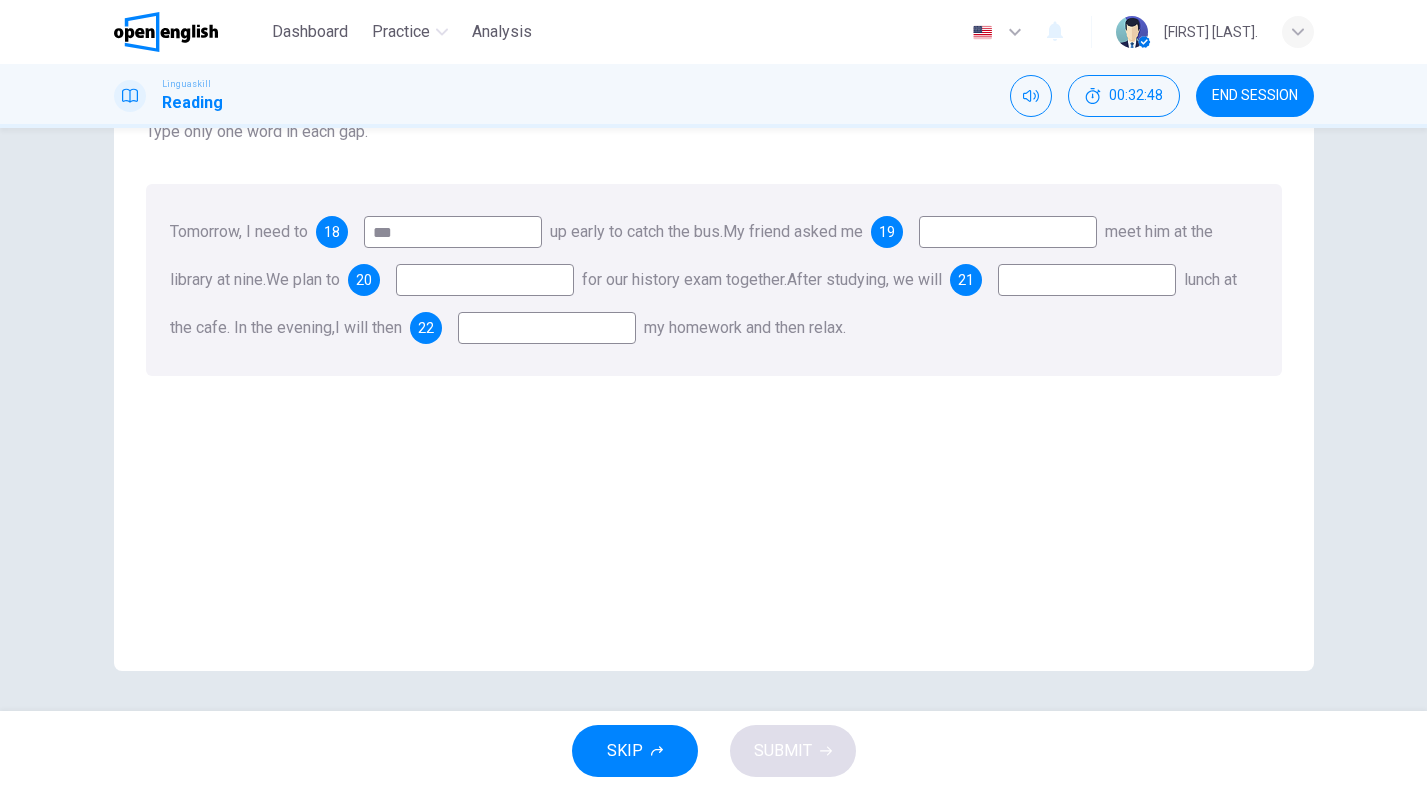 click on "Reading" at bounding box center (192, 103) 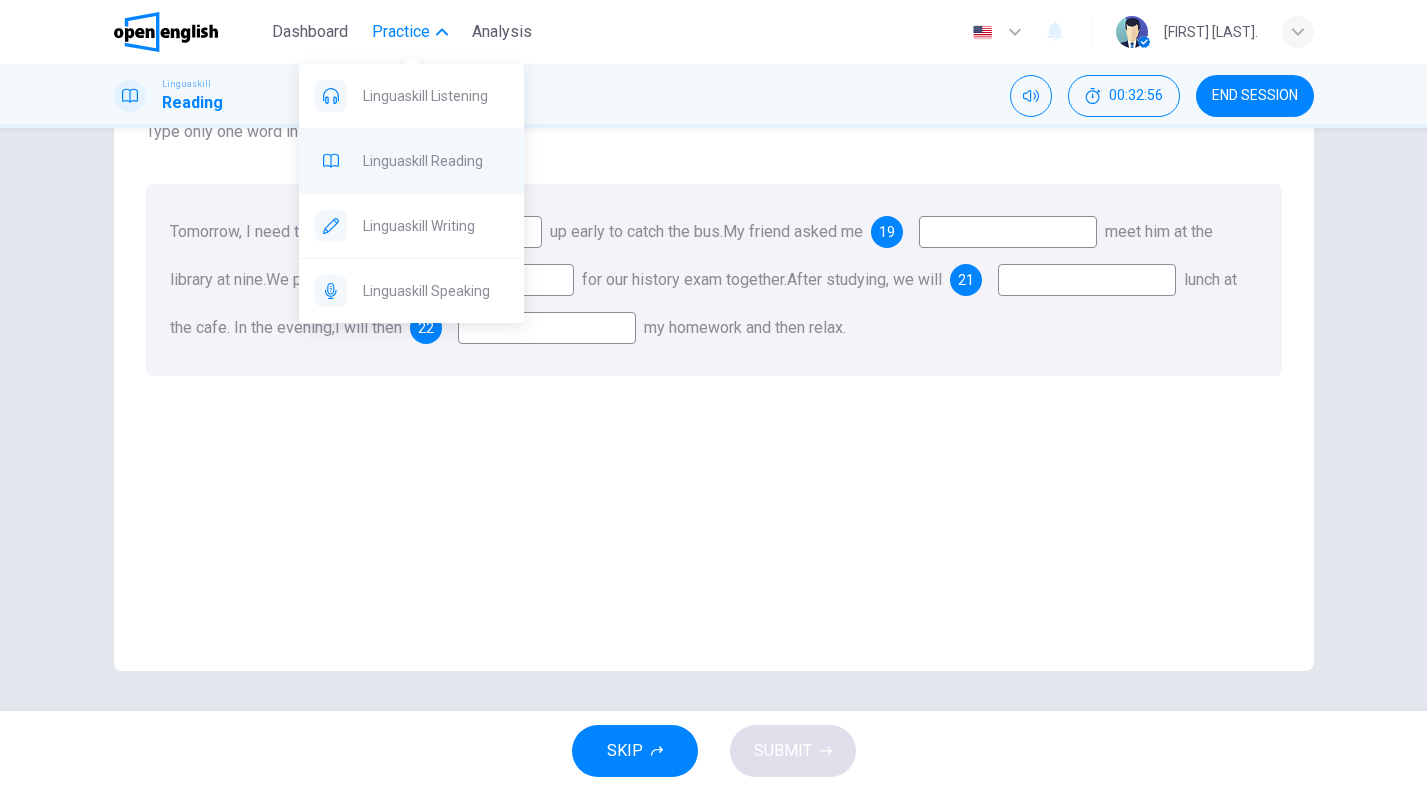 click on "Linguaskill Reading" at bounding box center [435, 161] 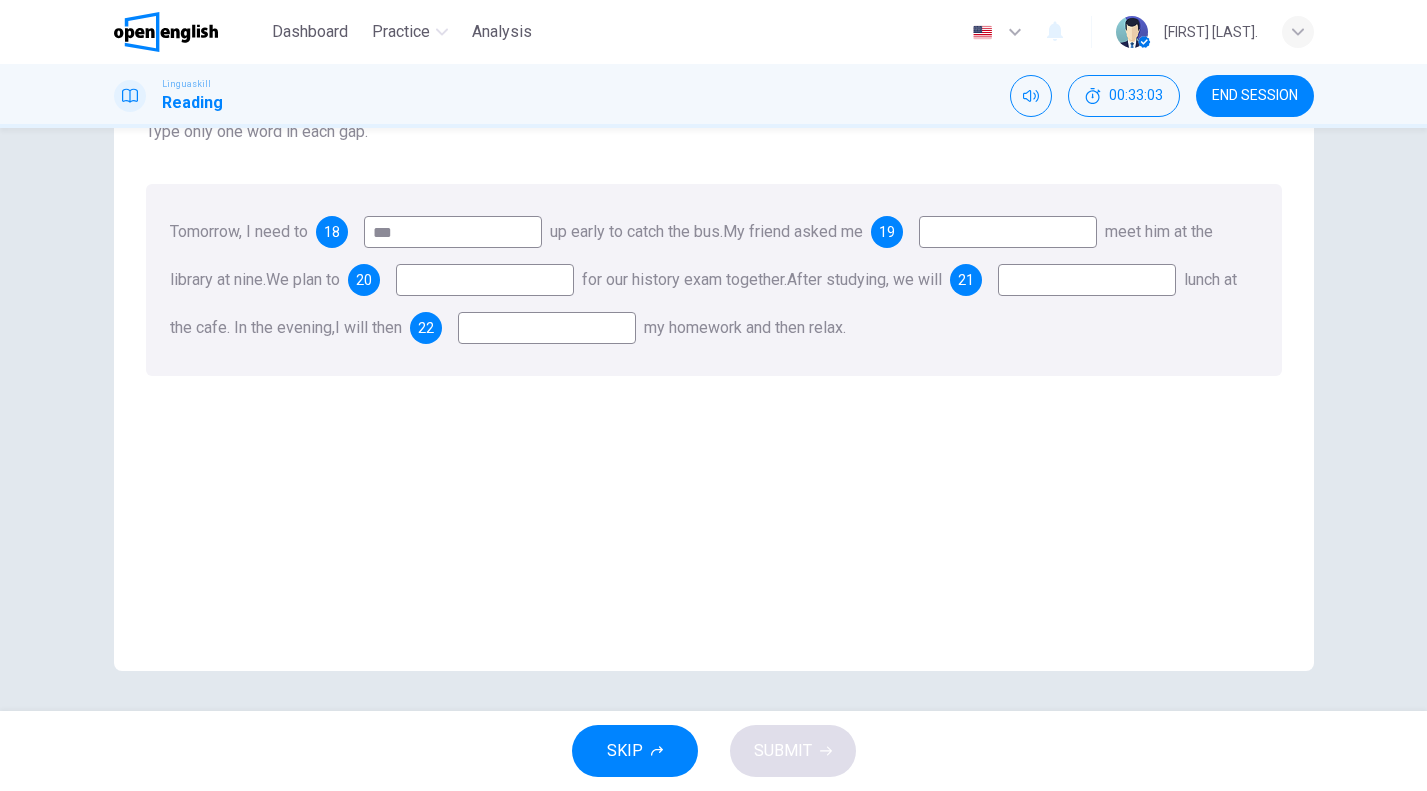 click on "Tomorrow, I need to  18 ***  up early to catch the bus.  My friend asked me  19  meet him at the library at nine.  We plan to  20  for our history exam together.  After studying, we will  21  lunch at the cafe.  In the evening,  I will then  22  my homework and then relax." at bounding box center (714, 280) 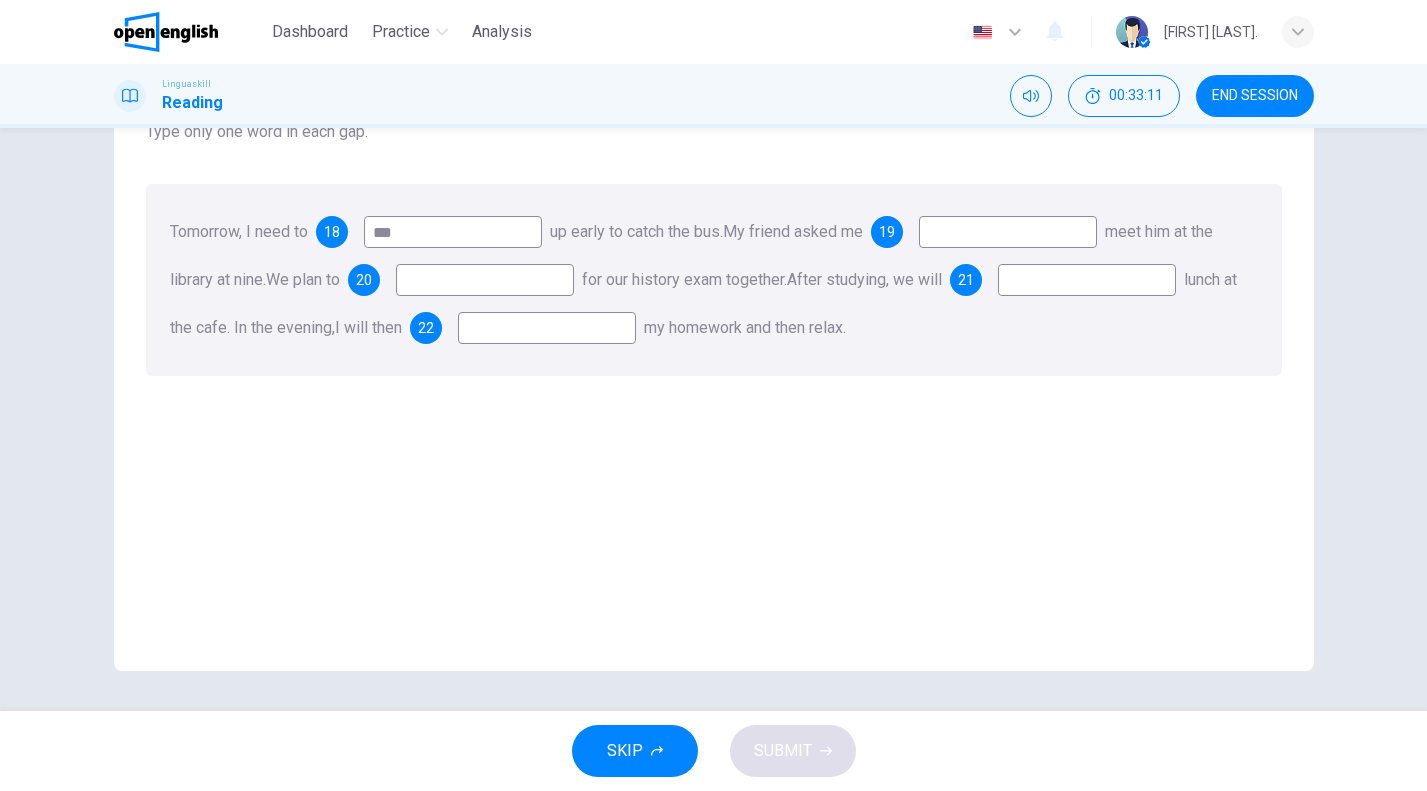 click on "Questions 18 - 22 For these questions, type the correct answer in each gap Type only one word in each gap. Tomorrow, I need to  18 ***  up early to catch the bus.  My friend asked me  19  meet him at the library at nine.  We plan to  20  for our history exam together.  After studying, we will  21  lunch at the cafe. In the evening,  I will then  22  my homework and then relax." at bounding box center (713, 419) 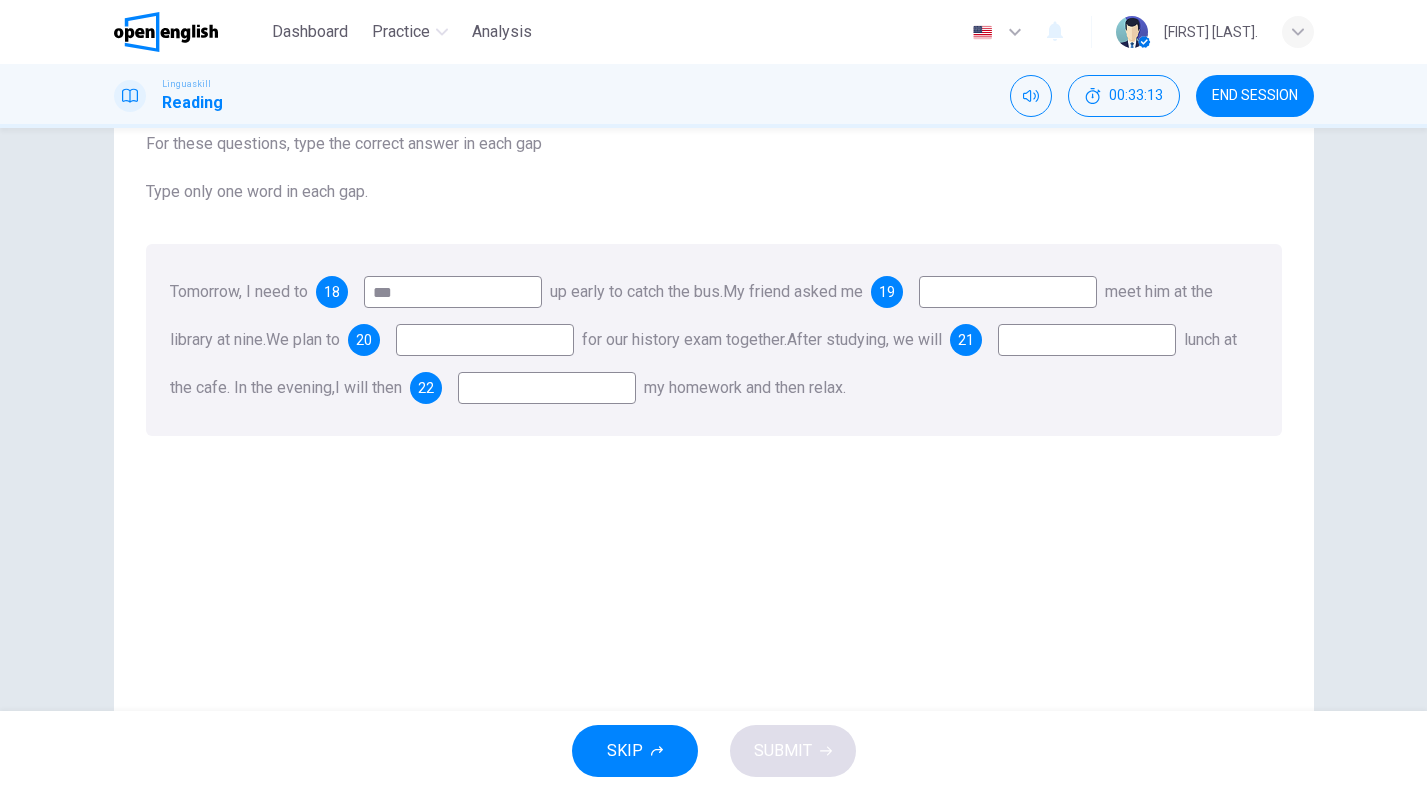scroll, scrollTop: 0, scrollLeft: 0, axis: both 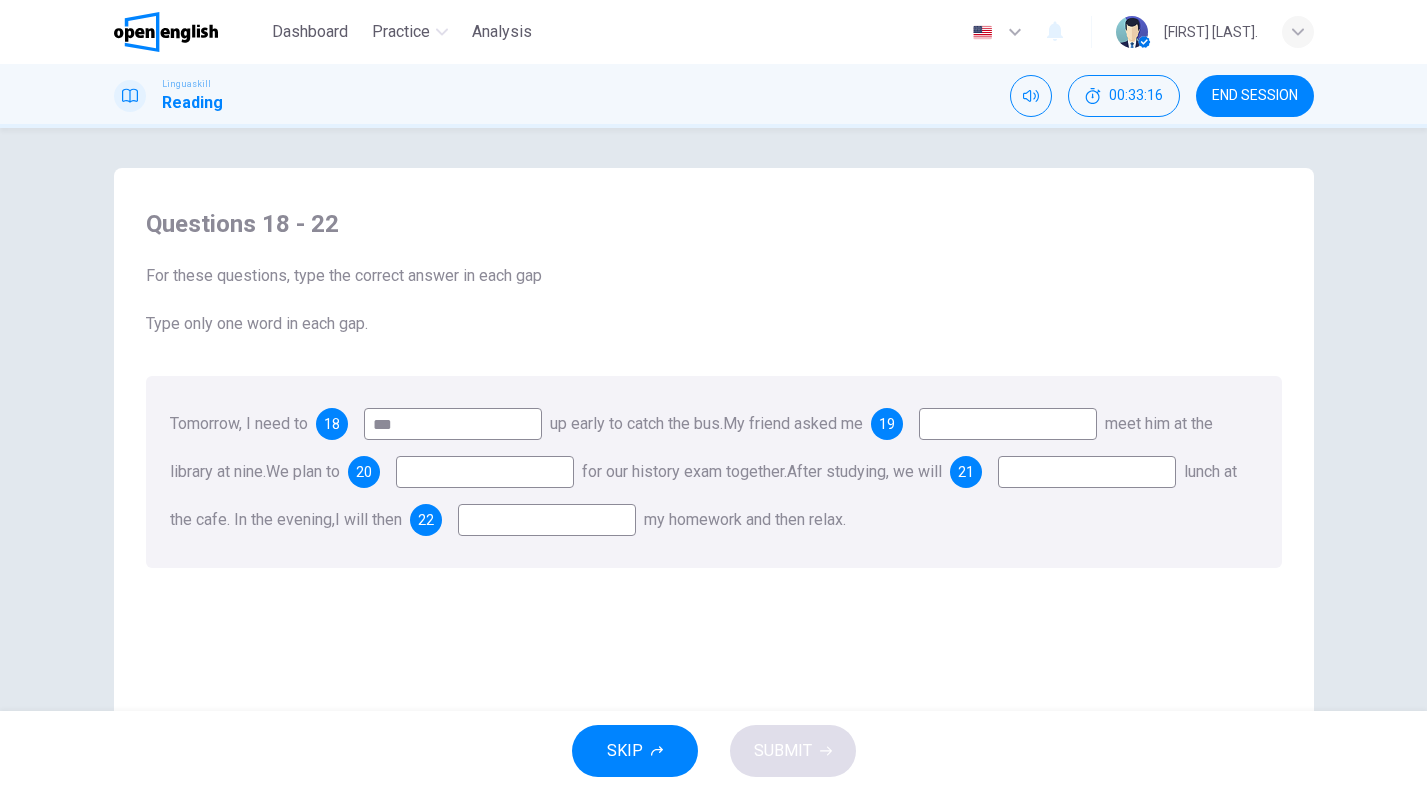 click at bounding box center (1008, 424) 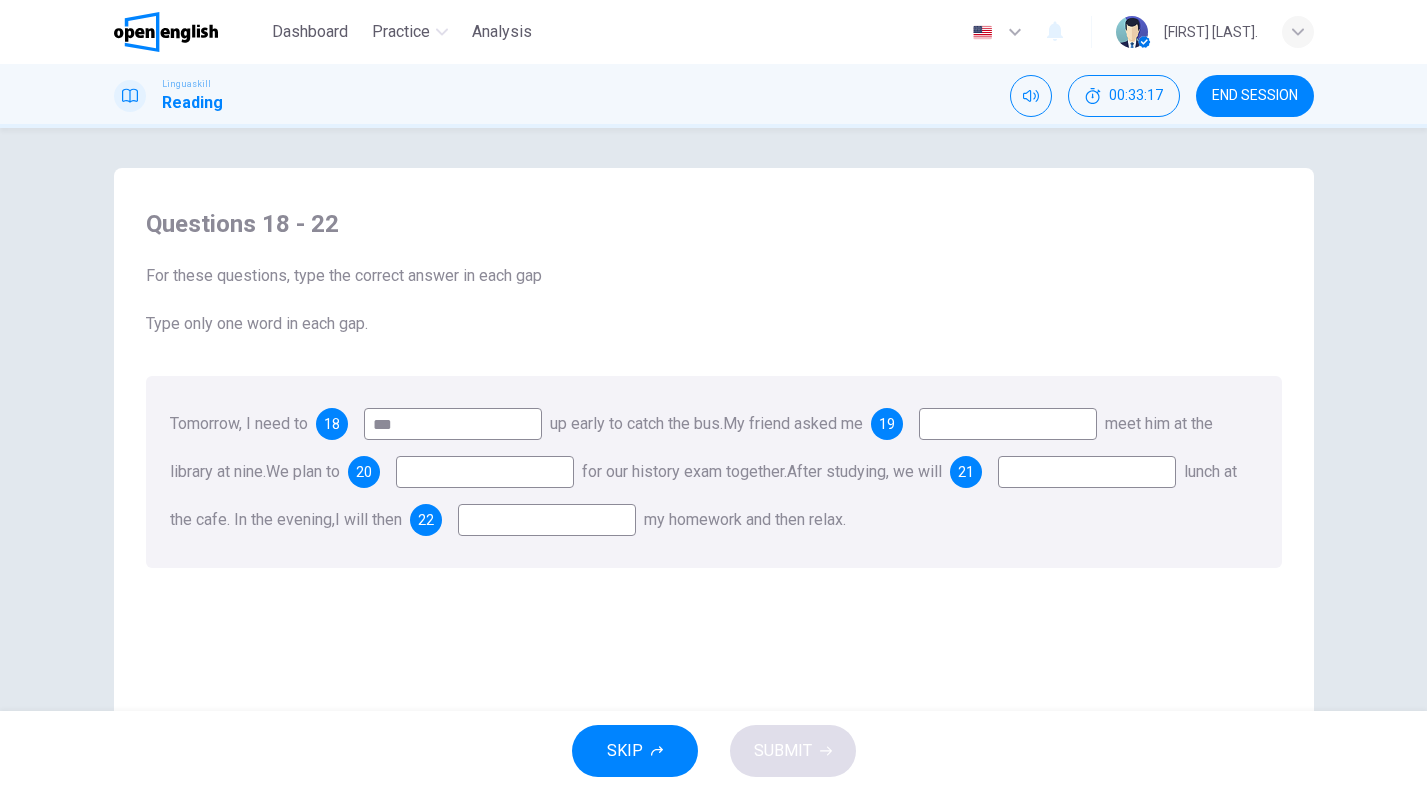 drag, startPoint x: 1087, startPoint y: 432, endPoint x: 1147, endPoint y: 424, distance: 60.530983 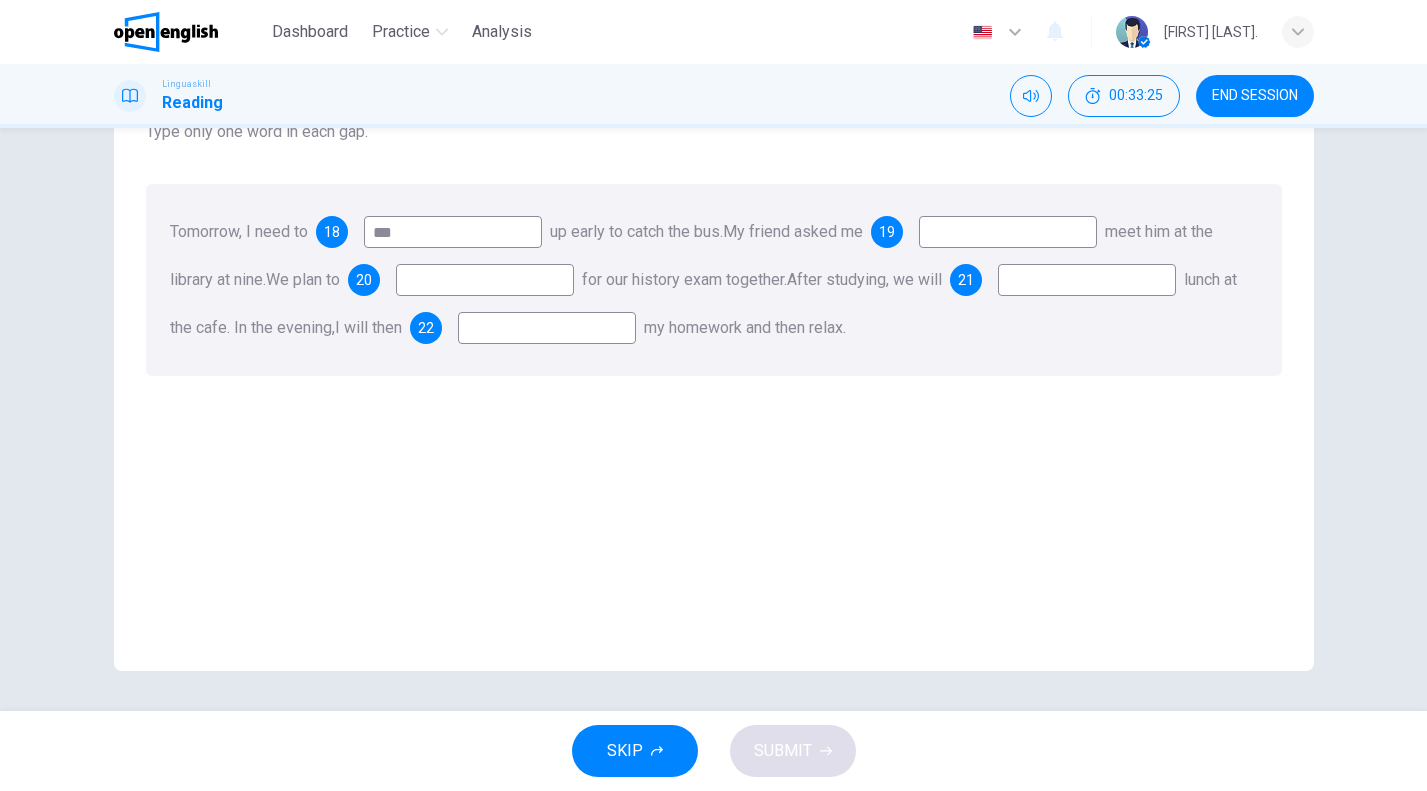 scroll, scrollTop: 0, scrollLeft: 0, axis: both 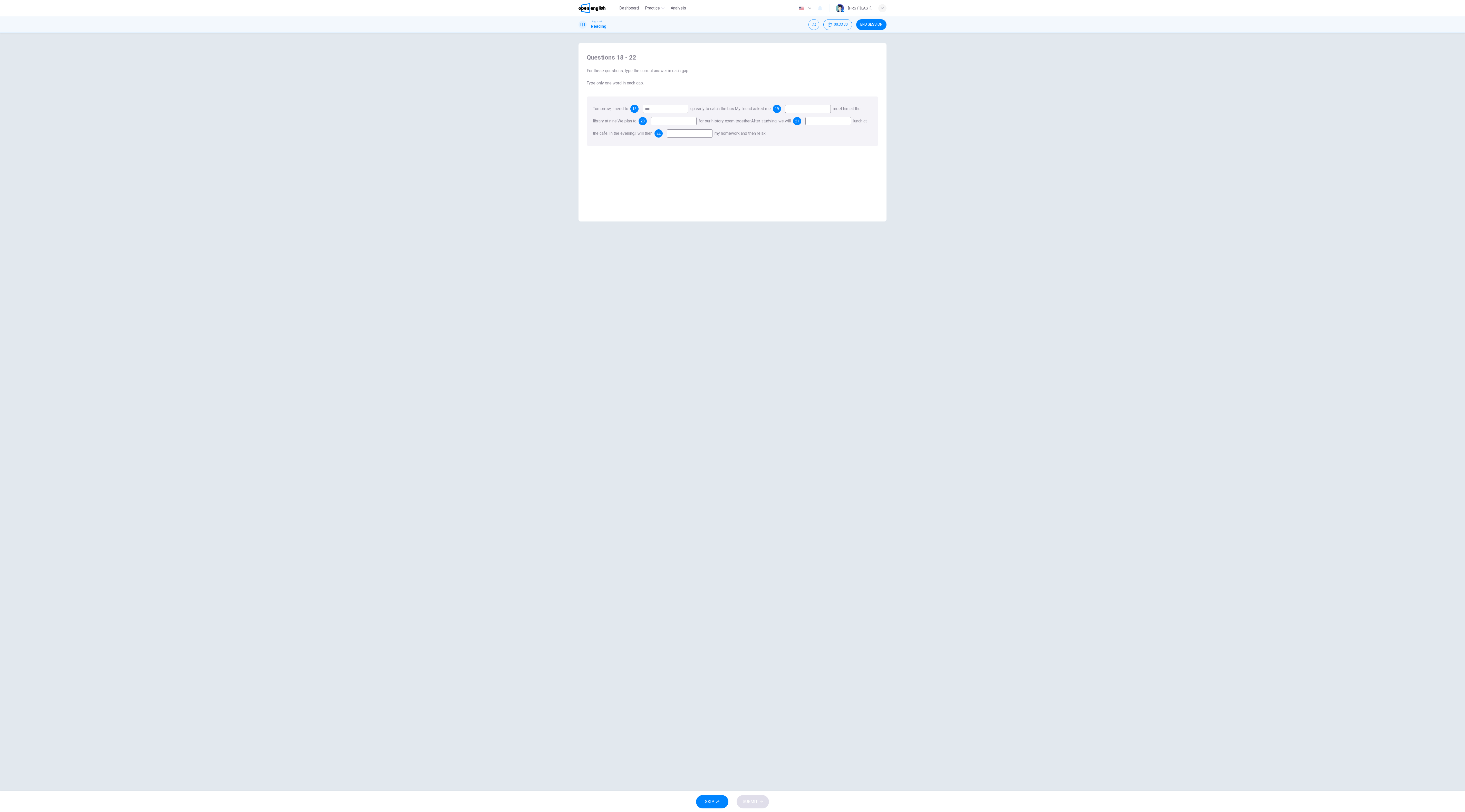 click on "Questions 18 - 22 For these questions, type the correct answer in each gap Type only one word in each gap. Tomorrow, I need to  18 ***  up early to catch the bus.  My friend asked me  19  meet him at the library at nine.  We plan to  20  for our history exam together.  After studying, we will  21  lunch at the cafe. In the evening,  I will then  22  my homework and then relax." at bounding box center (732, 132) 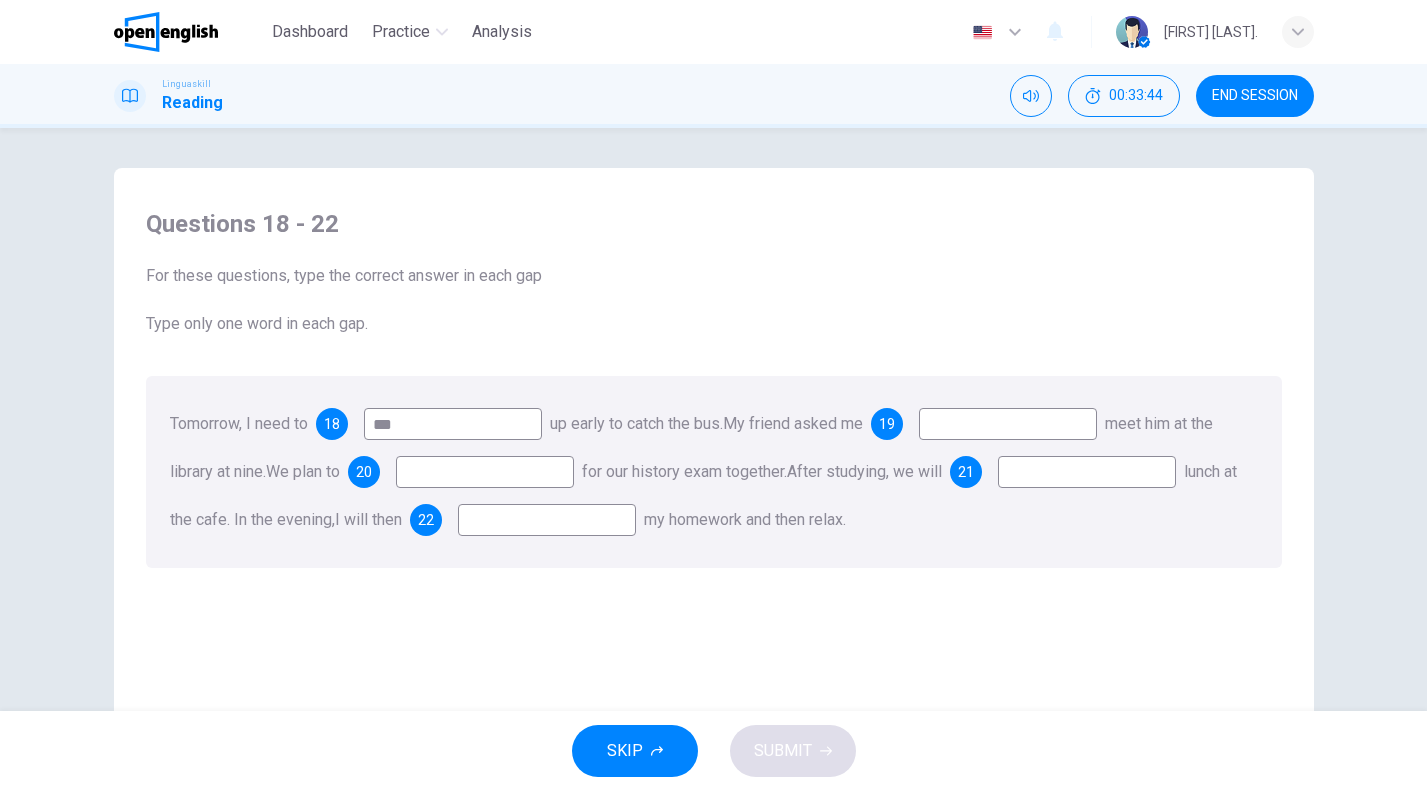 click on "meet him at the library at nine." at bounding box center (691, 447) 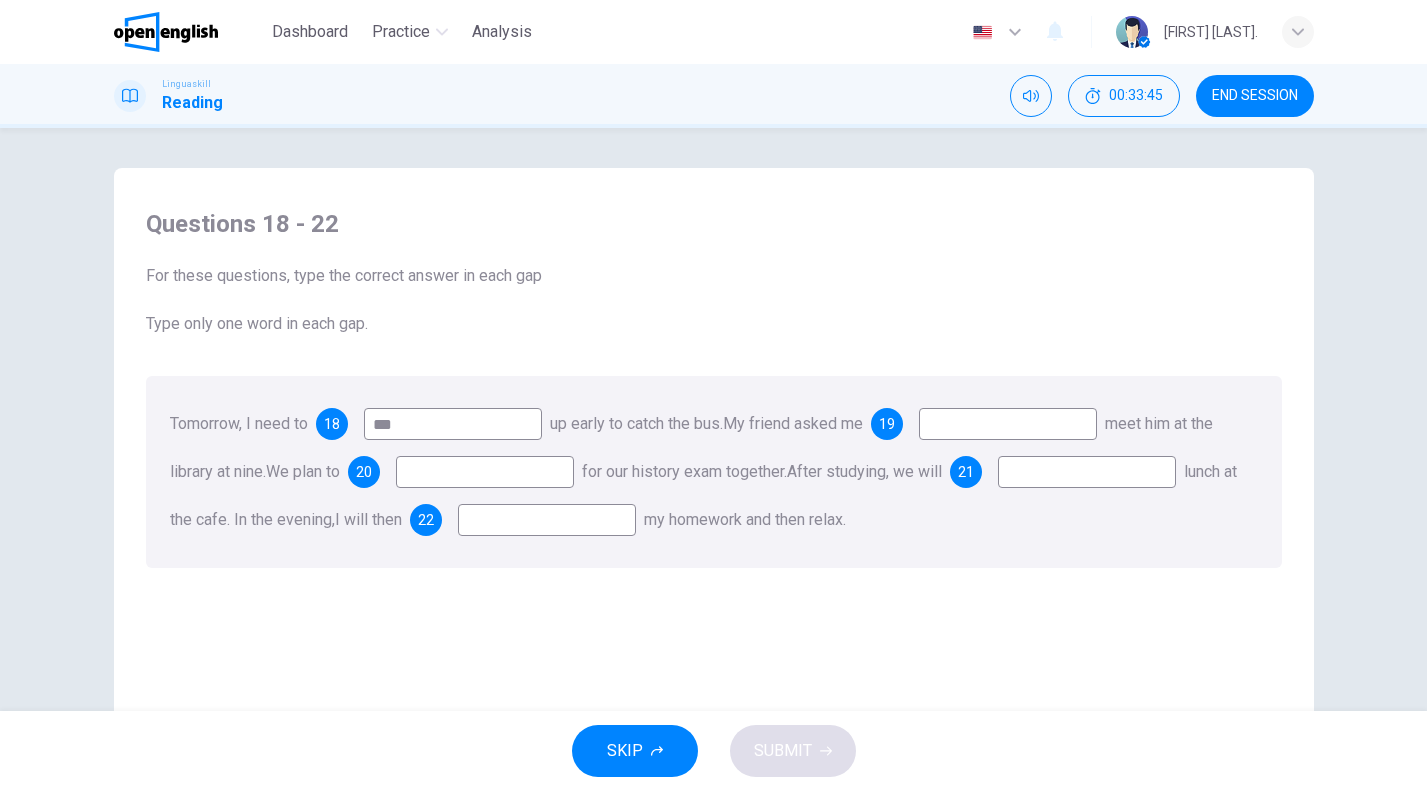 click on "meet him at the library at nine." at bounding box center [691, 447] 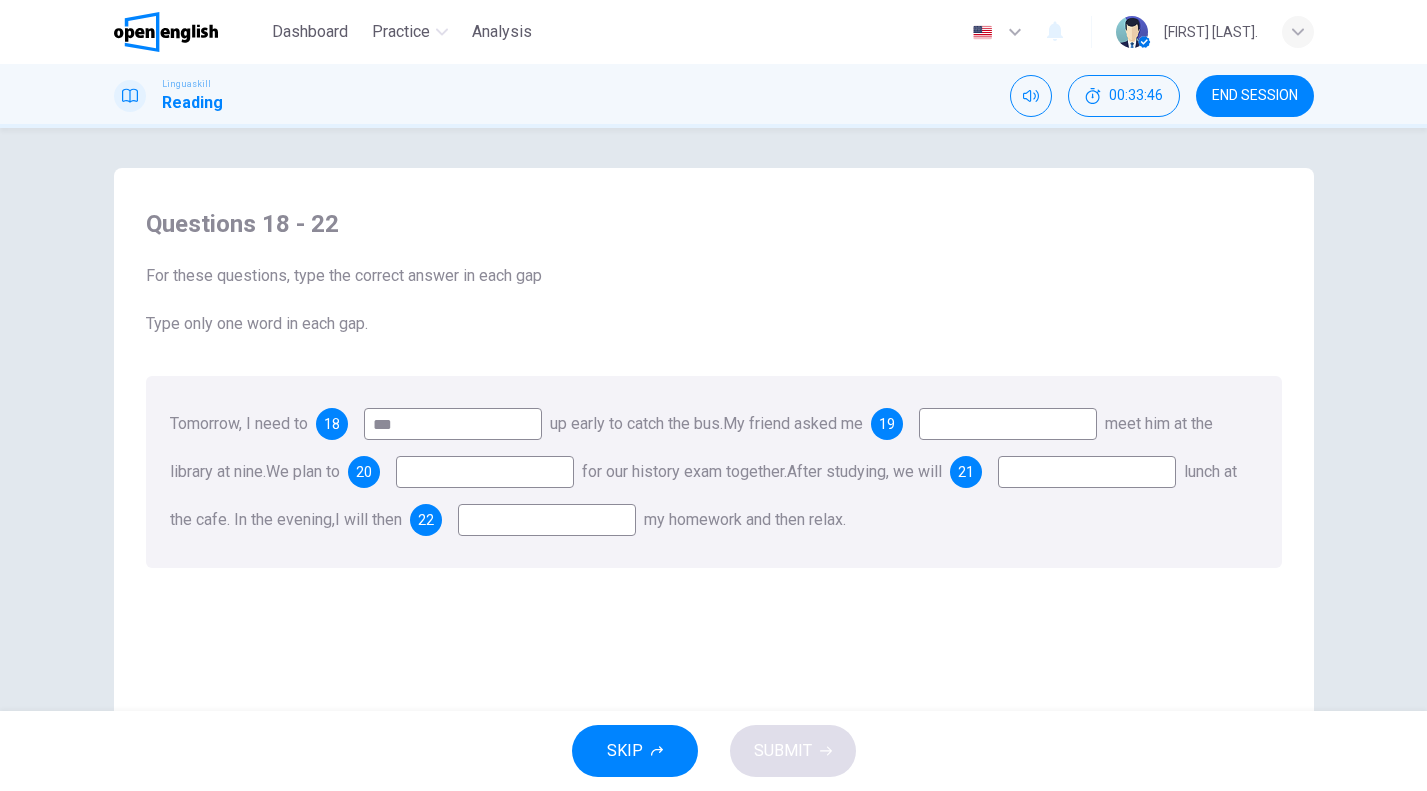 click on "19" at bounding box center (887, 424) 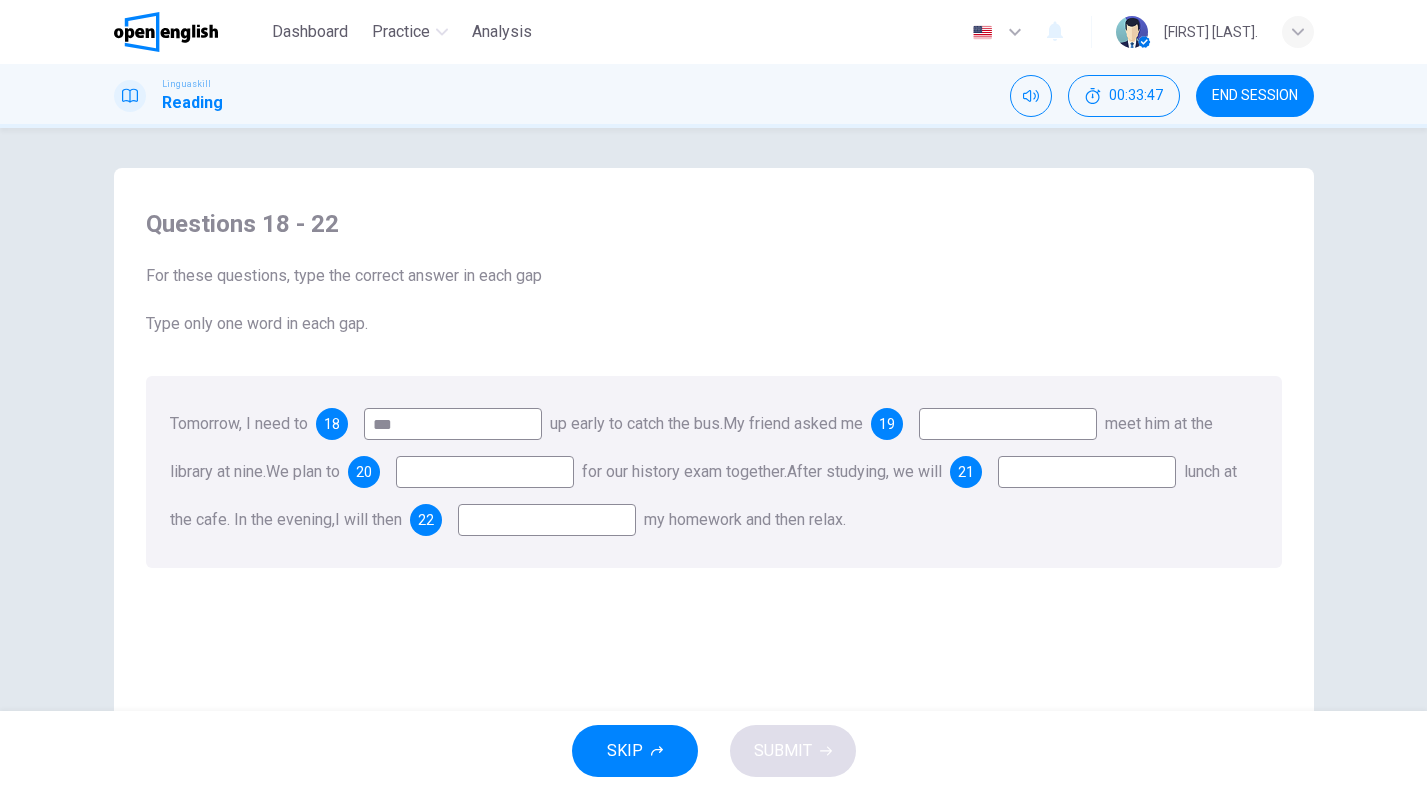 click on "Tomorrow, I need to  18 ***  up early to catch the bus.  My friend asked me  19  meet him at the library at nine.  We plan to  20  for our history exam together.  After studying, we will  21  lunch at the cafe.  In the evening,  I will then  22  my homework and then relax." at bounding box center (714, 472) 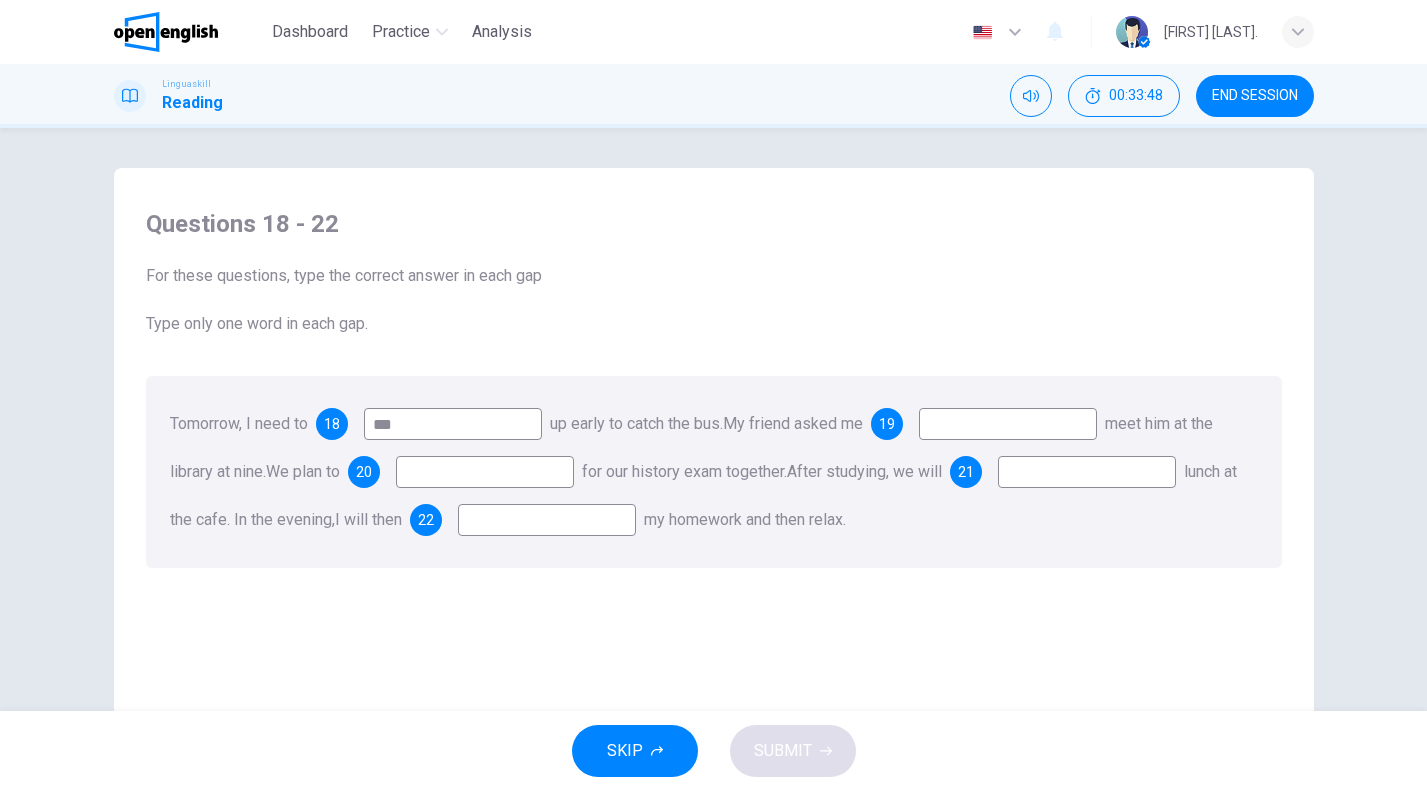 click on "My friend asked me" at bounding box center [793, 423] 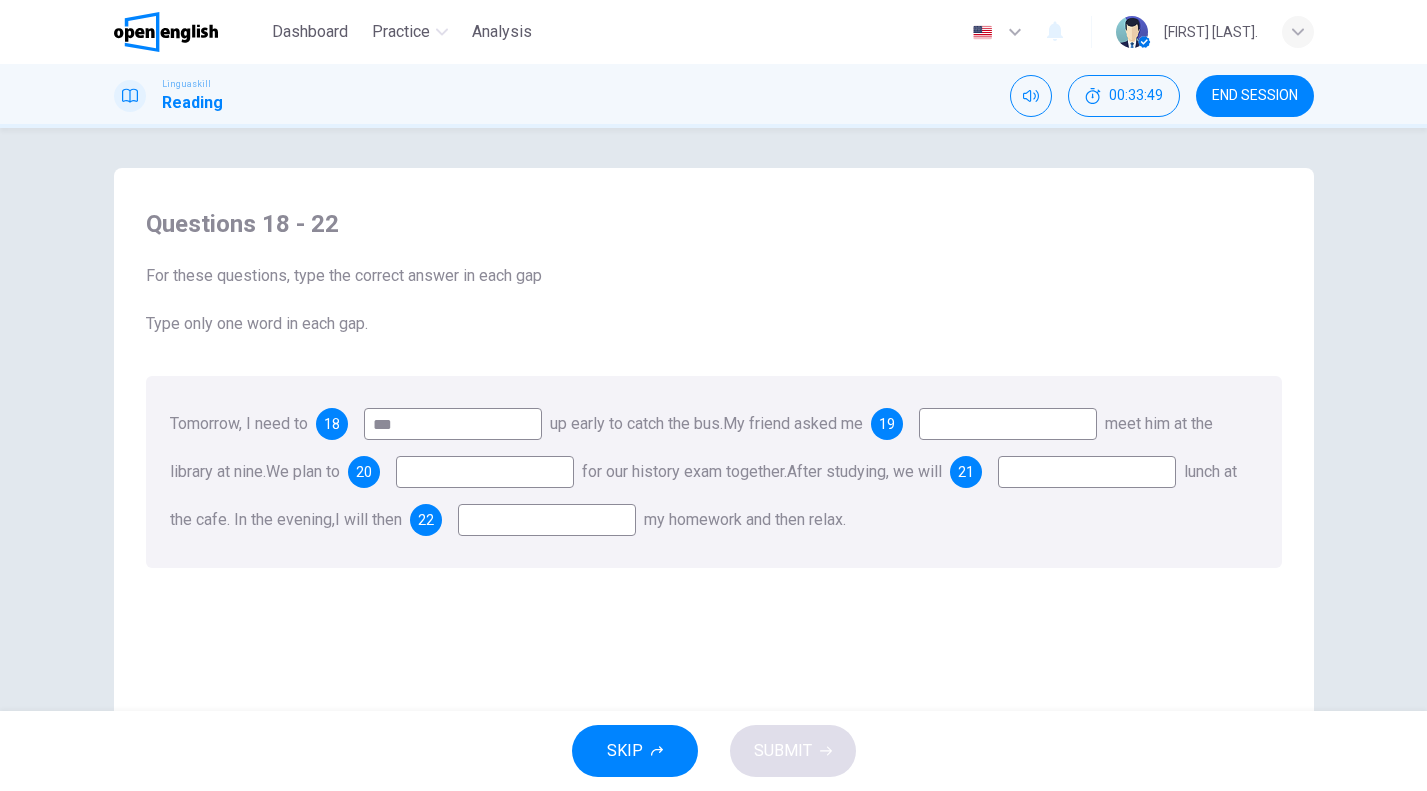 click at bounding box center (1008, 424) 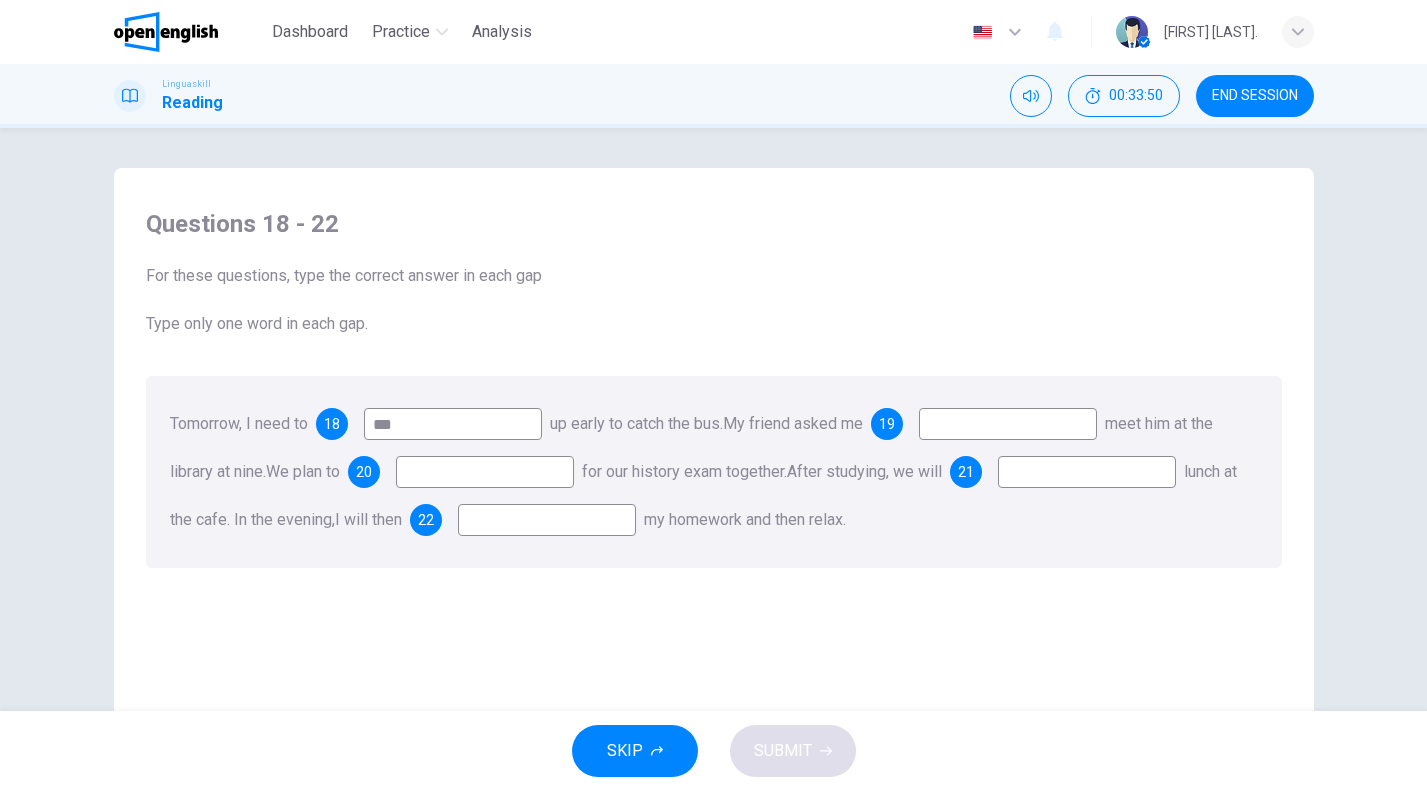 click at bounding box center (1008, 424) 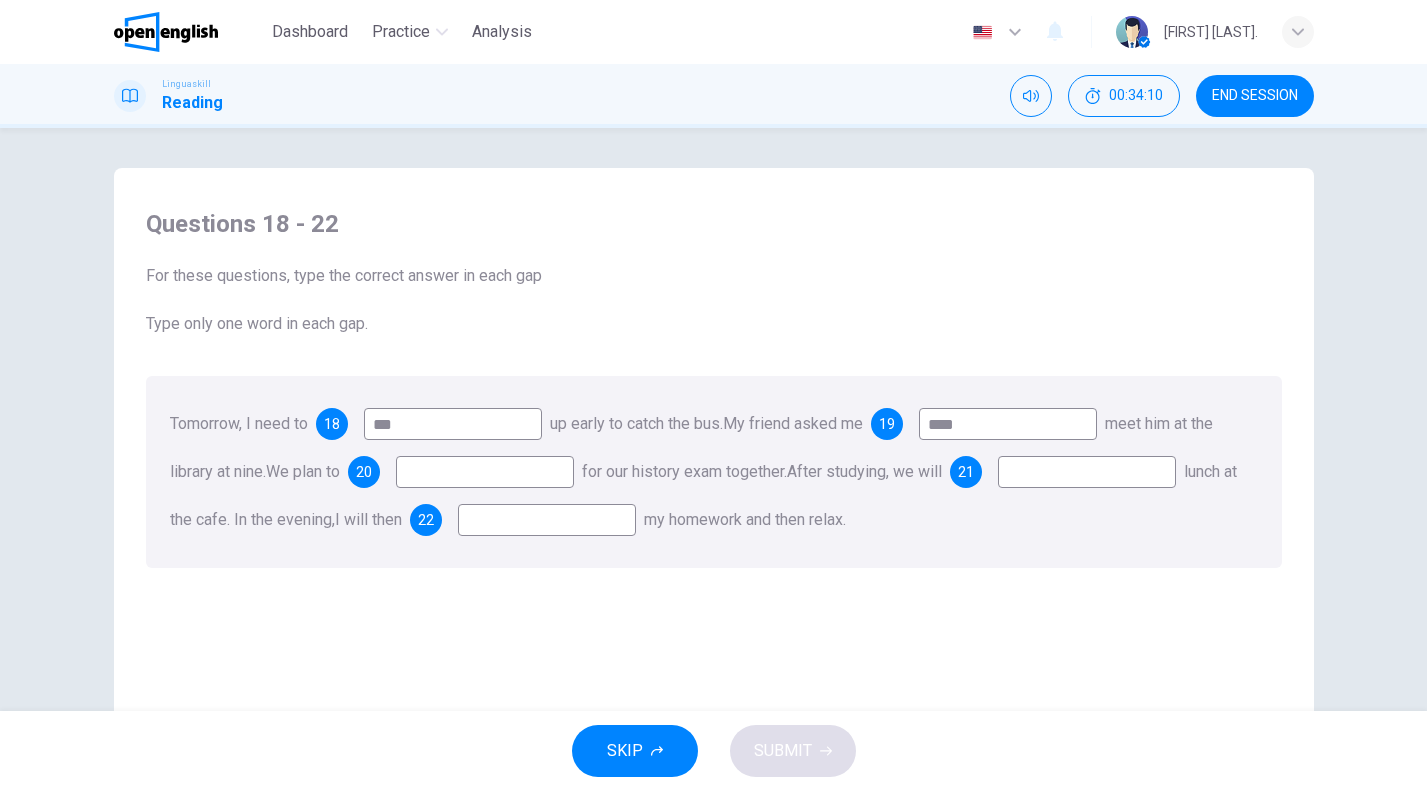 click on "19" at bounding box center [887, 424] 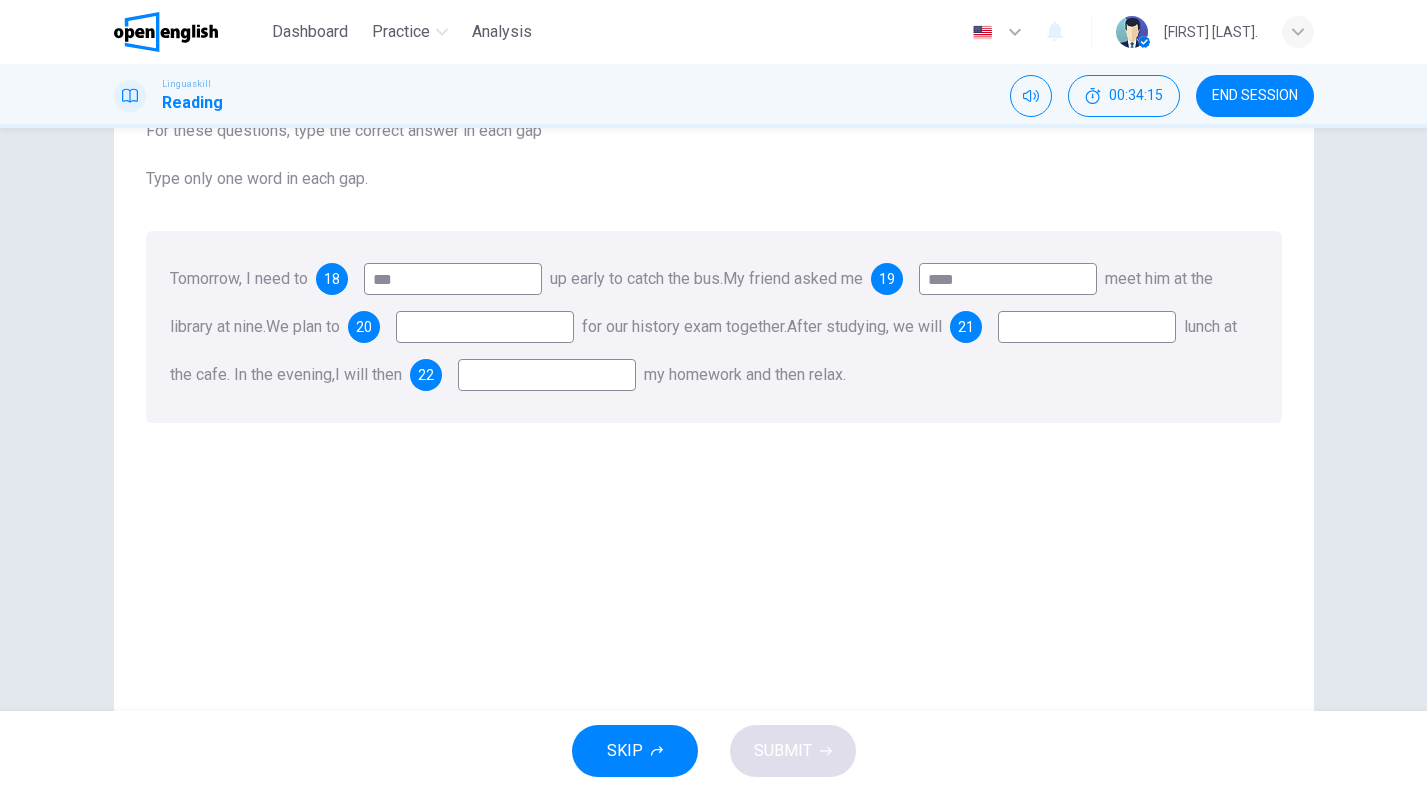 scroll, scrollTop: 192, scrollLeft: 0, axis: vertical 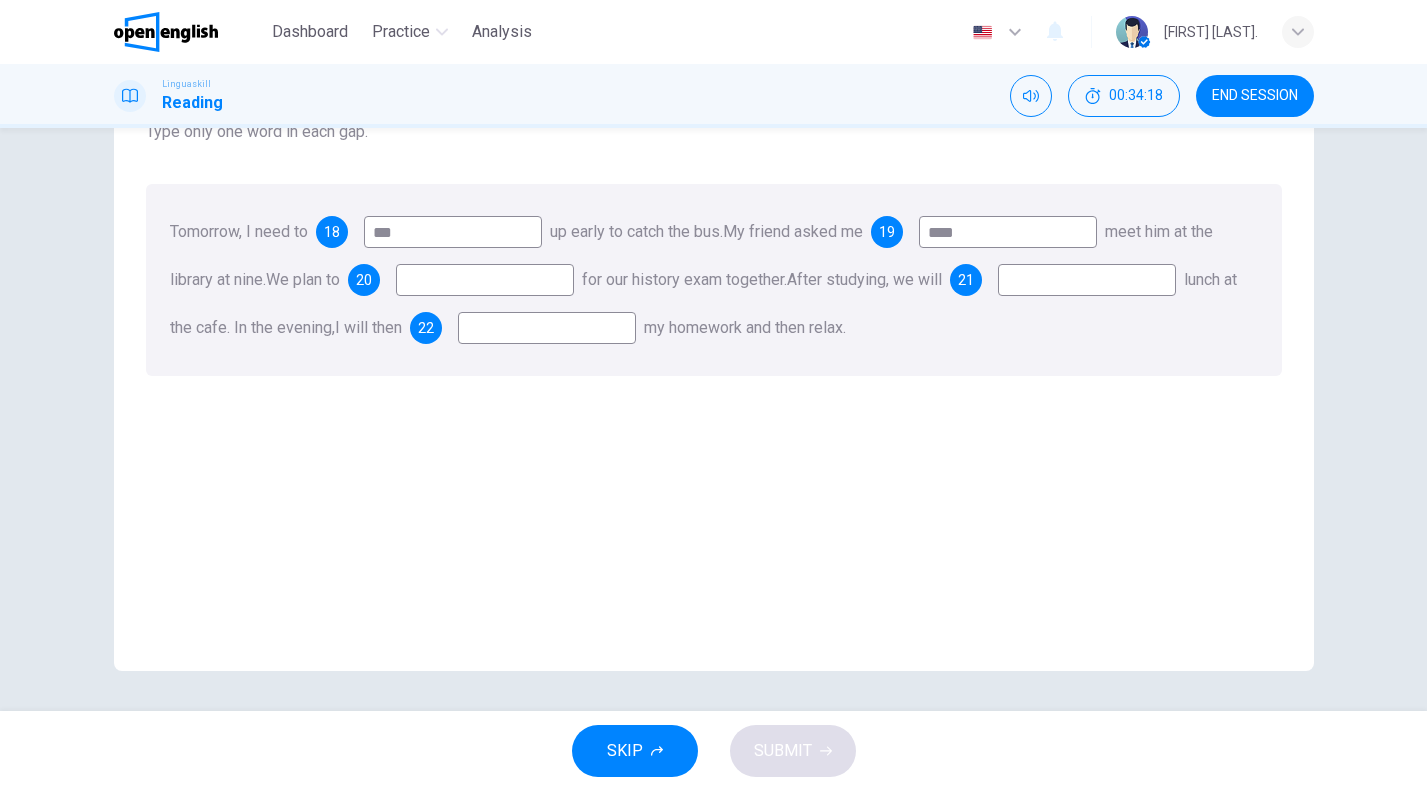 click on "SKIP SUBMIT" at bounding box center (713, 751) 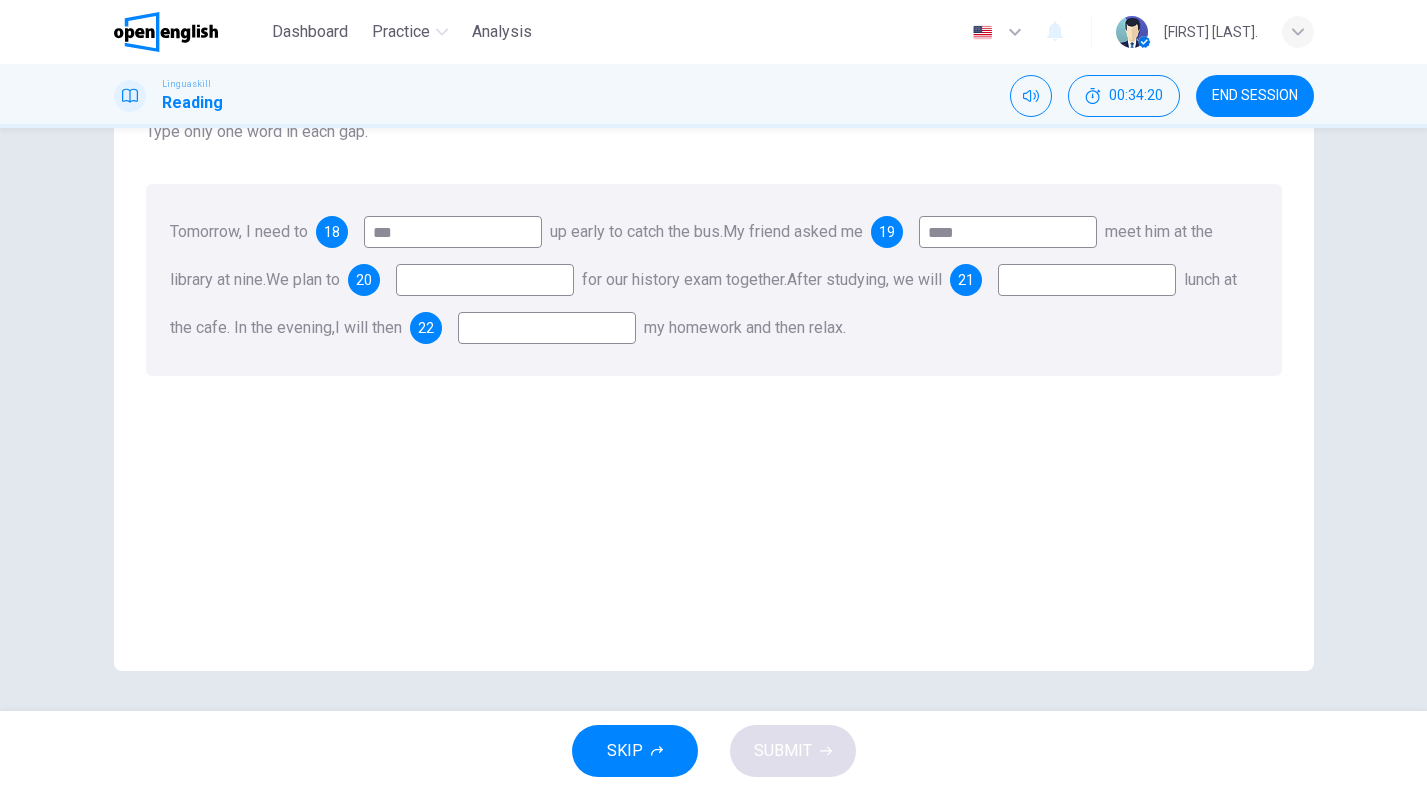 drag, startPoint x: 1372, startPoint y: 720, endPoint x: 1370, endPoint y: 683, distance: 37.054016 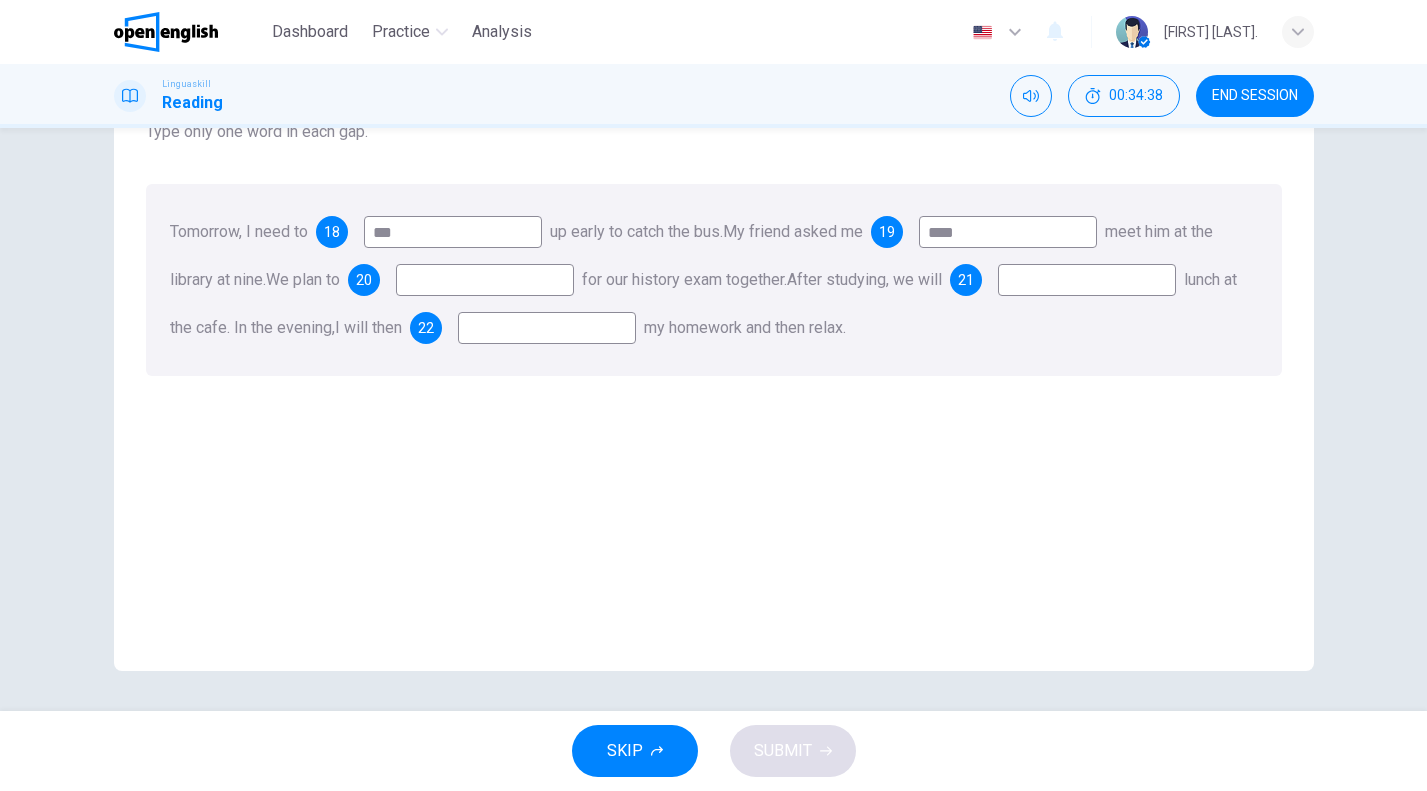 click on "****" at bounding box center (1008, 232) 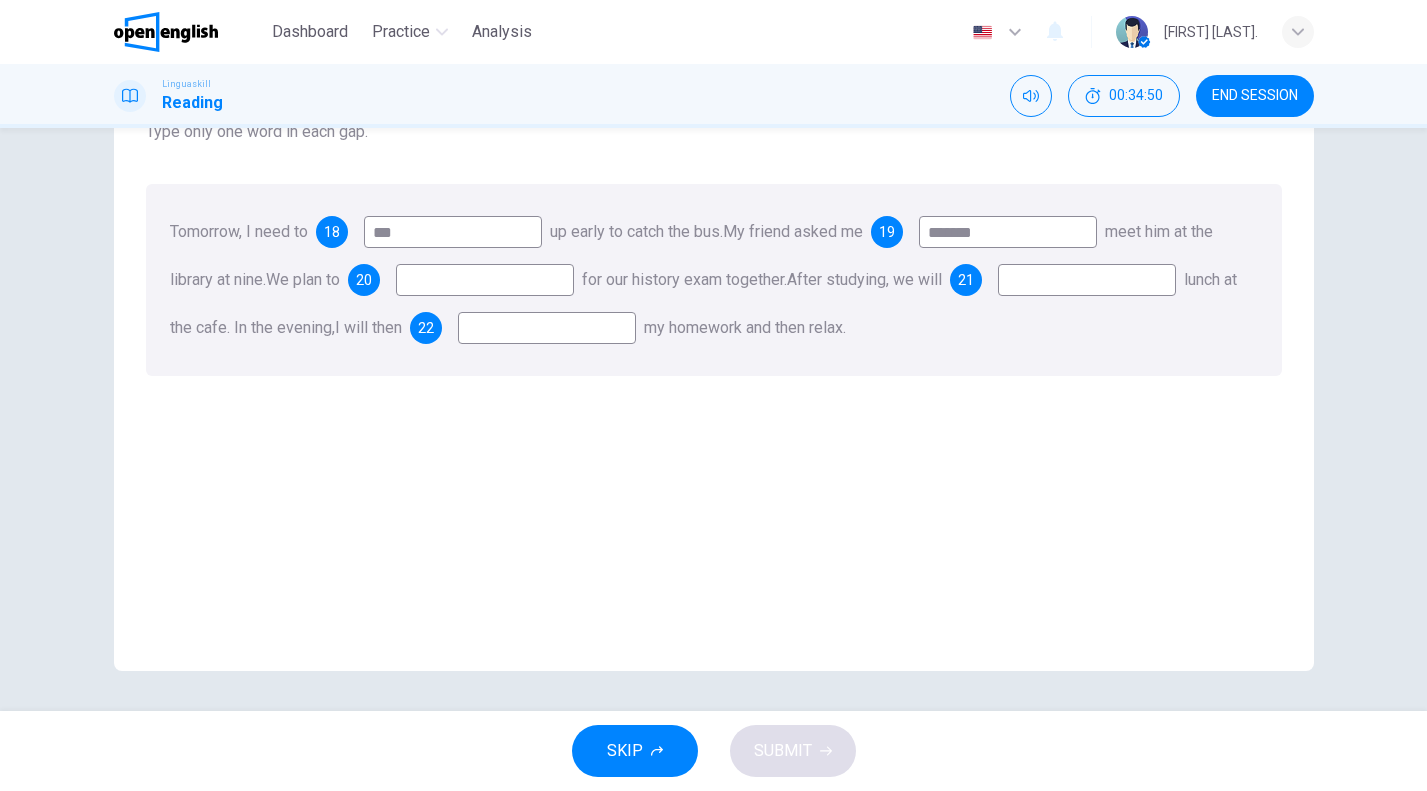 type on "*******" 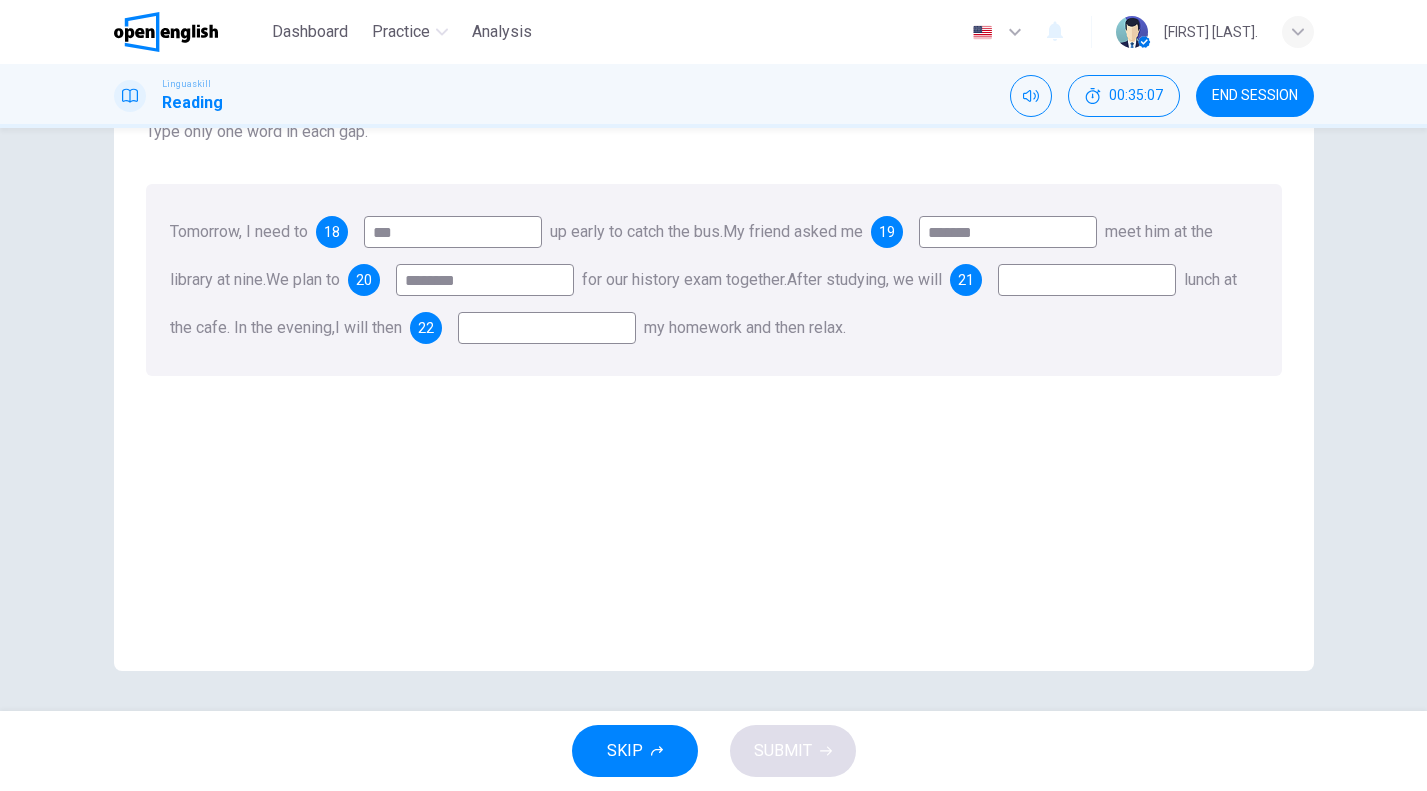 type on "*******" 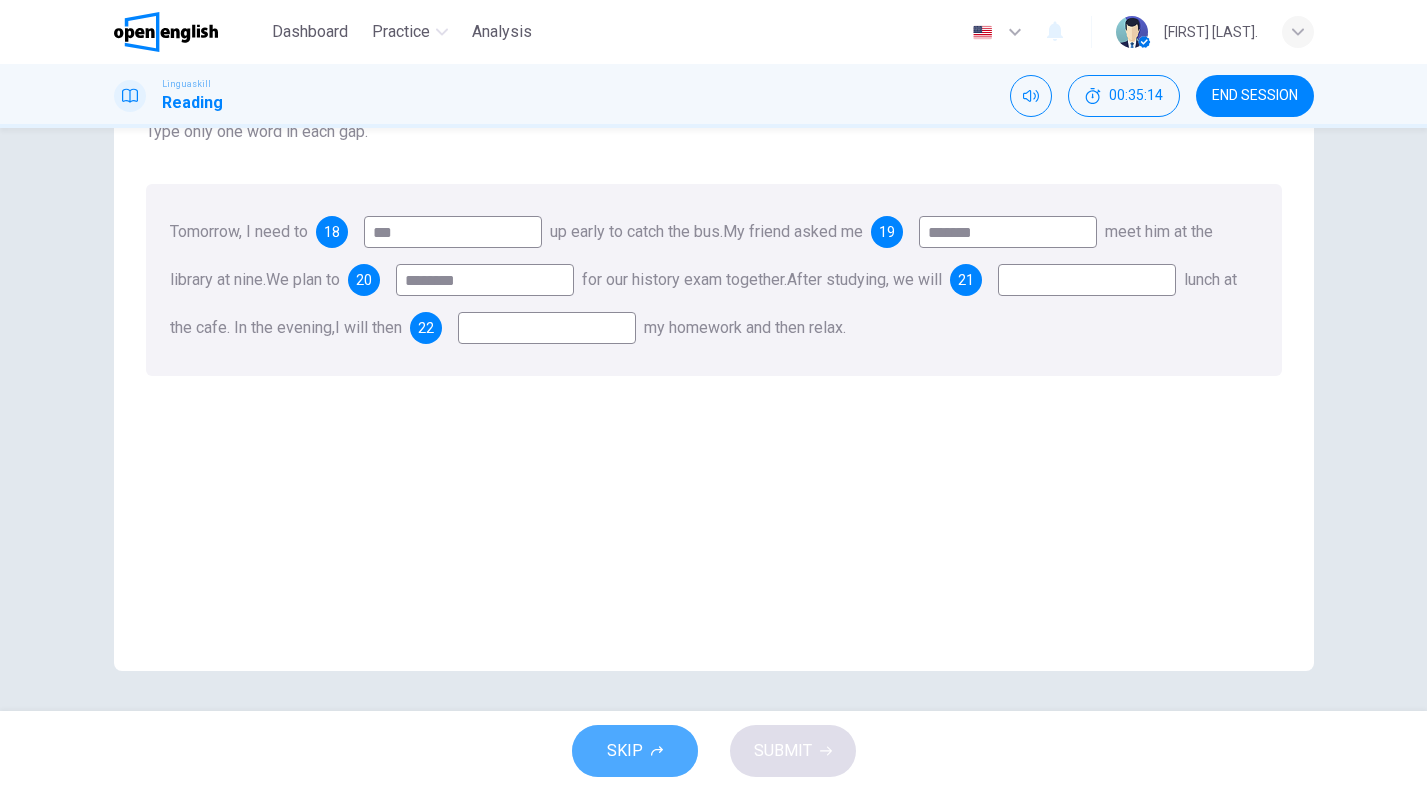click on "SKIP" at bounding box center [635, 751] 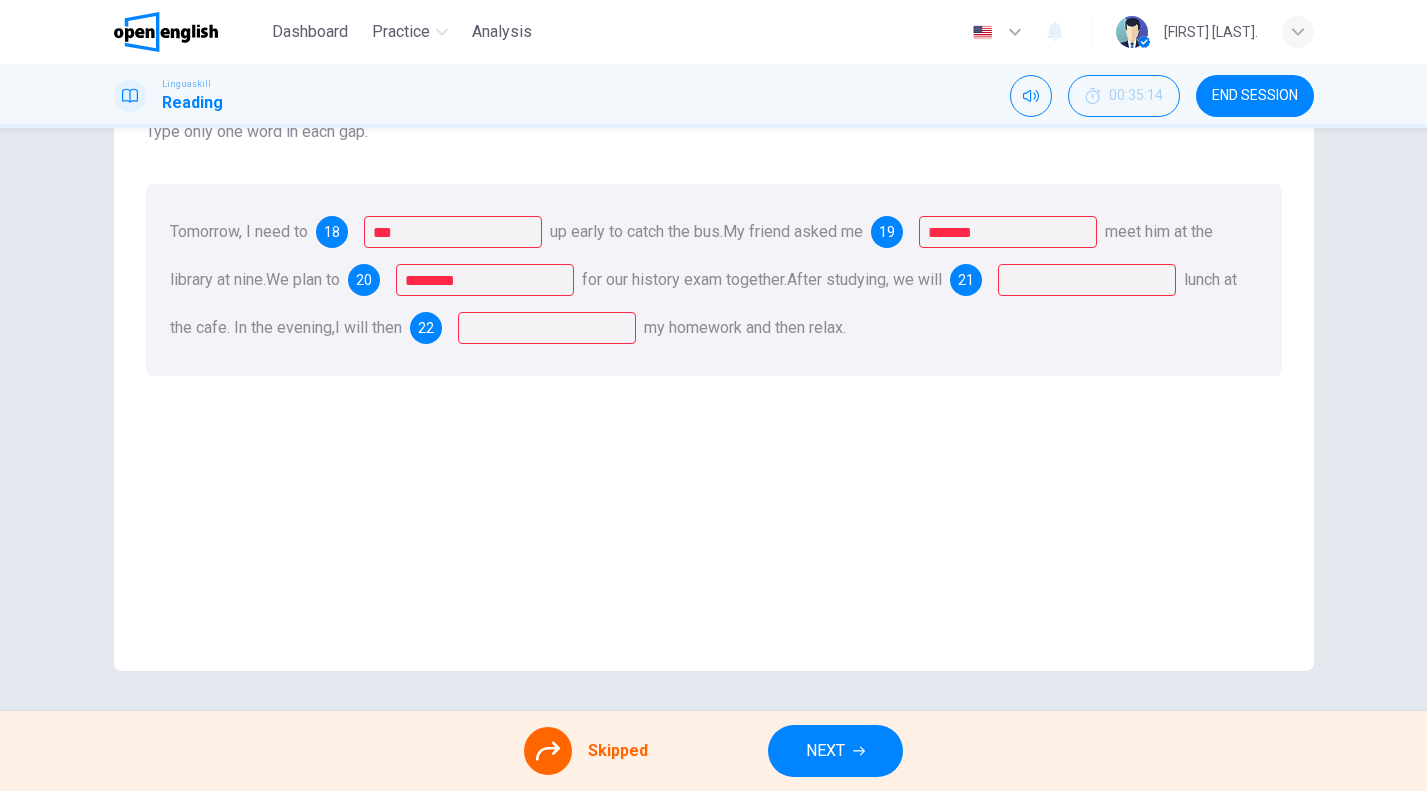 click at bounding box center [548, 751] 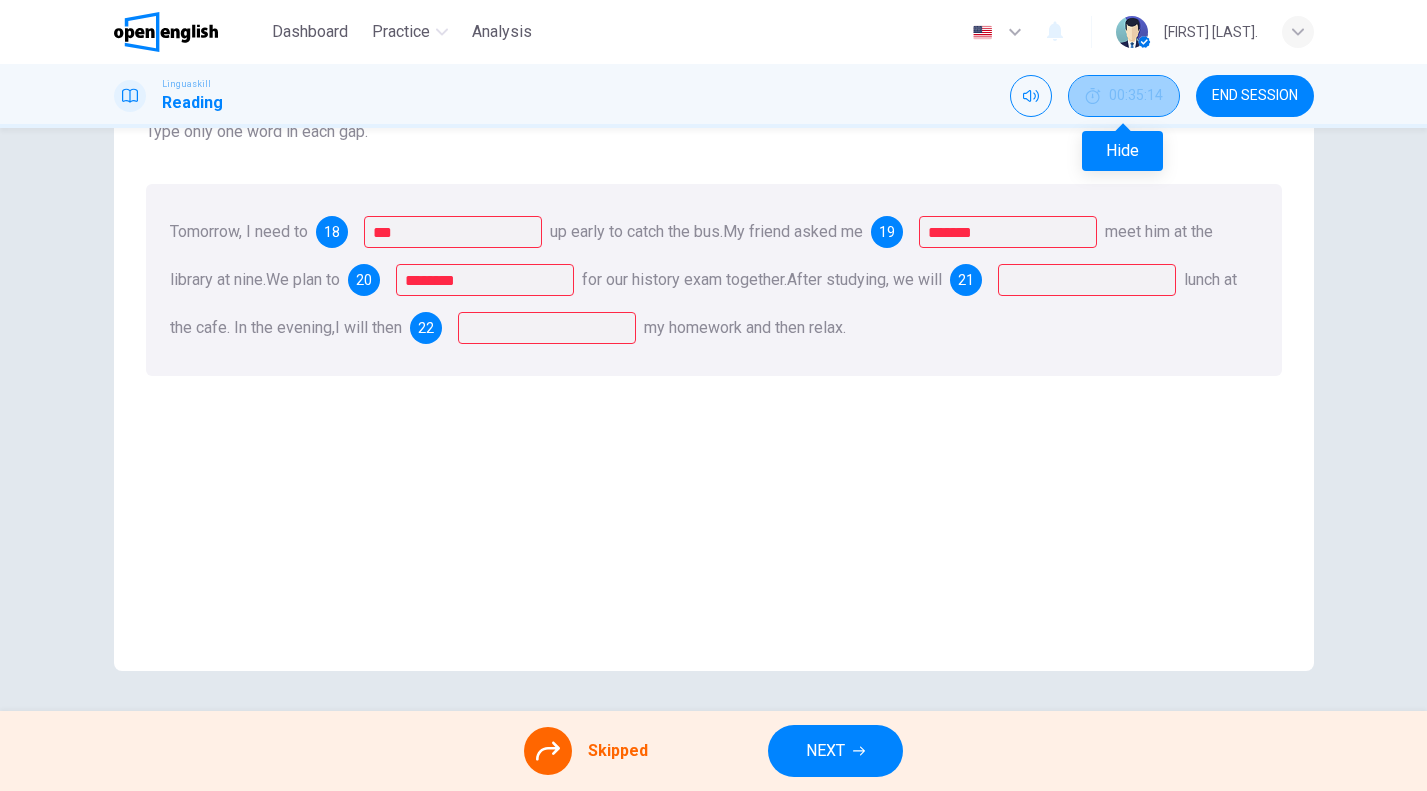 click on "00:35:14" at bounding box center [1136, 96] 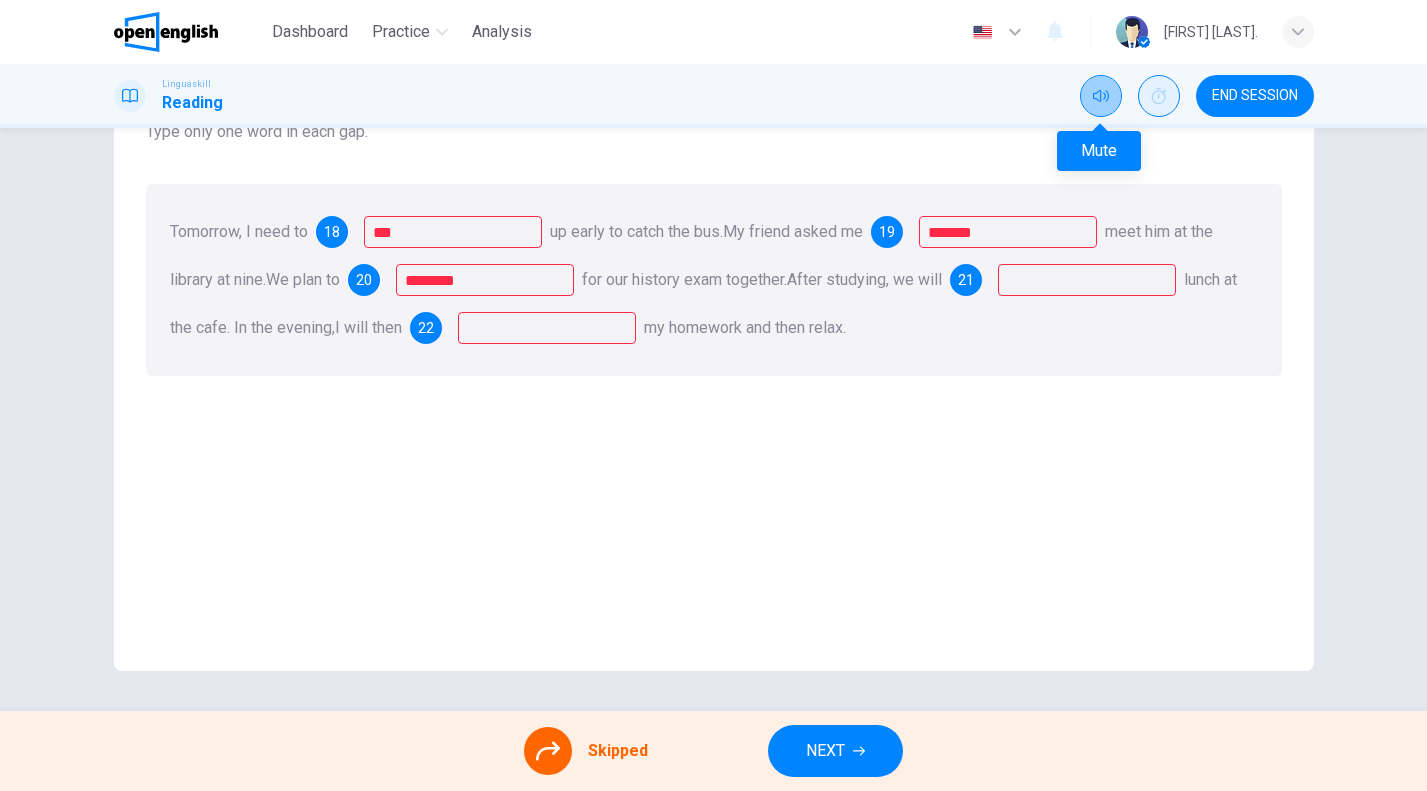 click 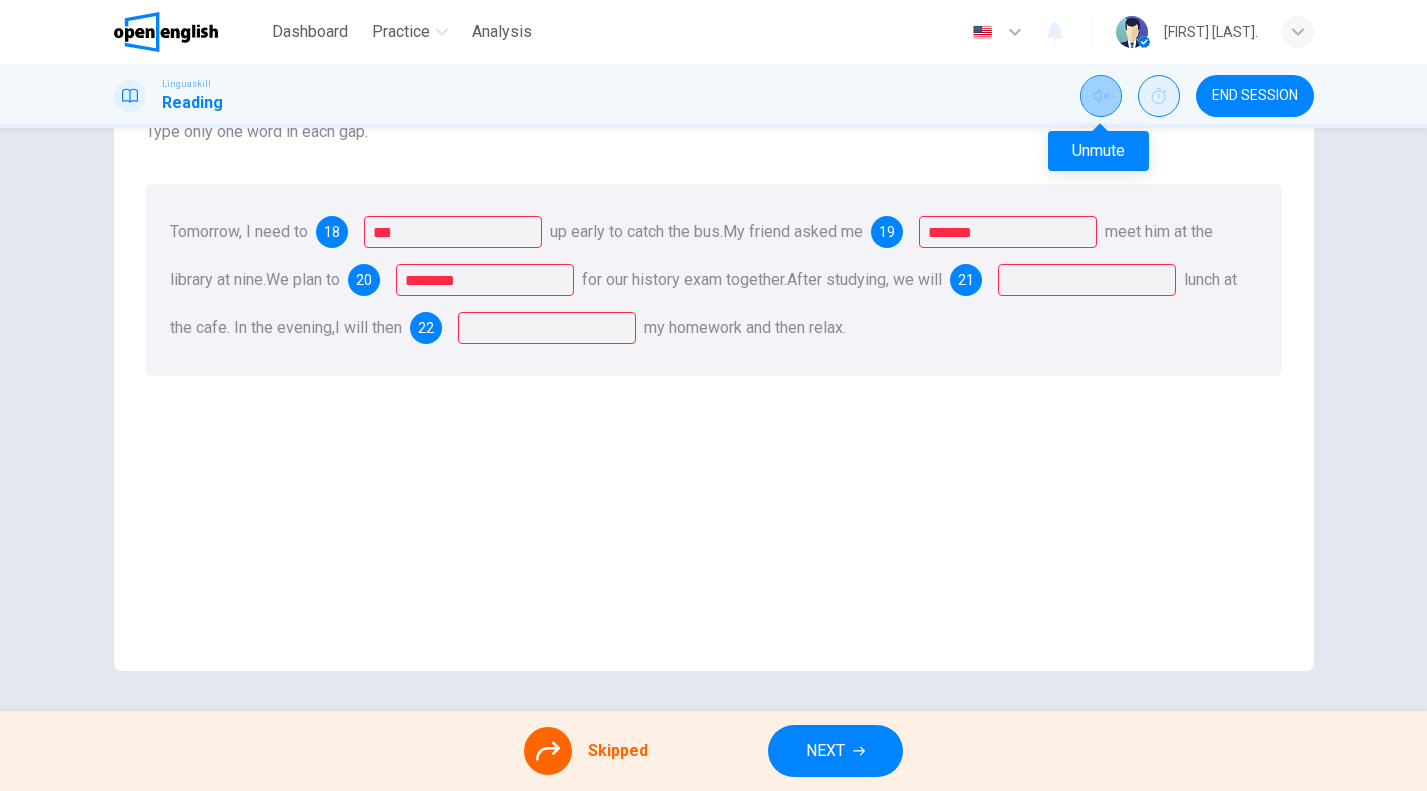 click 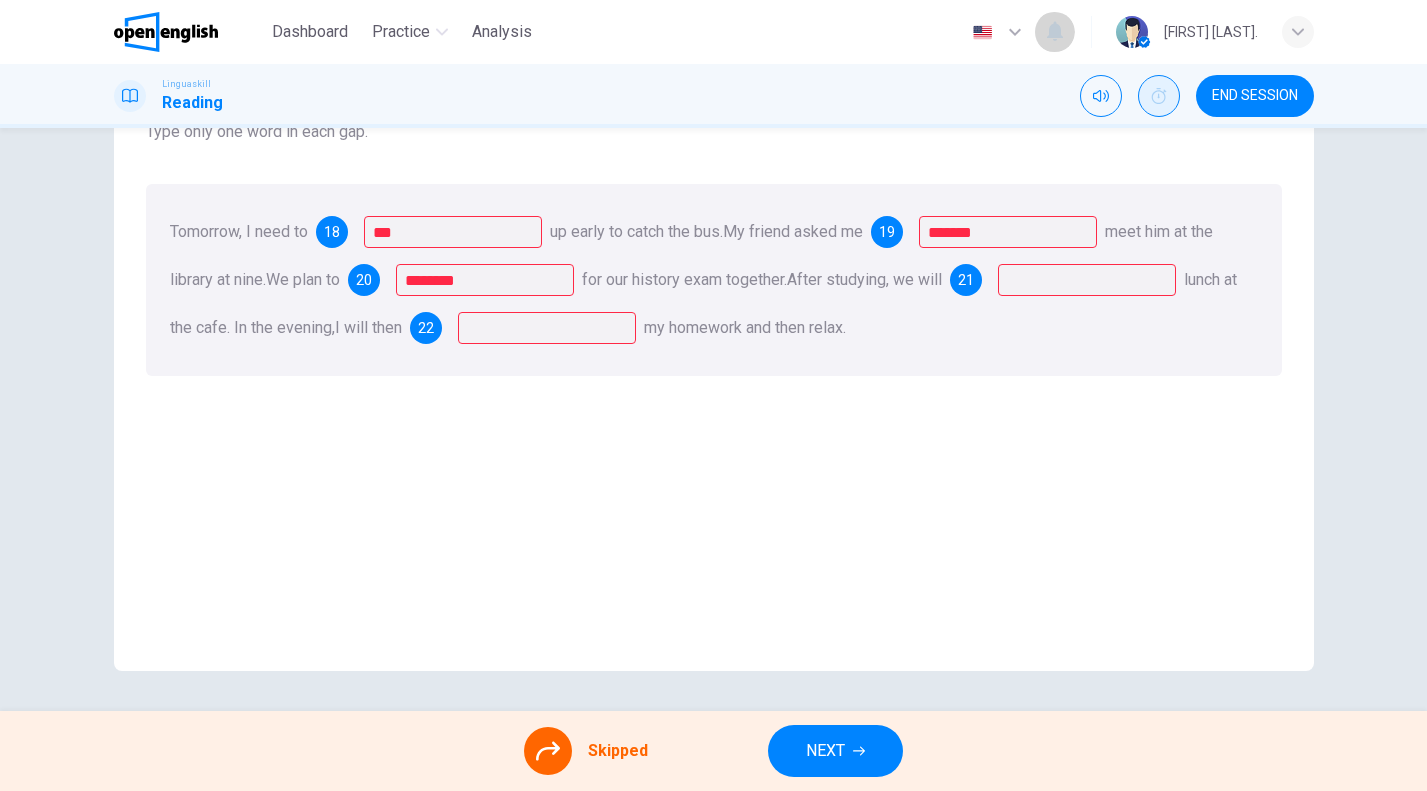 click 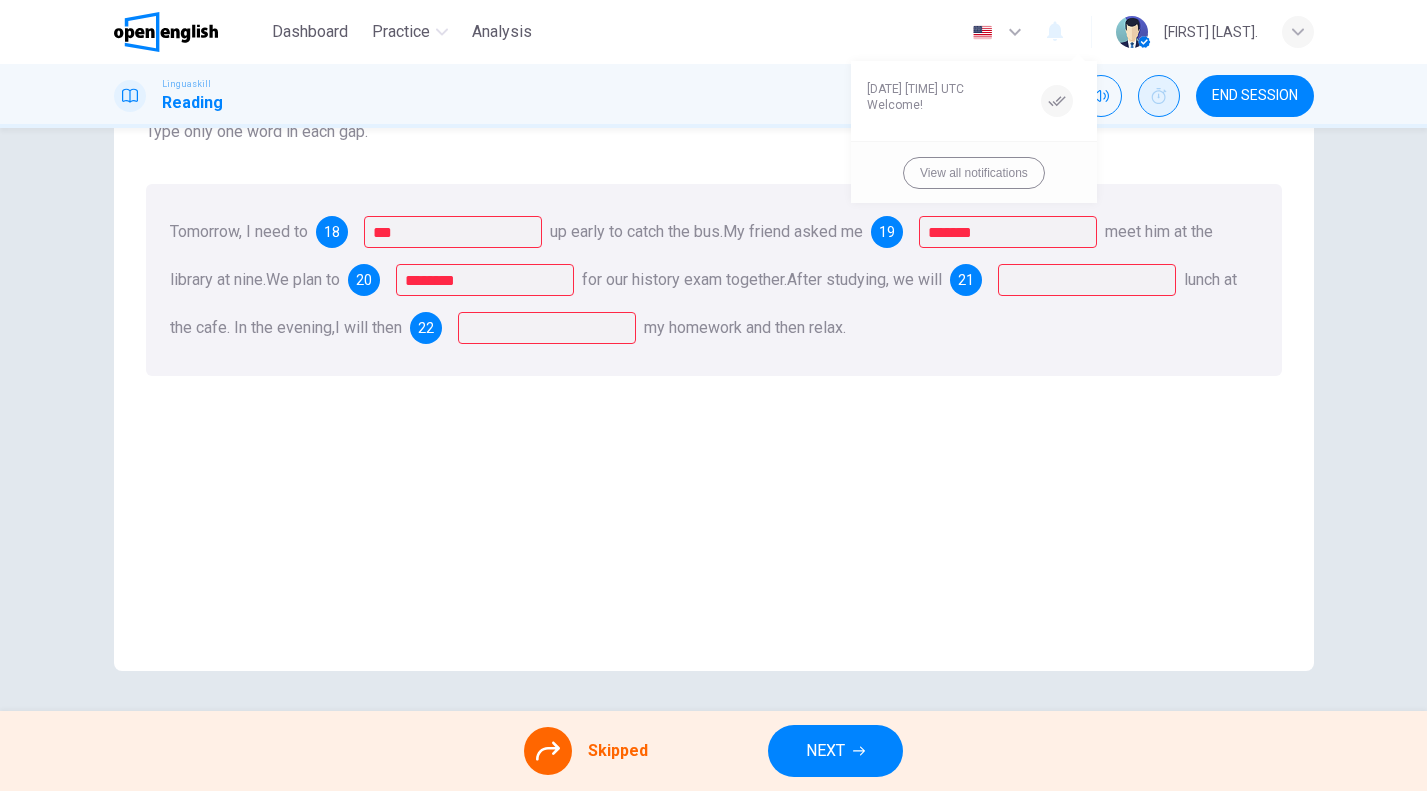 click at bounding box center (713, 395) 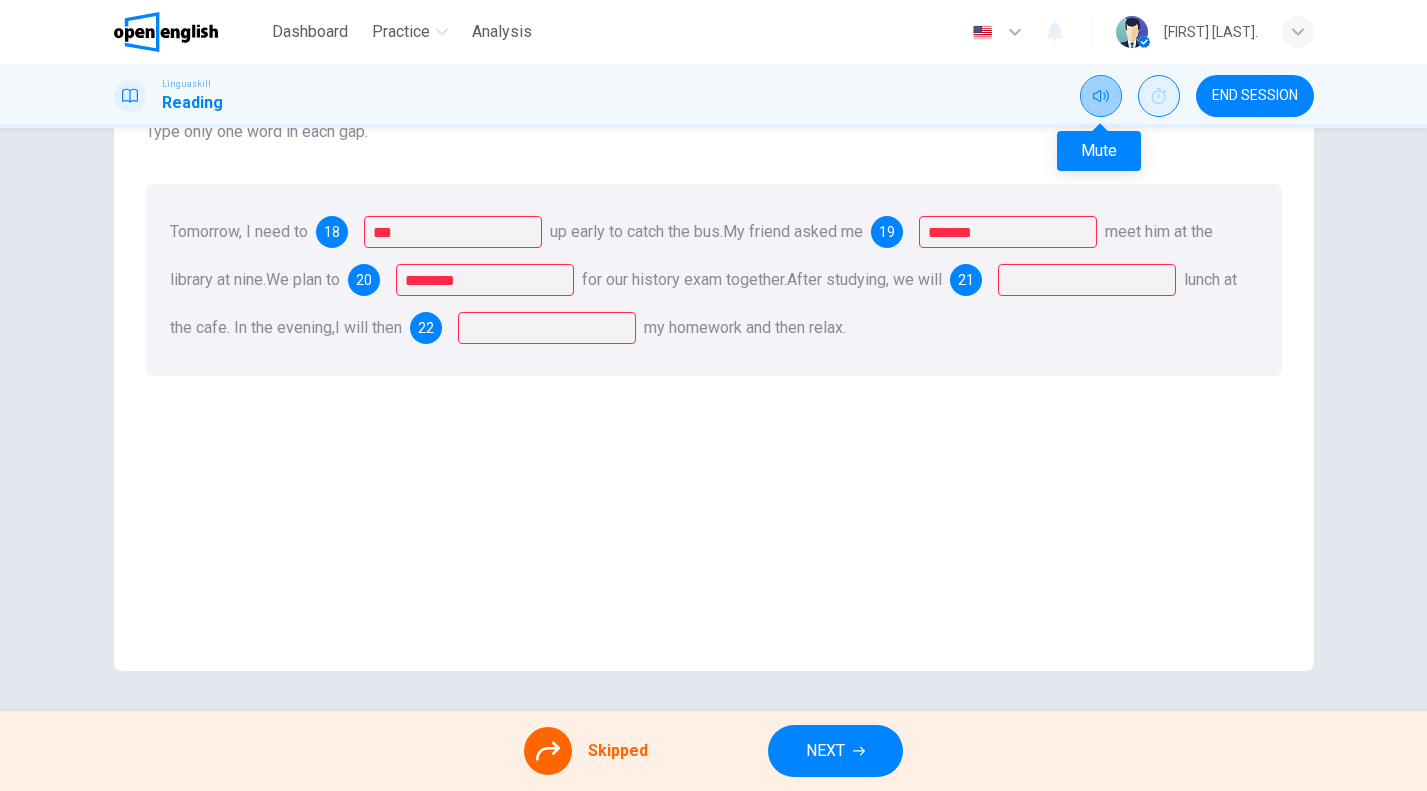 click 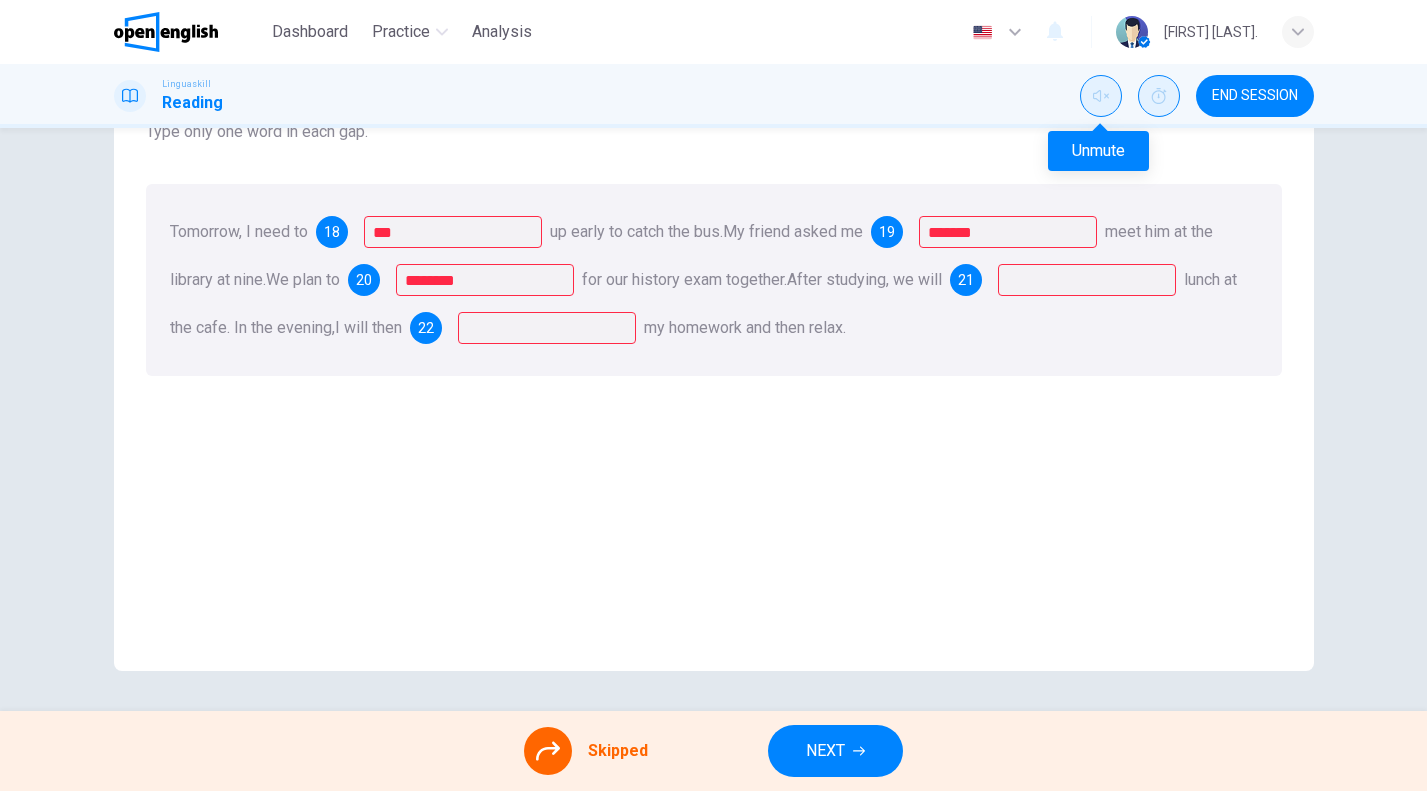 click 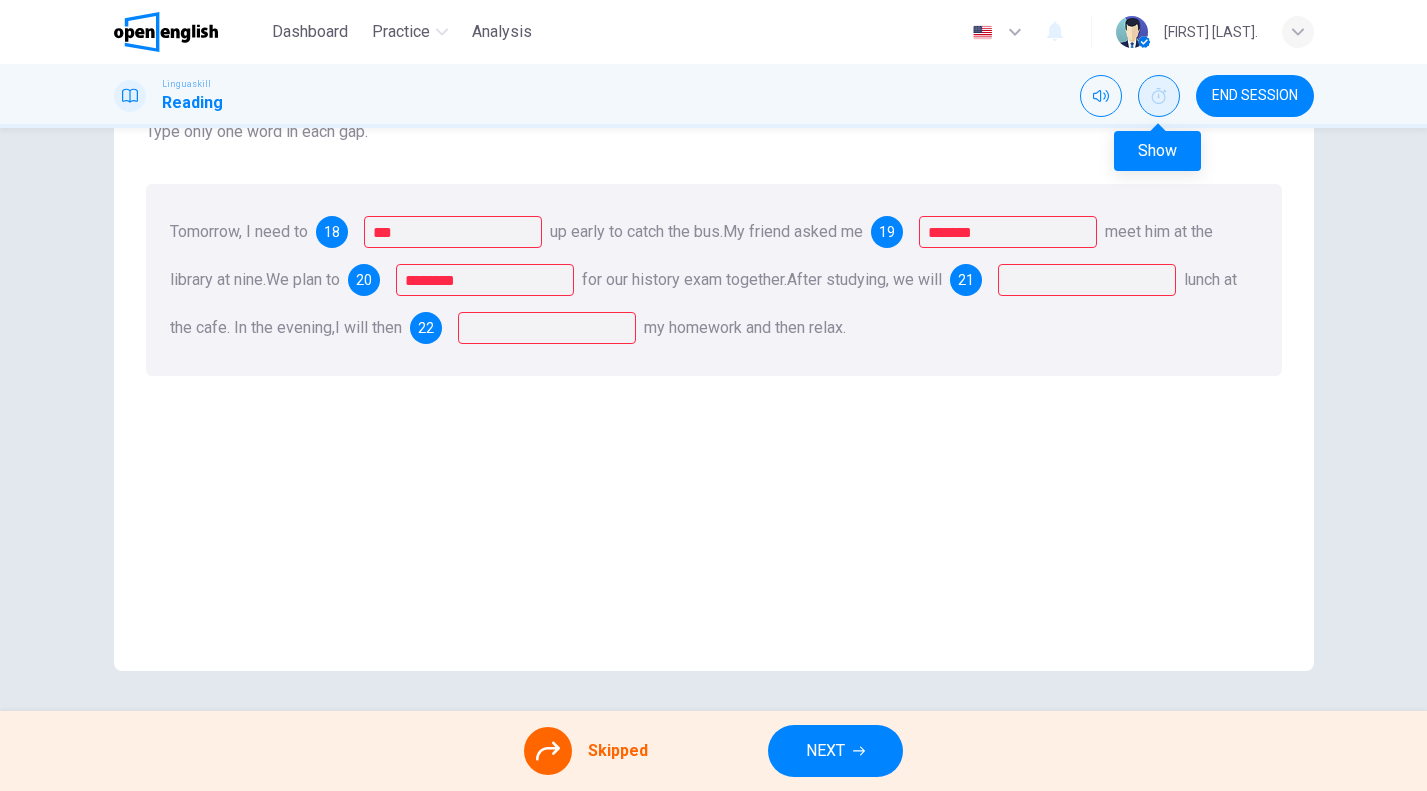 click 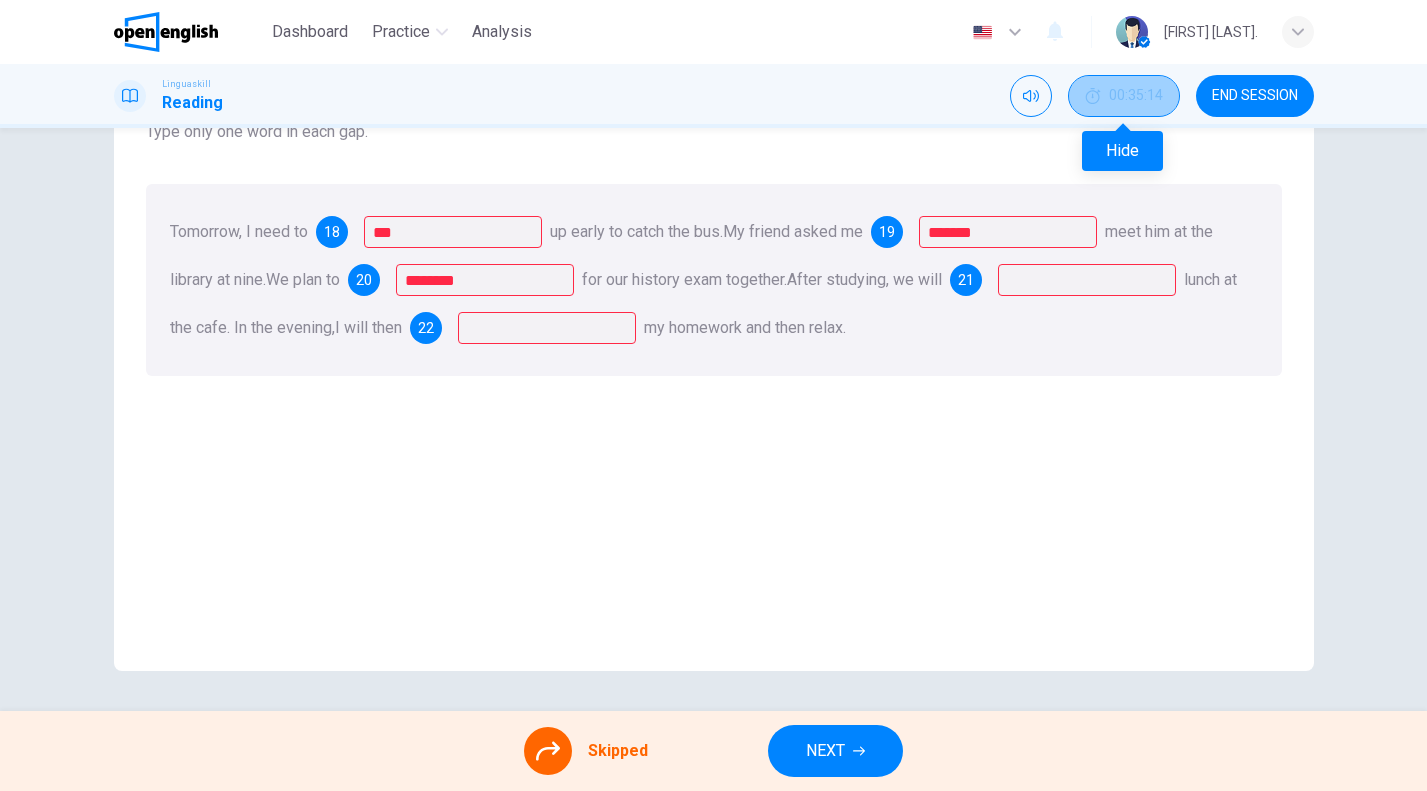 click on "00:35:14" at bounding box center [1136, 96] 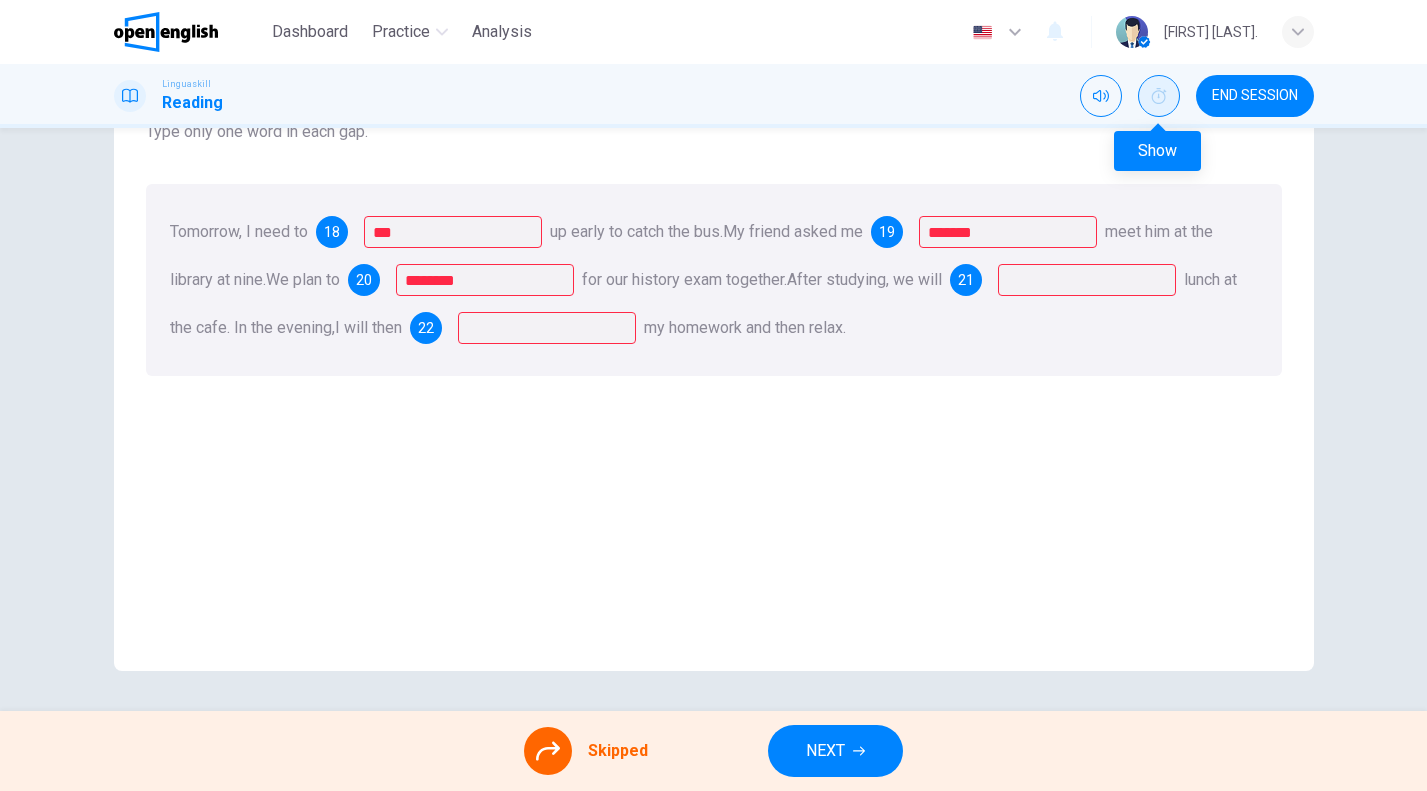 click 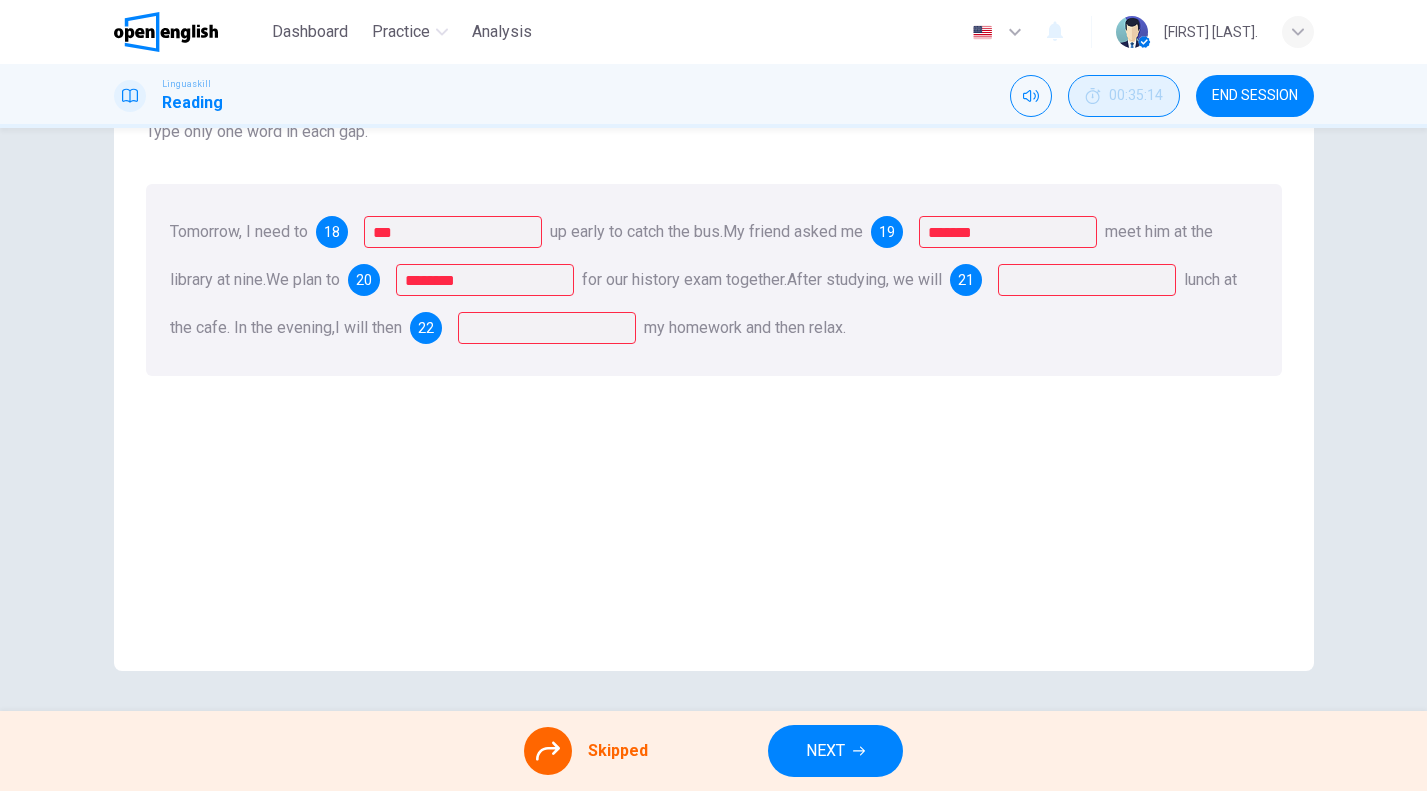 click at bounding box center (548, 751) 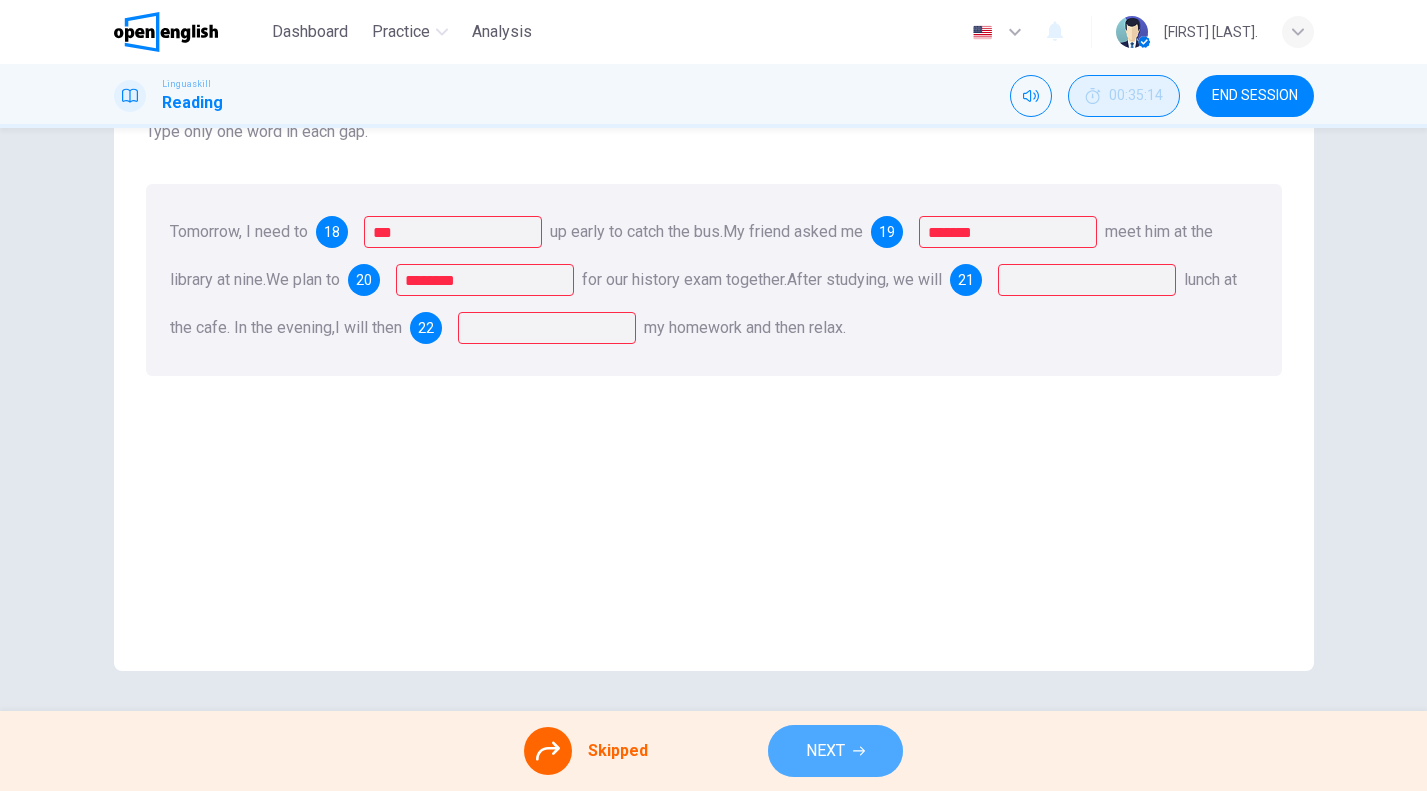 click on "NEXT" at bounding box center [835, 751] 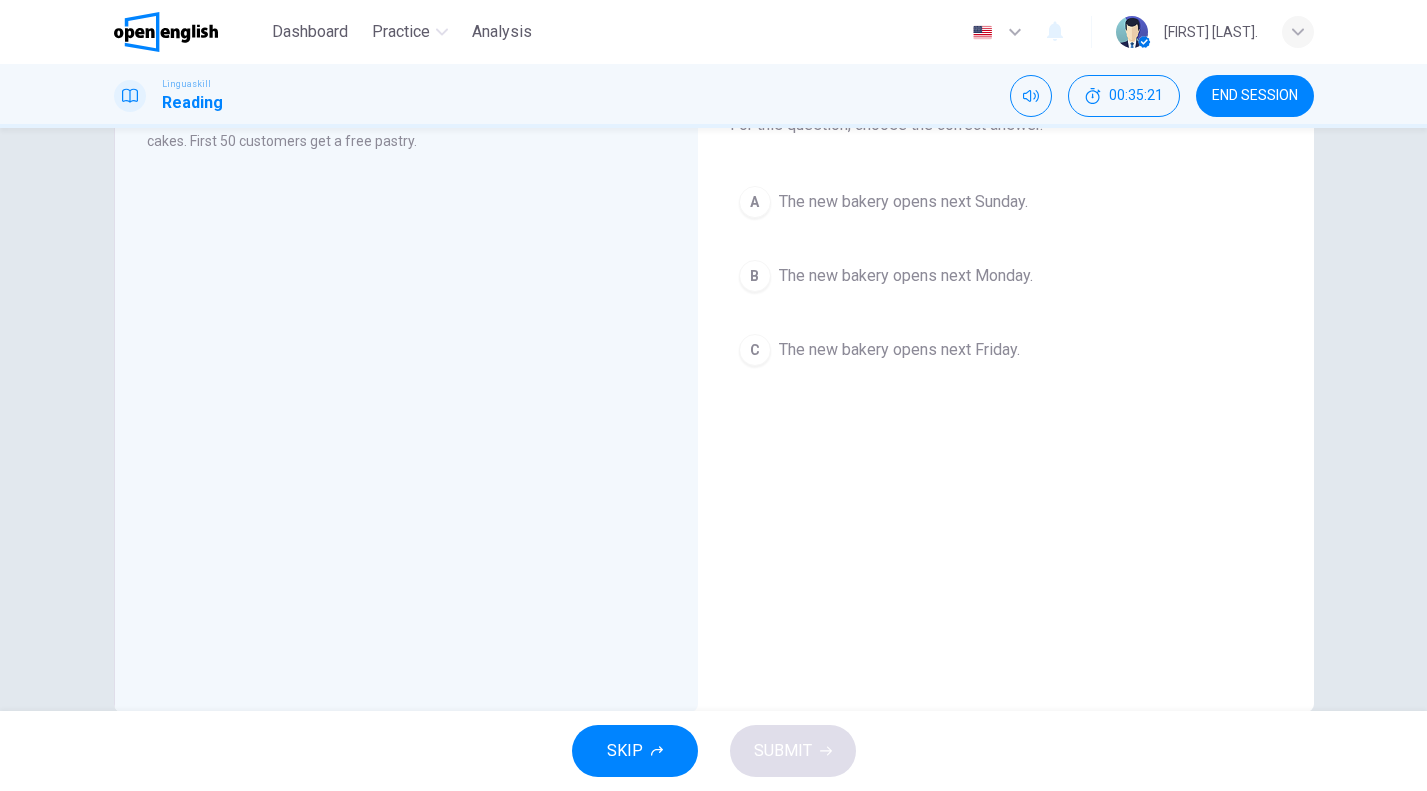 scroll, scrollTop: 0, scrollLeft: 0, axis: both 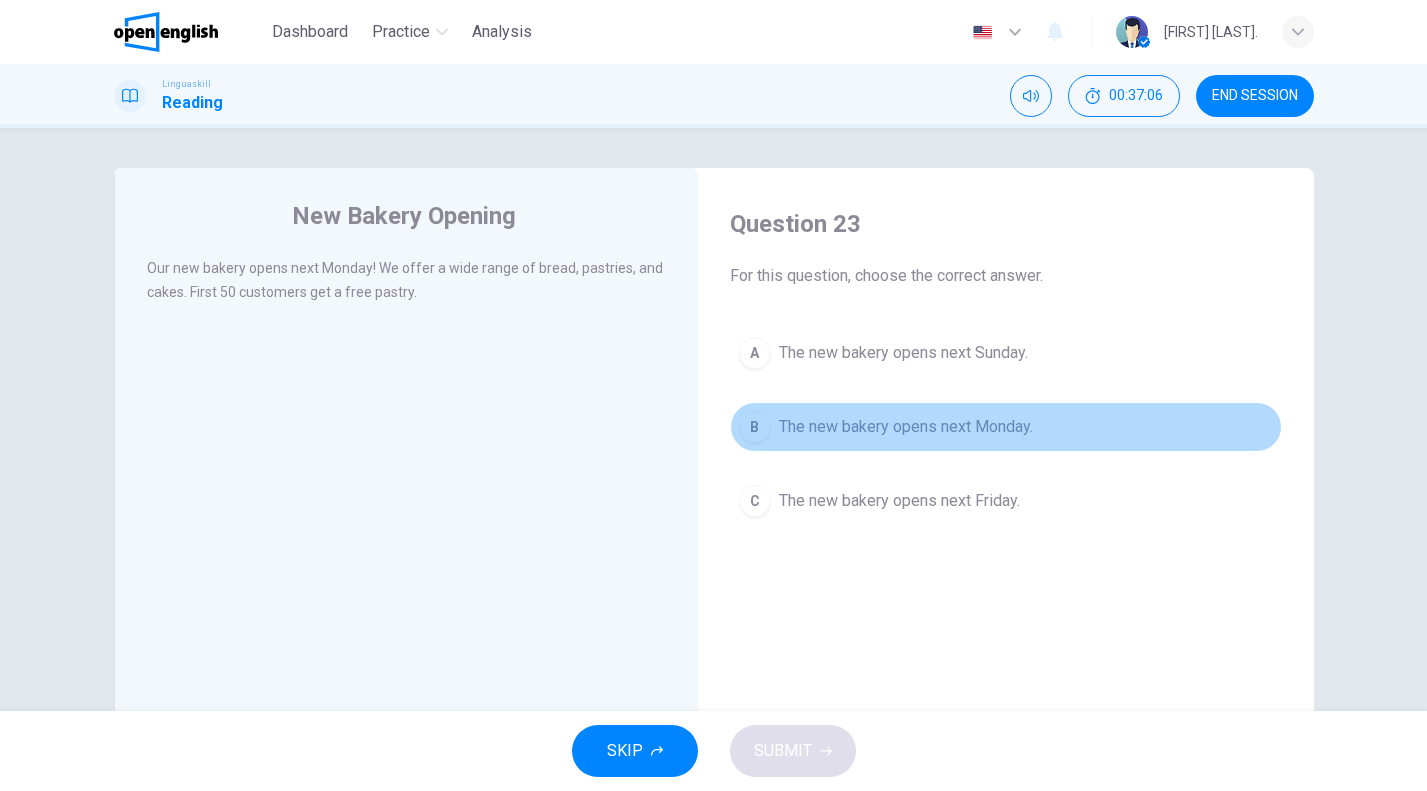 click on "The new bakery opens next Monday." at bounding box center [906, 427] 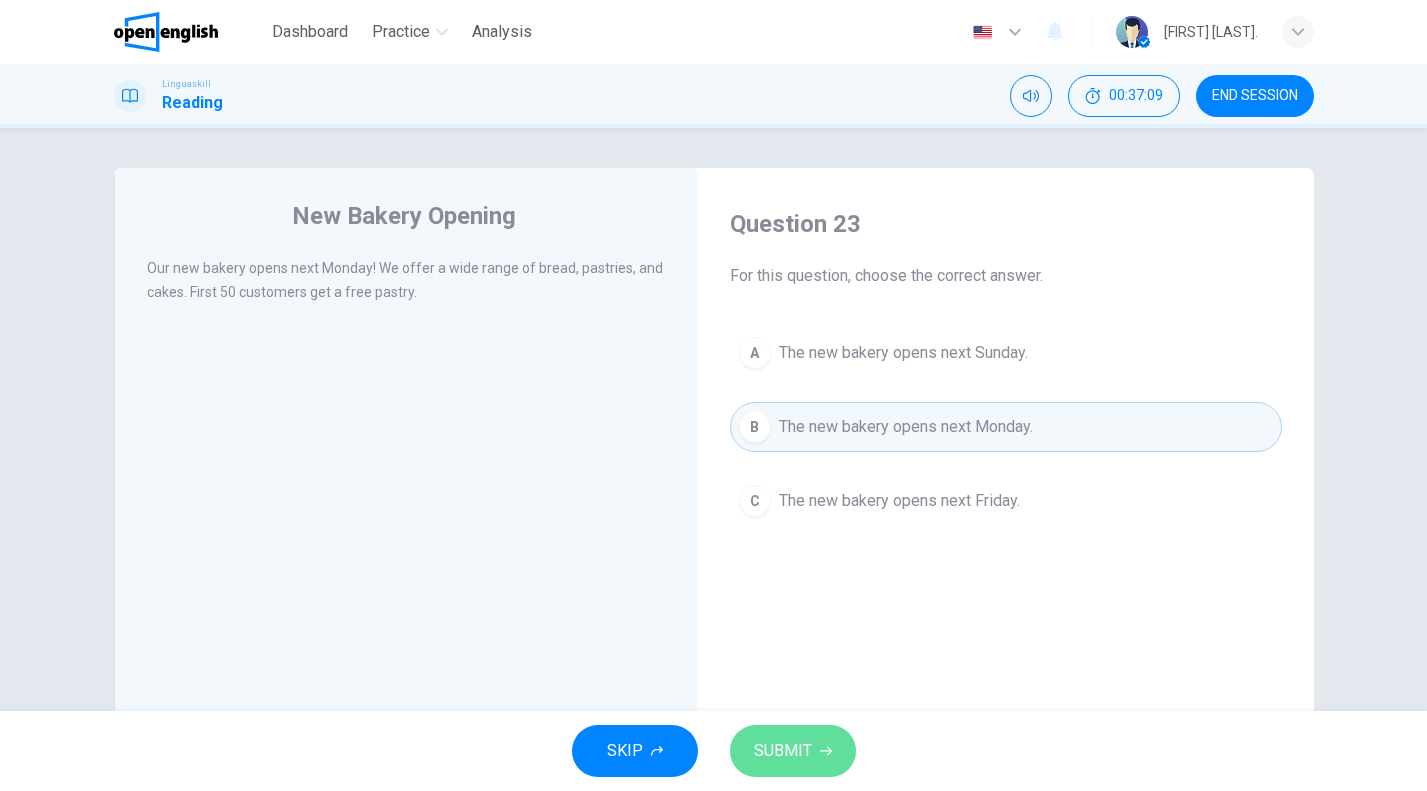 click on "SUBMIT" at bounding box center (793, 751) 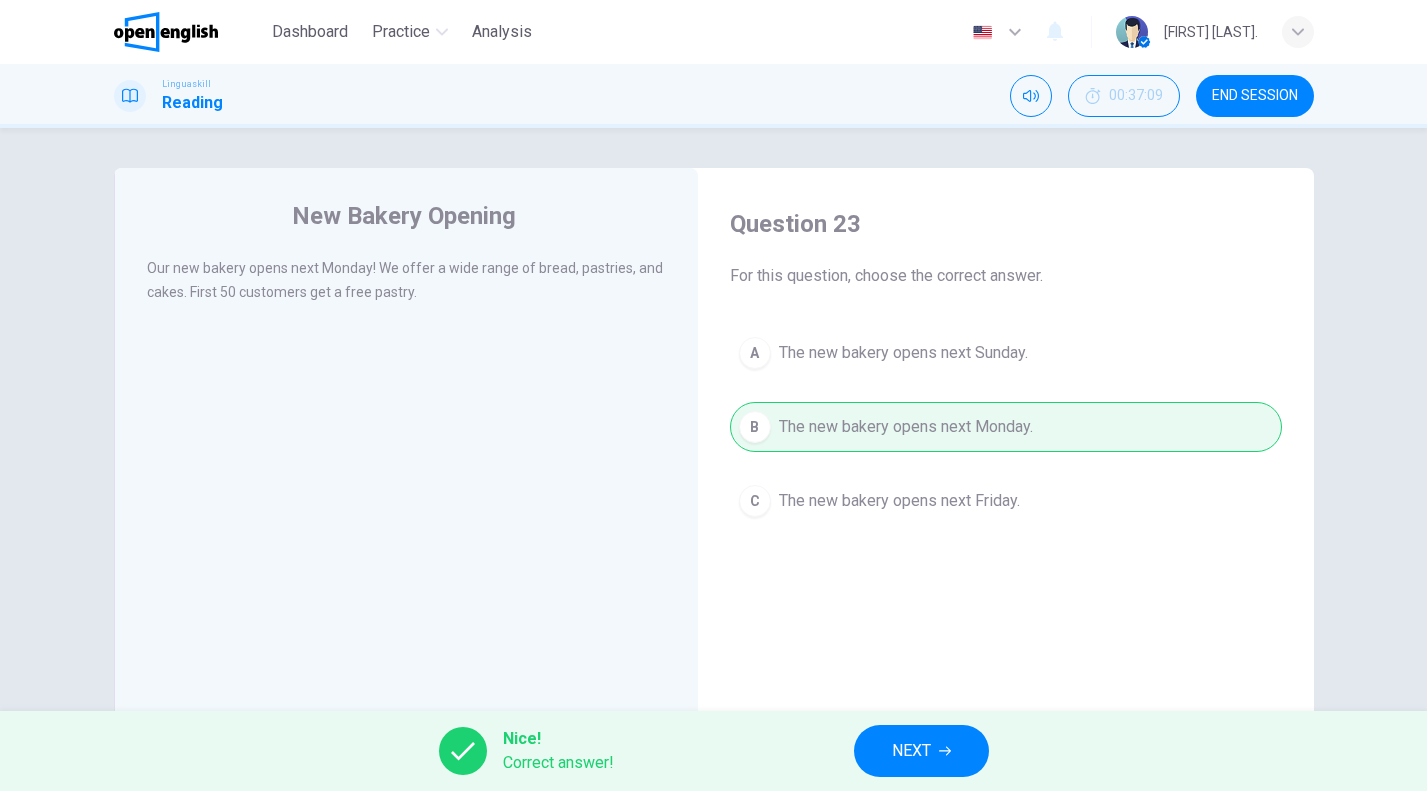 click on "NEXT" at bounding box center [921, 751] 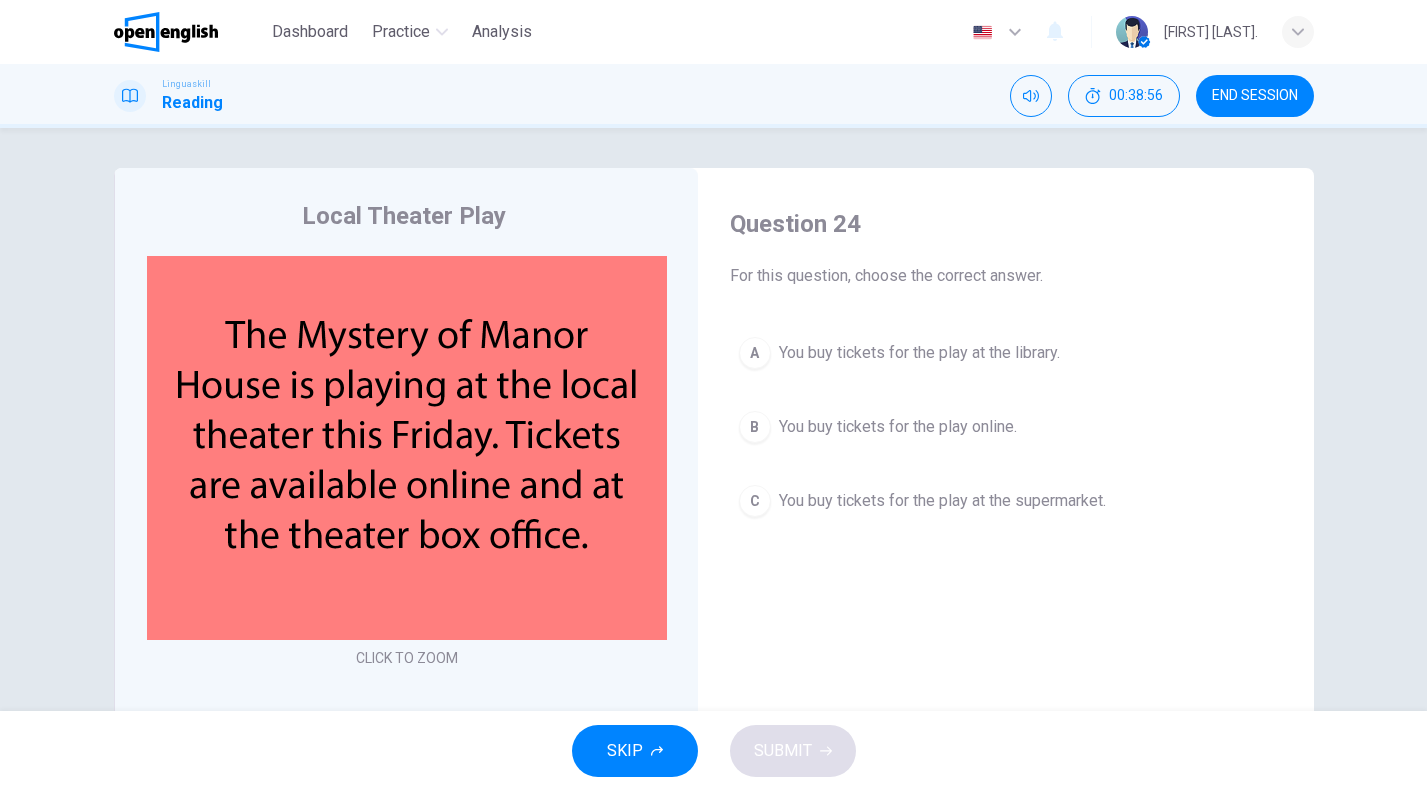 click on "You buy tickets for the play online." at bounding box center (898, 427) 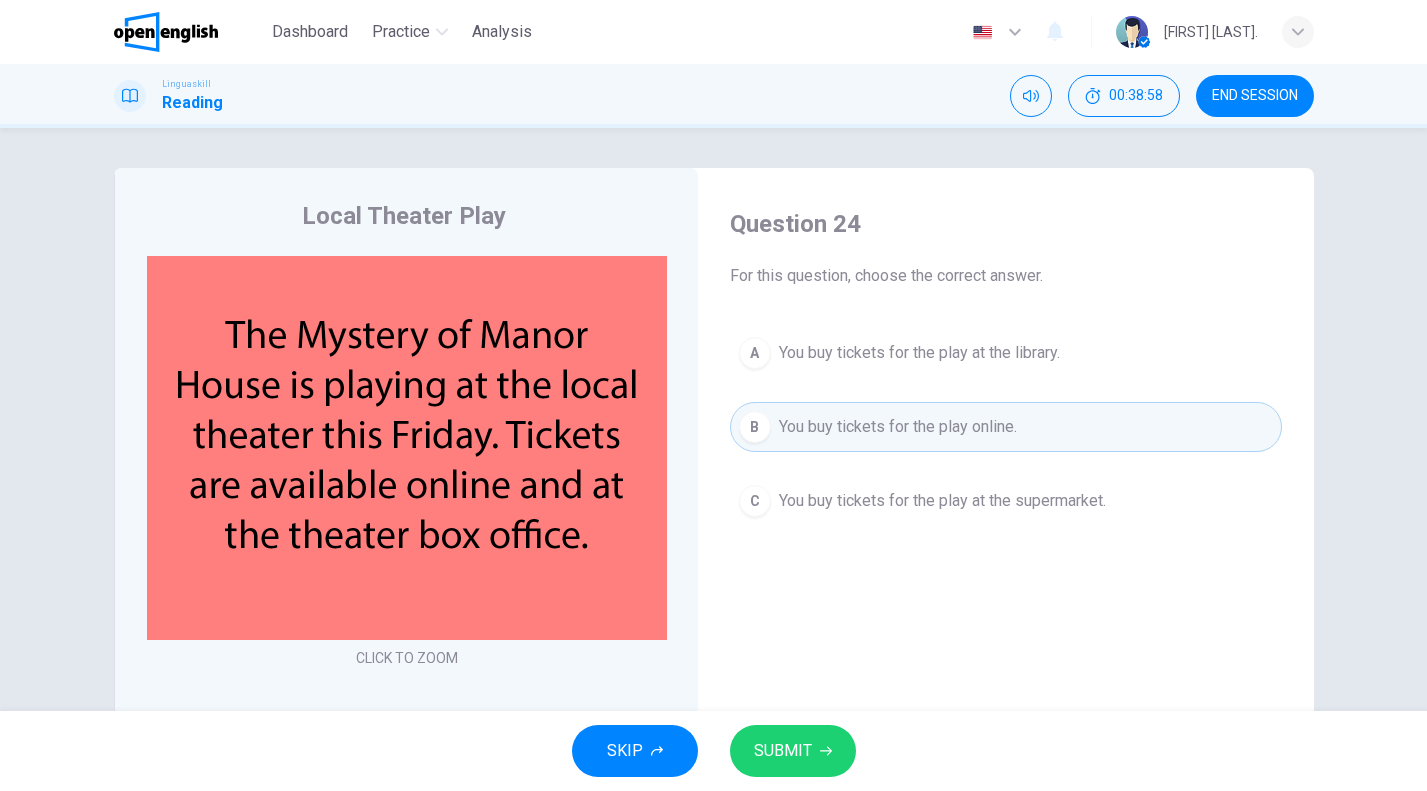 click on "SUBMIT" at bounding box center (793, 751) 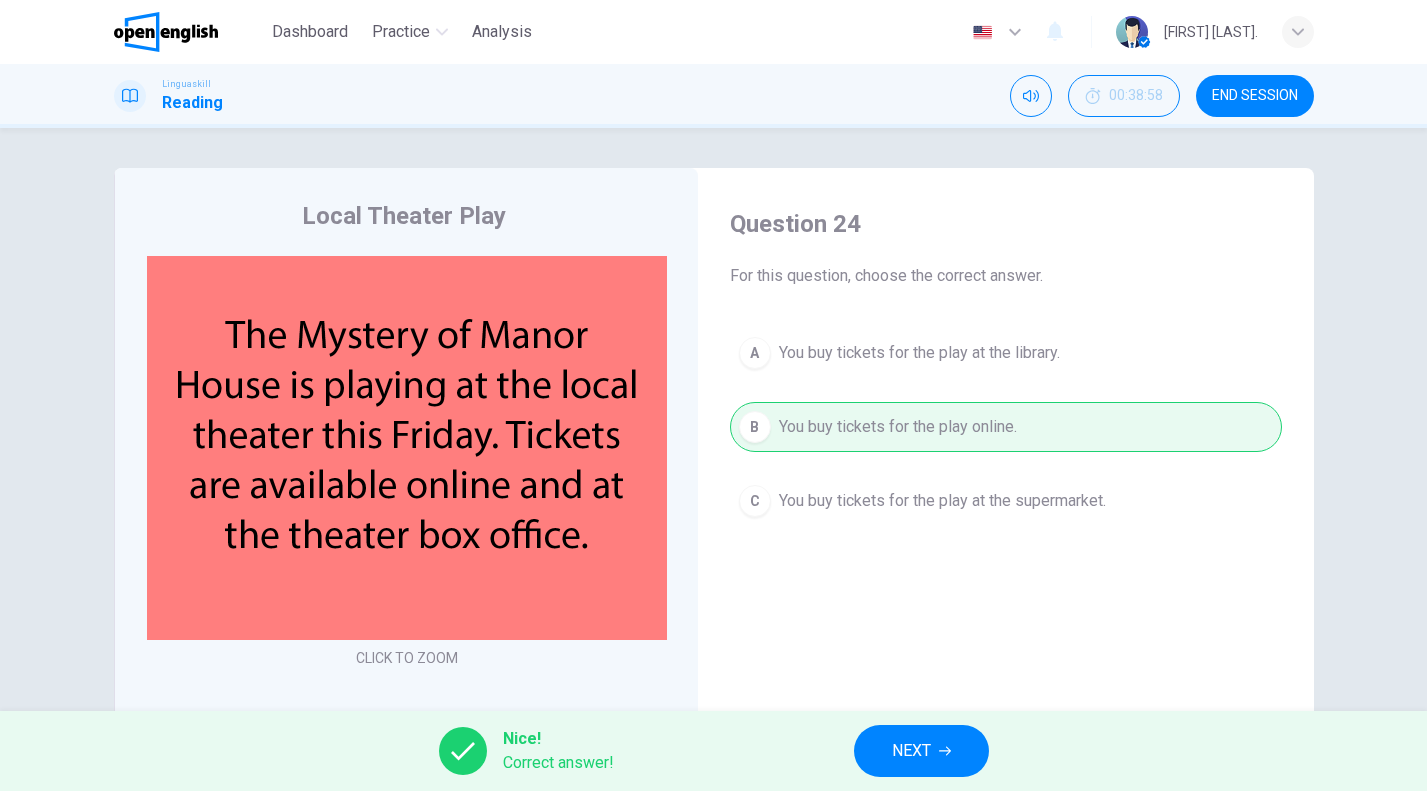 click on "Nice! Correct answer! NEXT" at bounding box center [713, 751] 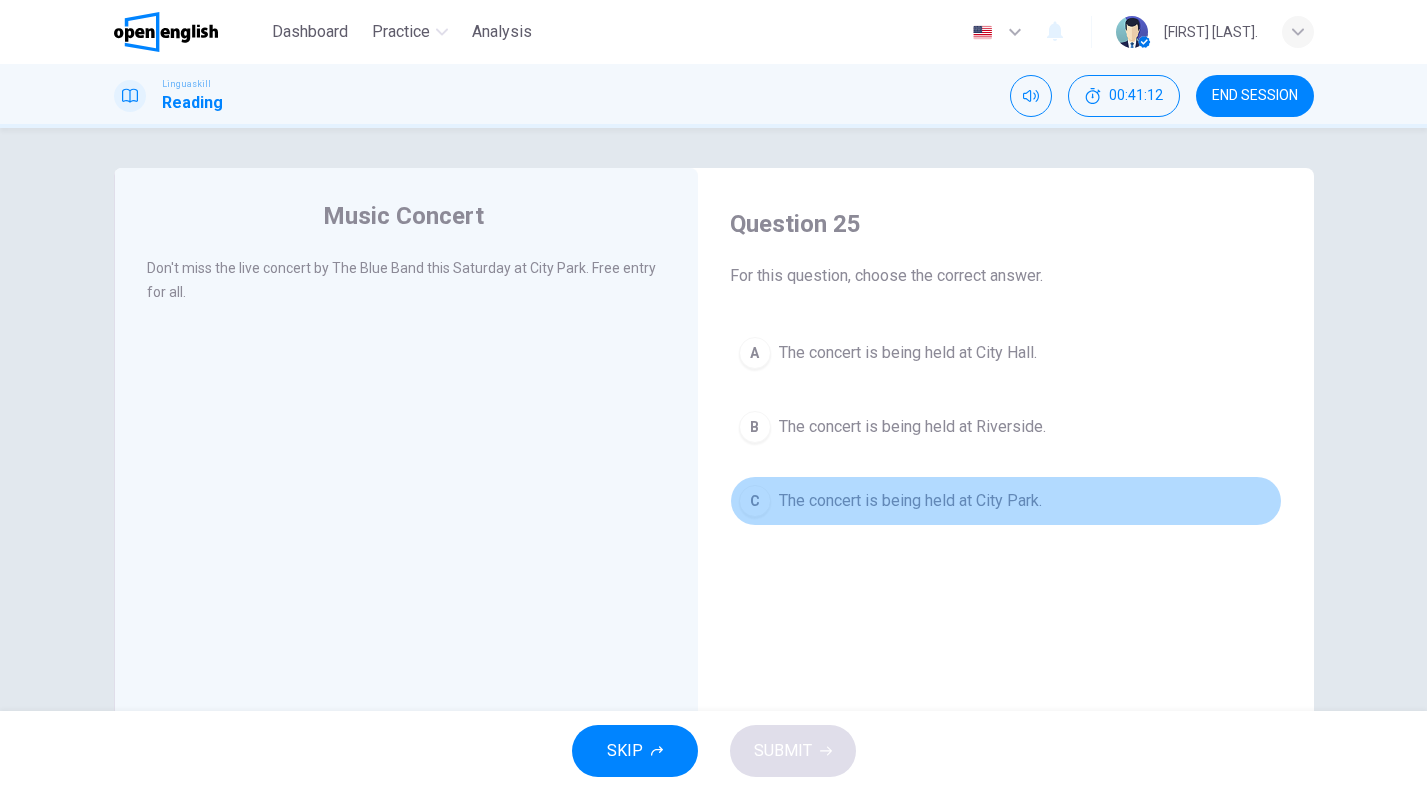 click on "The concert is being held at City Park." at bounding box center [910, 501] 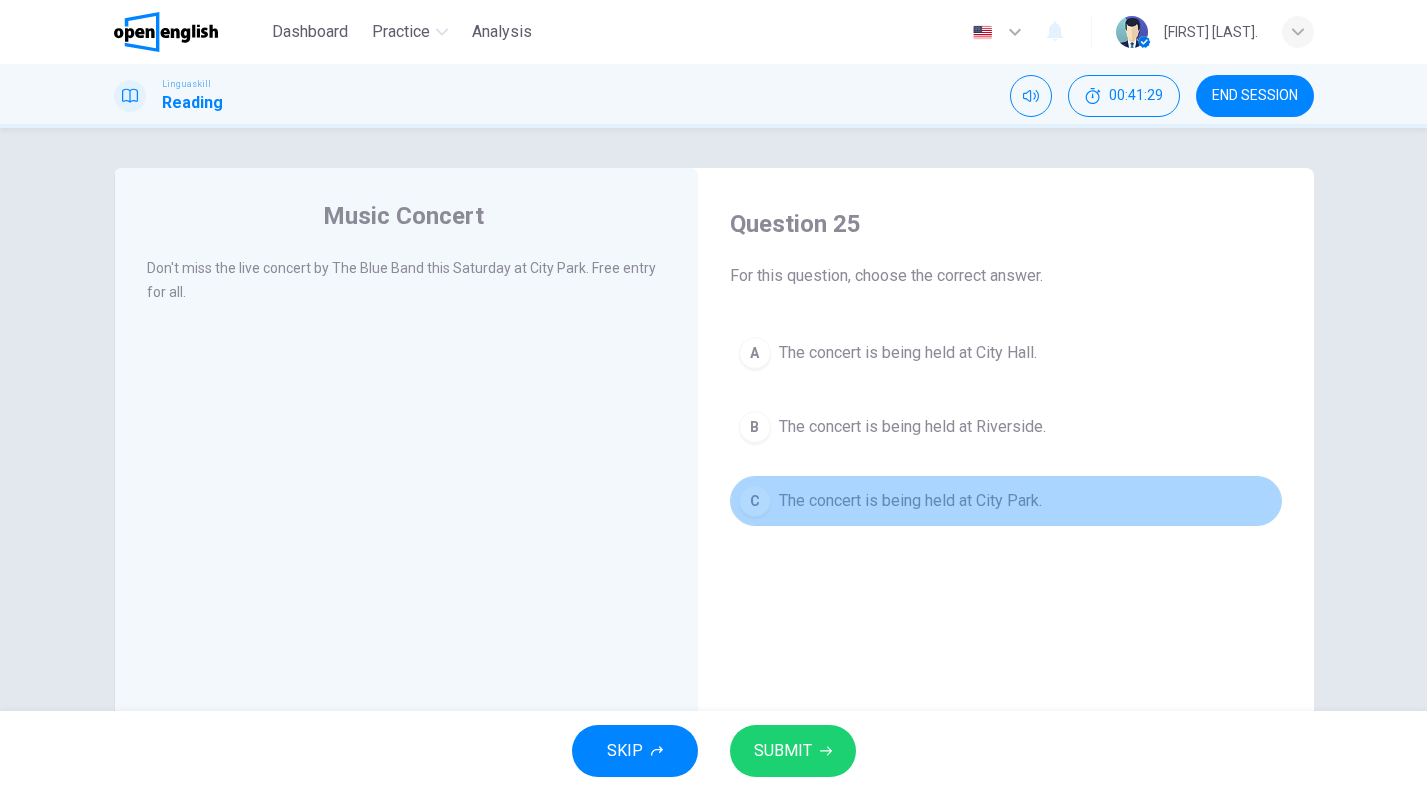 click on "The concert is being held at City Park." at bounding box center [910, 501] 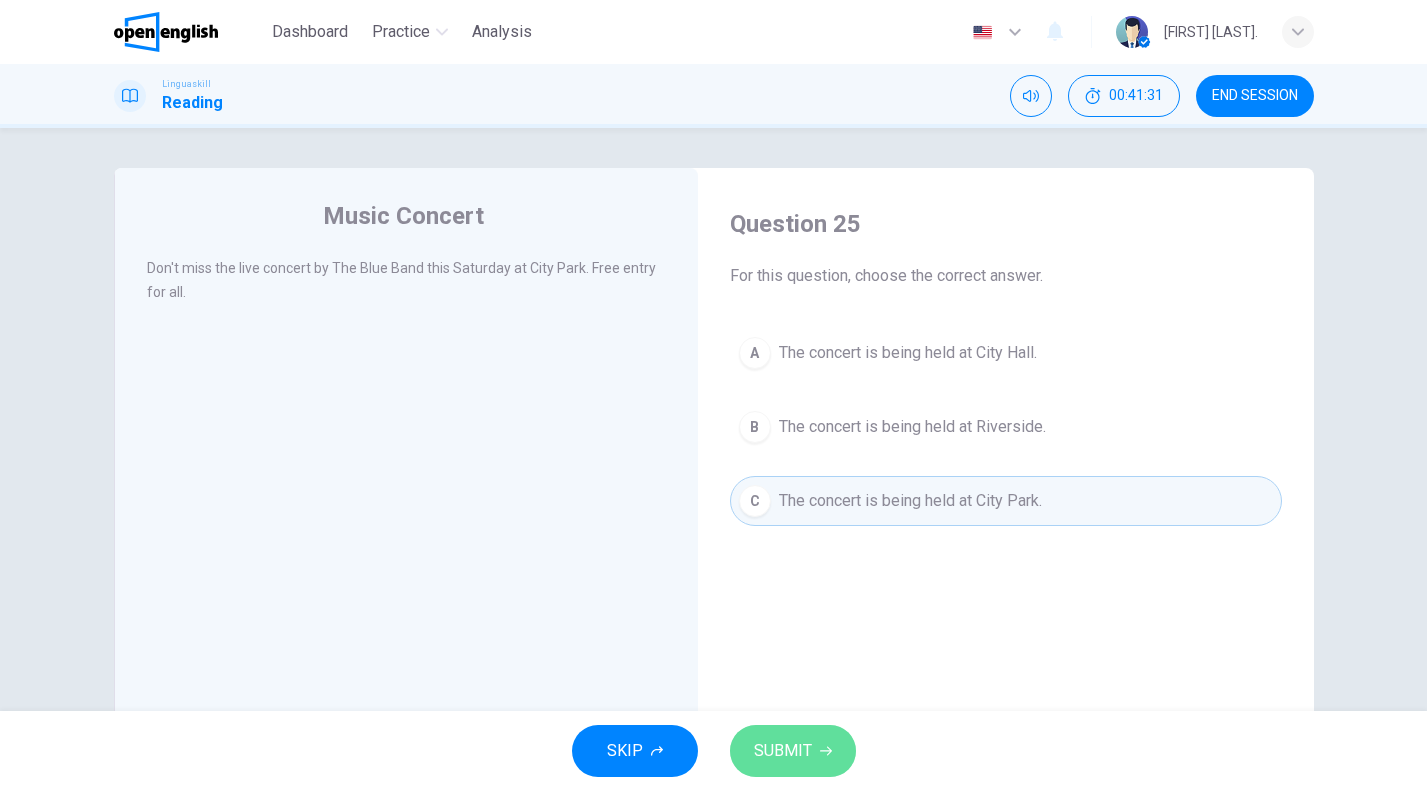click on "SUBMIT" at bounding box center [793, 751] 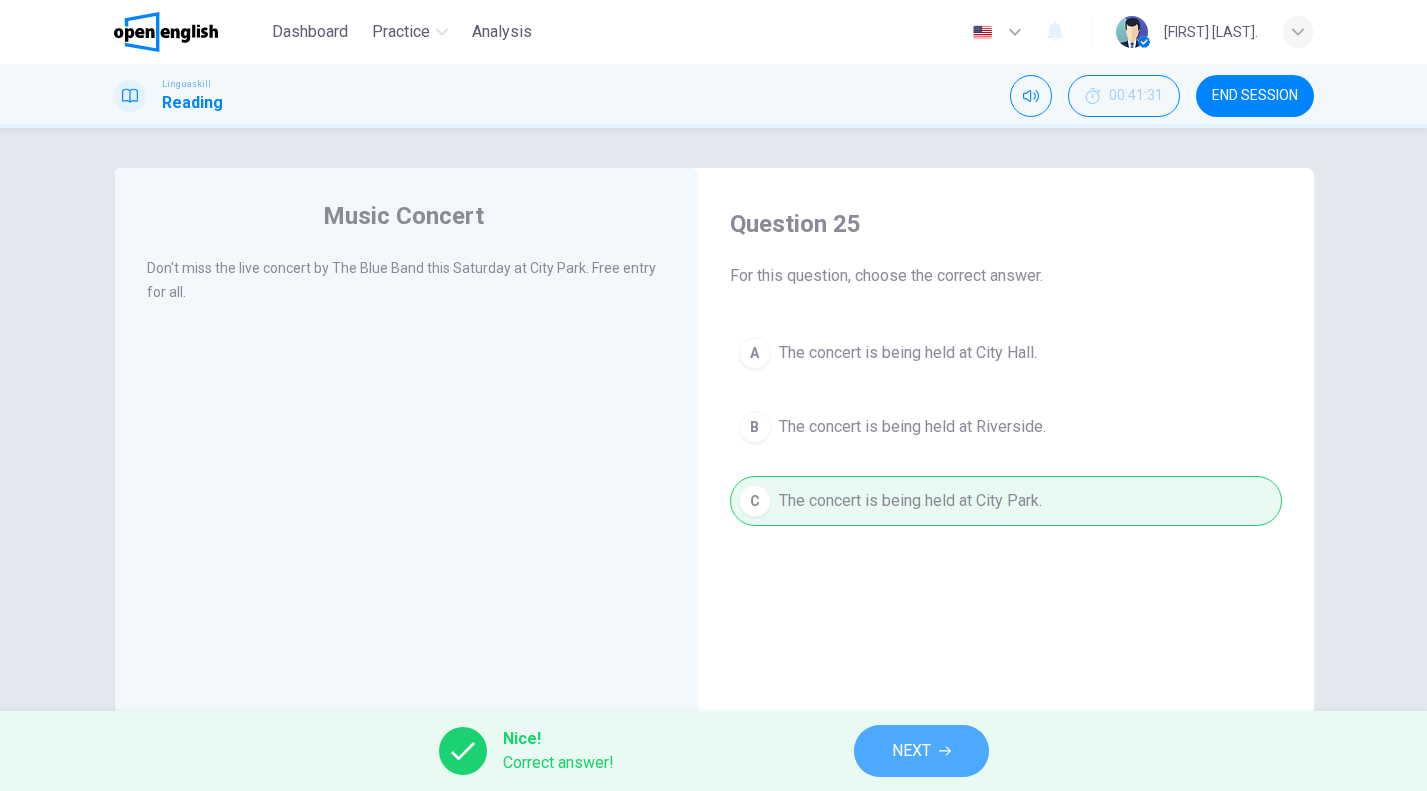 click on "NEXT" at bounding box center [921, 751] 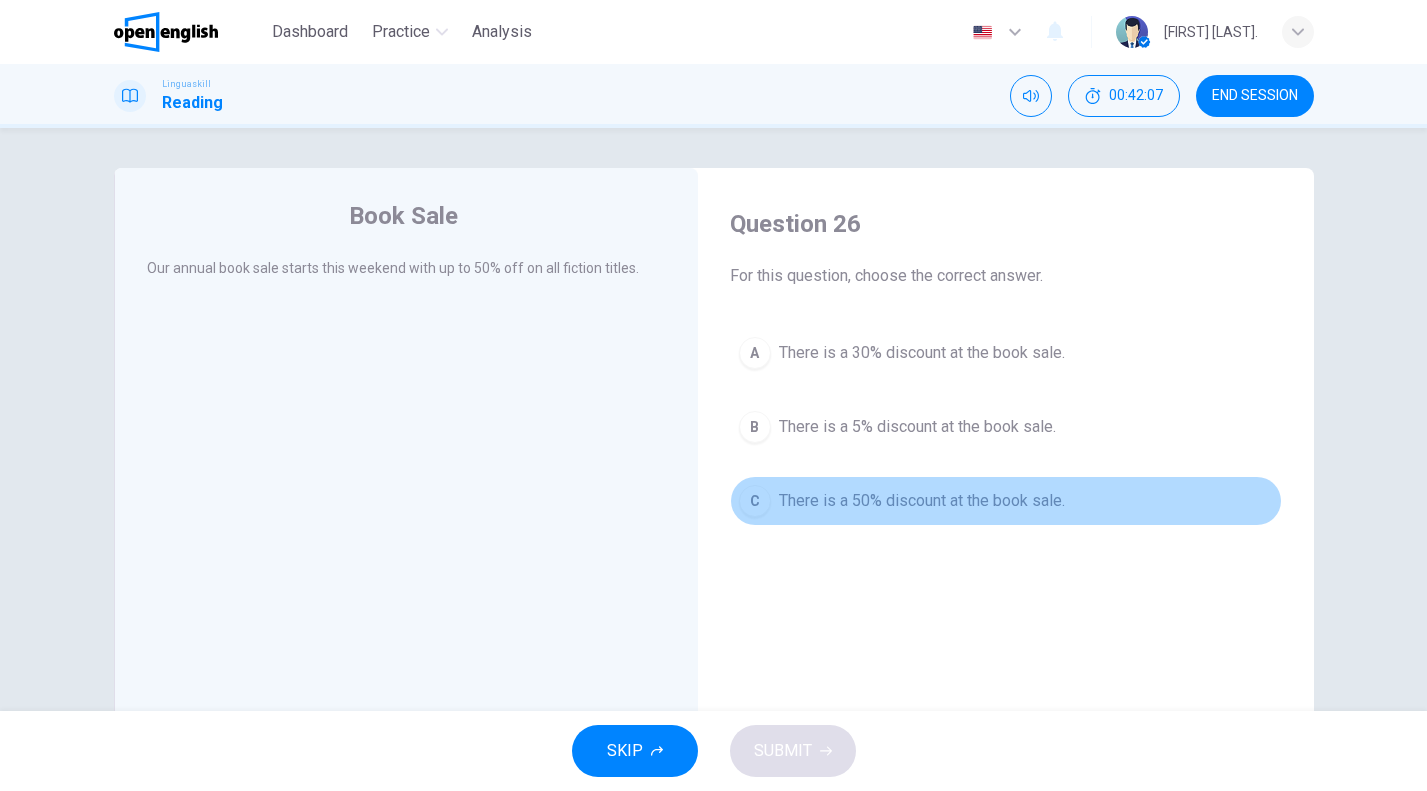 click on "There is a 50% discount at the book sale." at bounding box center [922, 501] 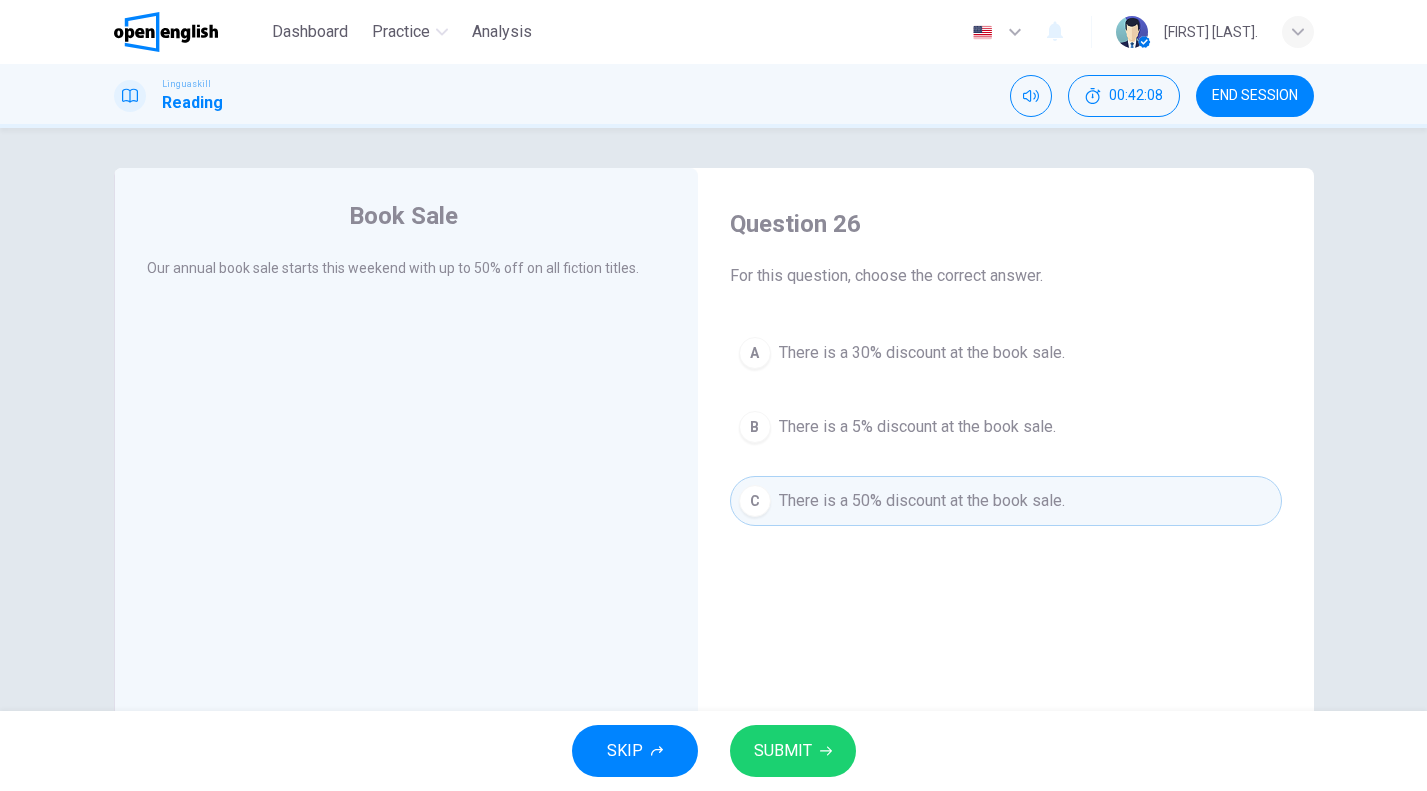 click on "SKIP SUBMIT" at bounding box center (713, 751) 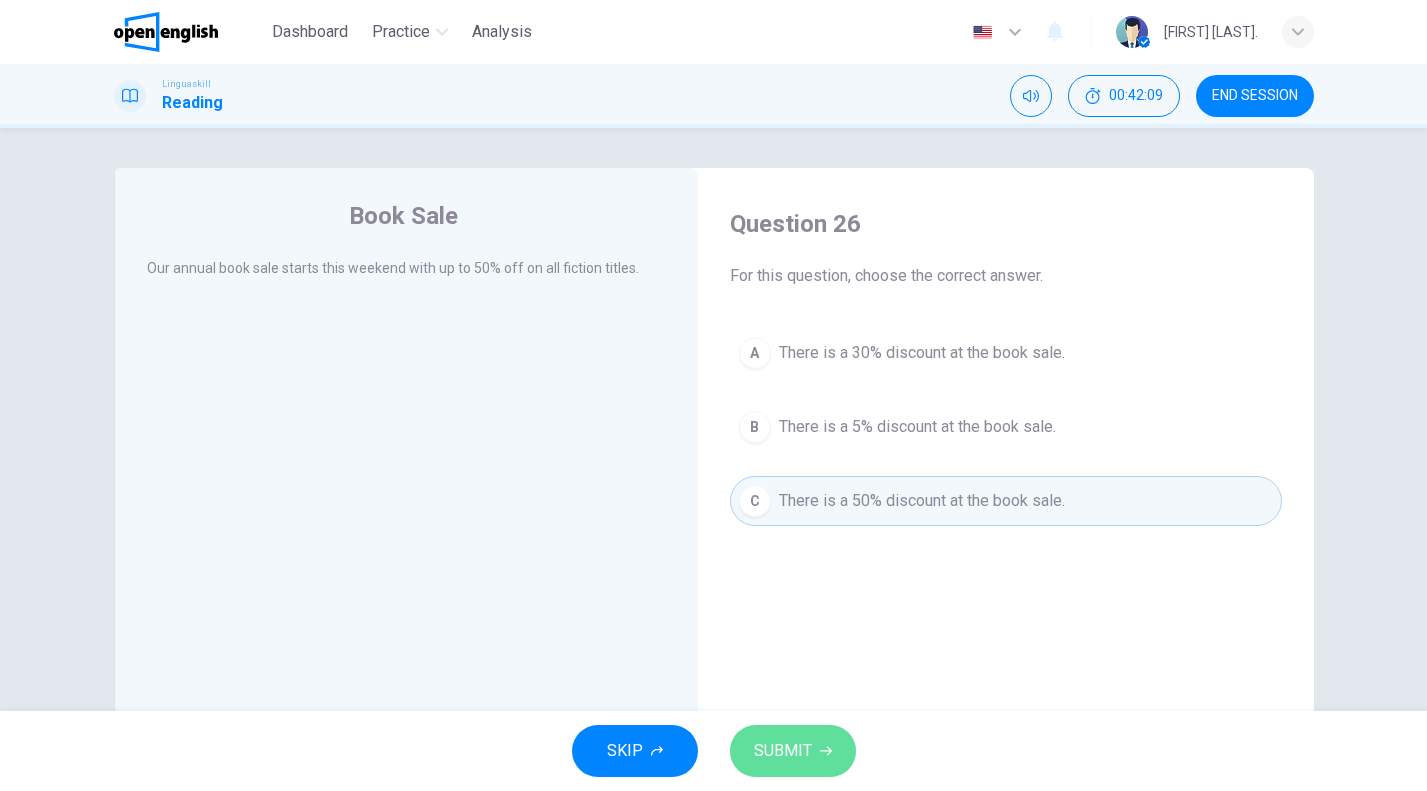 click on "SUBMIT" at bounding box center (793, 751) 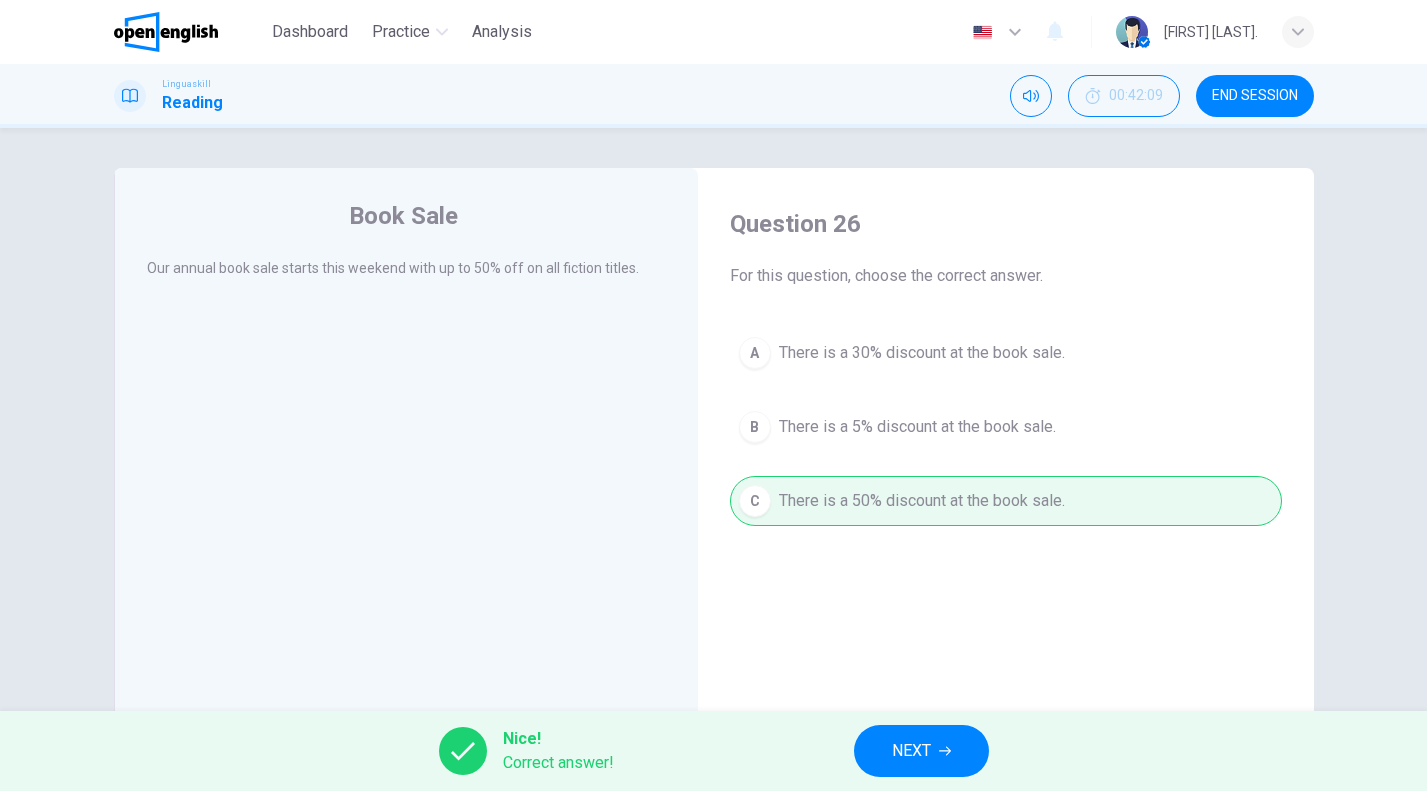 click on "Nice! Correct answer! NEXT" at bounding box center [713, 751] 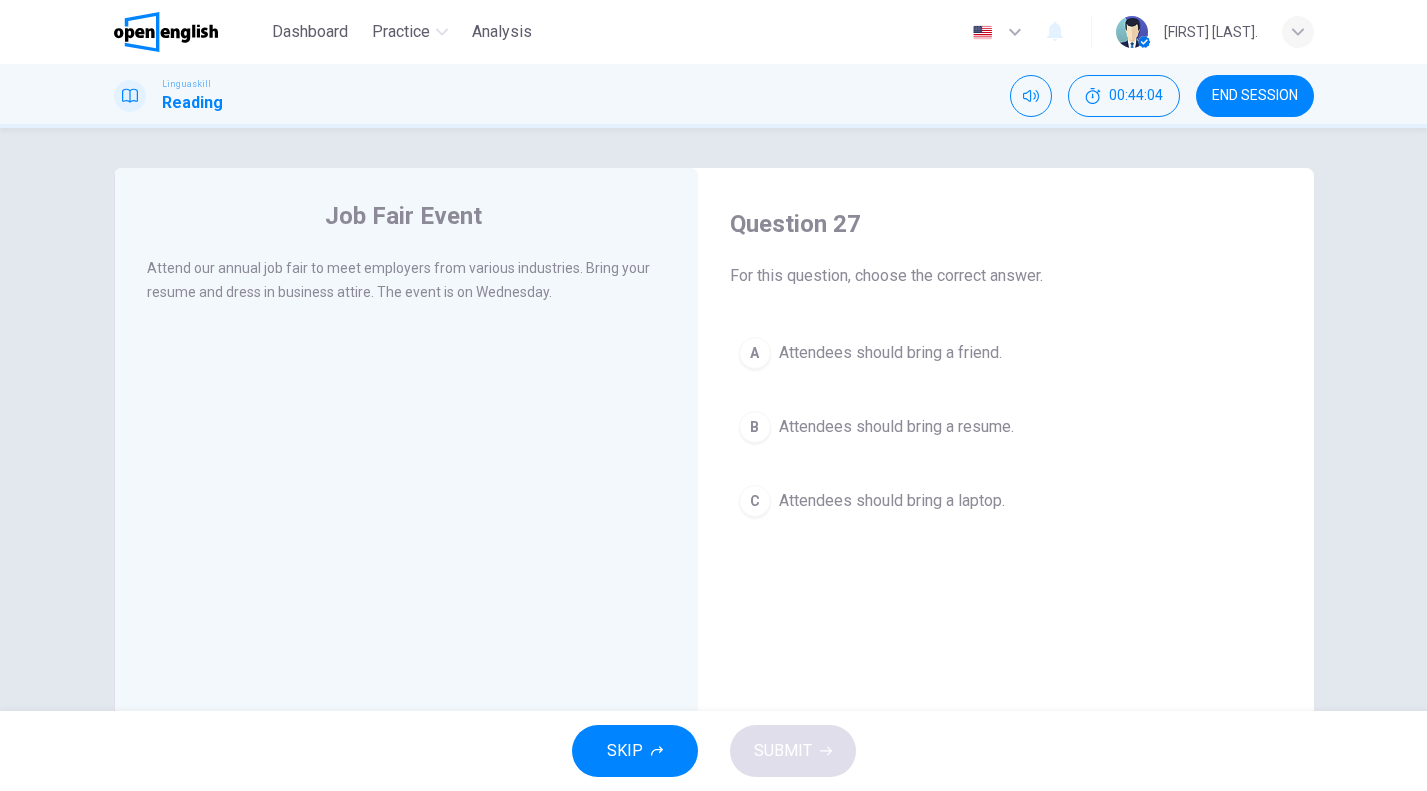 click on "Attendees should bring a resume." at bounding box center (896, 427) 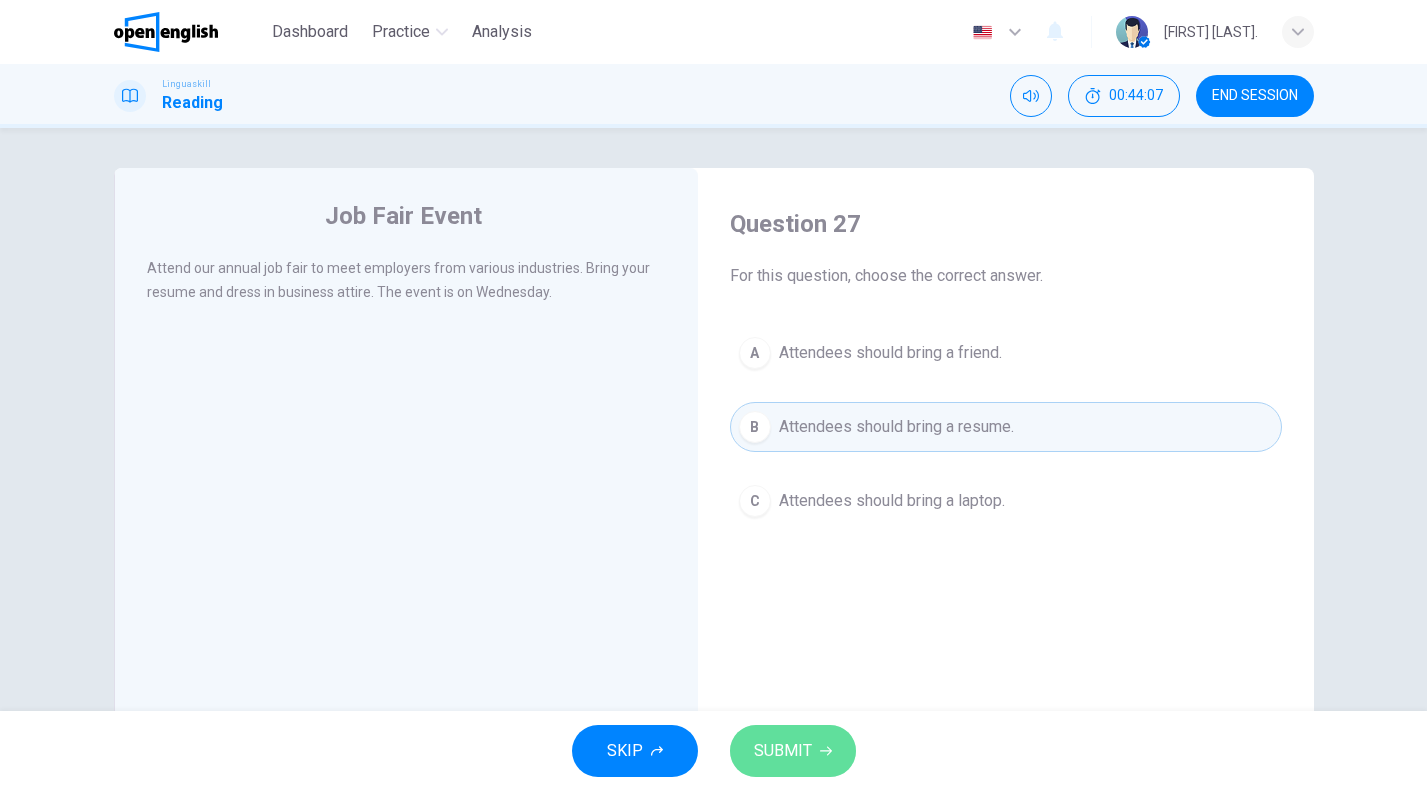 click on "SUBMIT" at bounding box center (793, 751) 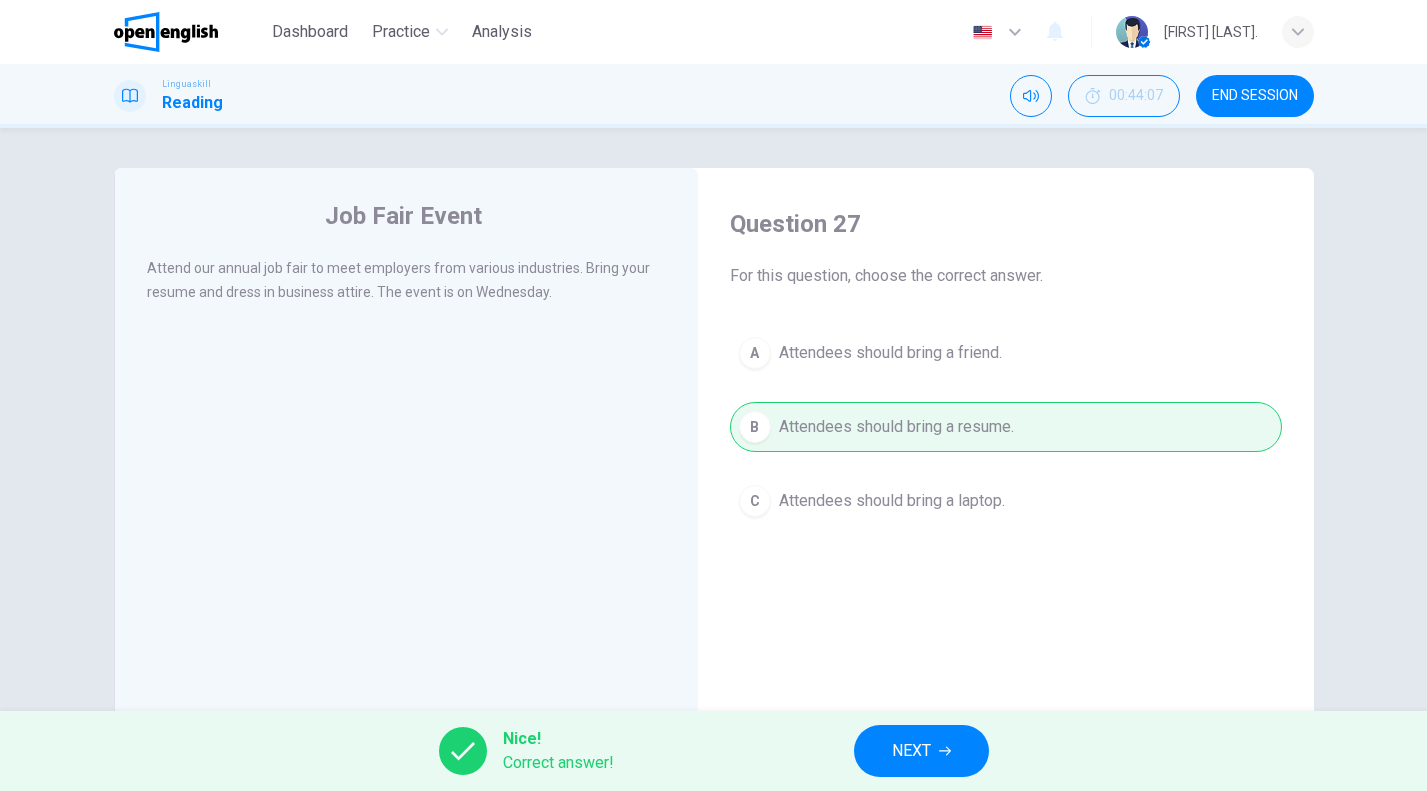 click on "Nice! Correct answer! NEXT" at bounding box center (713, 751) 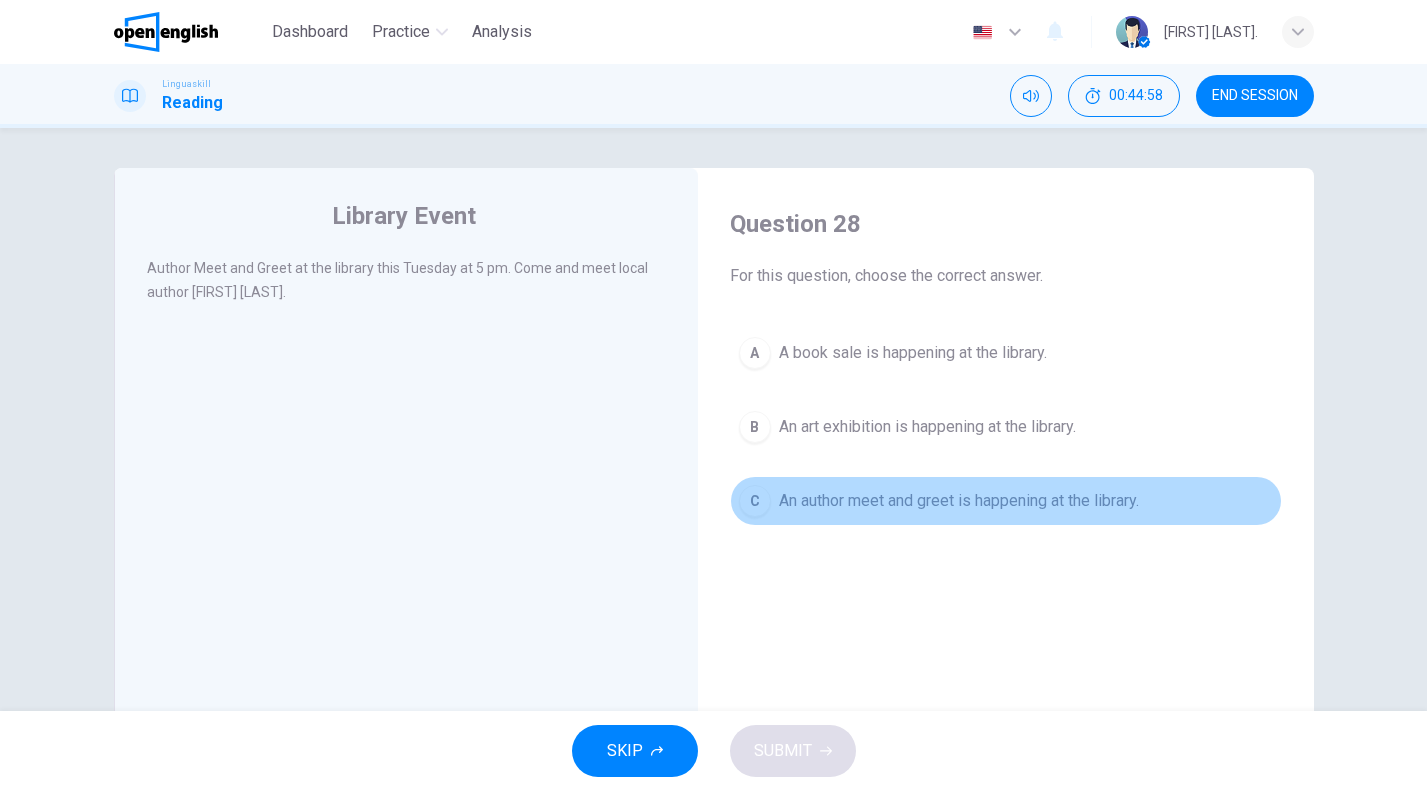 click on "An author meet and greet is happening at the library." at bounding box center [959, 501] 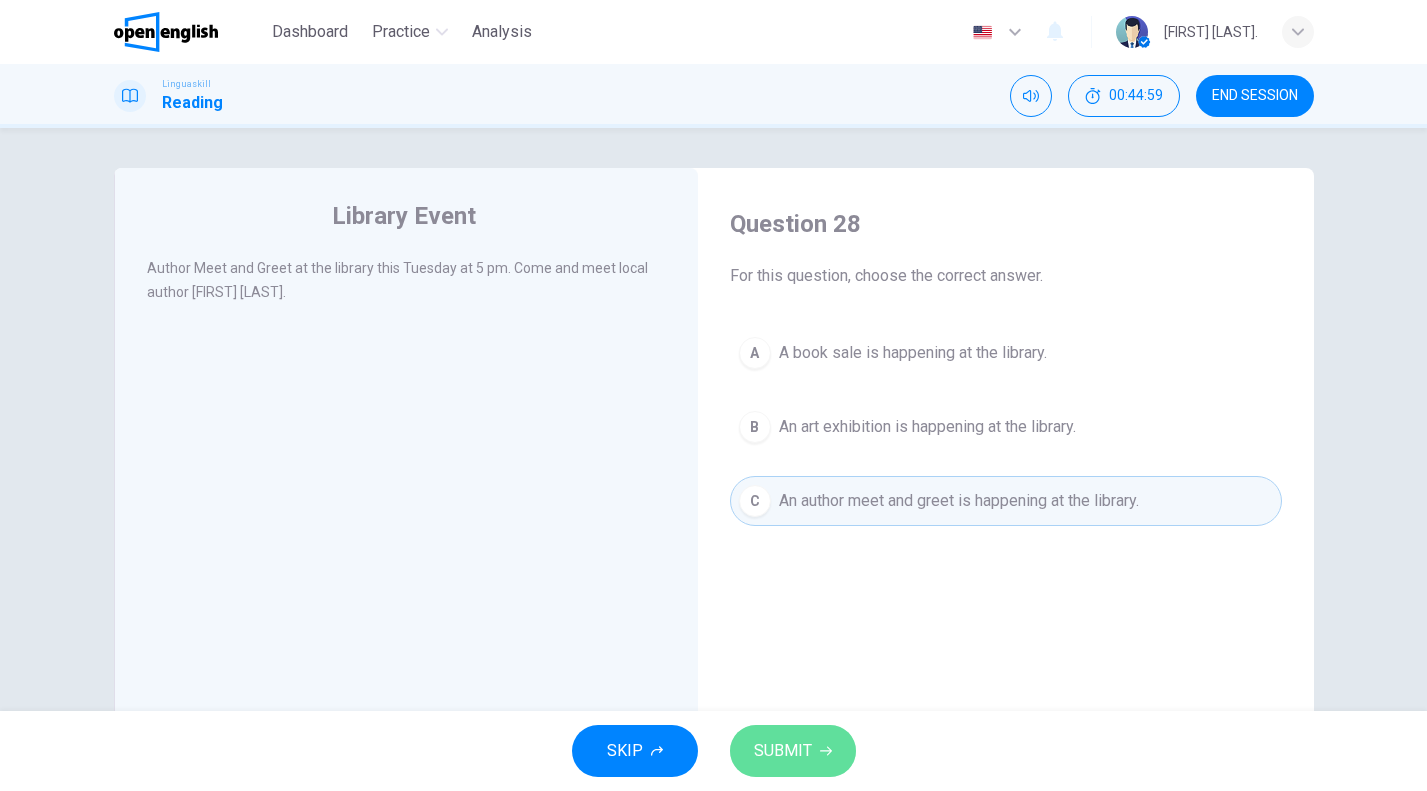 click on "SUBMIT" at bounding box center [793, 751] 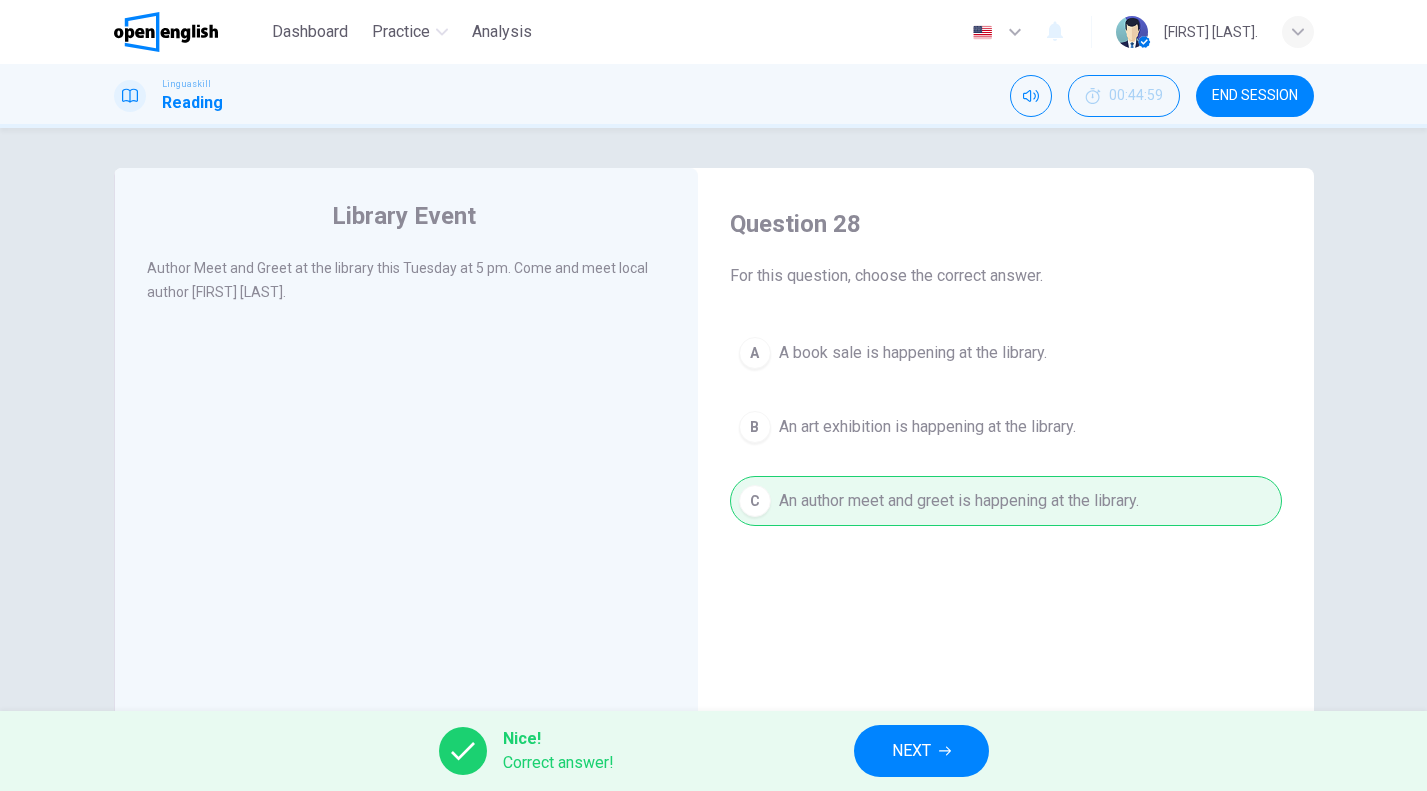 click on "Nice! Correct answer! NEXT" at bounding box center (713, 751) 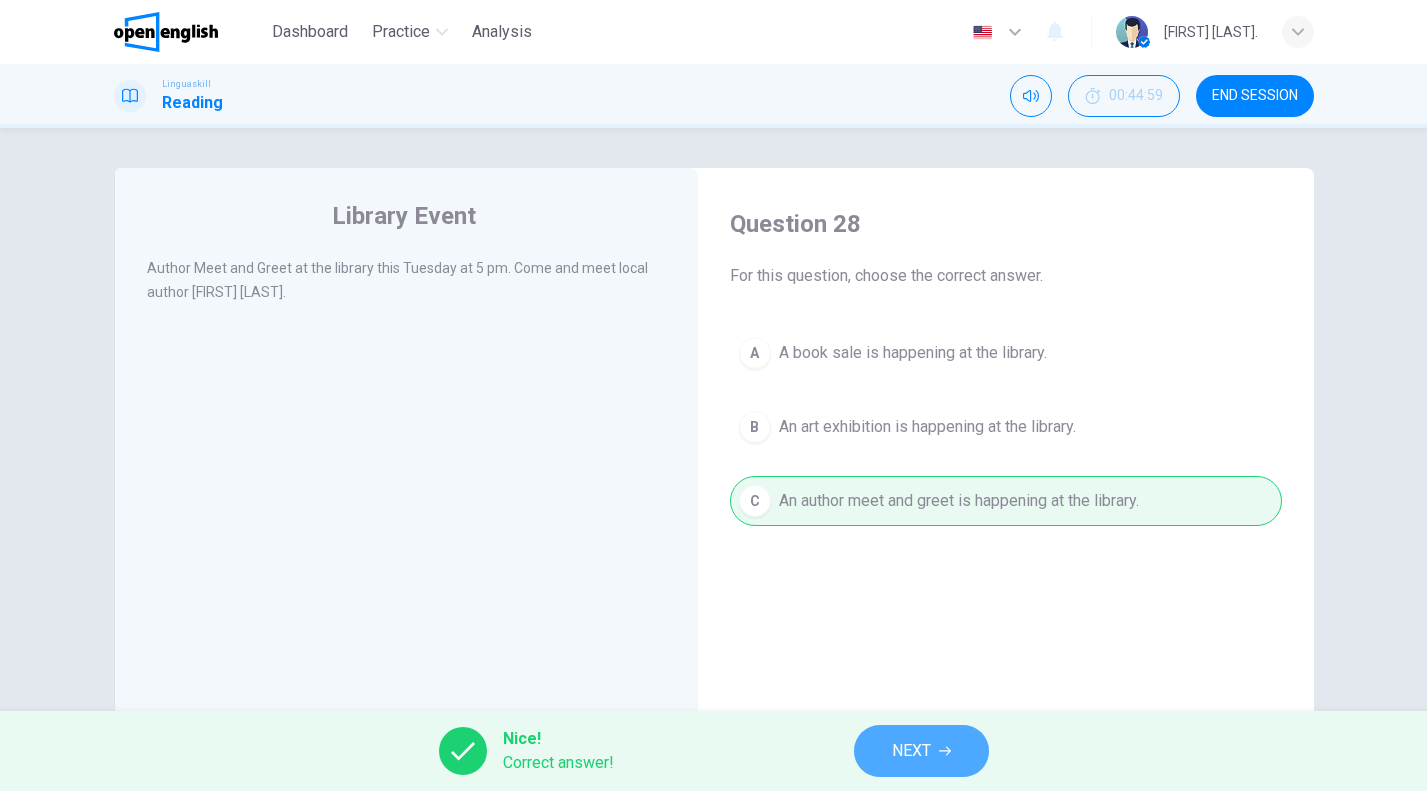 click on "NEXT" at bounding box center (921, 751) 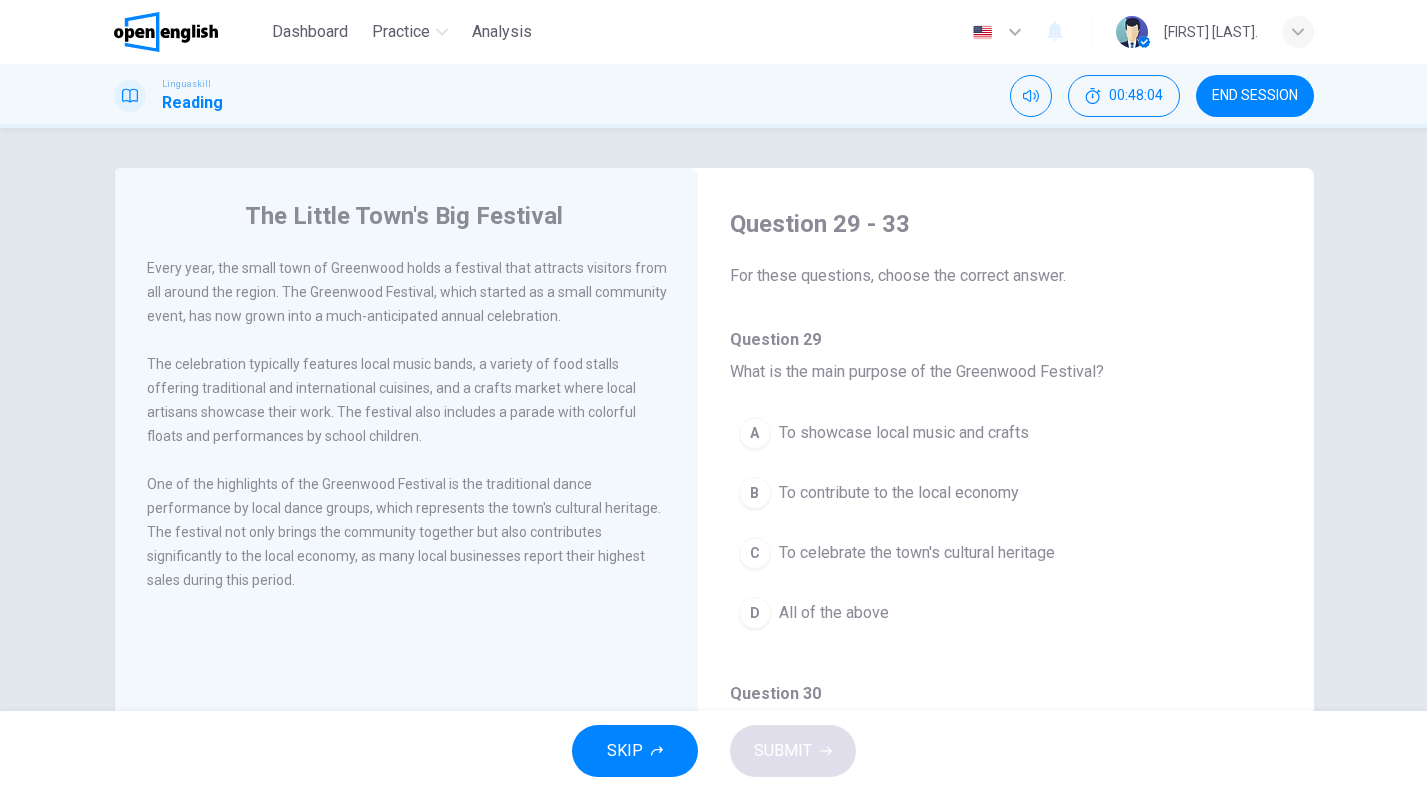 click on "To celebrate the town's cultural heritage" at bounding box center (917, 553) 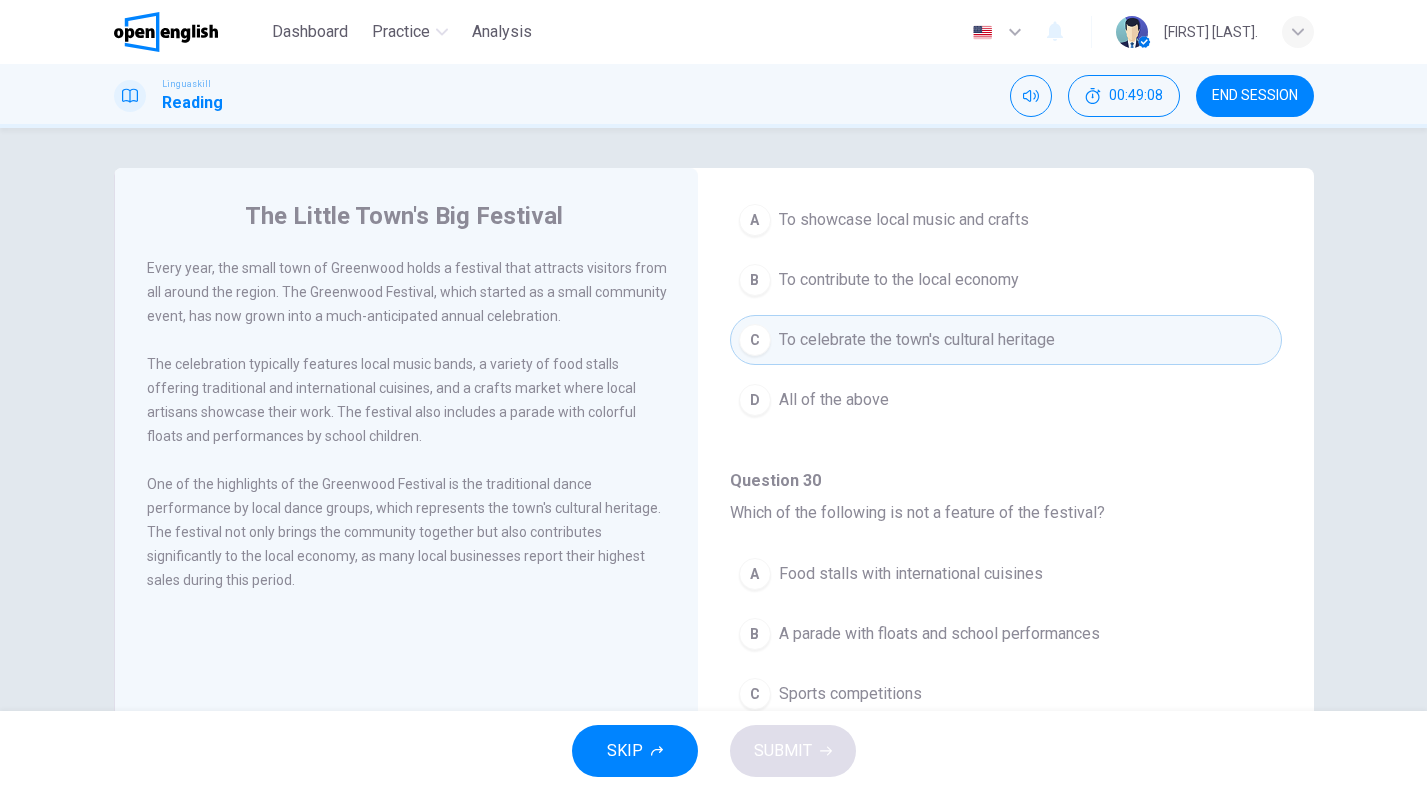 scroll, scrollTop: 216, scrollLeft: 0, axis: vertical 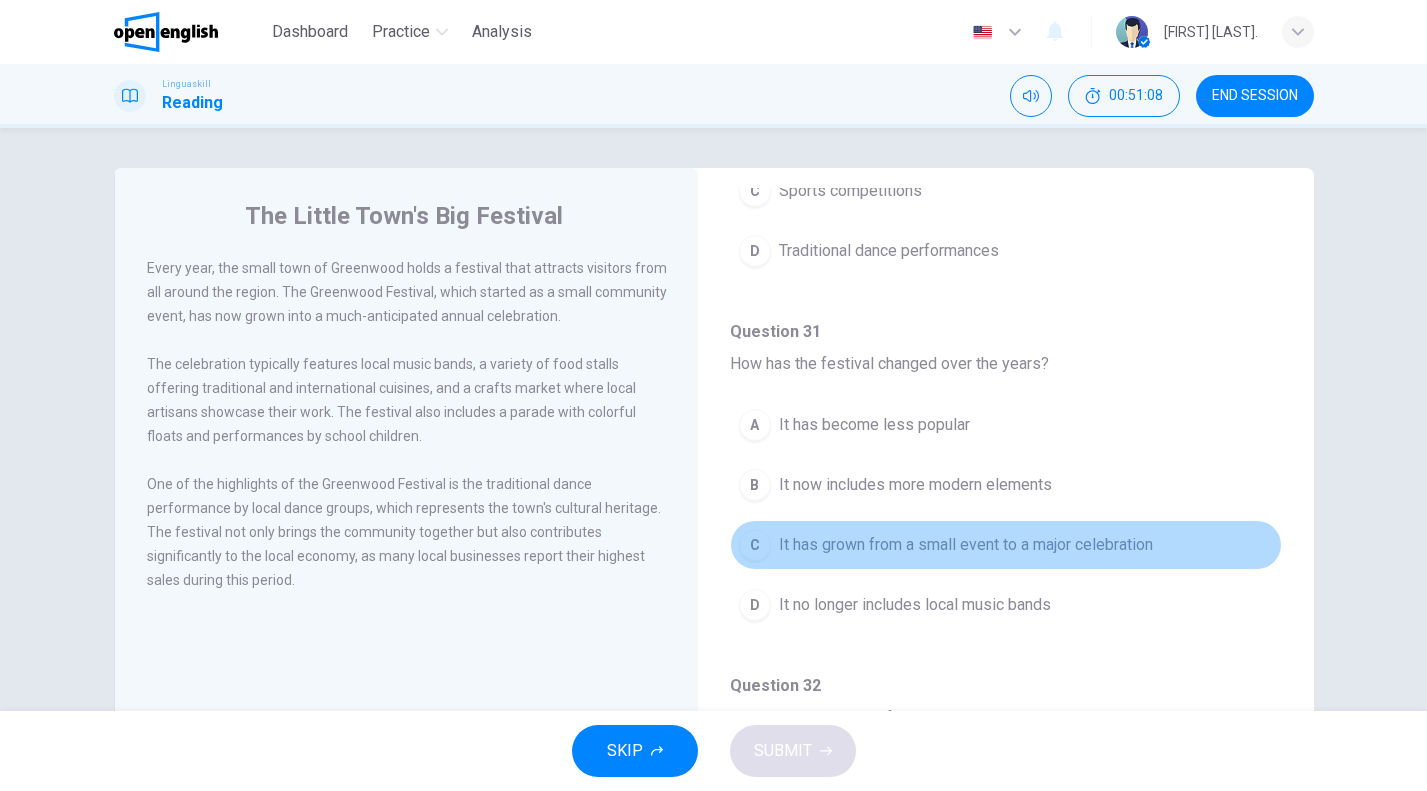 click on "It has grown from a small event to a major celebration" at bounding box center [966, 545] 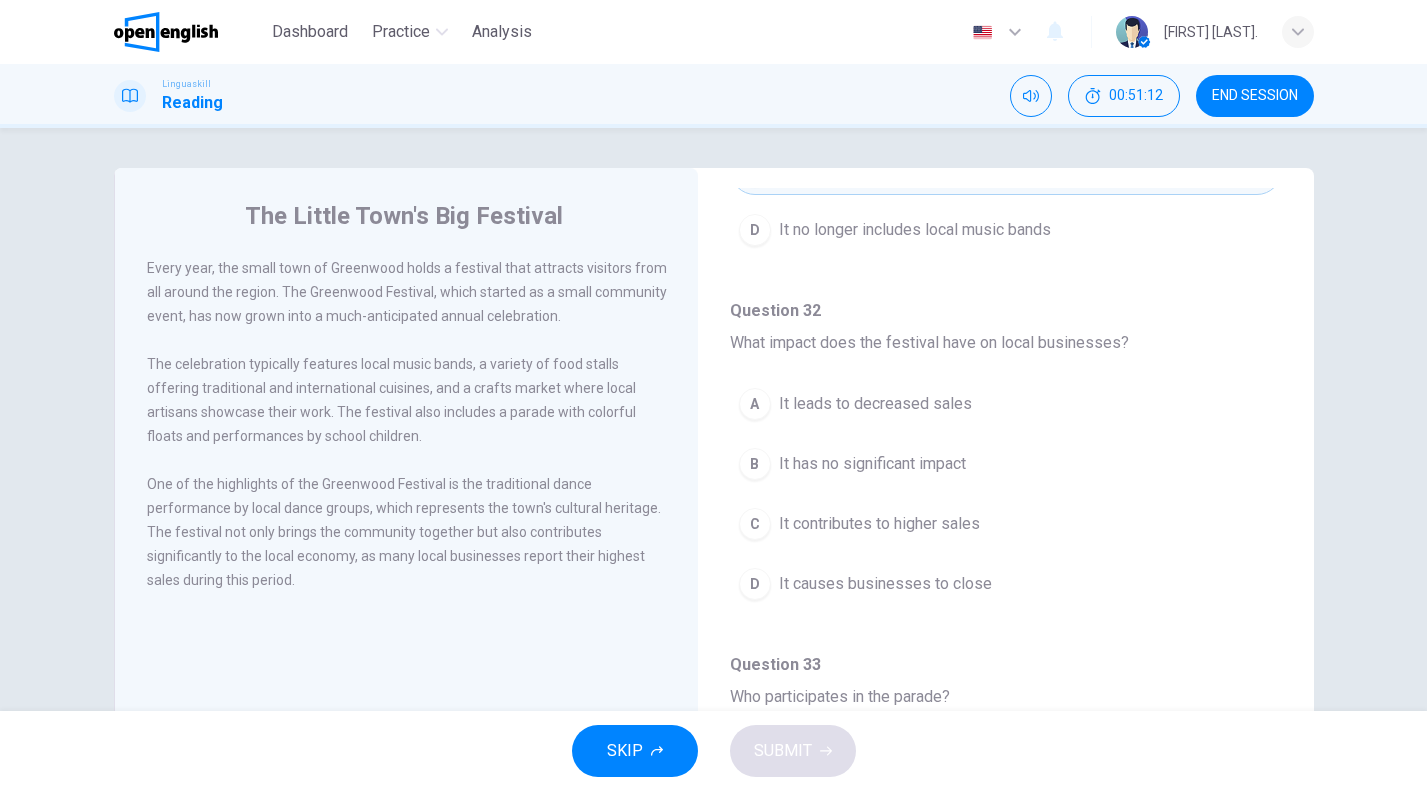 scroll, scrollTop: 1103, scrollLeft: 0, axis: vertical 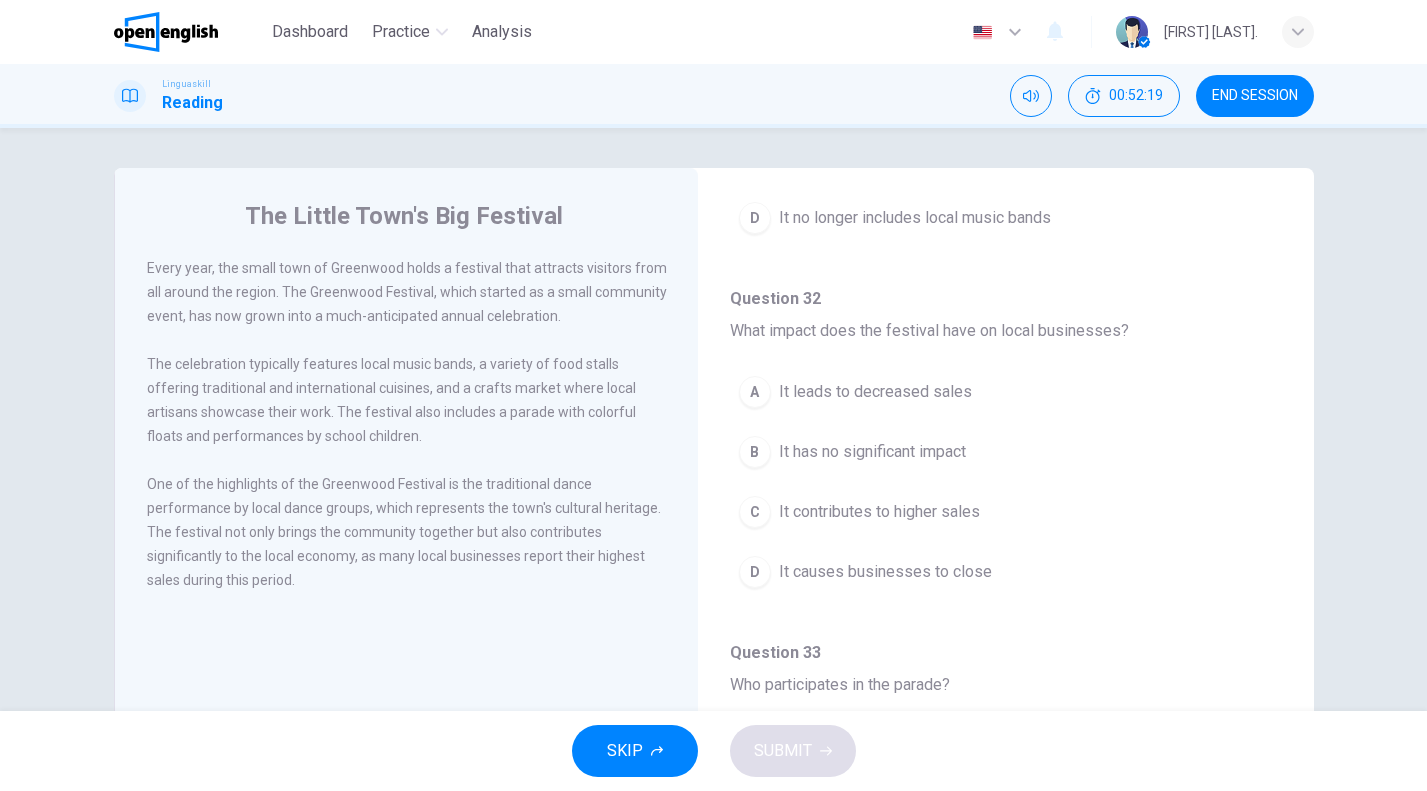 click on "It has no significant impact" at bounding box center (872, 452) 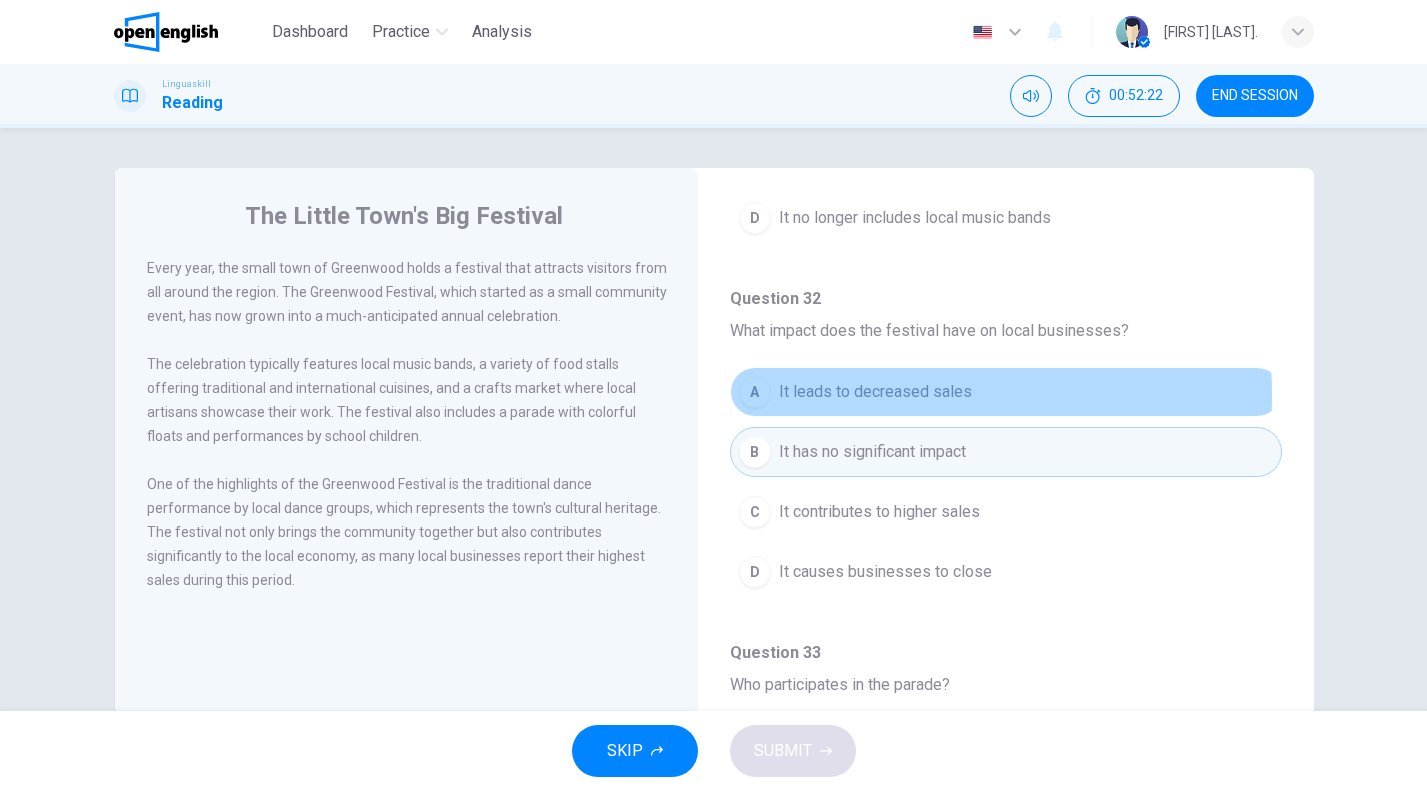 click on "It leads to decreased sales" at bounding box center (875, 392) 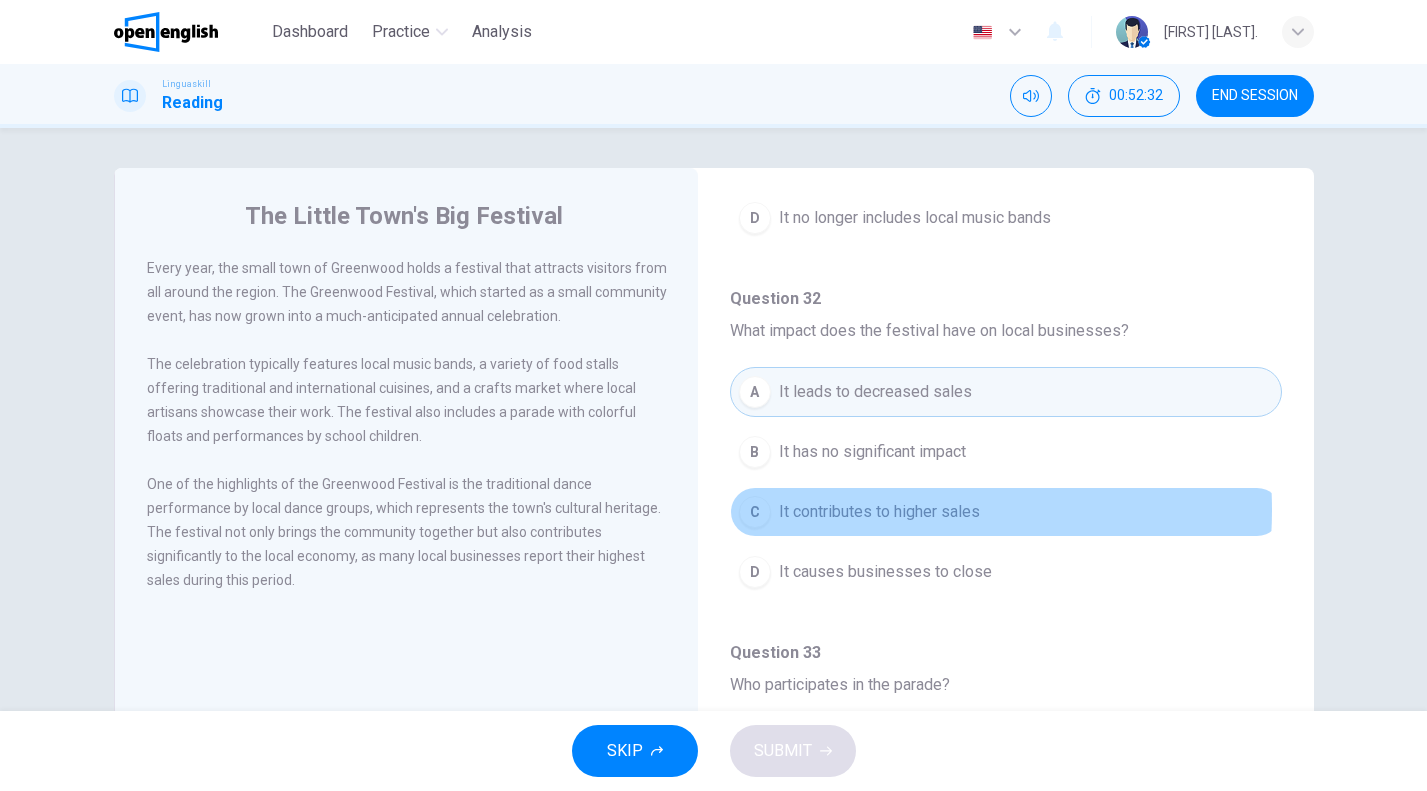 click on "It contributes to higher sales" at bounding box center (879, 512) 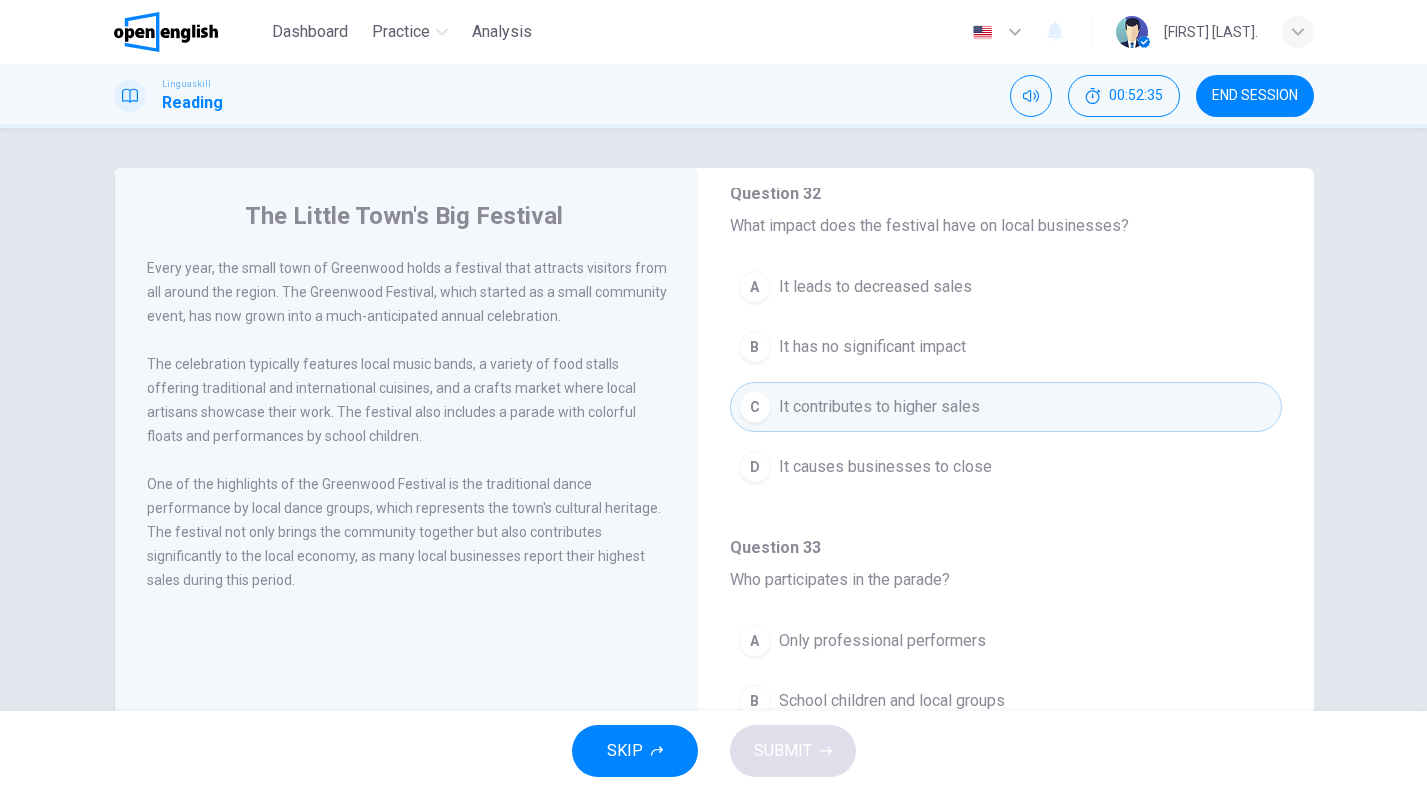 scroll, scrollTop: 1251, scrollLeft: 0, axis: vertical 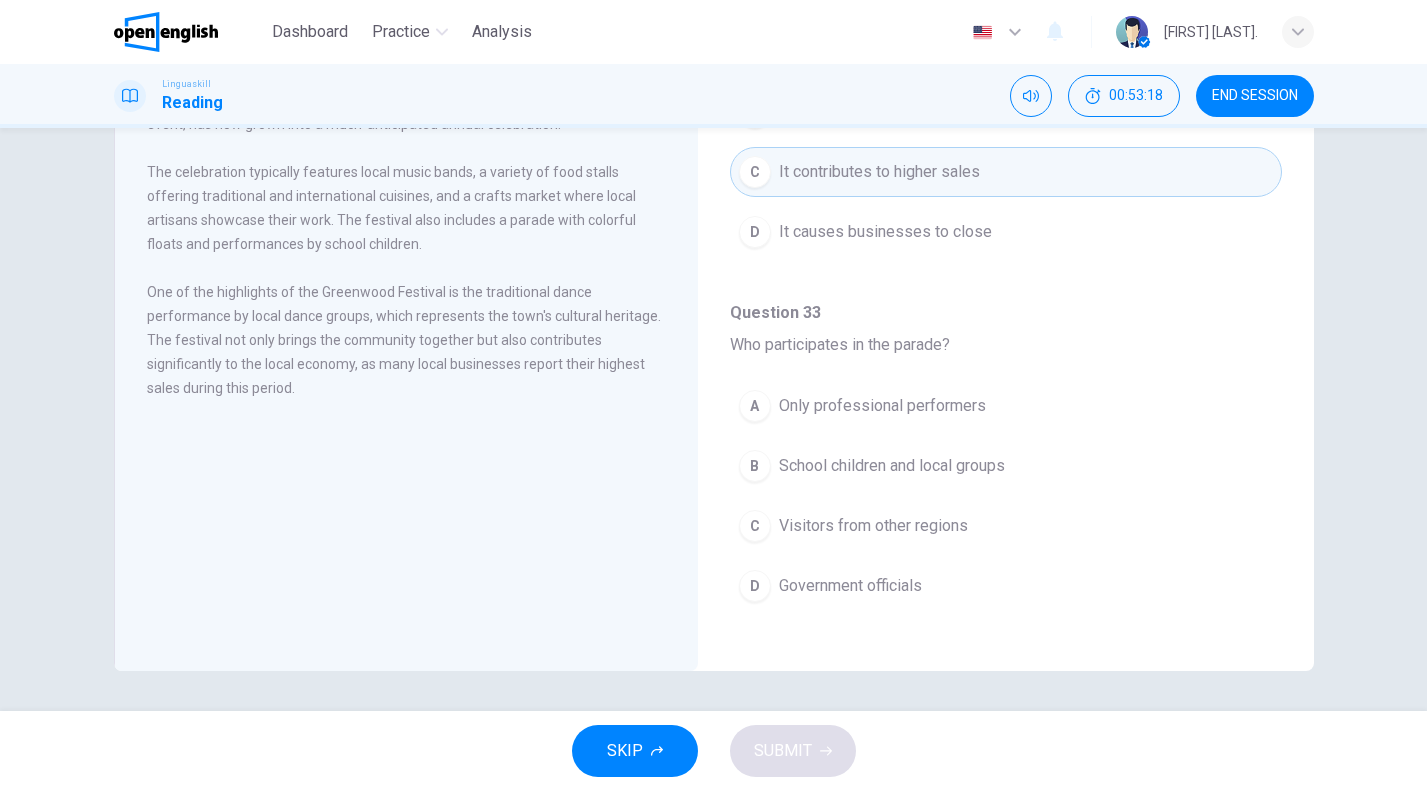 click on "Visitors from other regions" at bounding box center [873, 526] 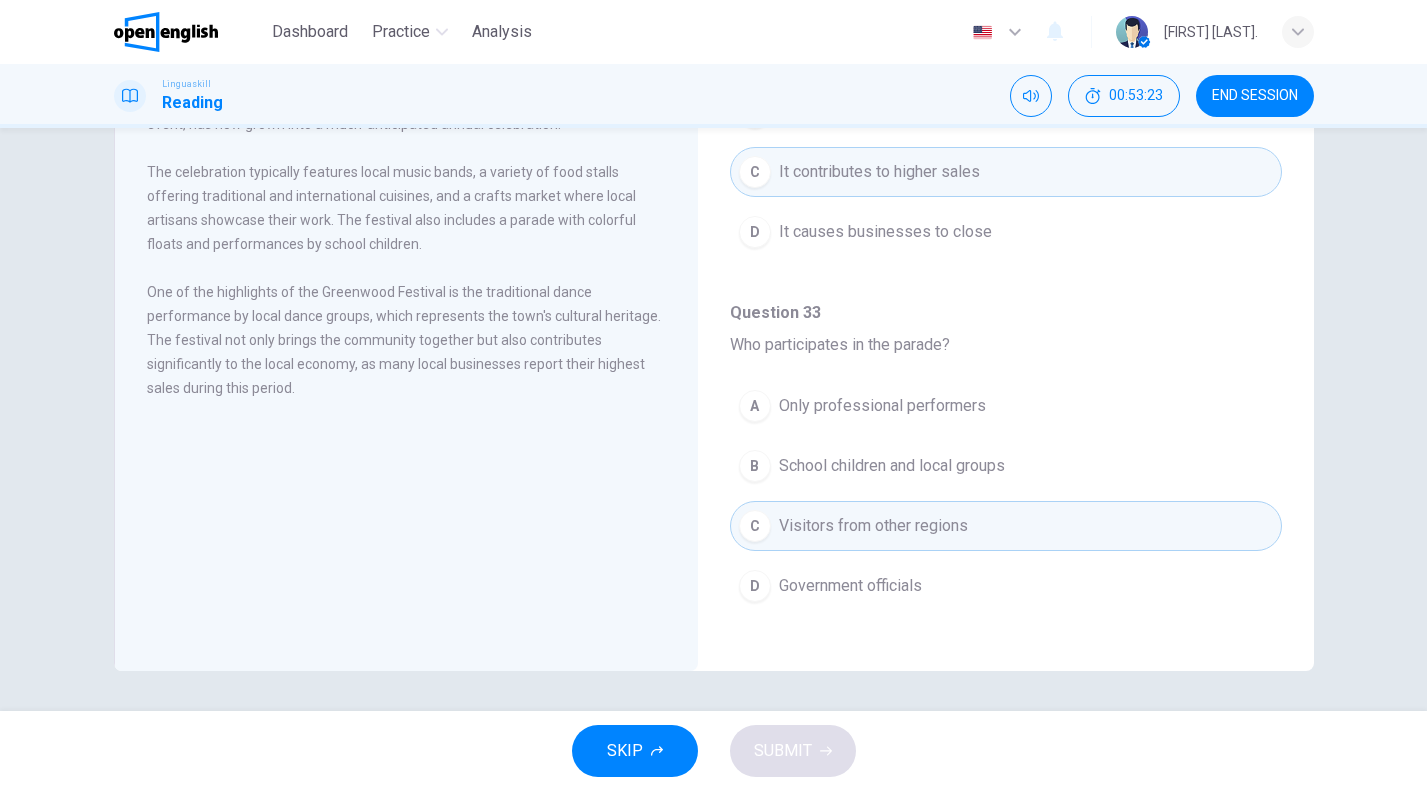type 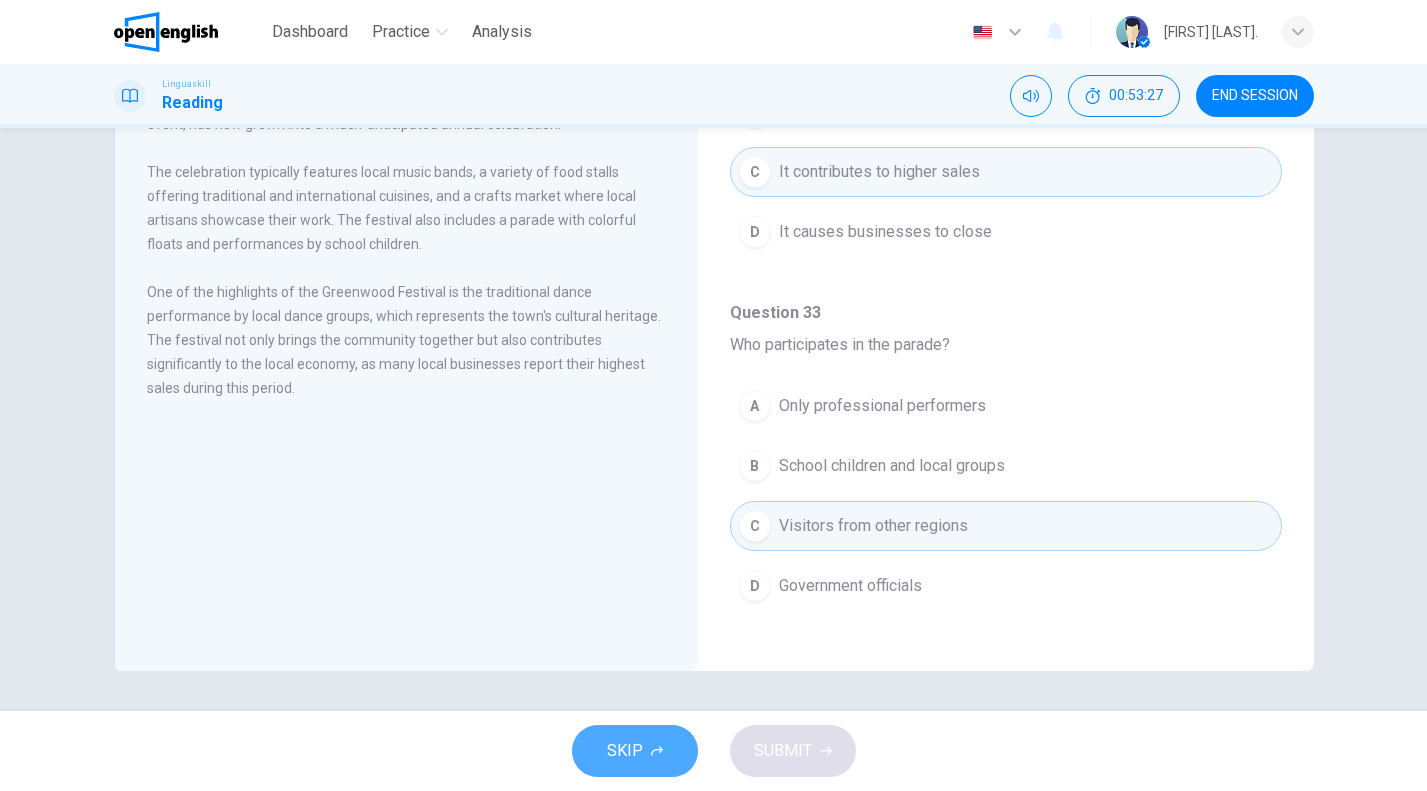 click on "SKIP" at bounding box center (635, 751) 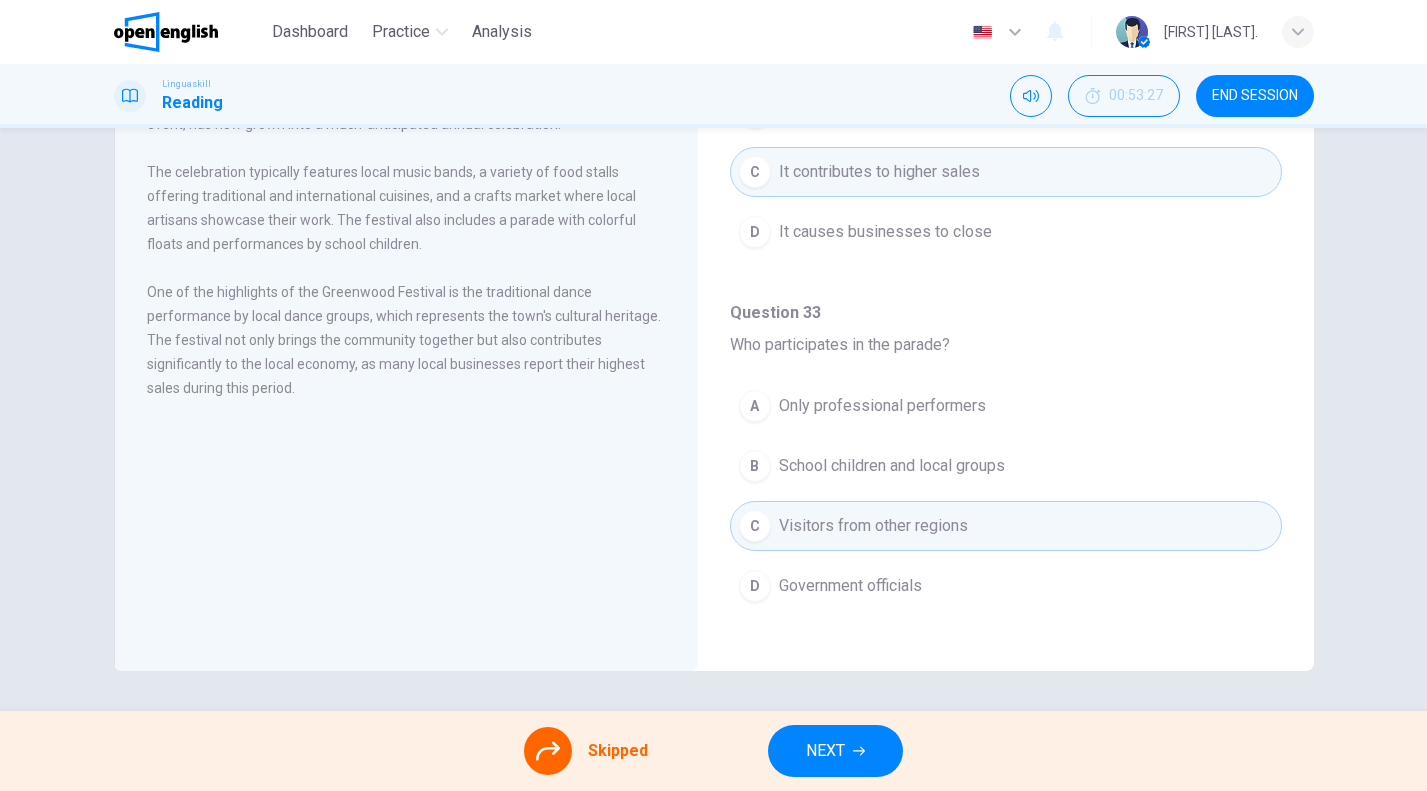 click on "NEXT" at bounding box center (835, 751) 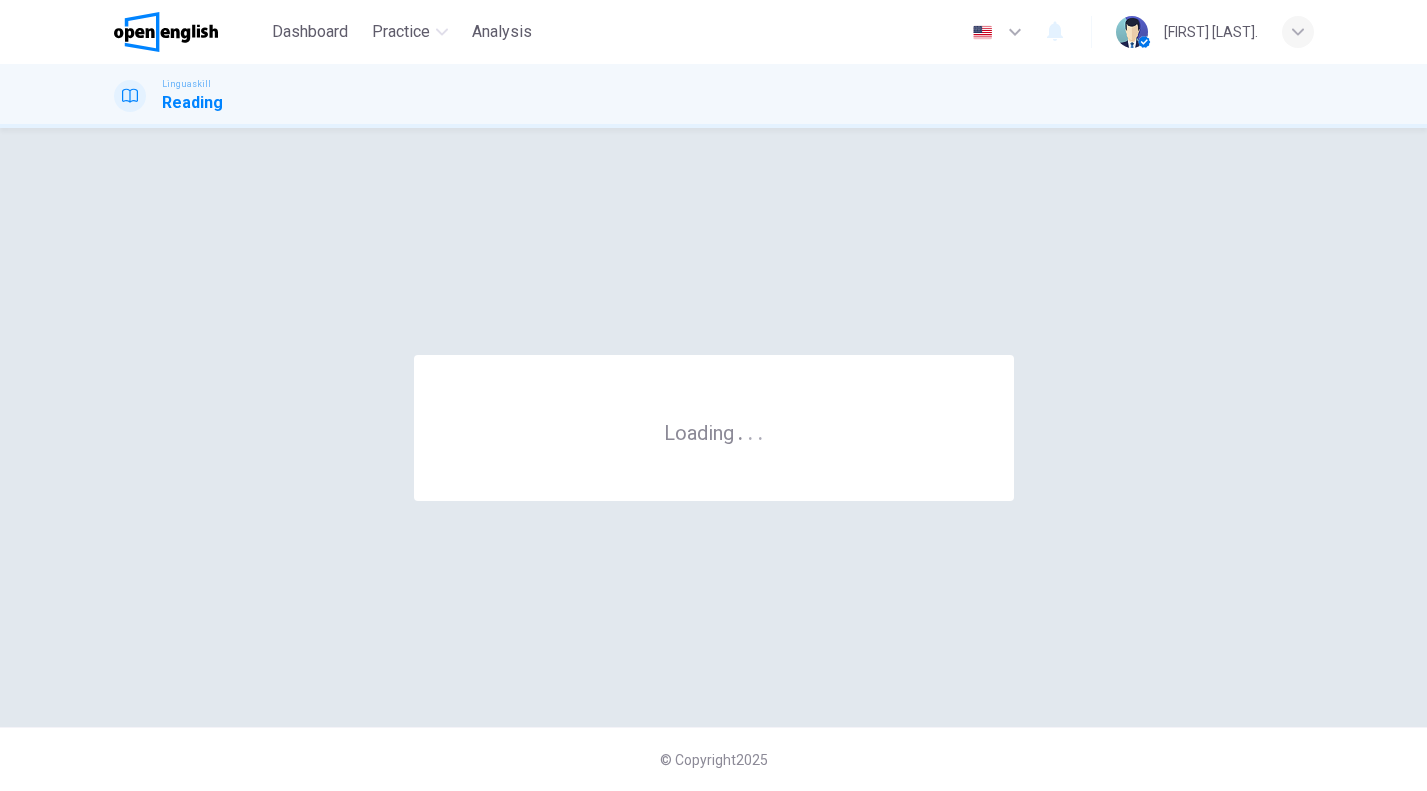 scroll, scrollTop: 0, scrollLeft: 0, axis: both 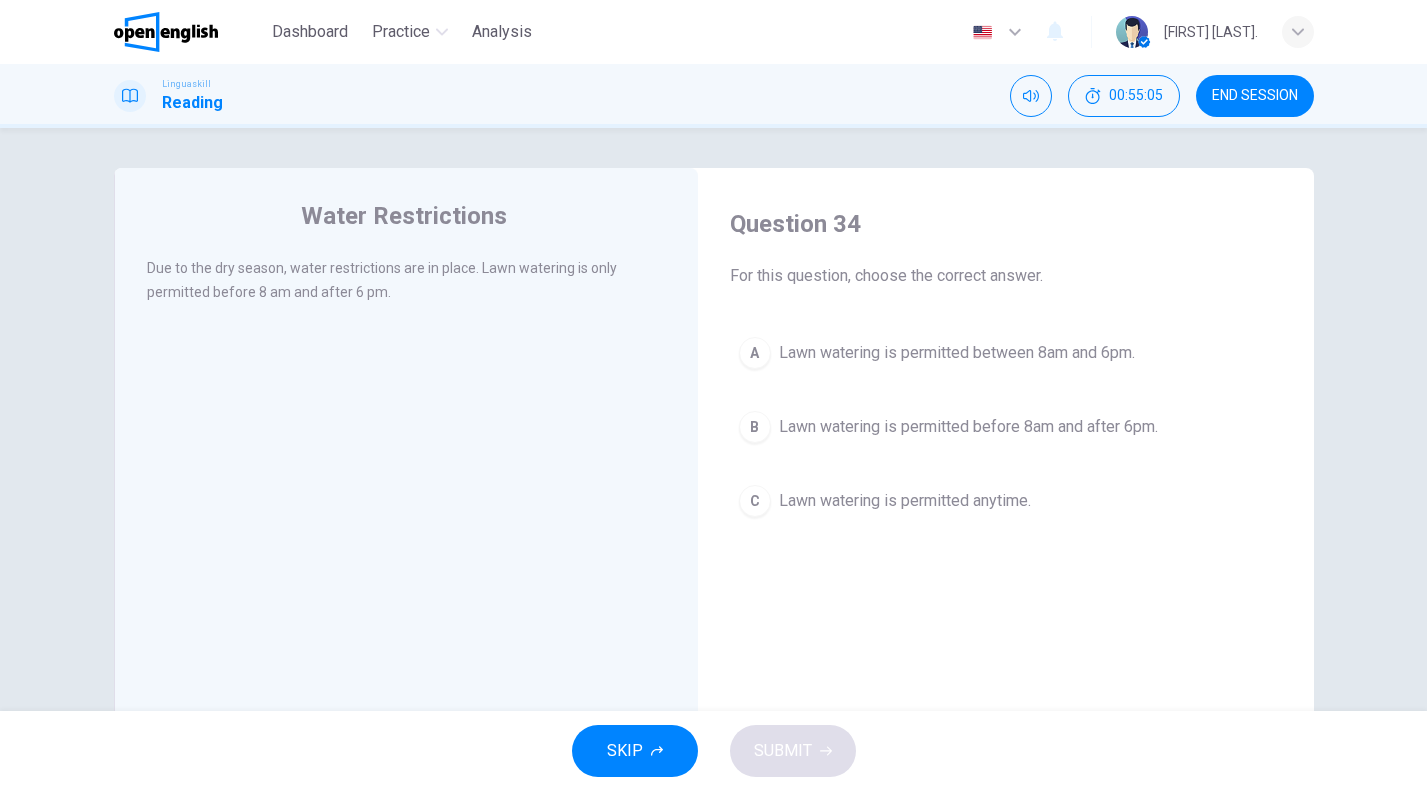 click on "Lawn watering is permitted before 8am and after 6pm." at bounding box center (968, 427) 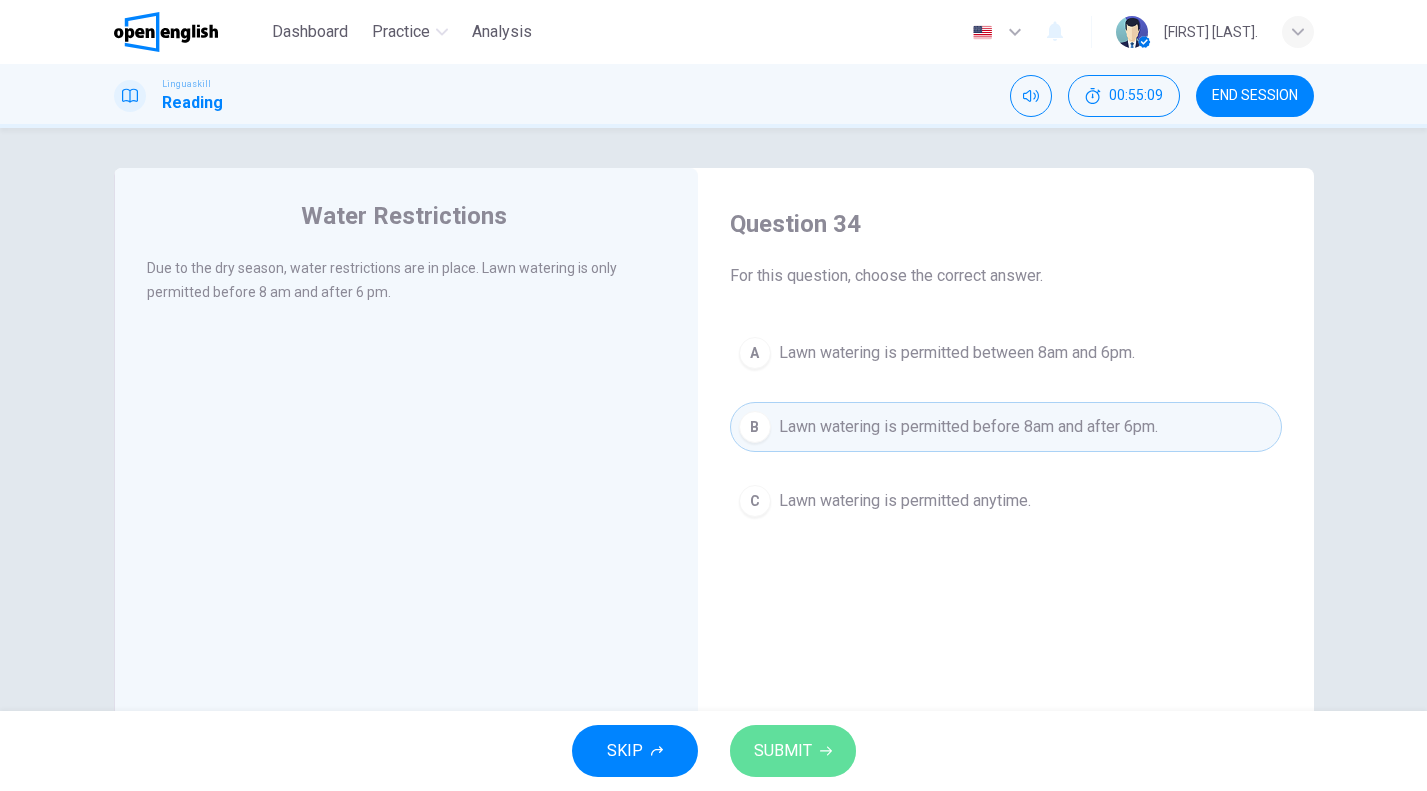 click on "SUBMIT" at bounding box center [793, 751] 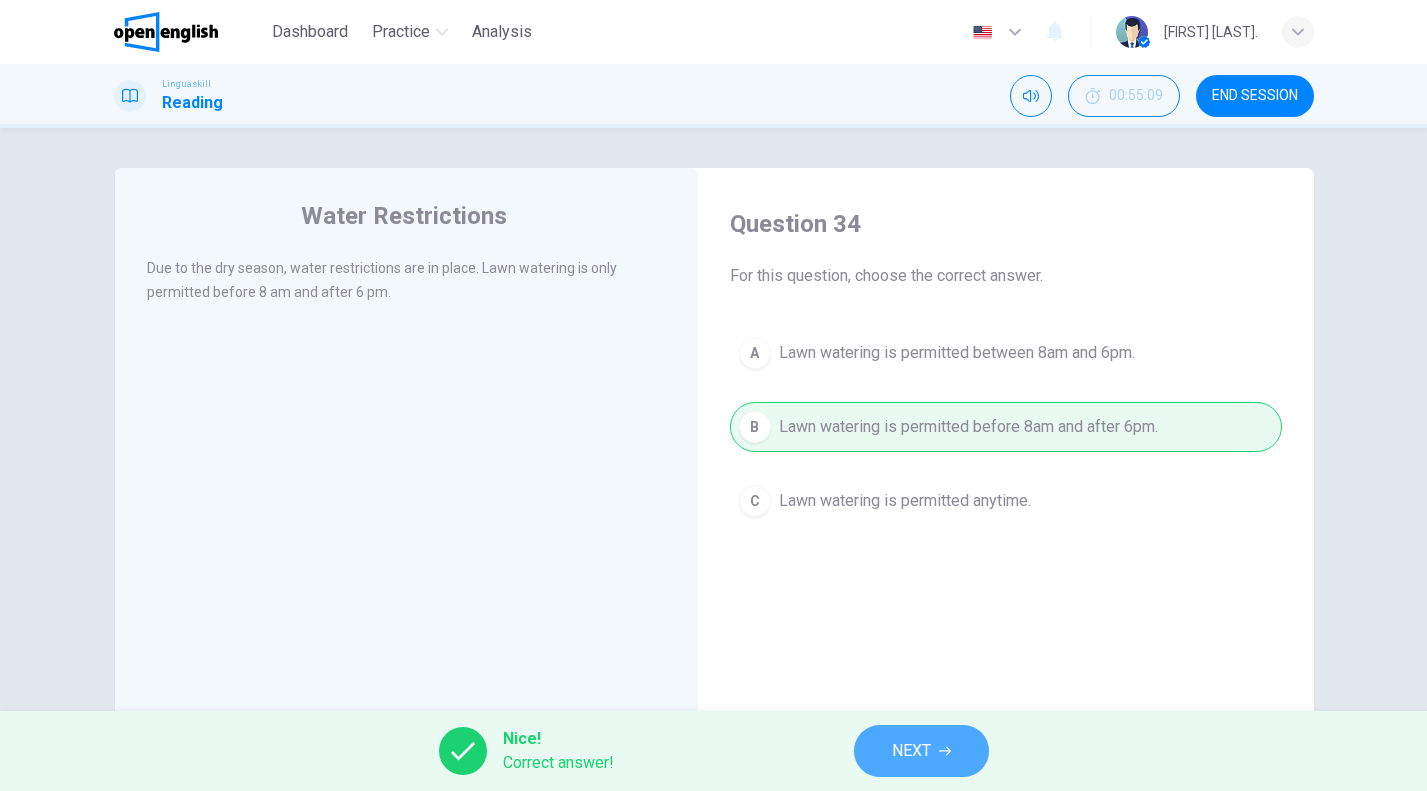 click on "NEXT" at bounding box center [921, 751] 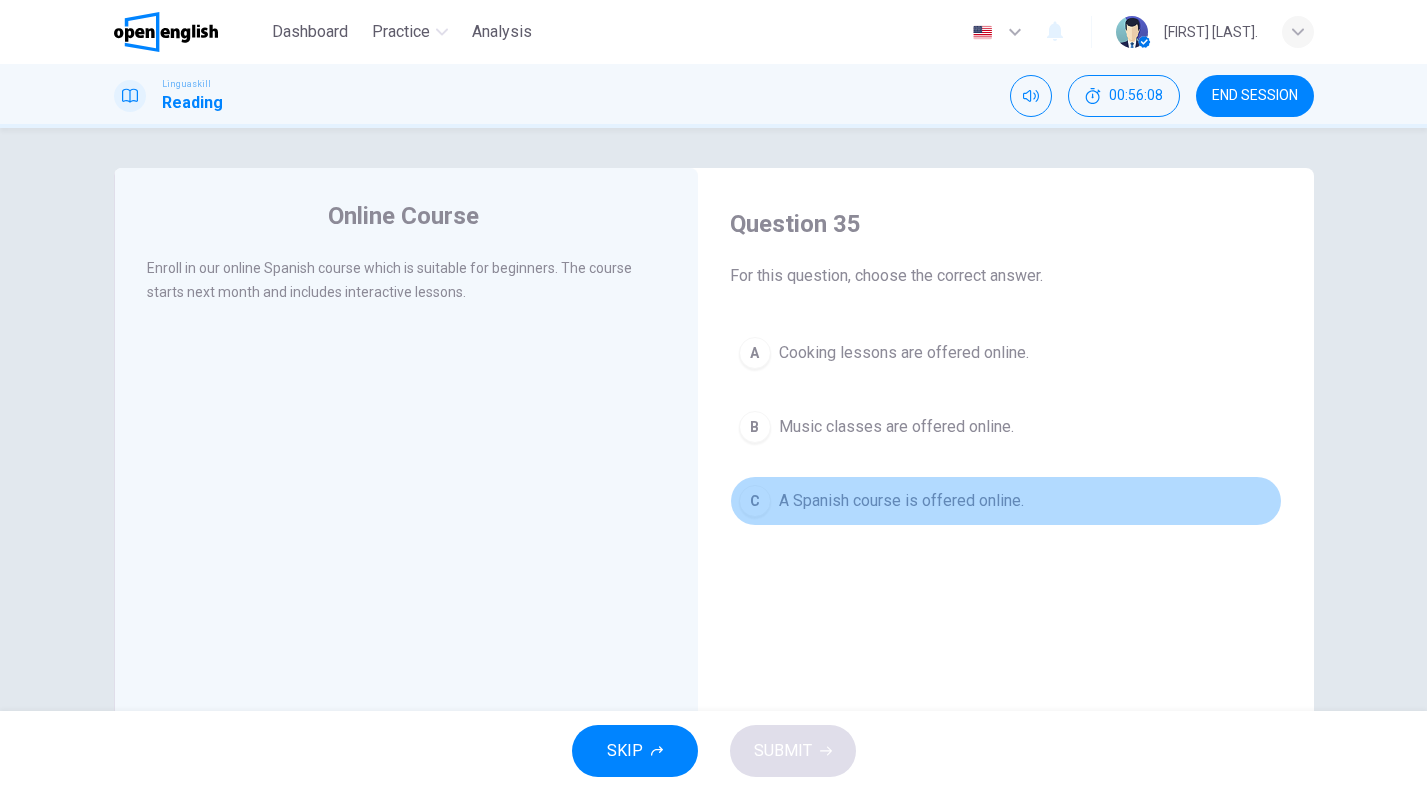 click on "A Spanish course is offered online." at bounding box center [901, 501] 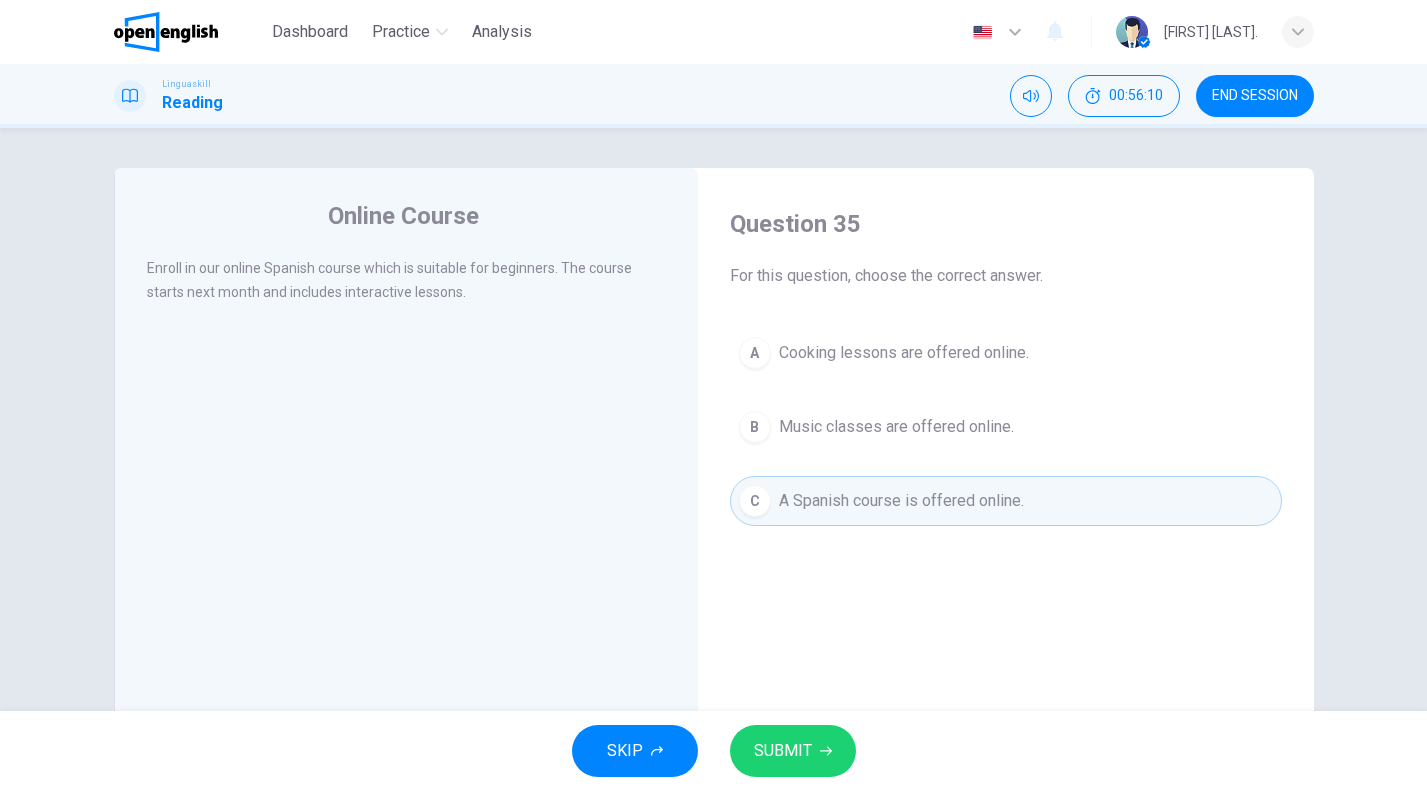 click on "SUBMIT" at bounding box center (793, 751) 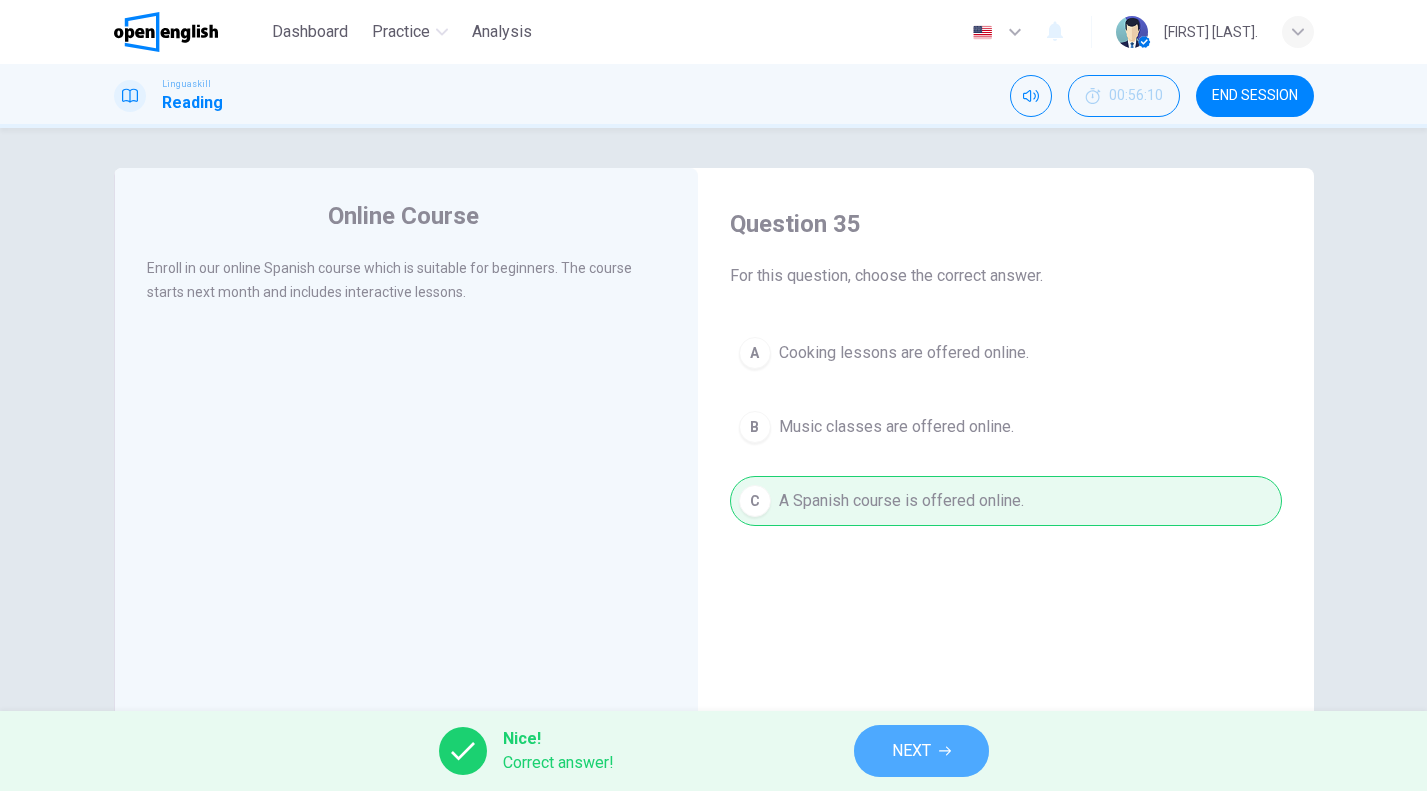 click on "NEXT" at bounding box center (921, 751) 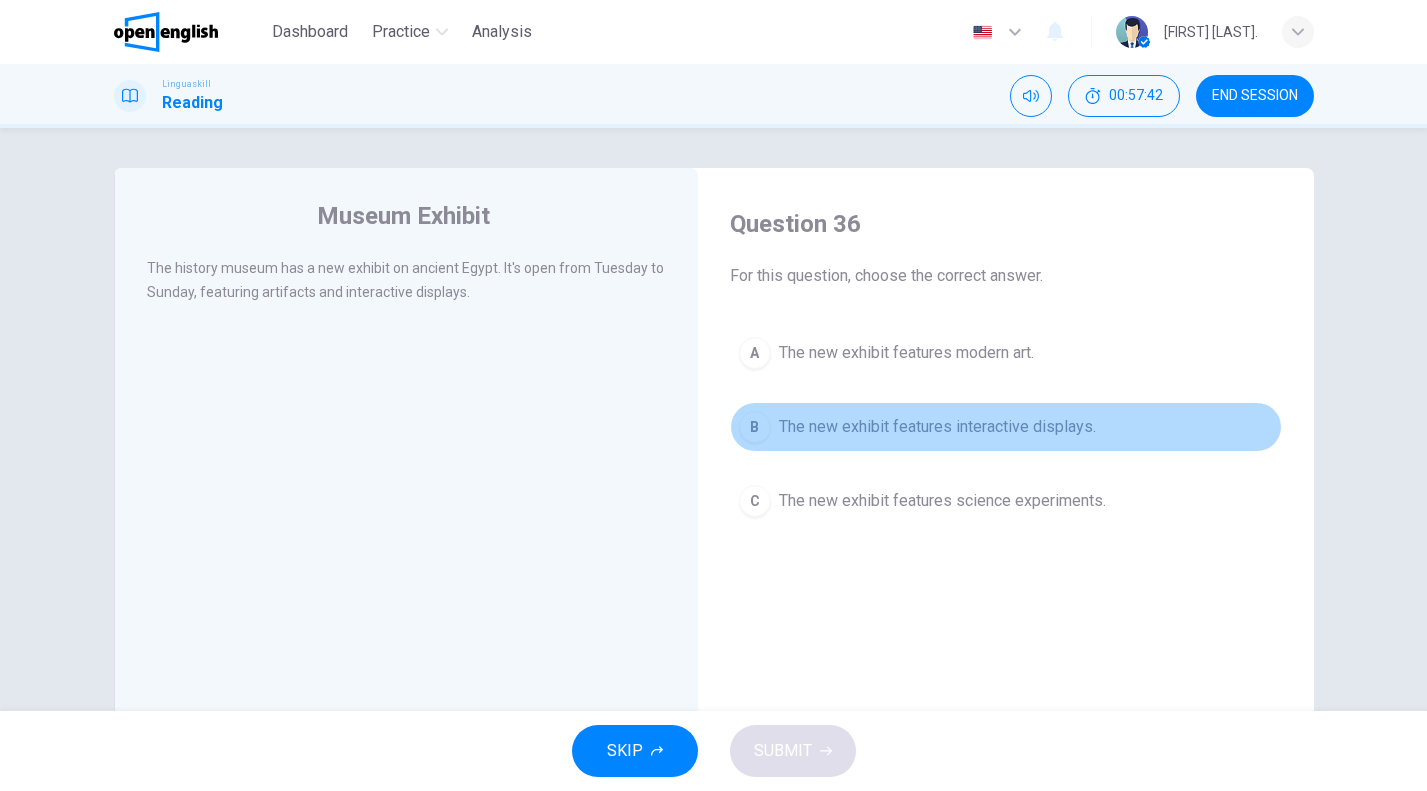 click on "The new exhibit features interactive displays." at bounding box center [937, 427] 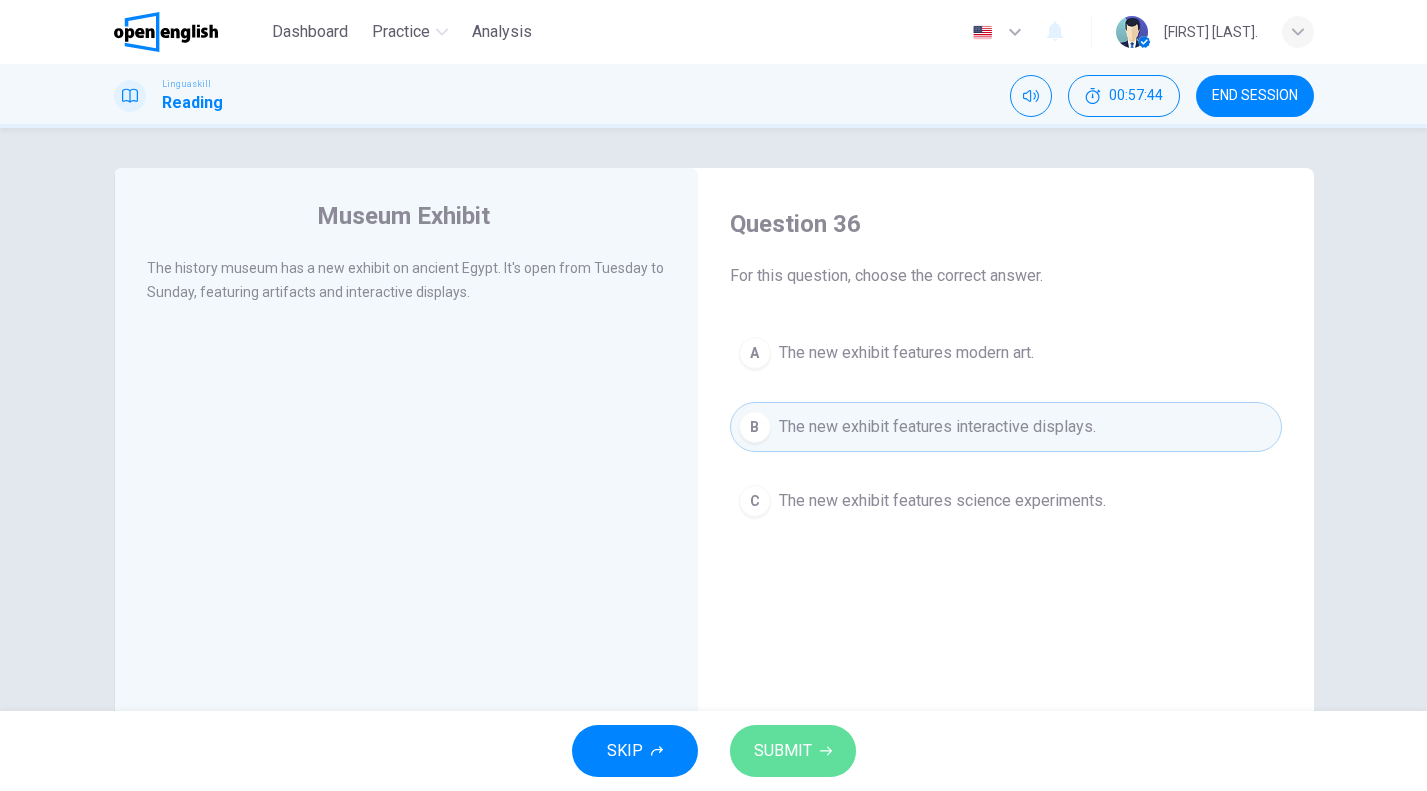click on "SUBMIT" at bounding box center [793, 751] 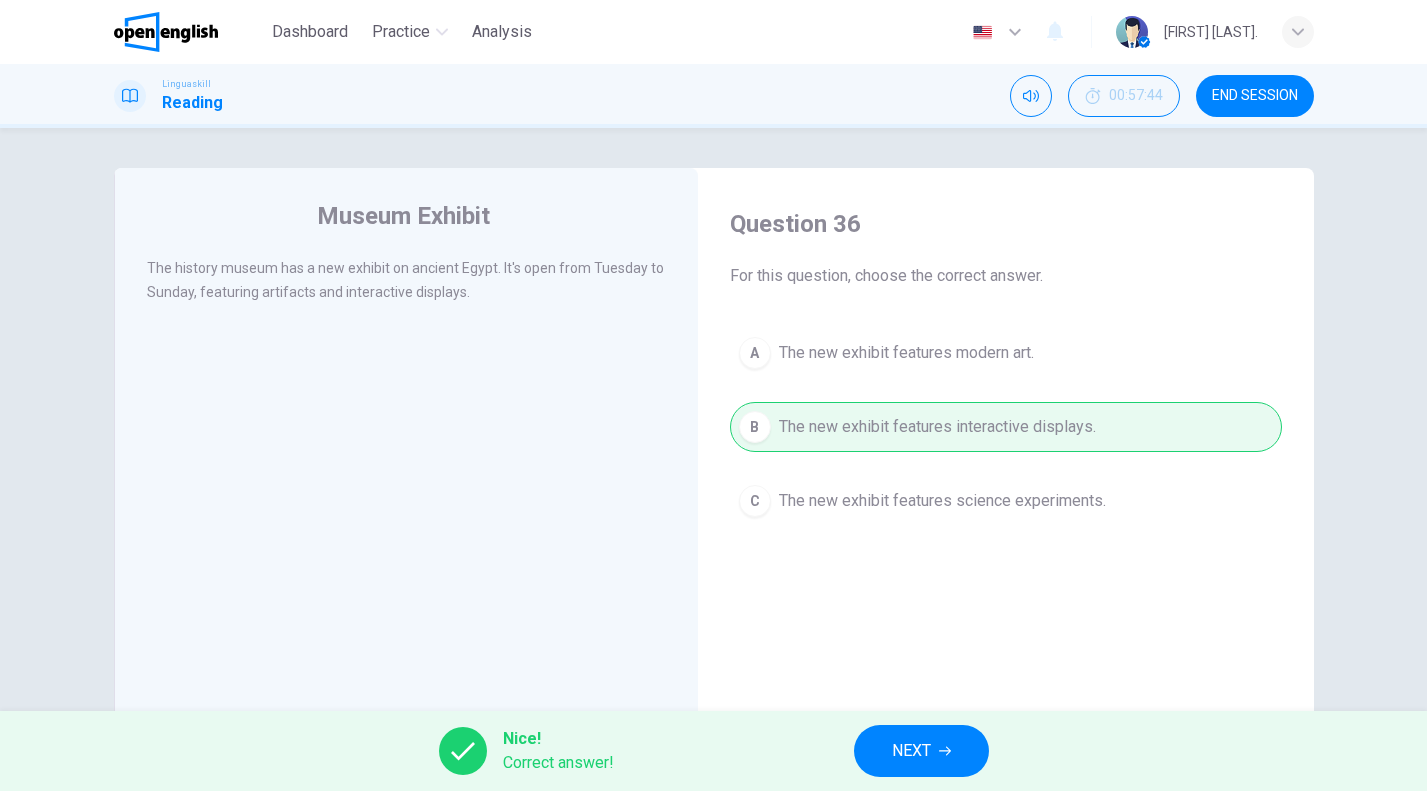 click on "Nice! Correct answer! NEXT" at bounding box center [713, 751] 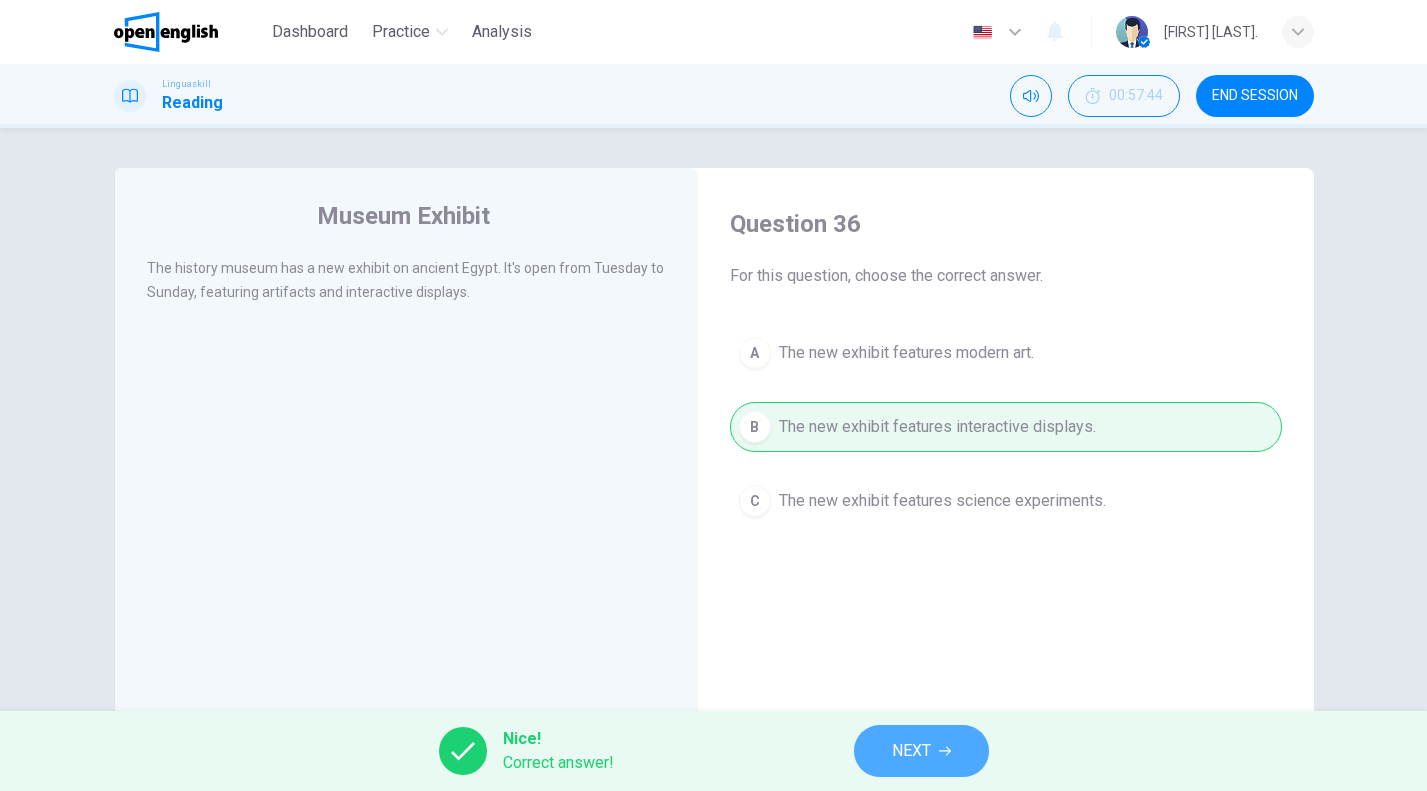 click on "NEXT" at bounding box center (921, 751) 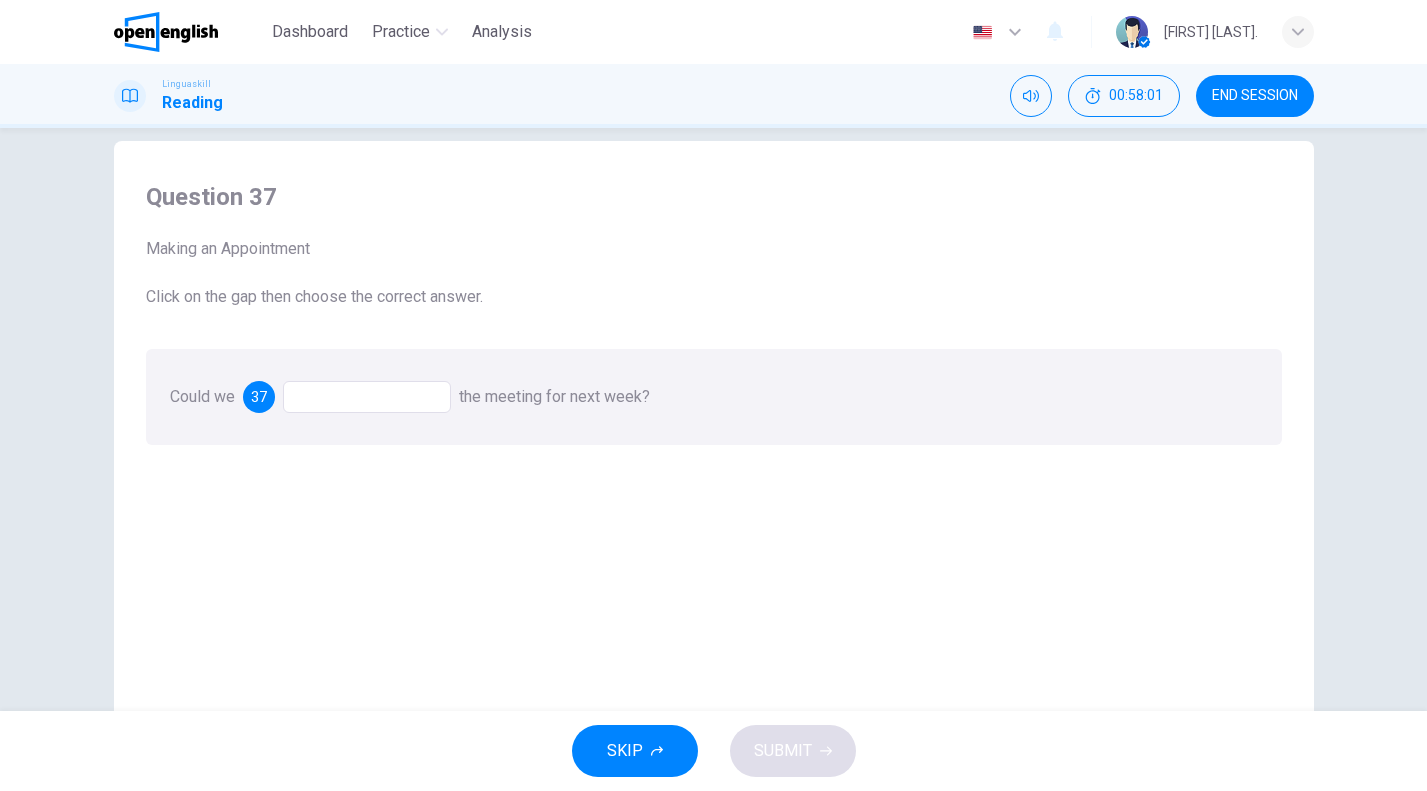 scroll, scrollTop: 100, scrollLeft: 0, axis: vertical 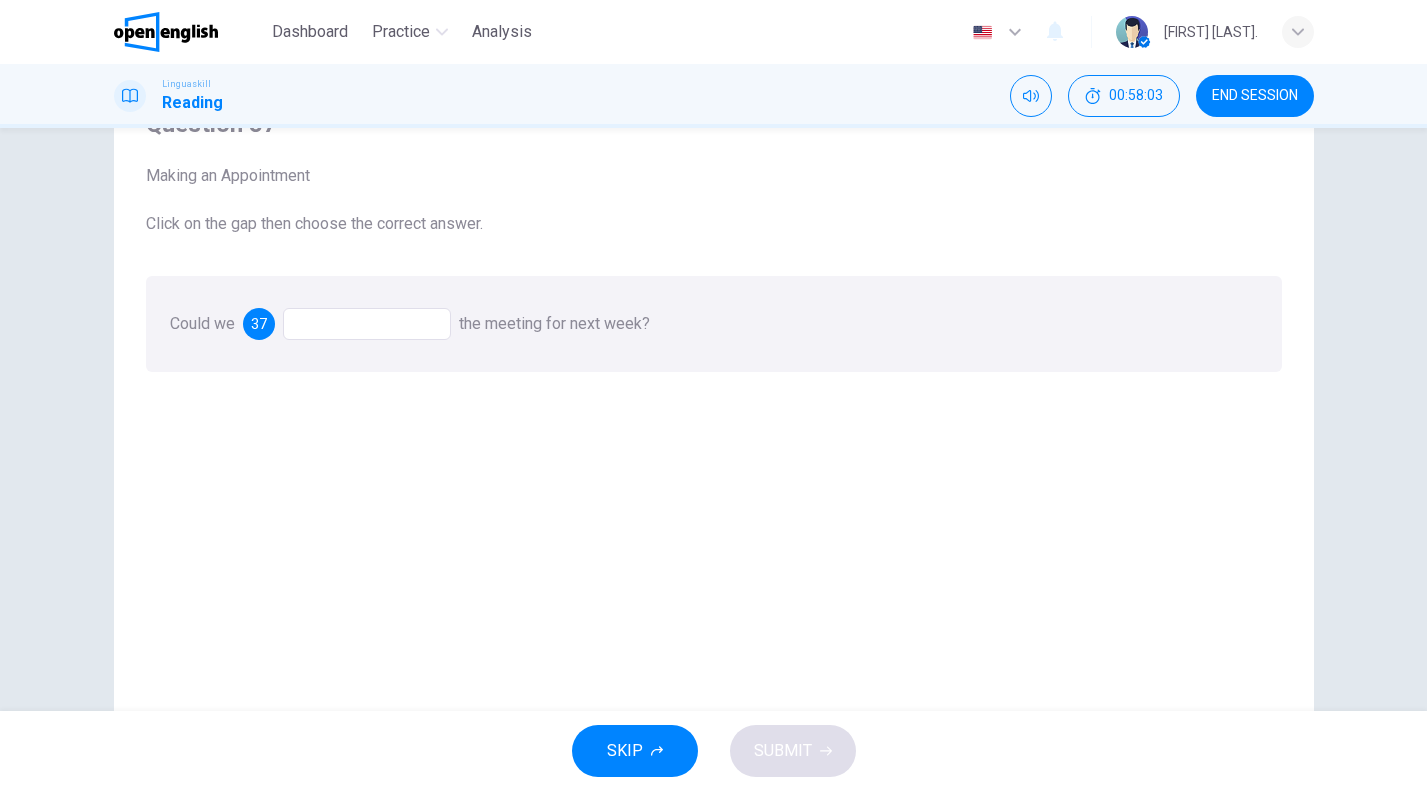 click at bounding box center [367, 324] 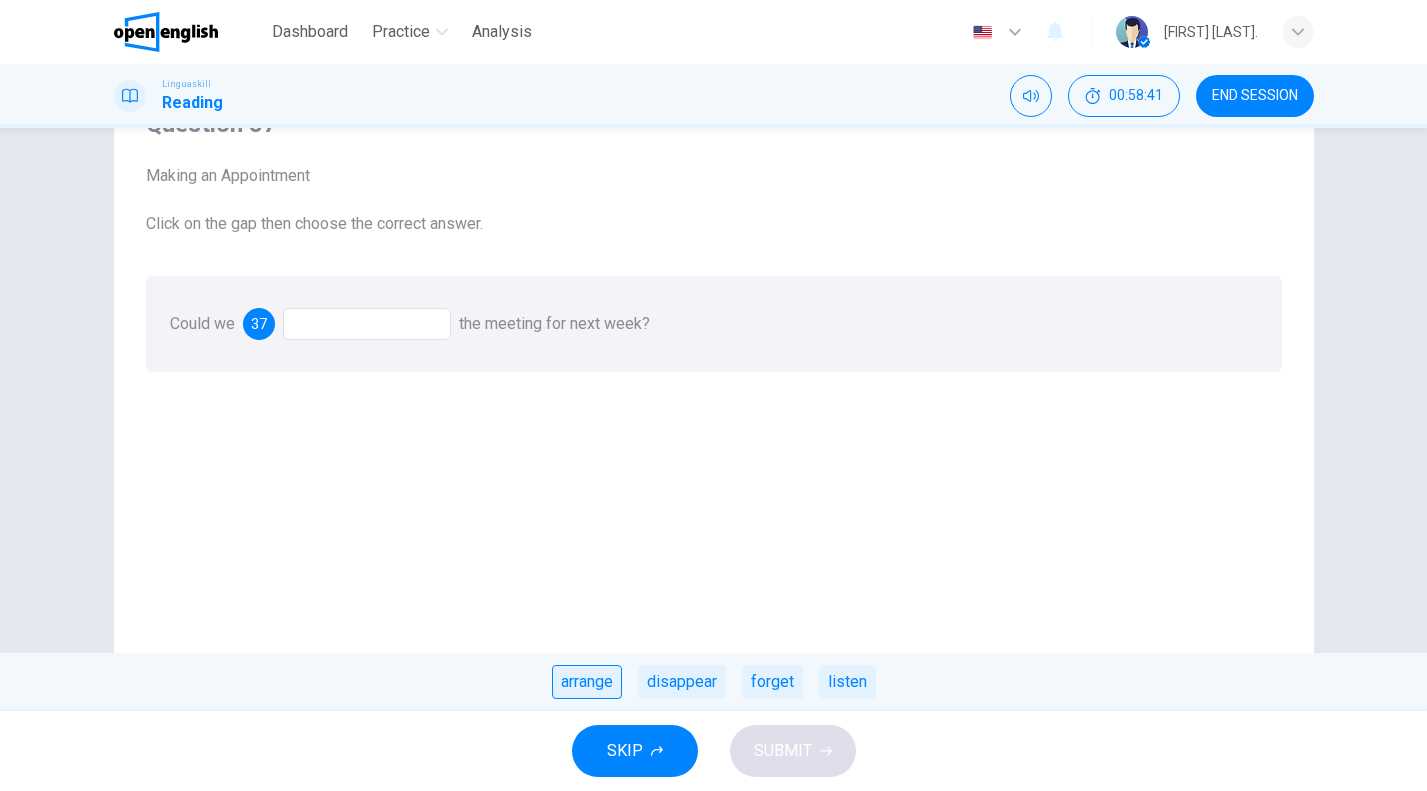 click on "arrange" at bounding box center (587, 682) 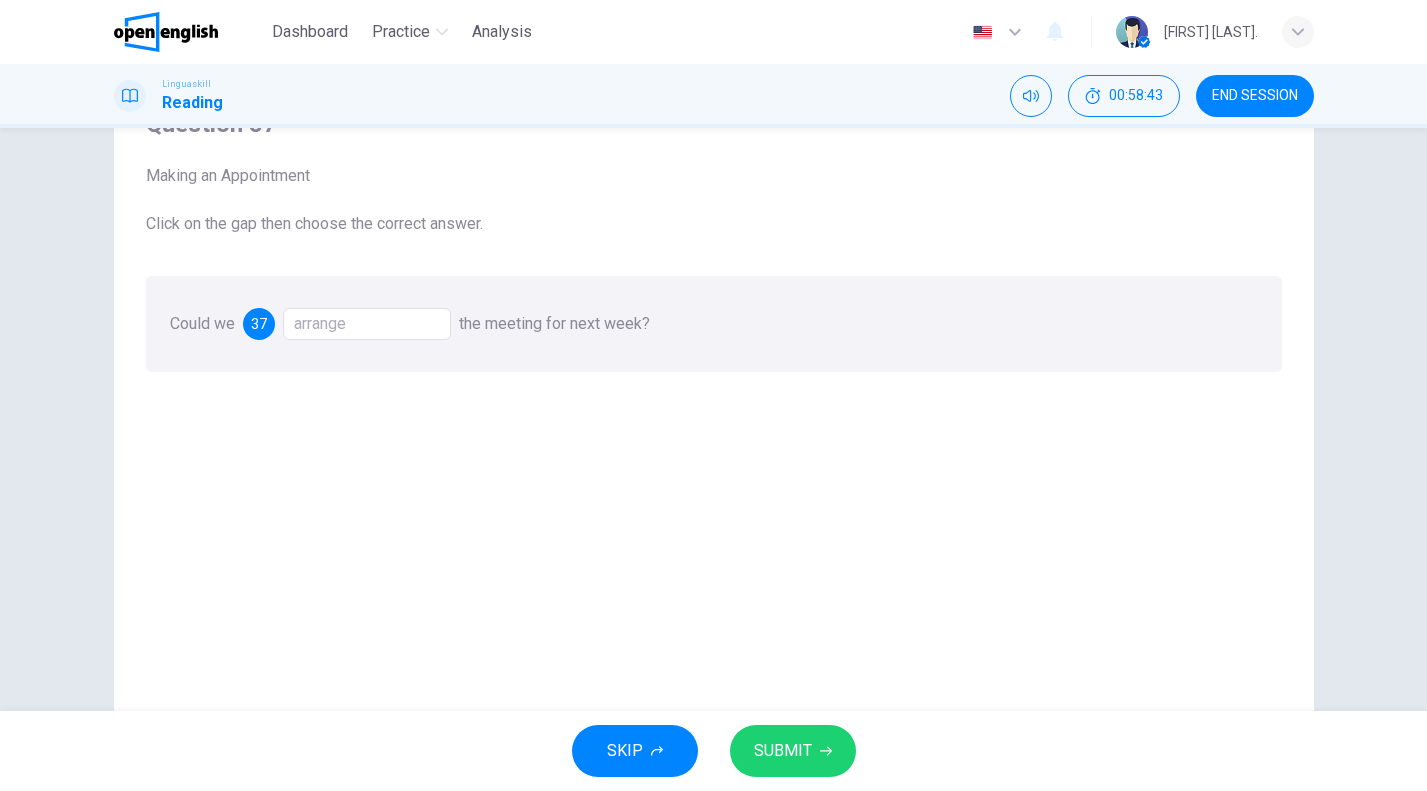 click on "SUBMIT" at bounding box center [793, 751] 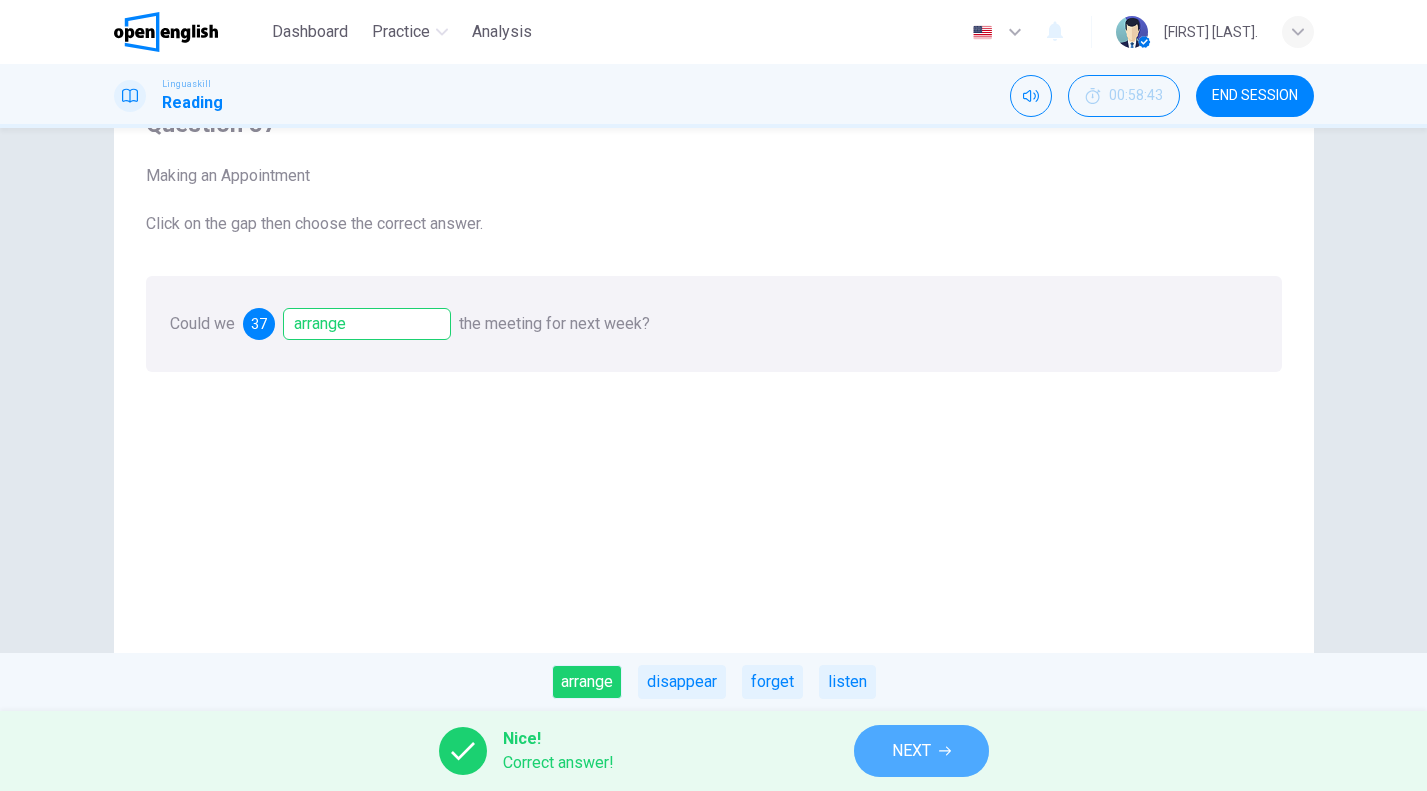 click on "NEXT" at bounding box center (921, 751) 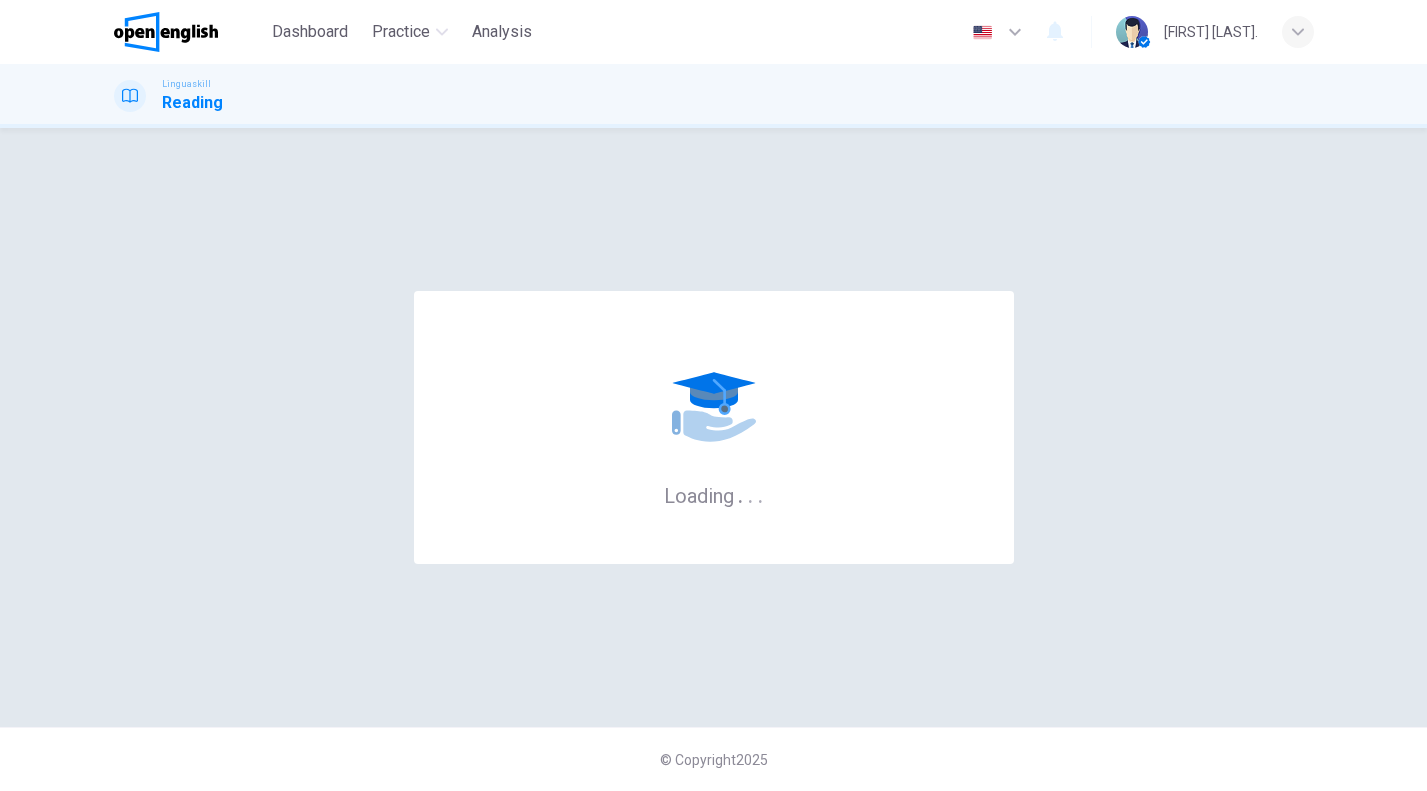 scroll, scrollTop: 0, scrollLeft: 0, axis: both 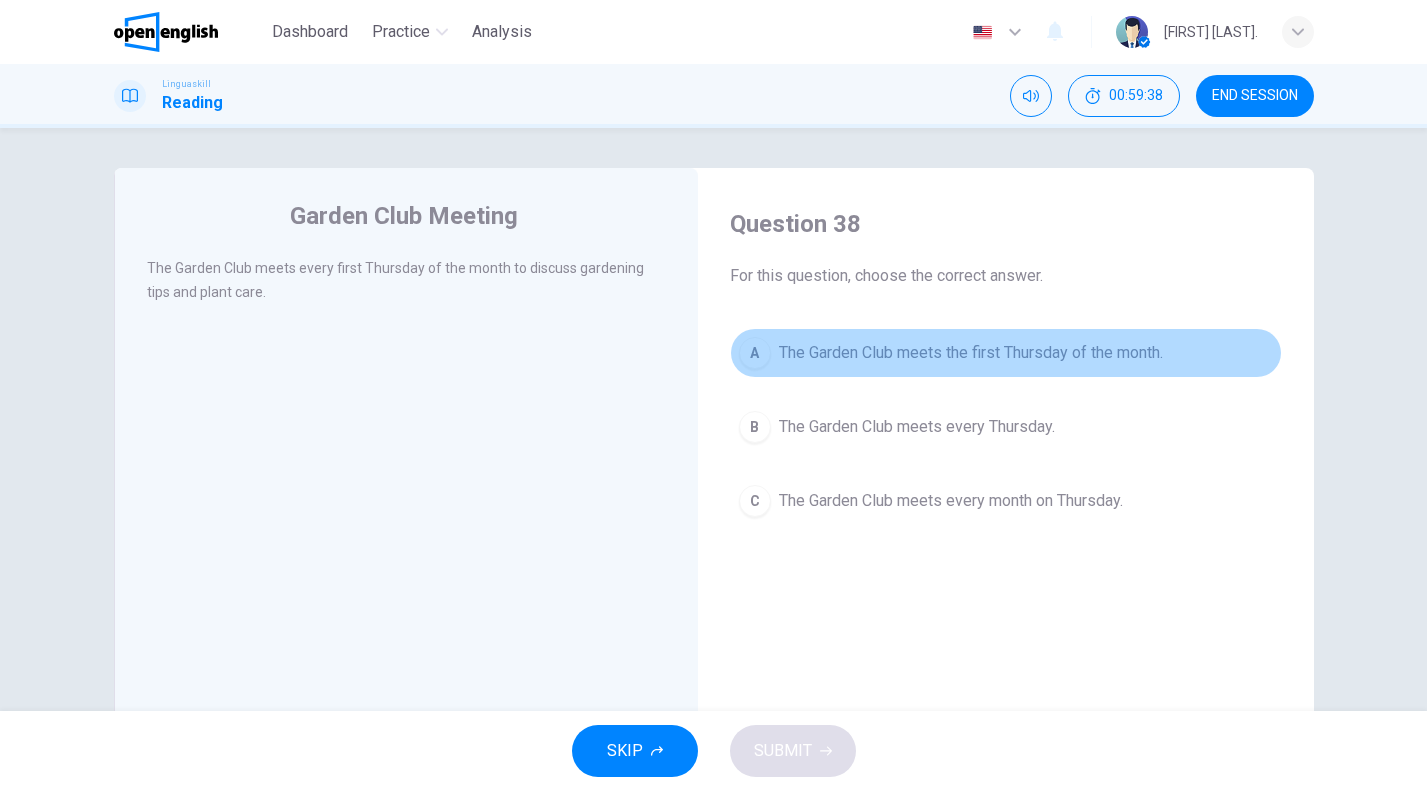 click on "The Garden Club meets the first Thursday of the month." at bounding box center [971, 353] 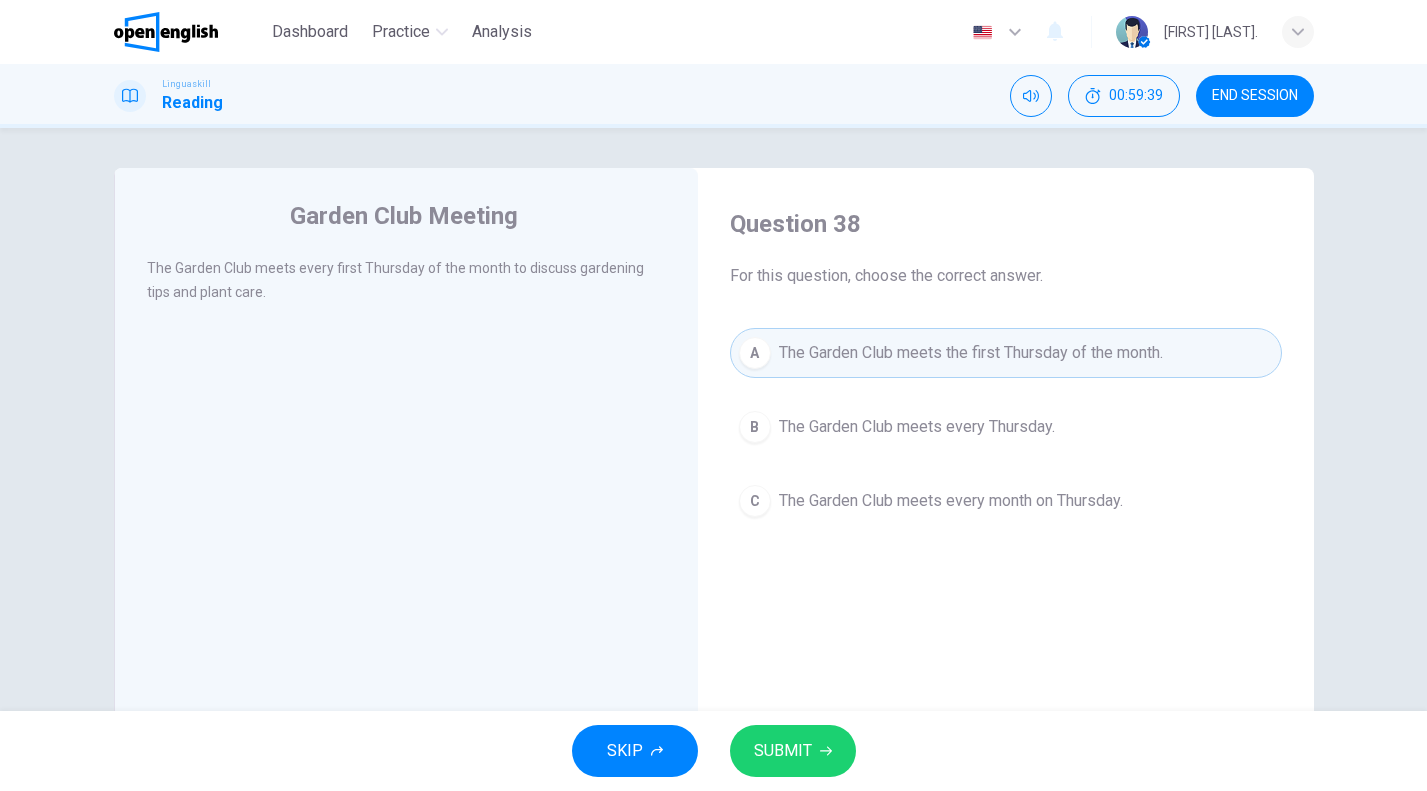 click on "SUBMIT" at bounding box center [793, 751] 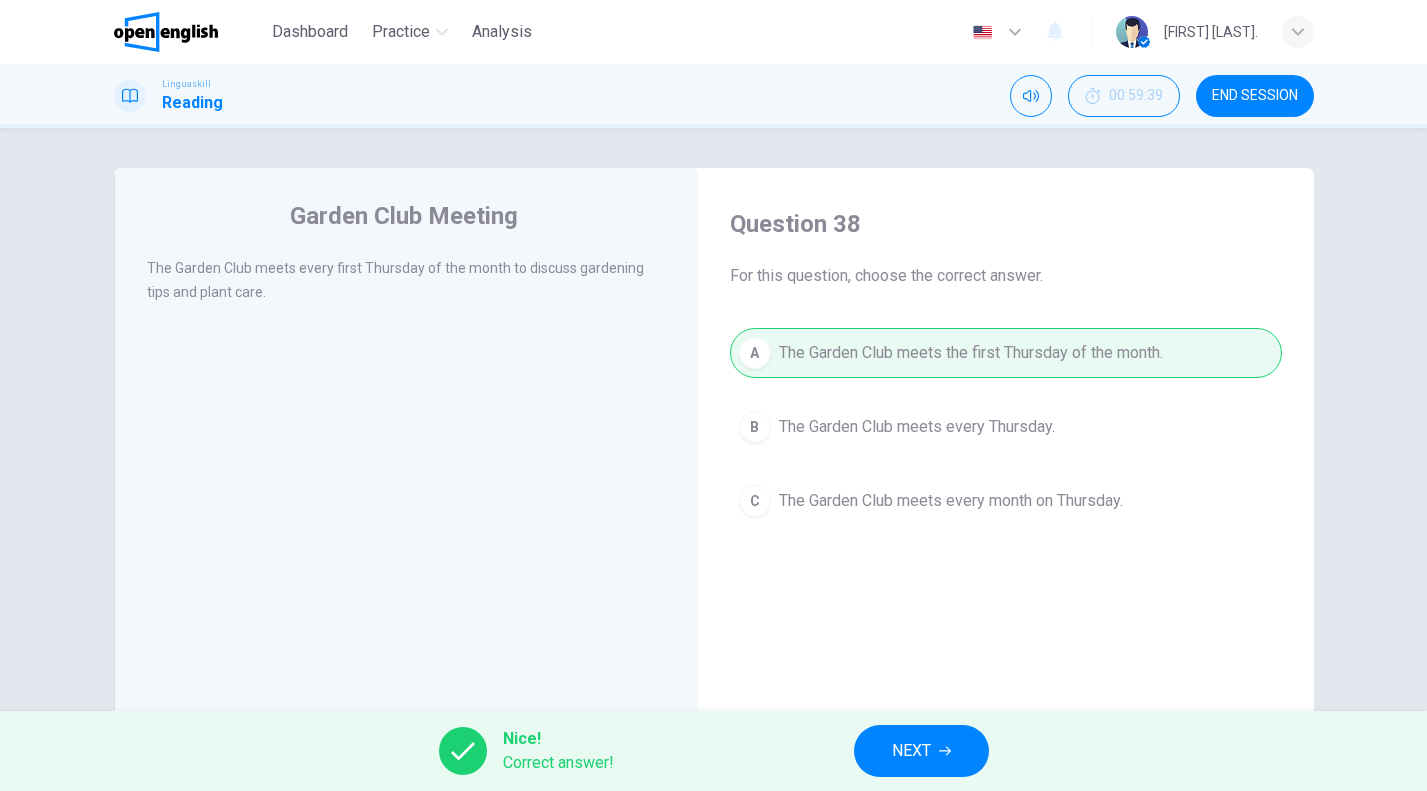 click on "Nice! Correct answer! NEXT" at bounding box center (713, 751) 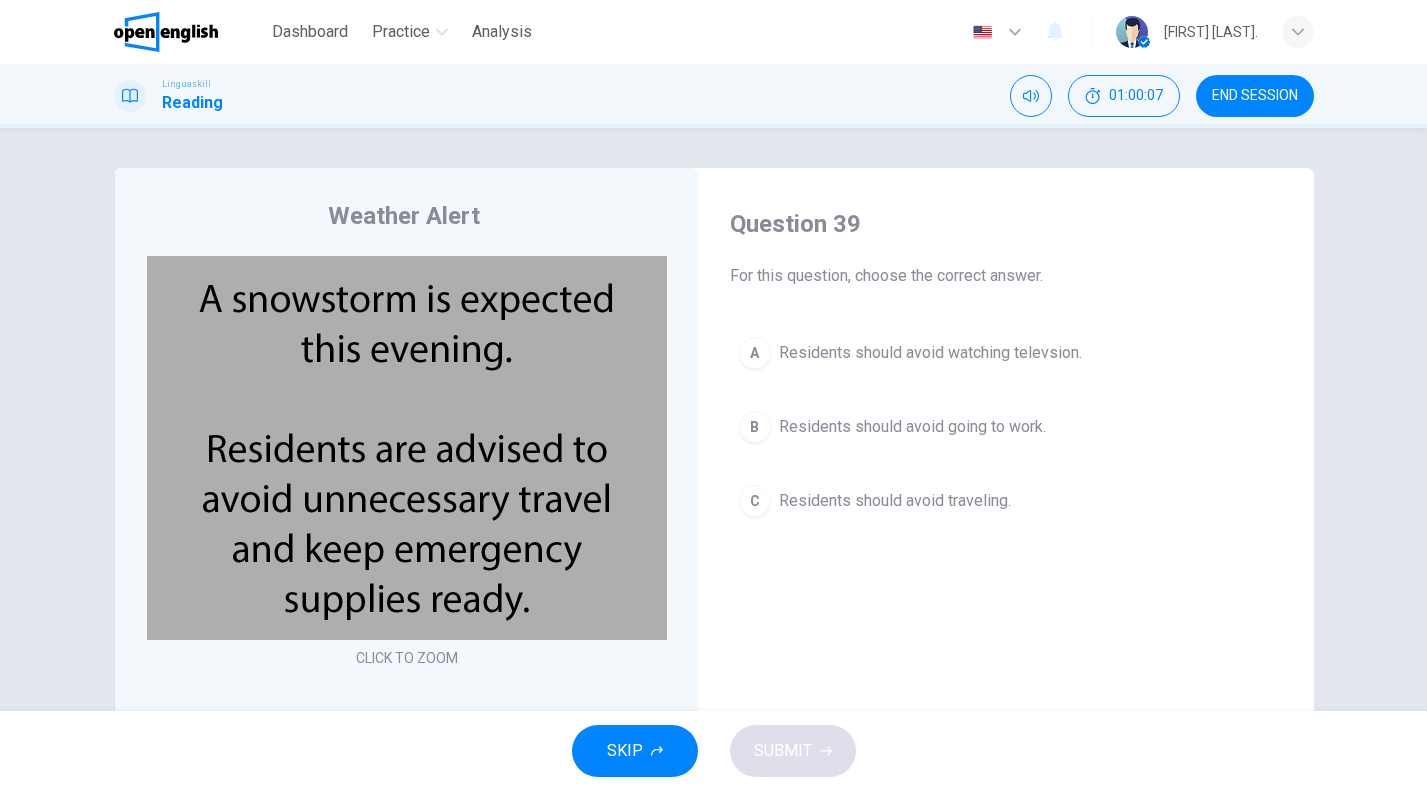 click on "Residents should avoid traveling." at bounding box center [895, 501] 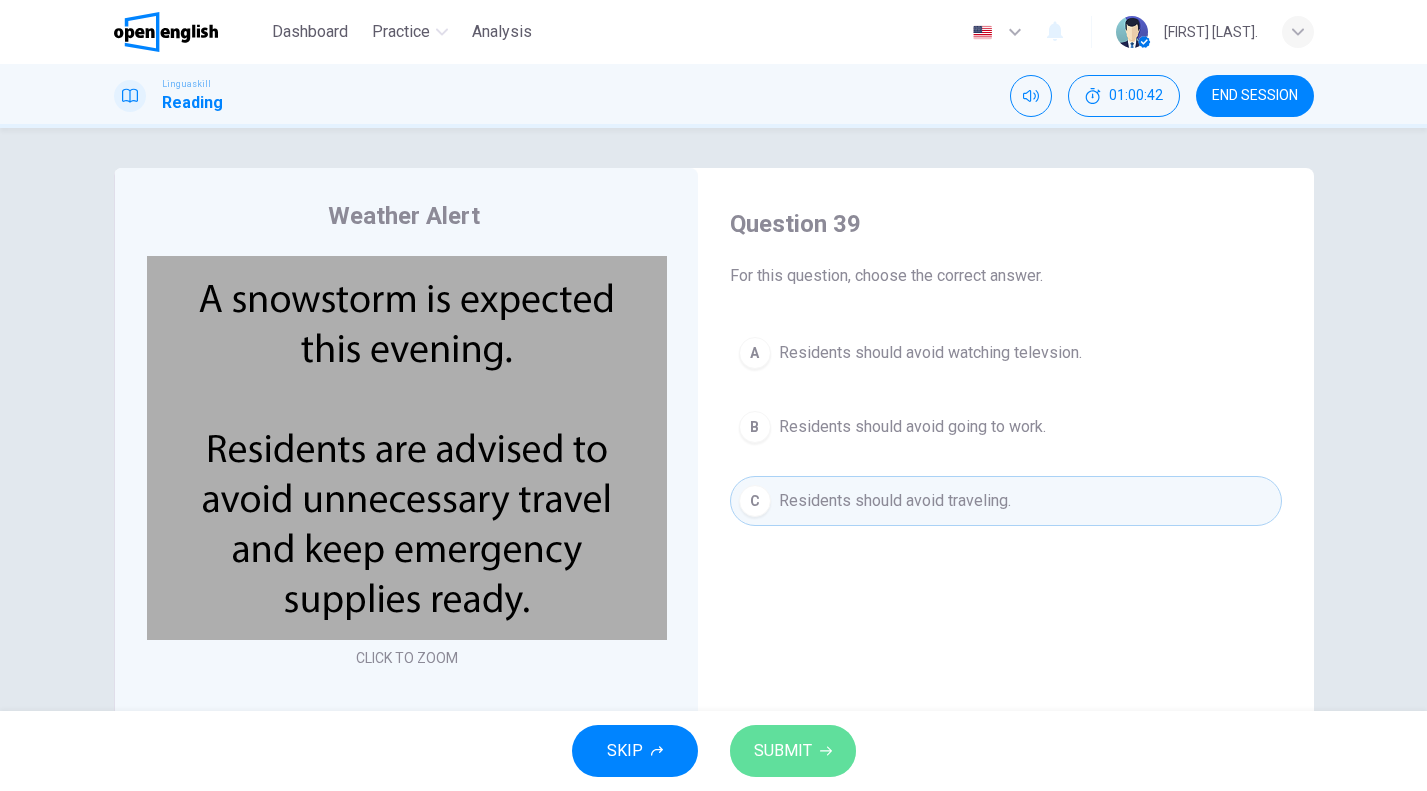click on "SUBMIT" at bounding box center (793, 751) 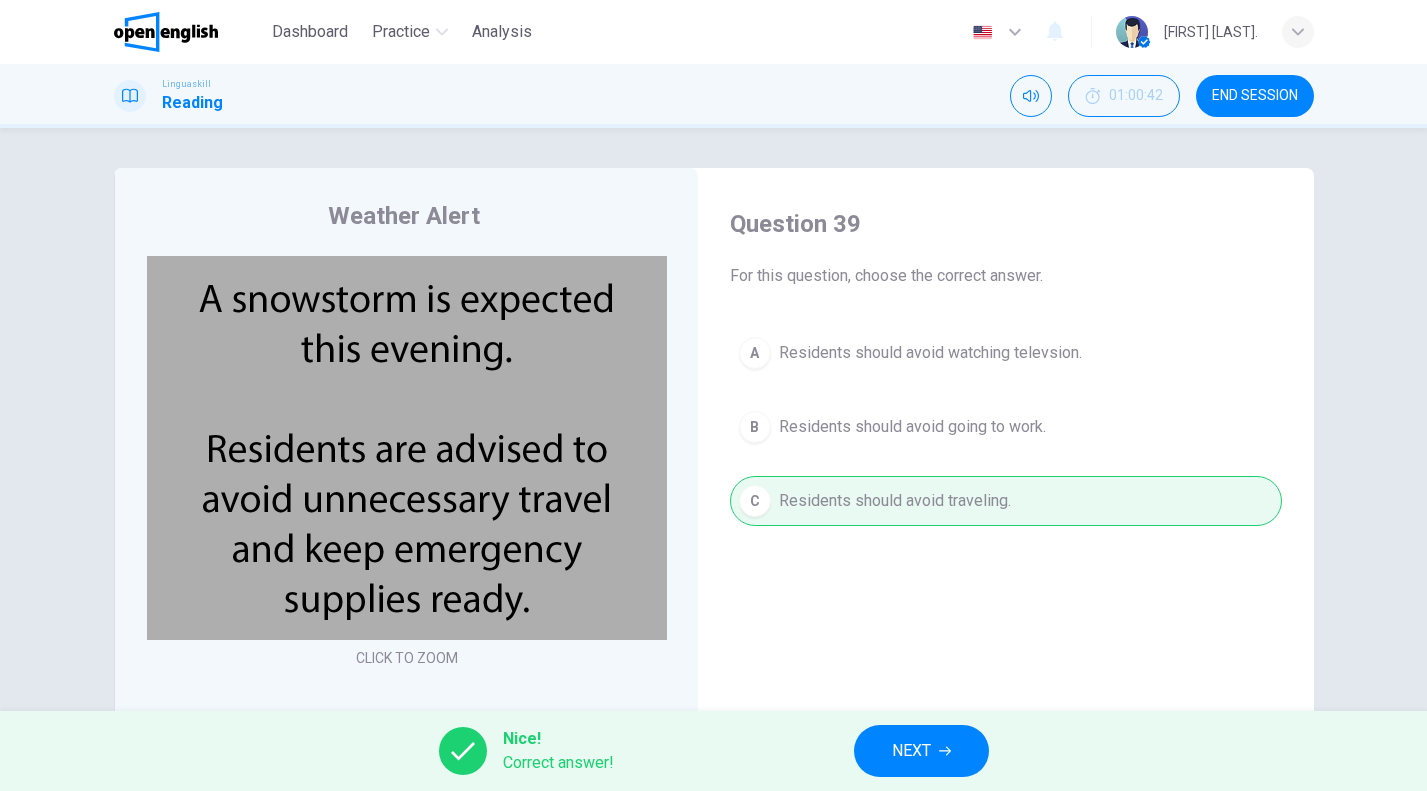 click on "NEXT" at bounding box center (921, 751) 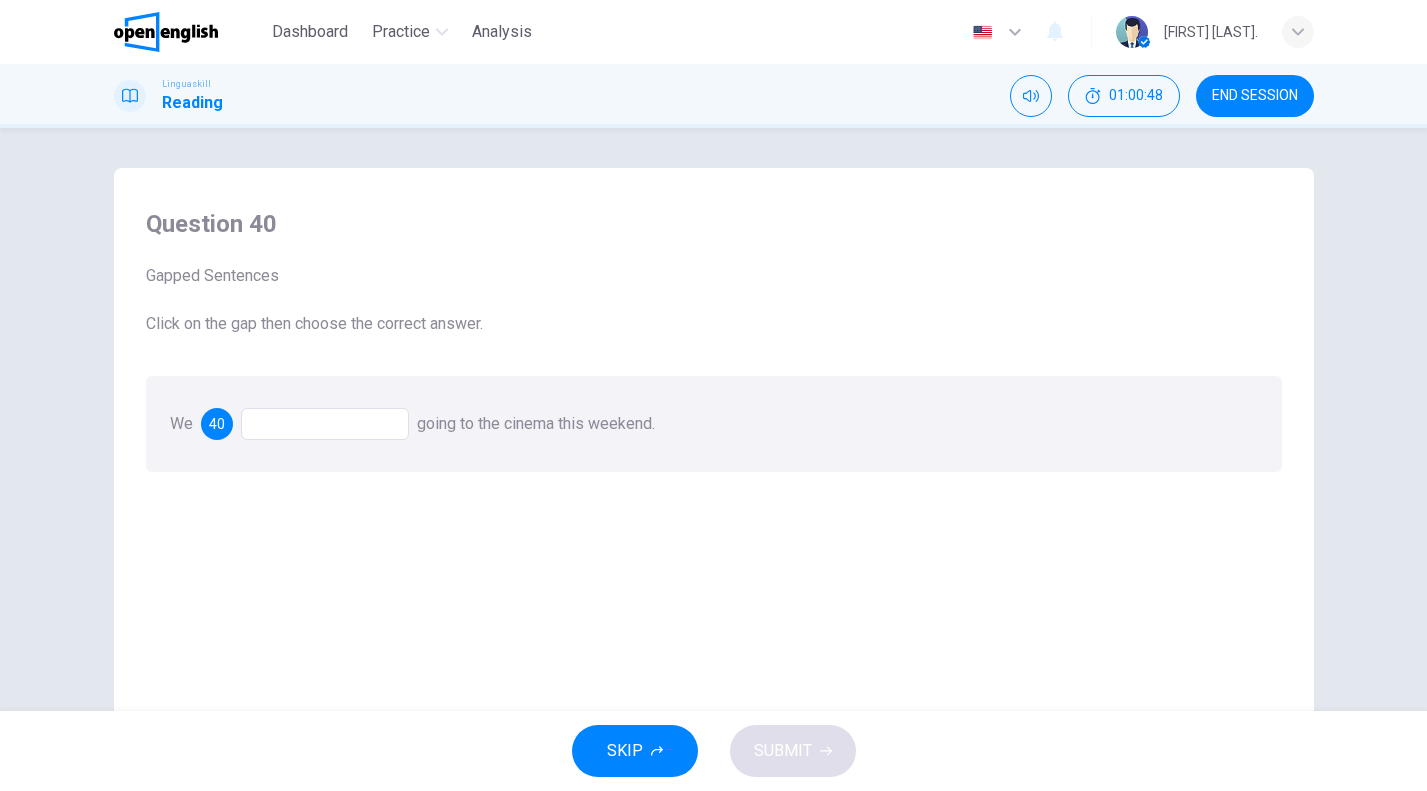 click at bounding box center (325, 424) 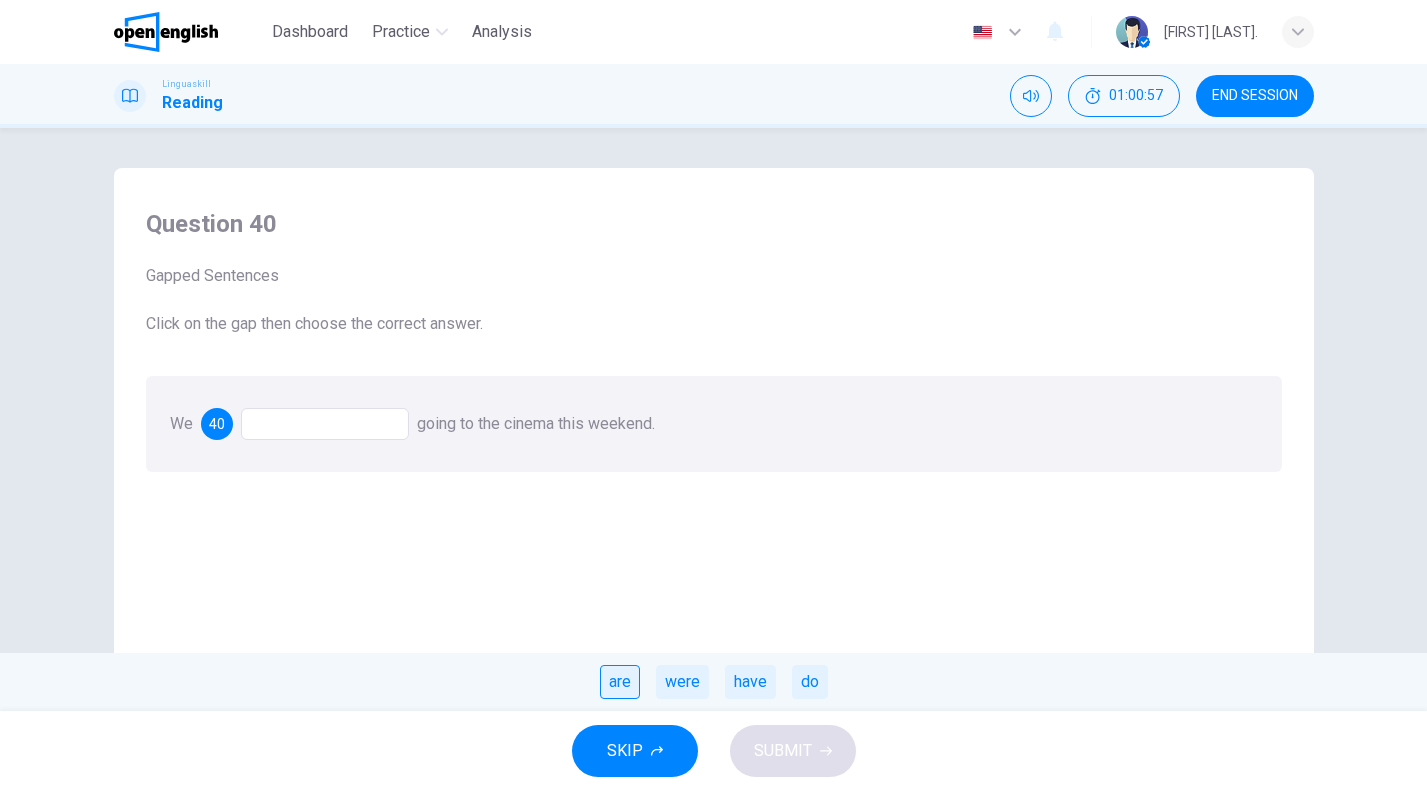 click on "are" at bounding box center (620, 682) 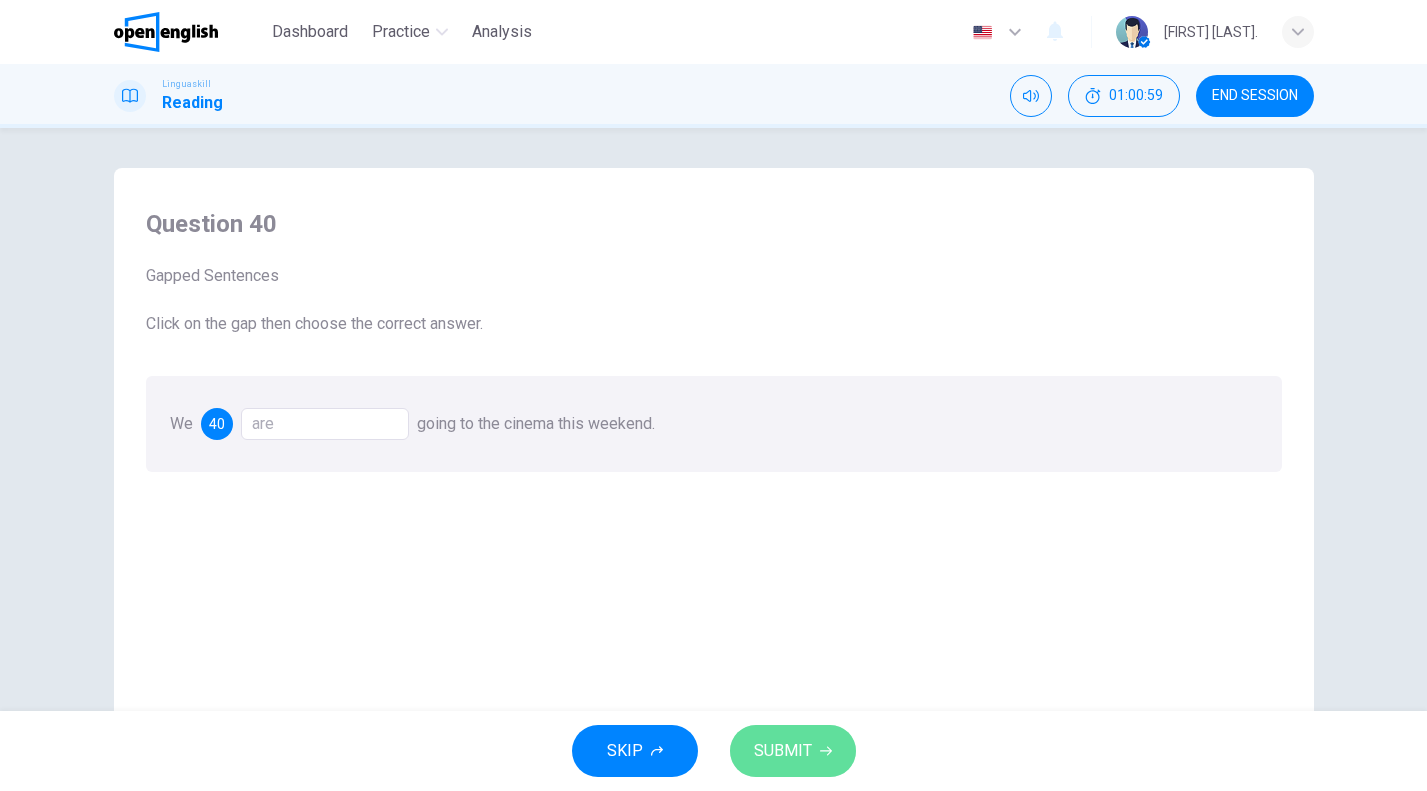 click on "SUBMIT" at bounding box center [793, 751] 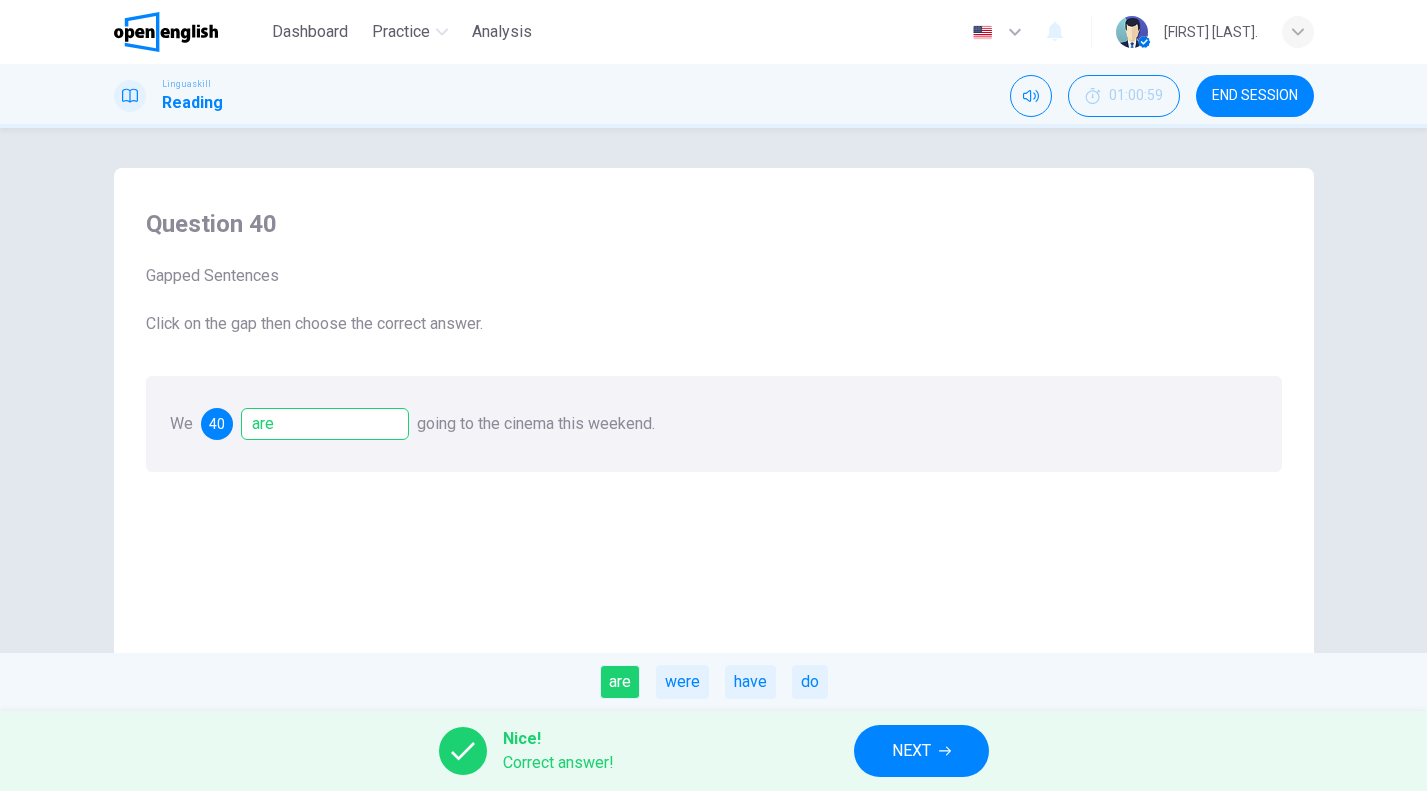 click on "Nice! Correct answer! NEXT" at bounding box center (713, 751) 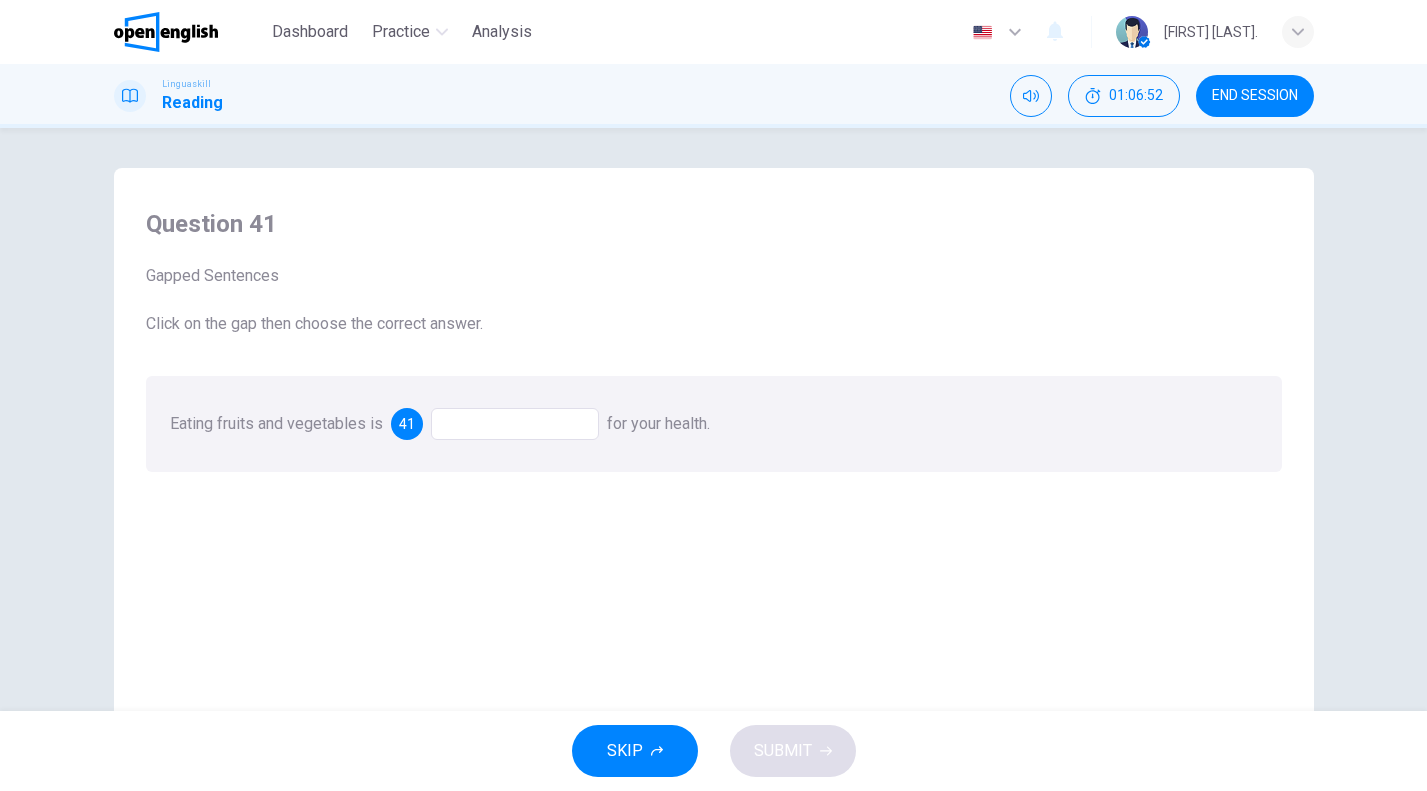 click at bounding box center [515, 424] 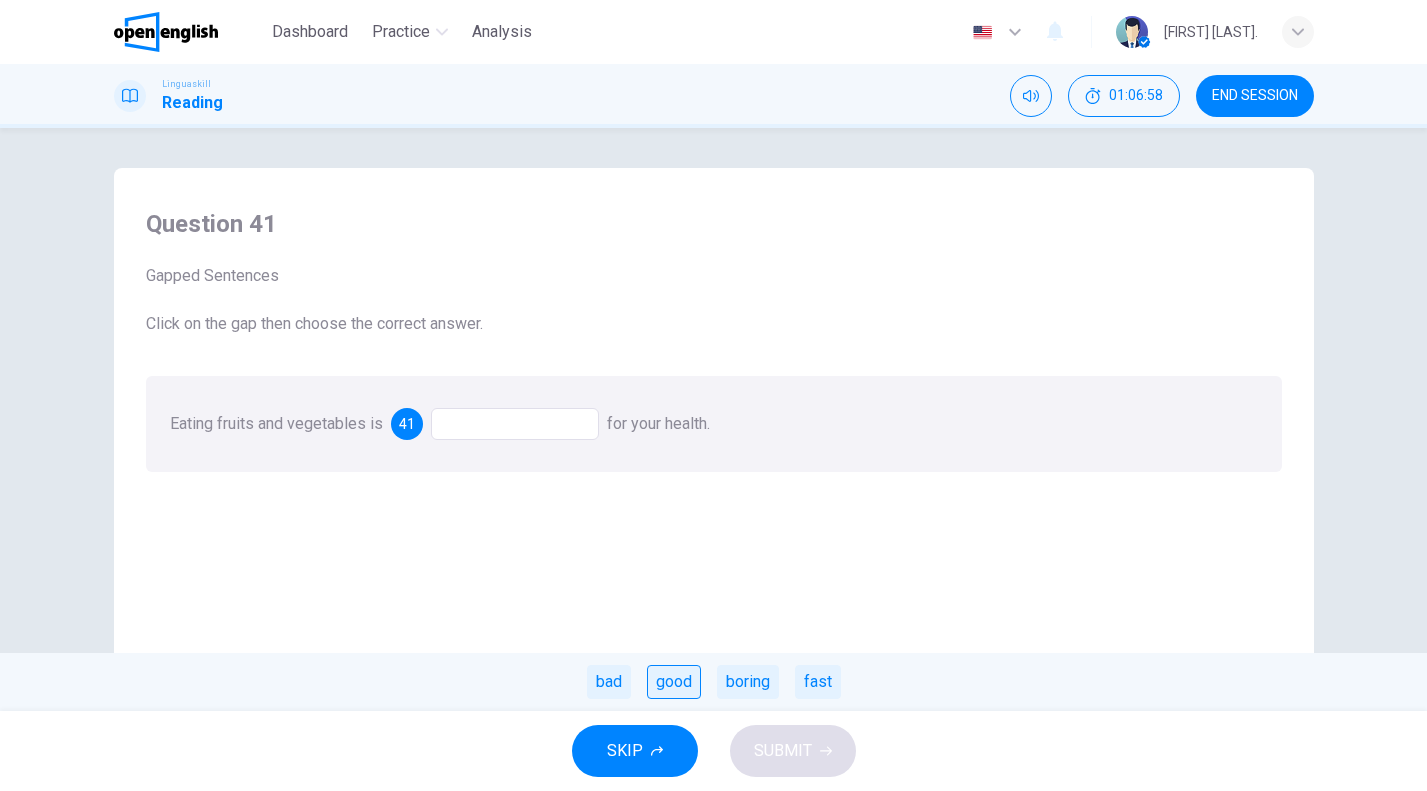 click on "good" at bounding box center (674, 682) 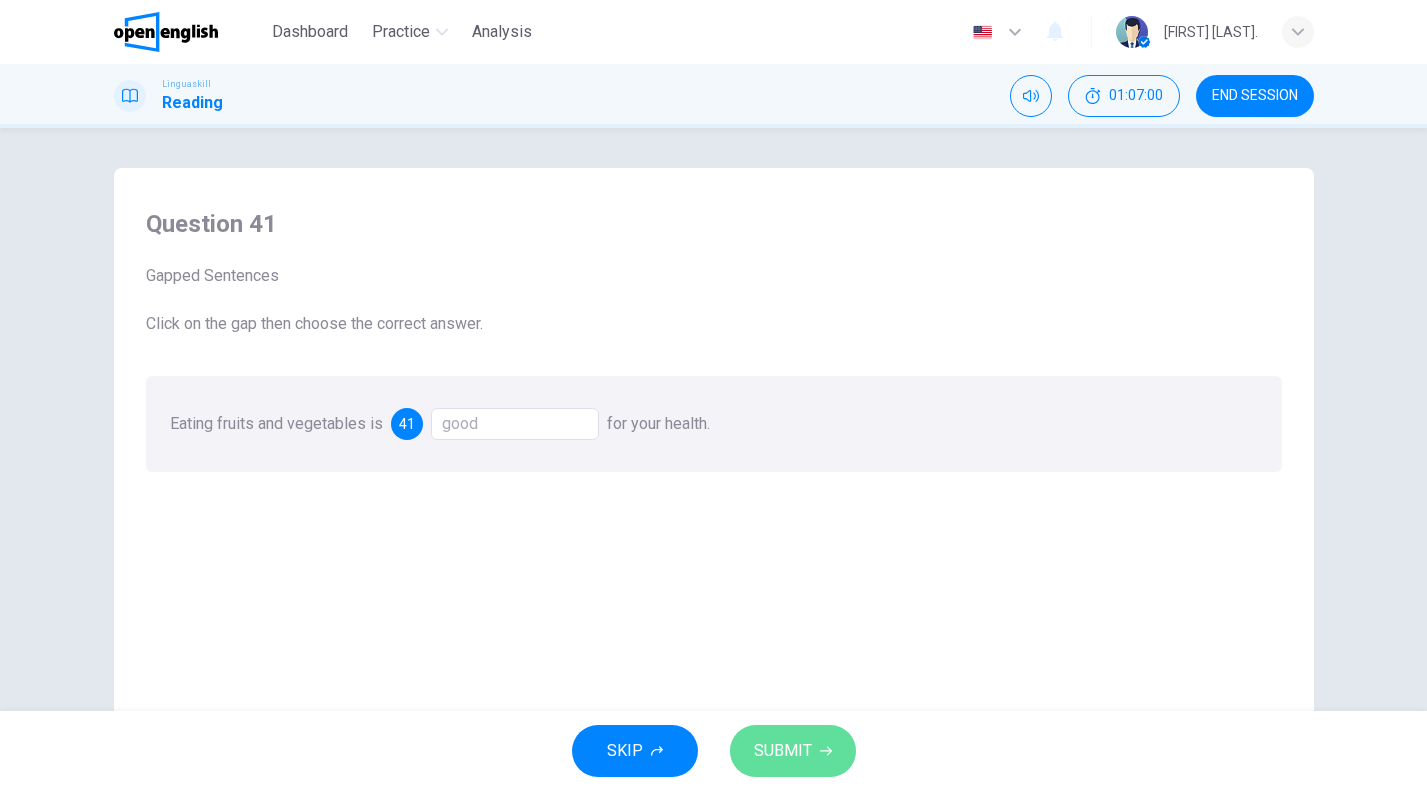 click on "SUBMIT" at bounding box center (793, 751) 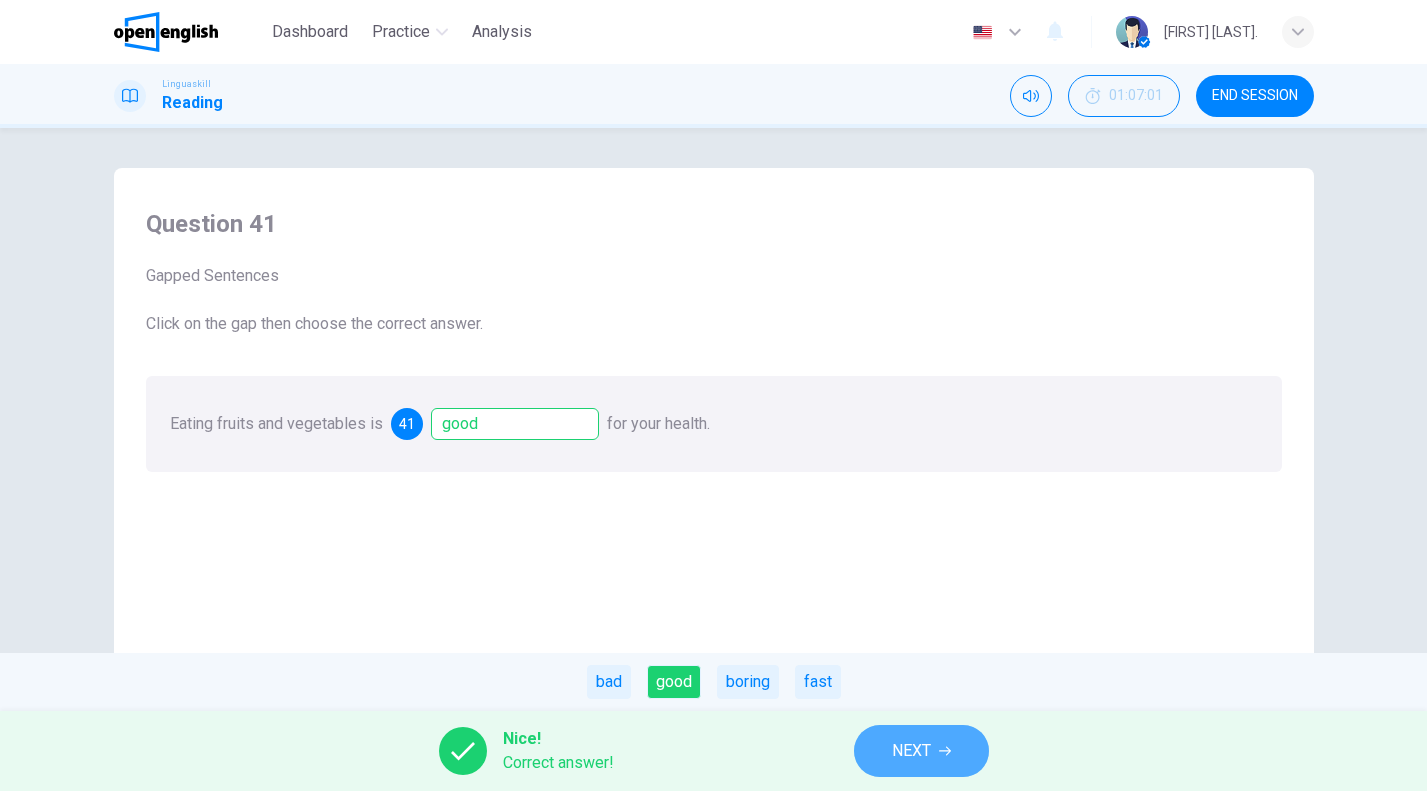 click on "NEXT" at bounding box center (921, 751) 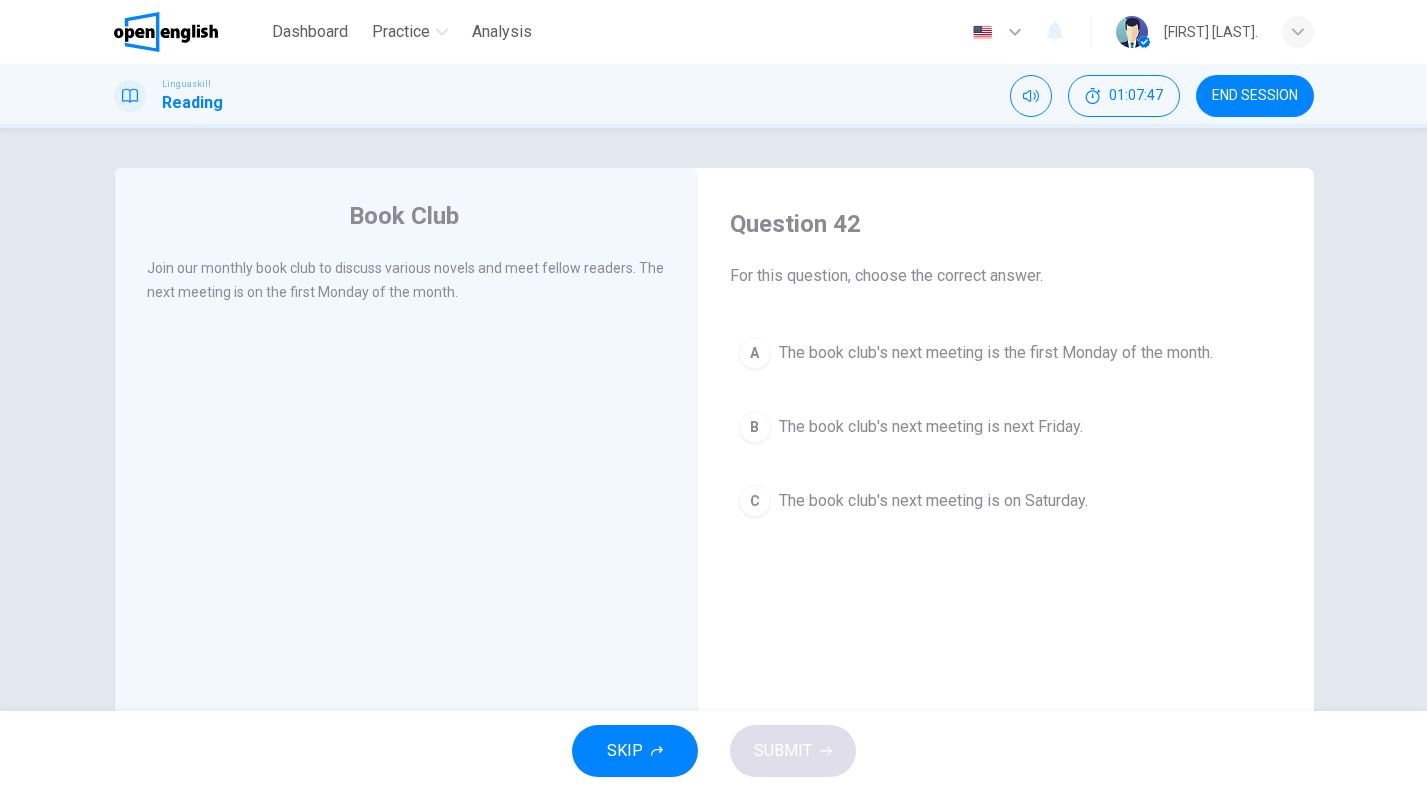 click on "The book club's next meeting is the first Monday of the month." at bounding box center (996, 353) 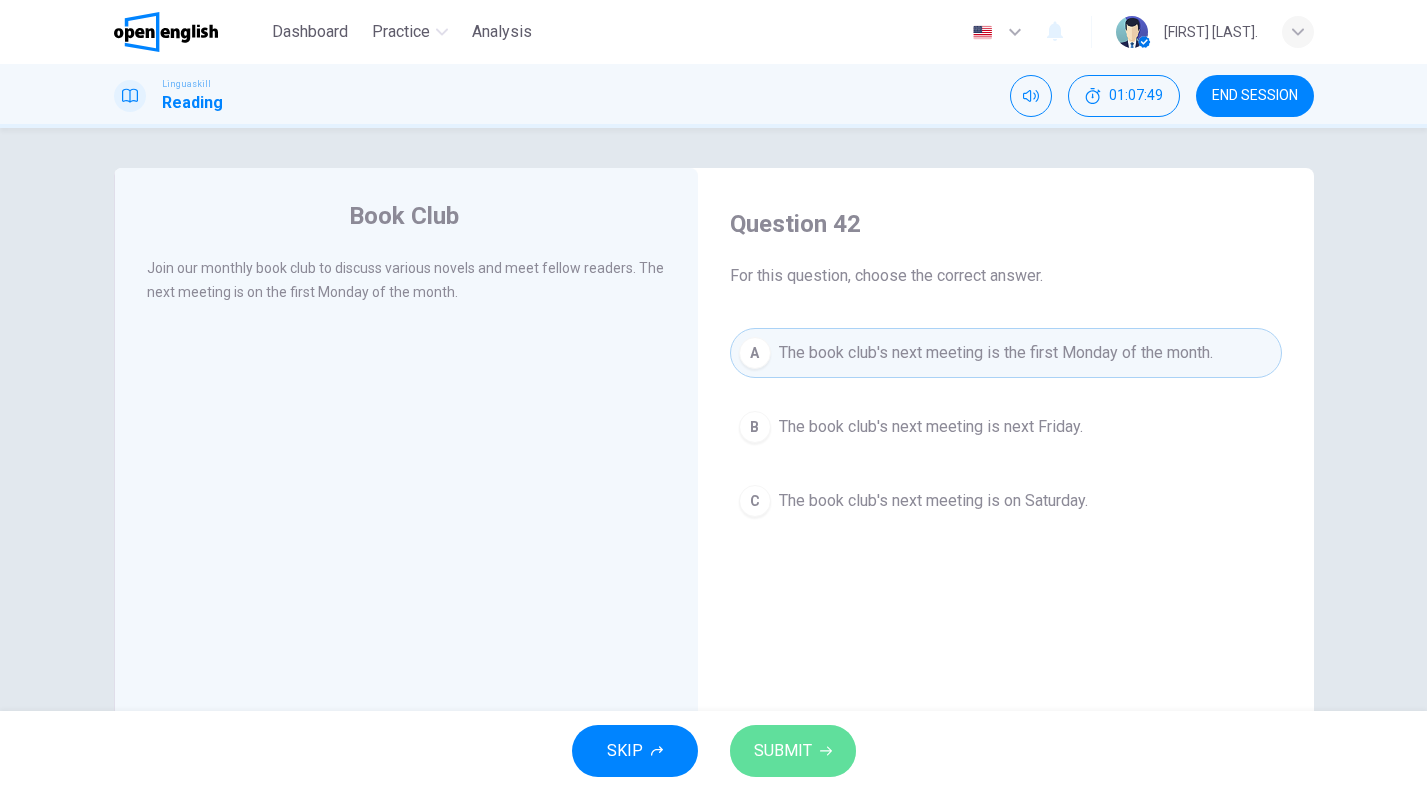 click on "SUBMIT" at bounding box center [793, 751] 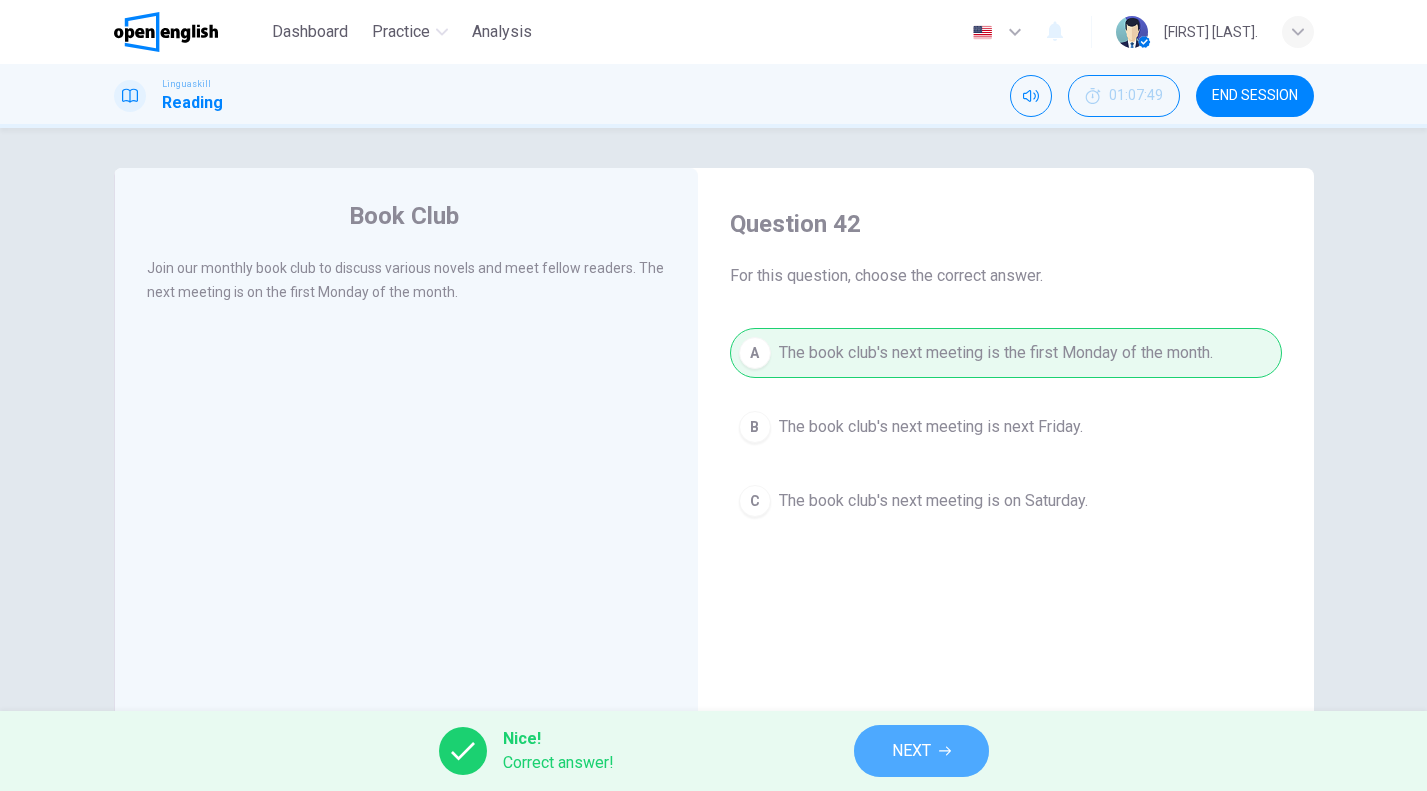 click on "NEXT" at bounding box center [921, 751] 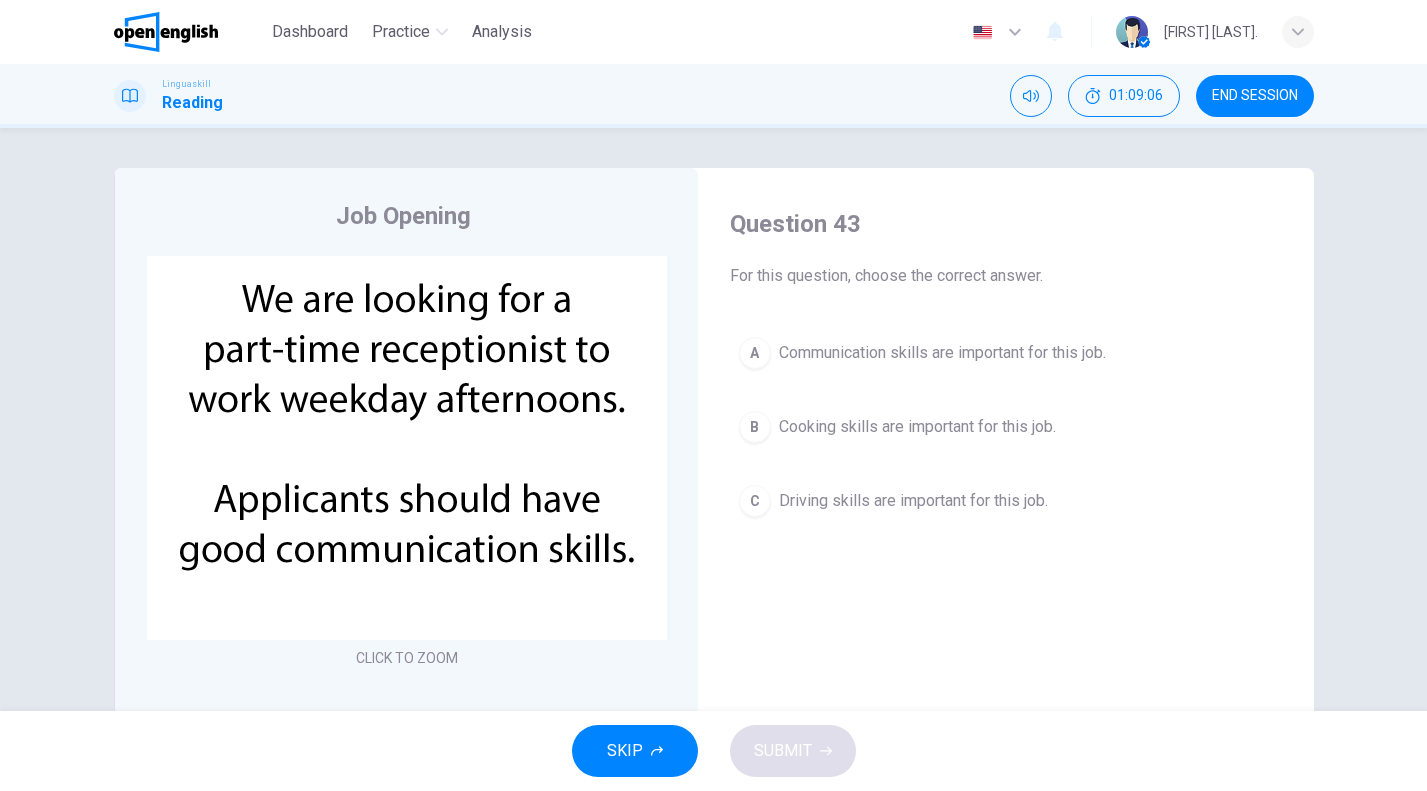 click on "Communication skills are important for this job." at bounding box center (942, 353) 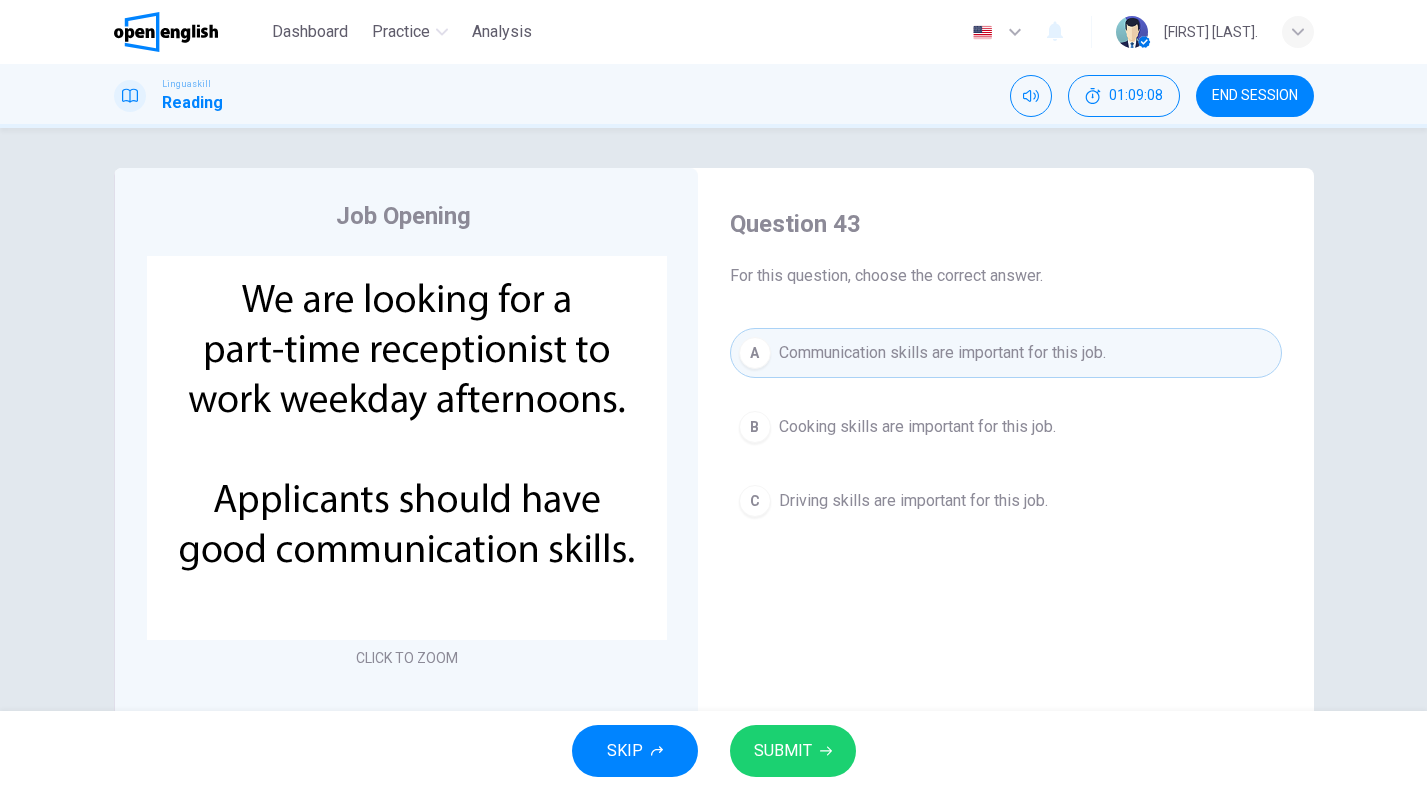 click on "SUBMIT" at bounding box center [793, 751] 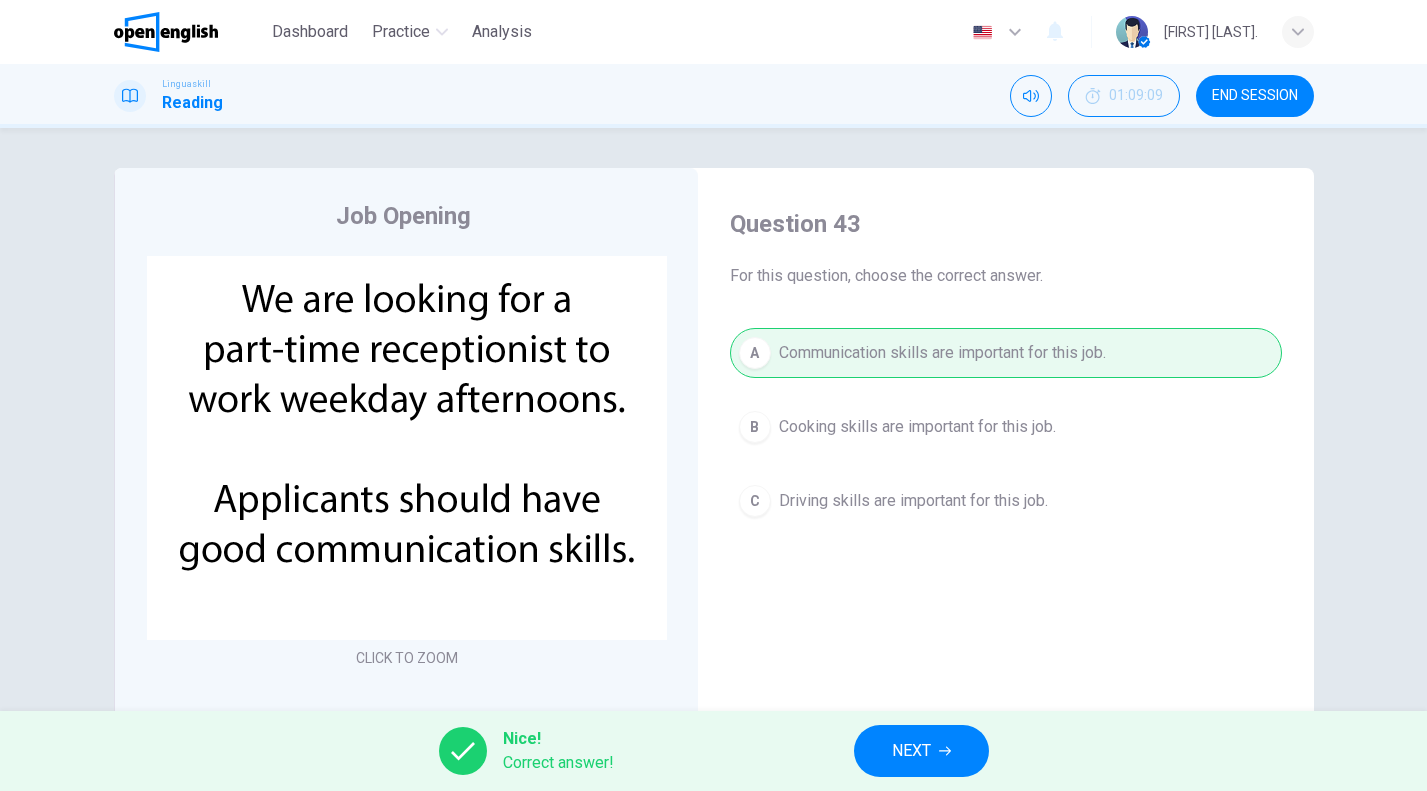 click on "NEXT" at bounding box center (921, 751) 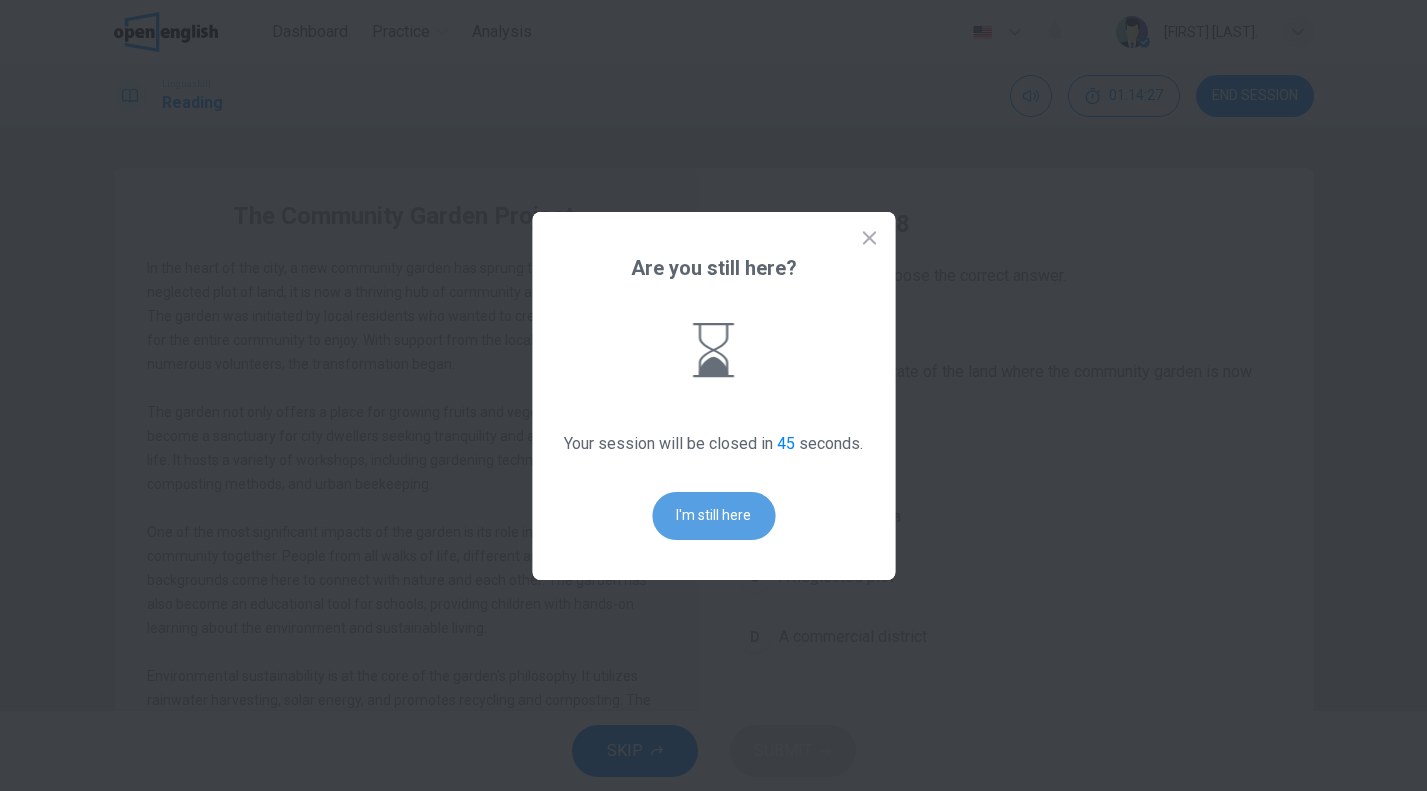 click on "I'm still here" at bounding box center (713, 516) 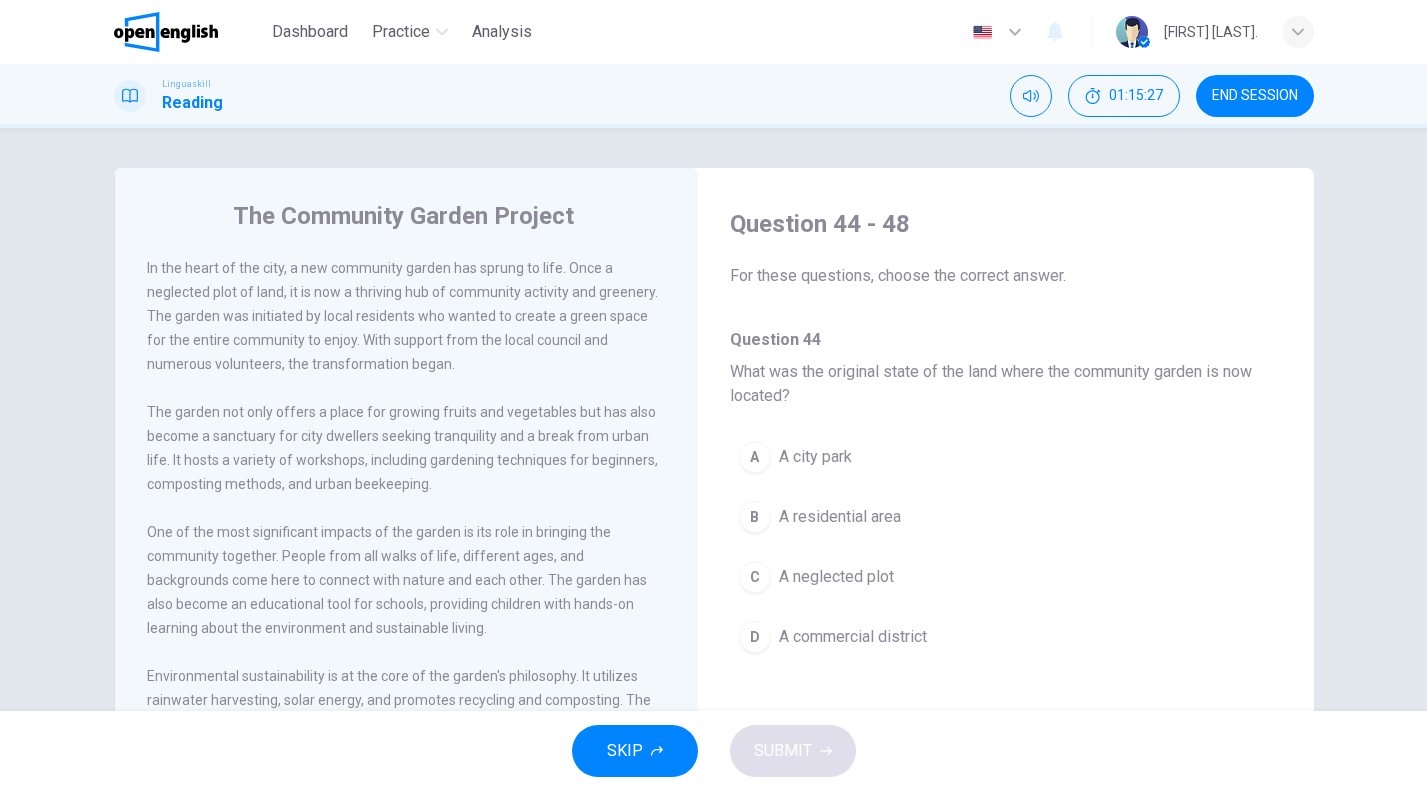 click on "A neglected plot" at bounding box center (836, 577) 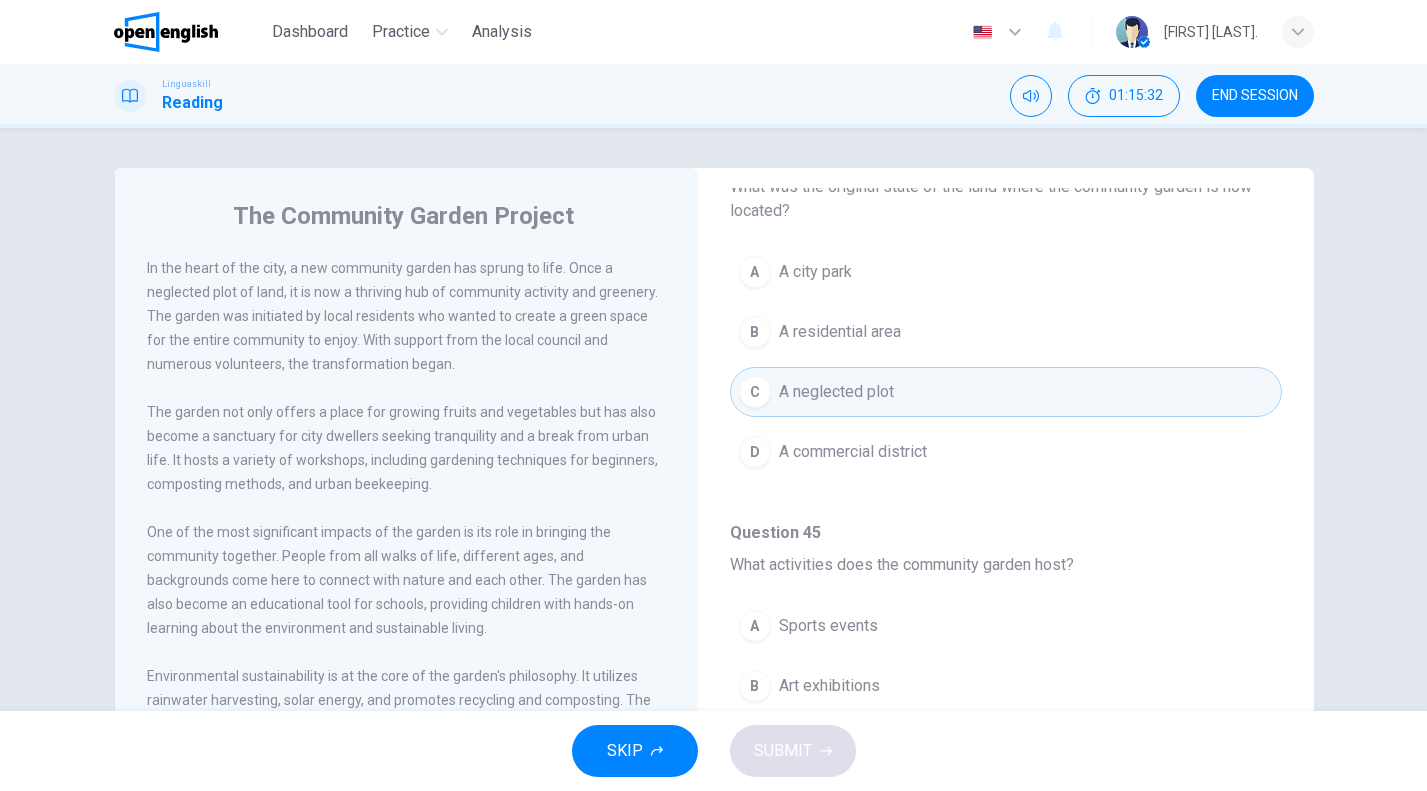 scroll, scrollTop: 364, scrollLeft: 0, axis: vertical 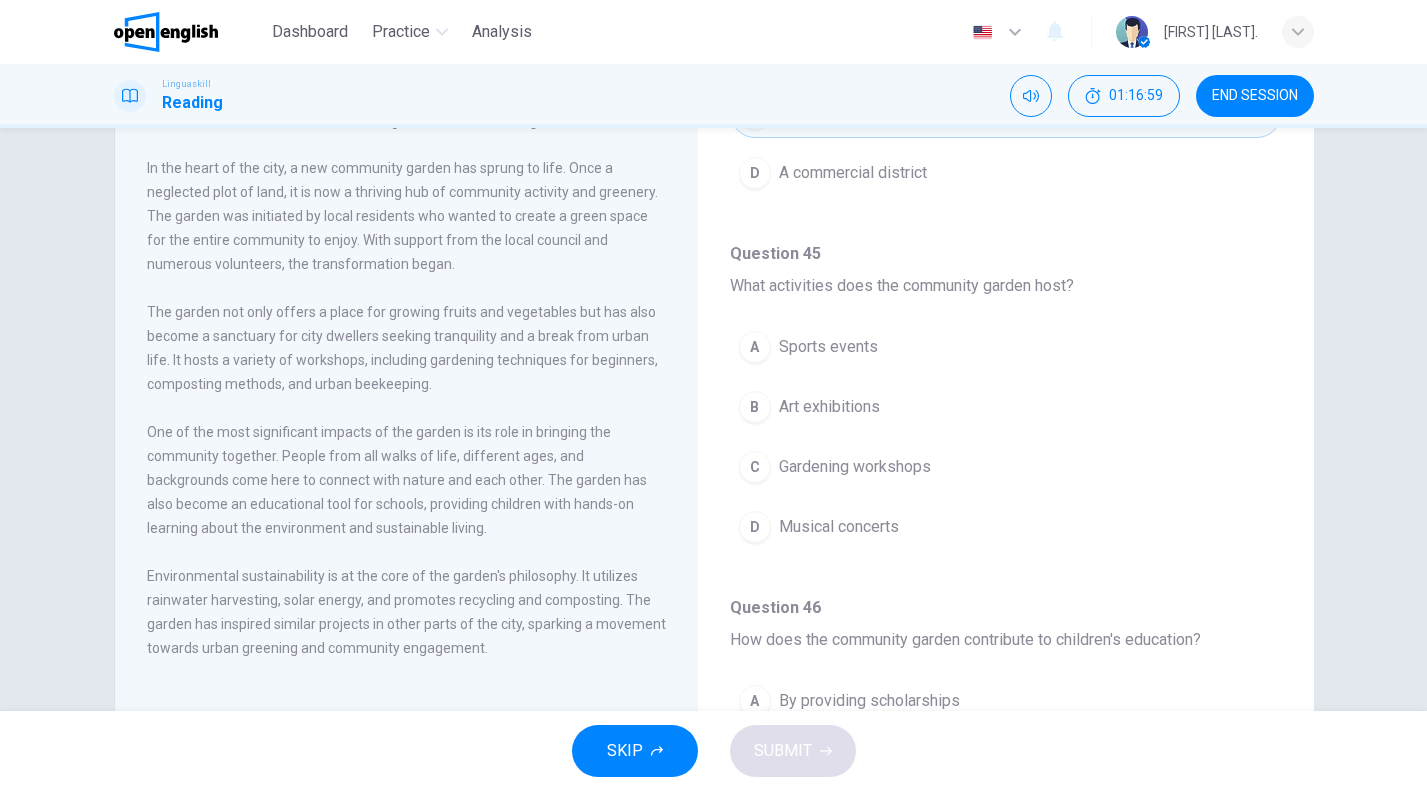 click on "Gardening workshops" at bounding box center (855, 467) 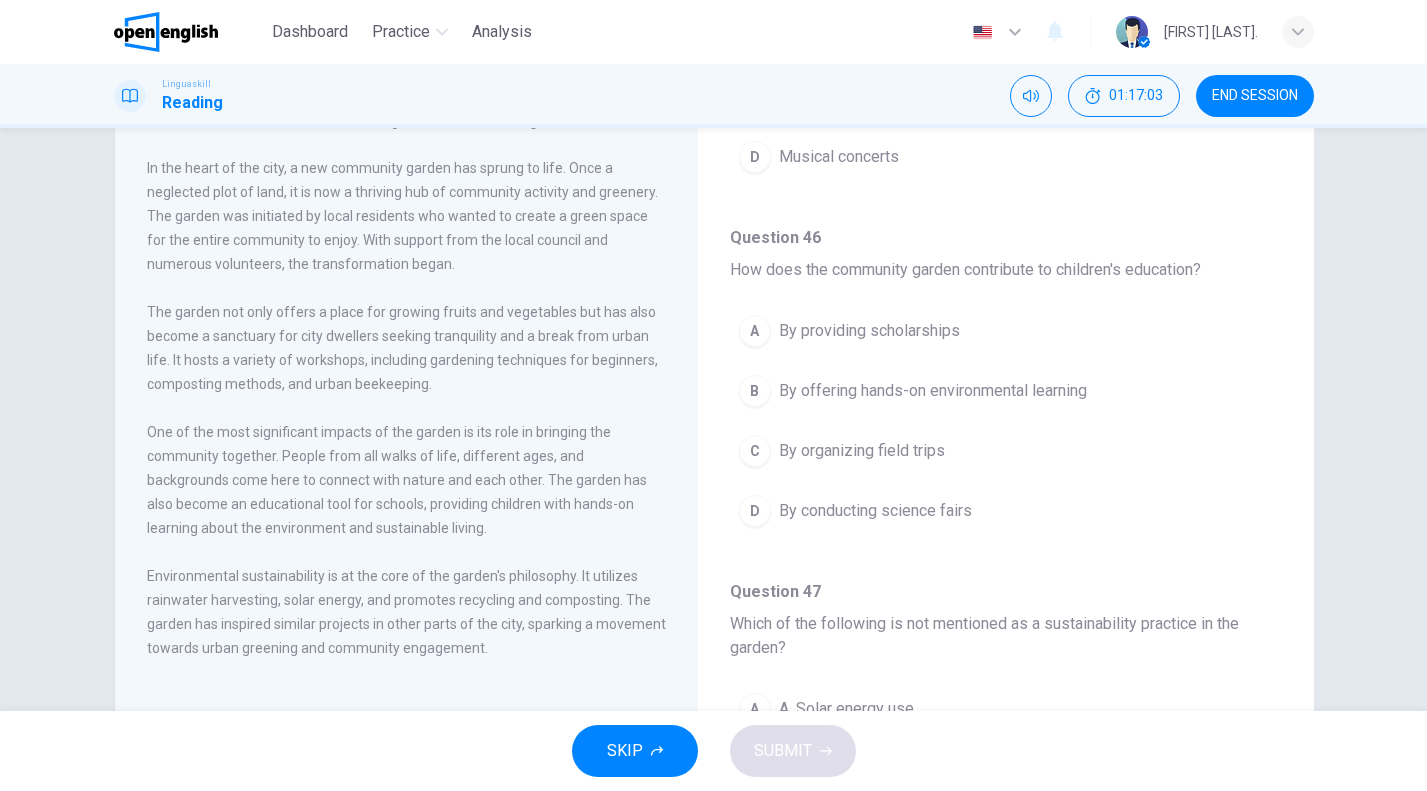 scroll, scrollTop: 741, scrollLeft: 0, axis: vertical 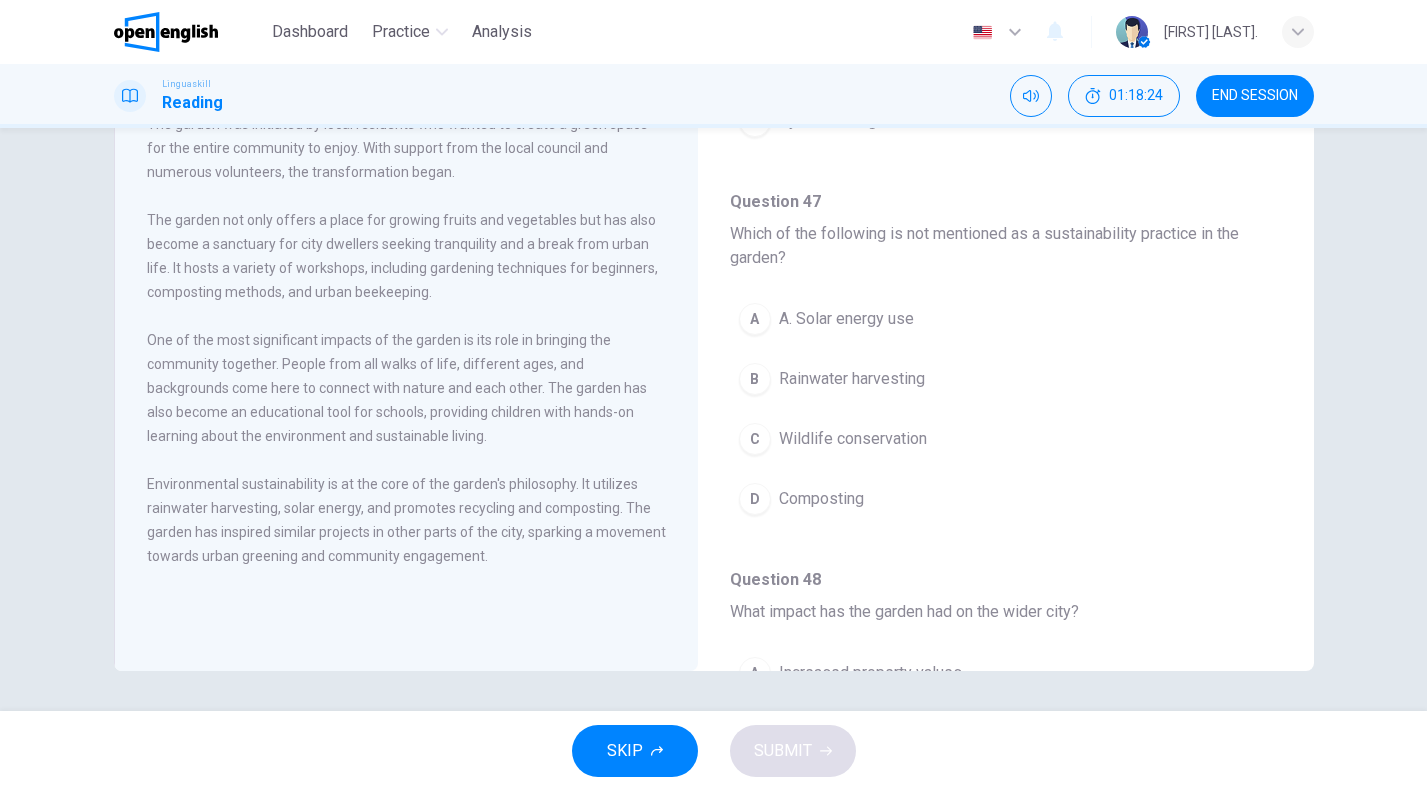 click on "Wildlife conservation" at bounding box center (853, 439) 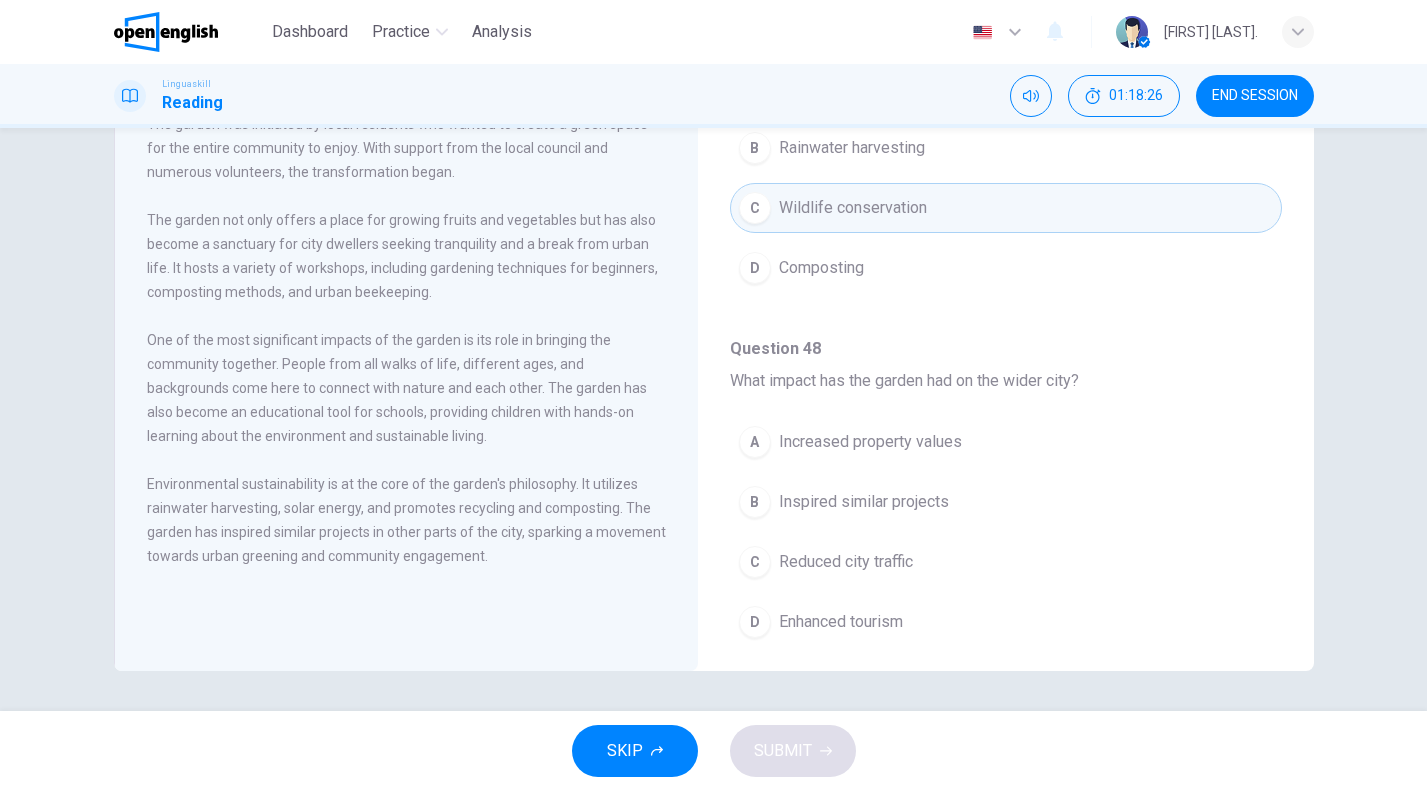 scroll, scrollTop: 1299, scrollLeft: 0, axis: vertical 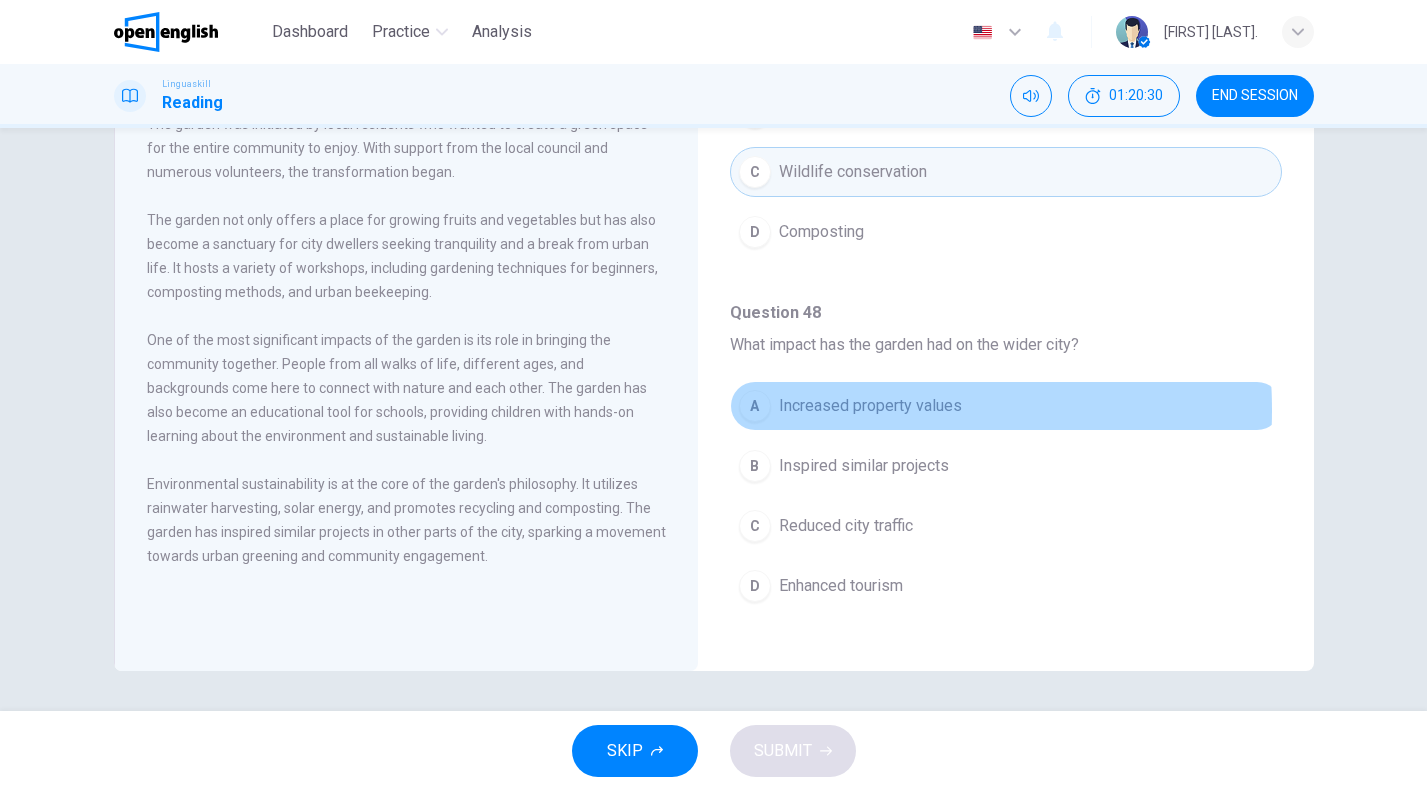 click on "Increased property values" at bounding box center [870, 406] 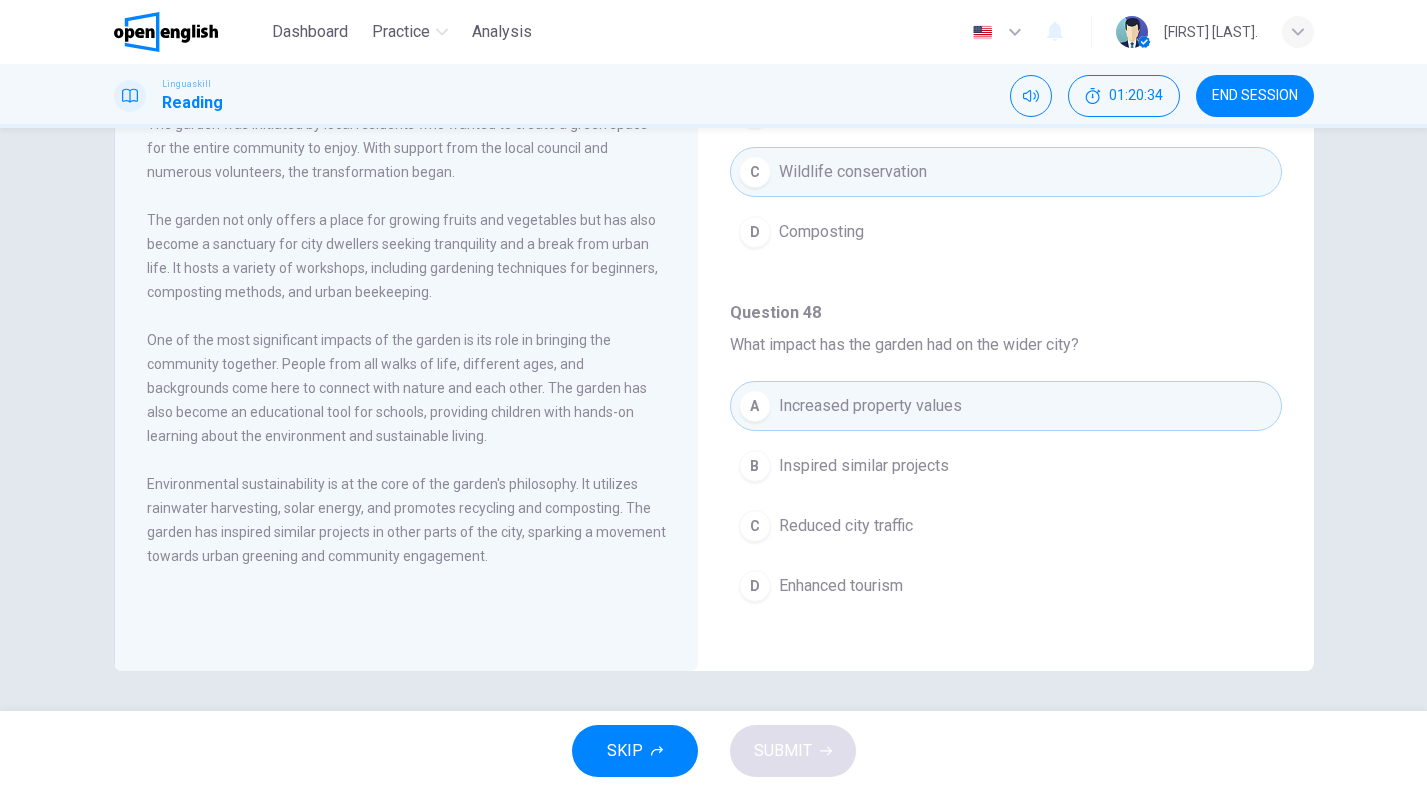 type 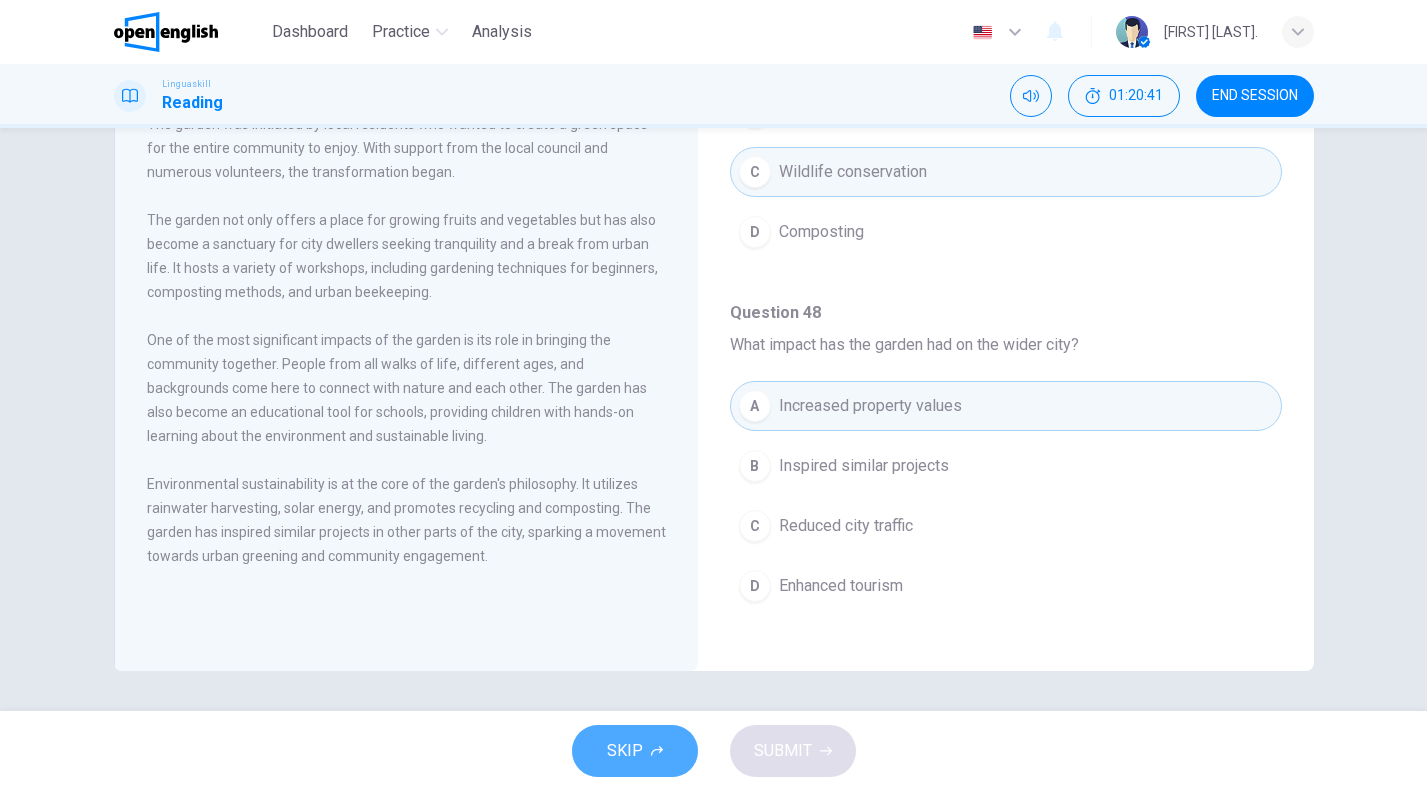 click on "SKIP" at bounding box center [635, 751] 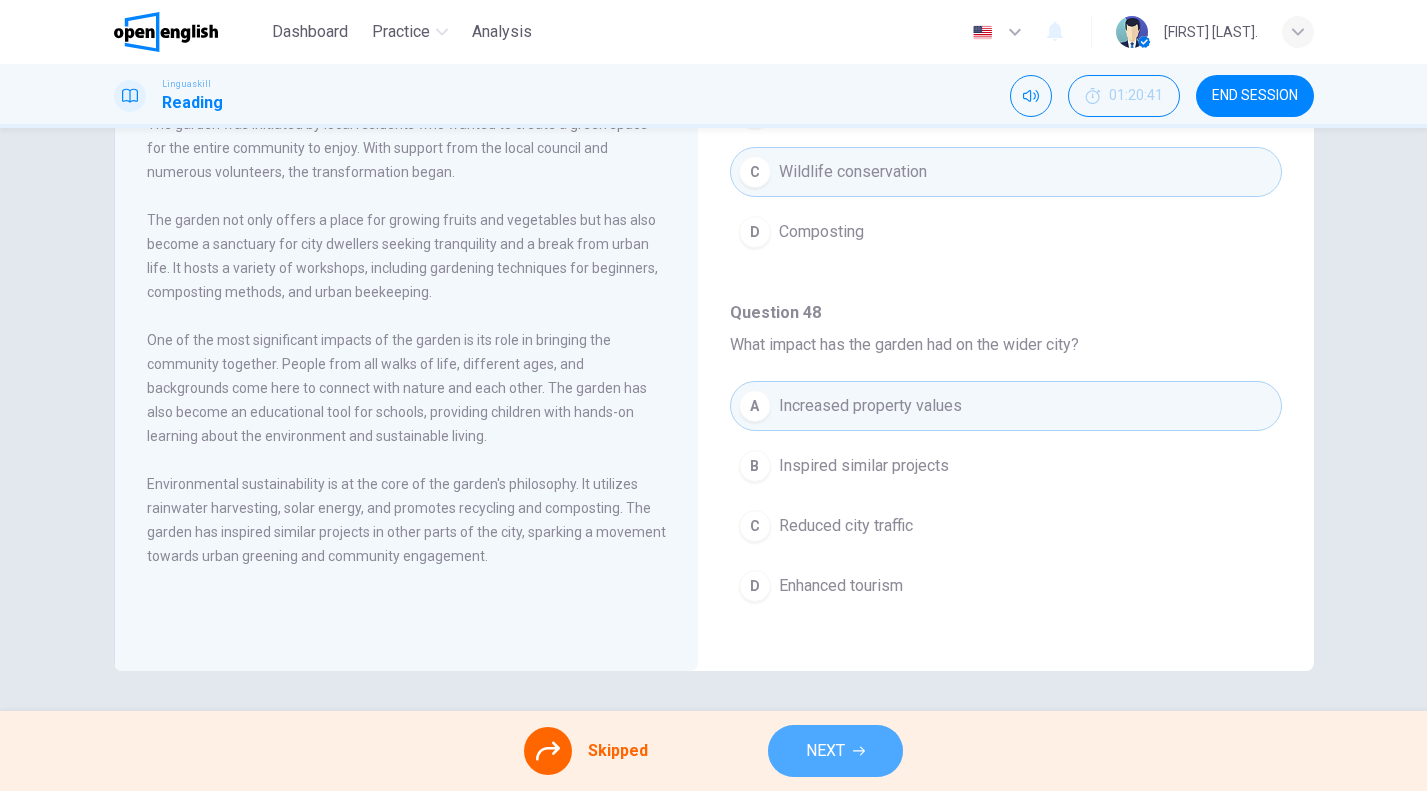 click on "NEXT" at bounding box center (835, 751) 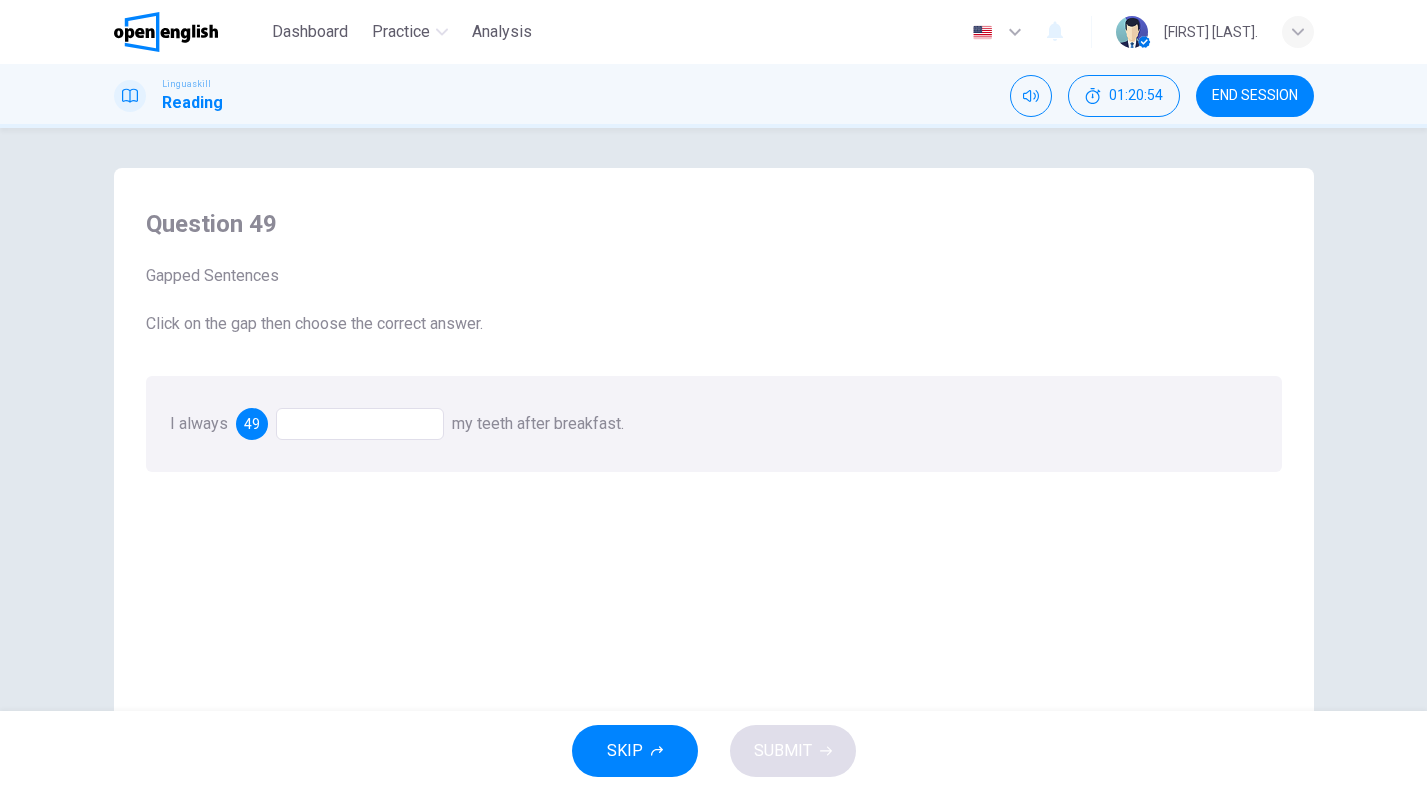 click at bounding box center [360, 424] 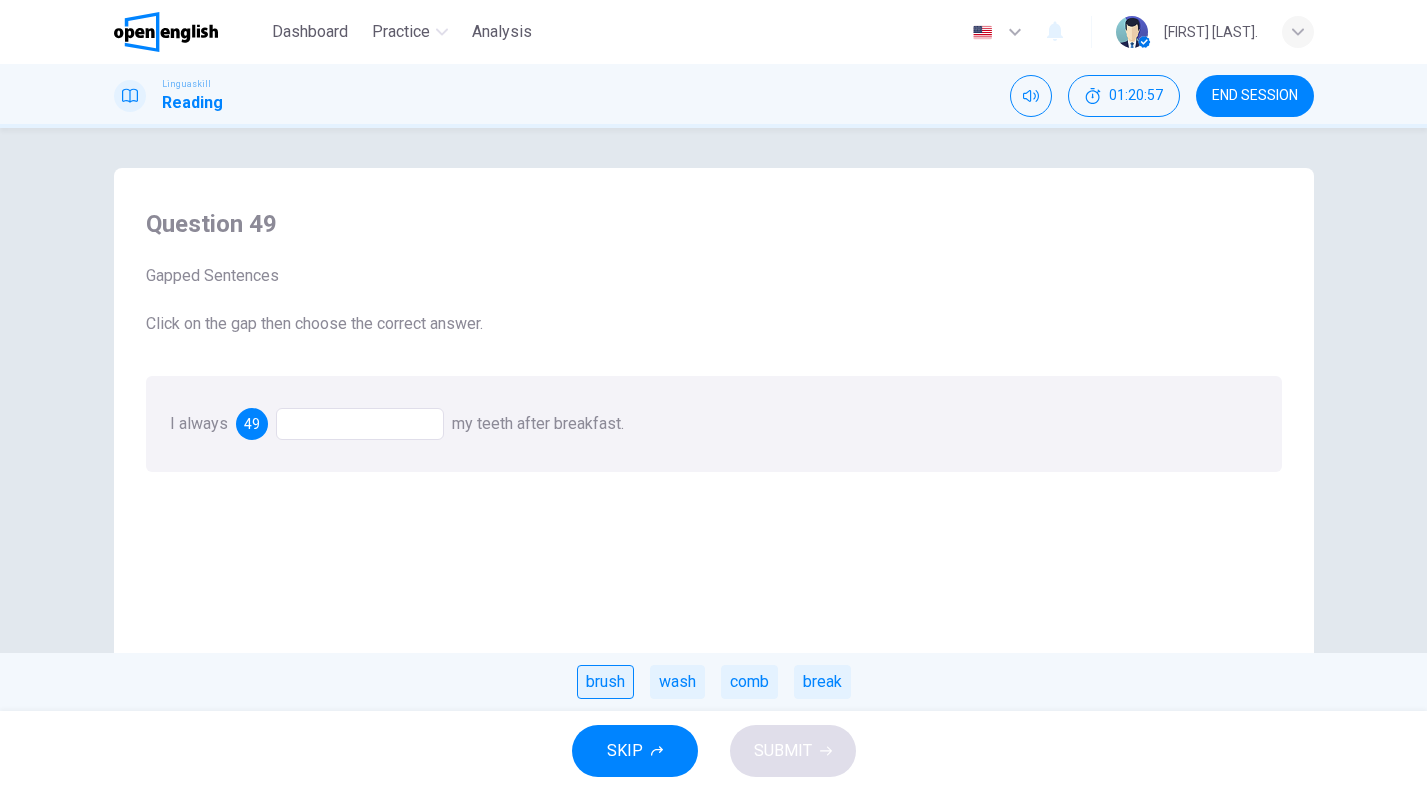 click on "brush" at bounding box center (605, 682) 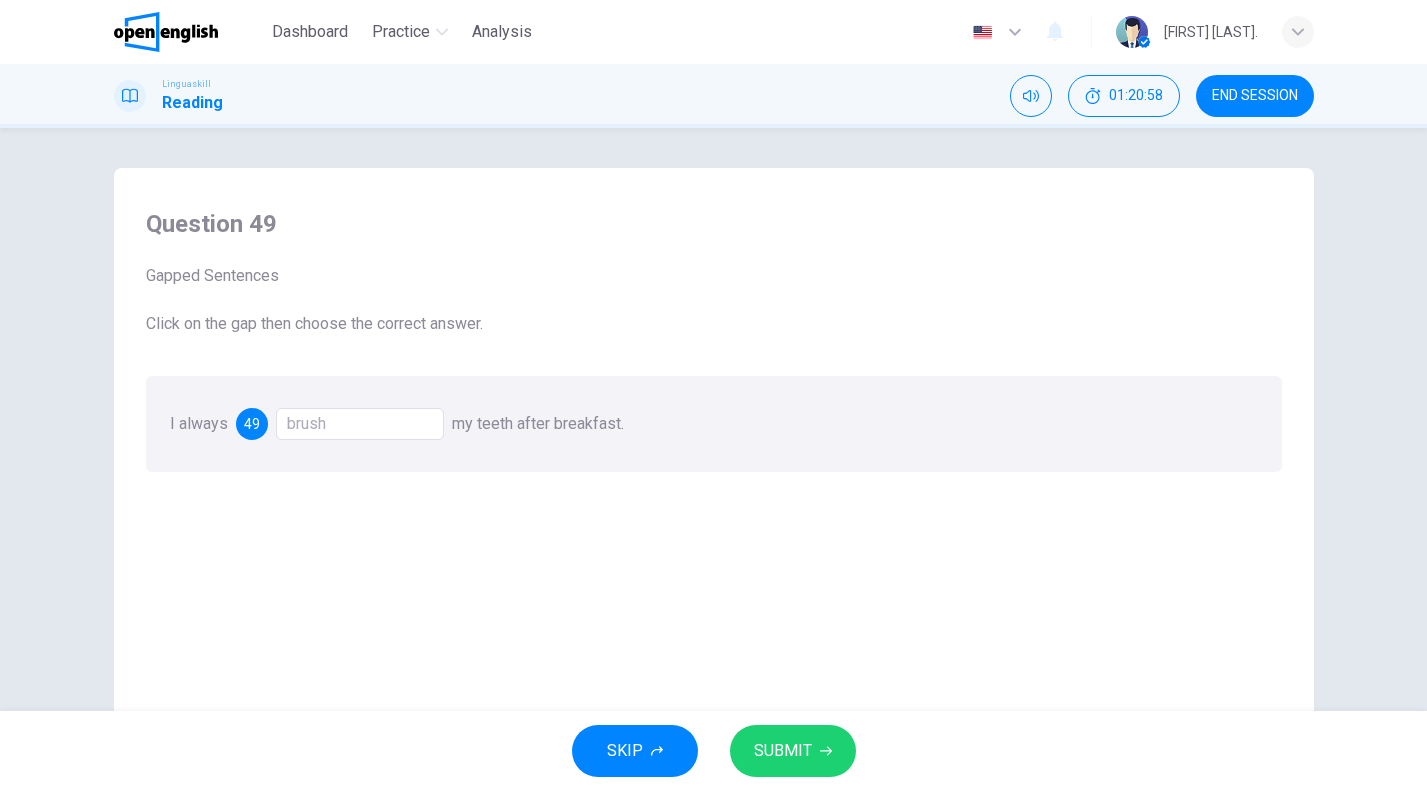 click on "SUBMIT" at bounding box center [793, 751] 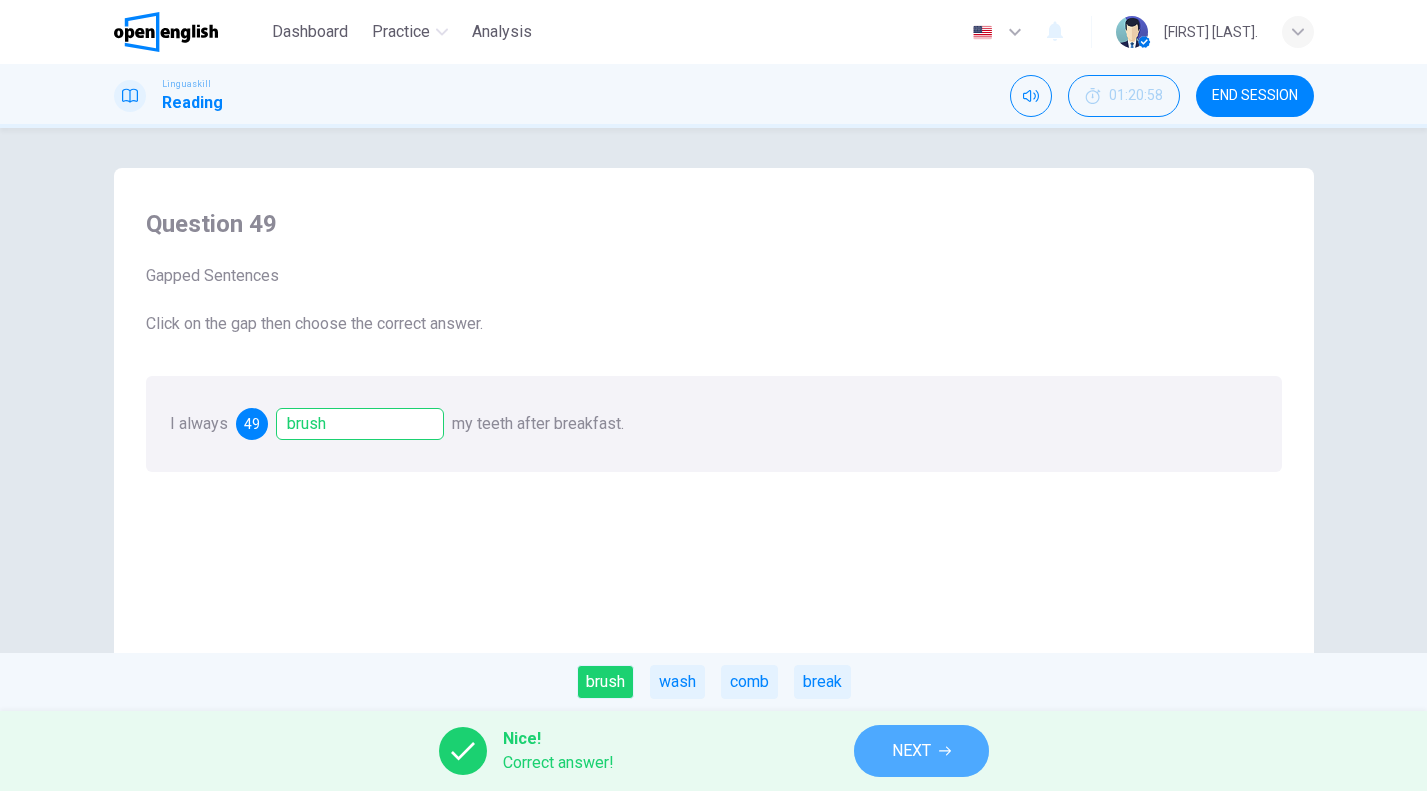 click on "NEXT" at bounding box center (921, 751) 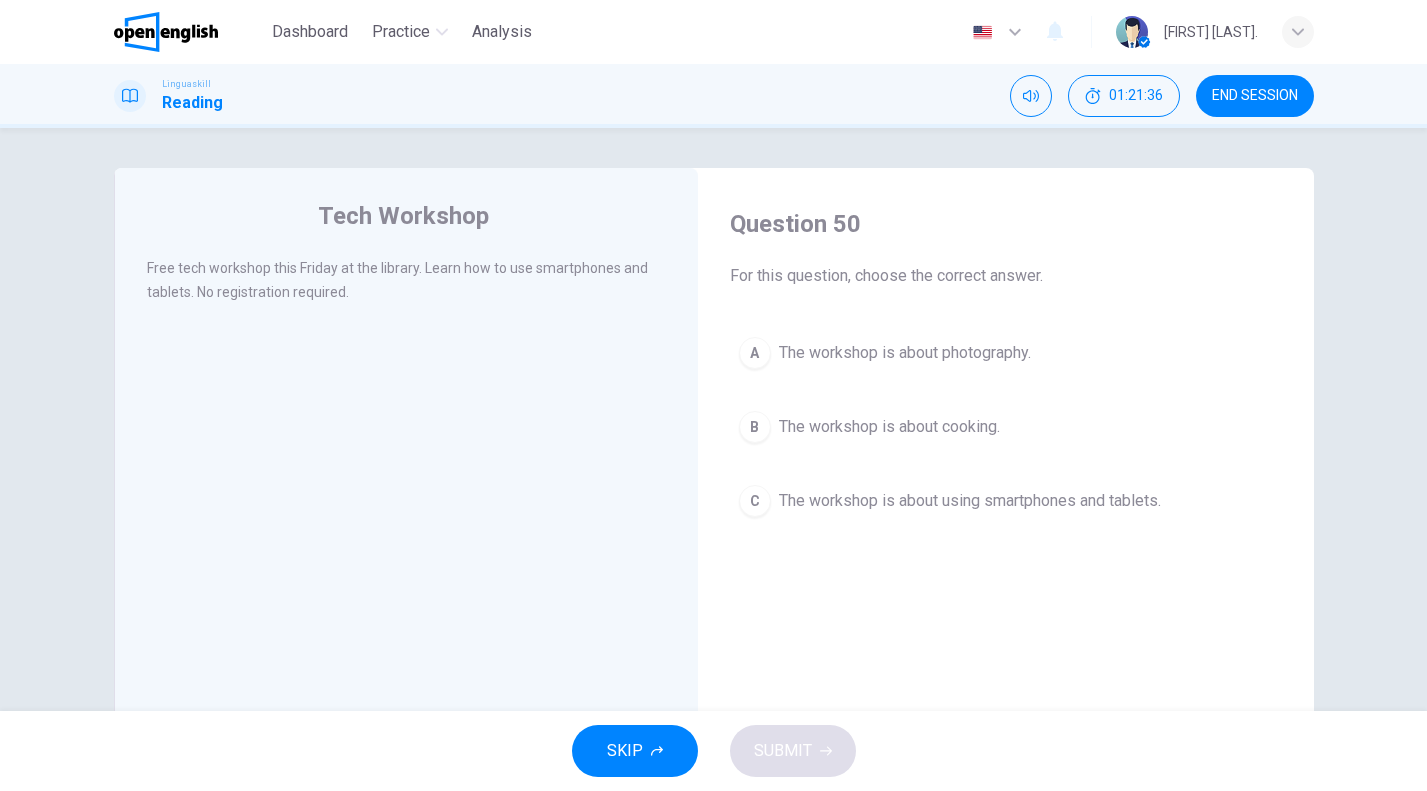 click on "The workshop is about using smartphones and tablets." at bounding box center [970, 501] 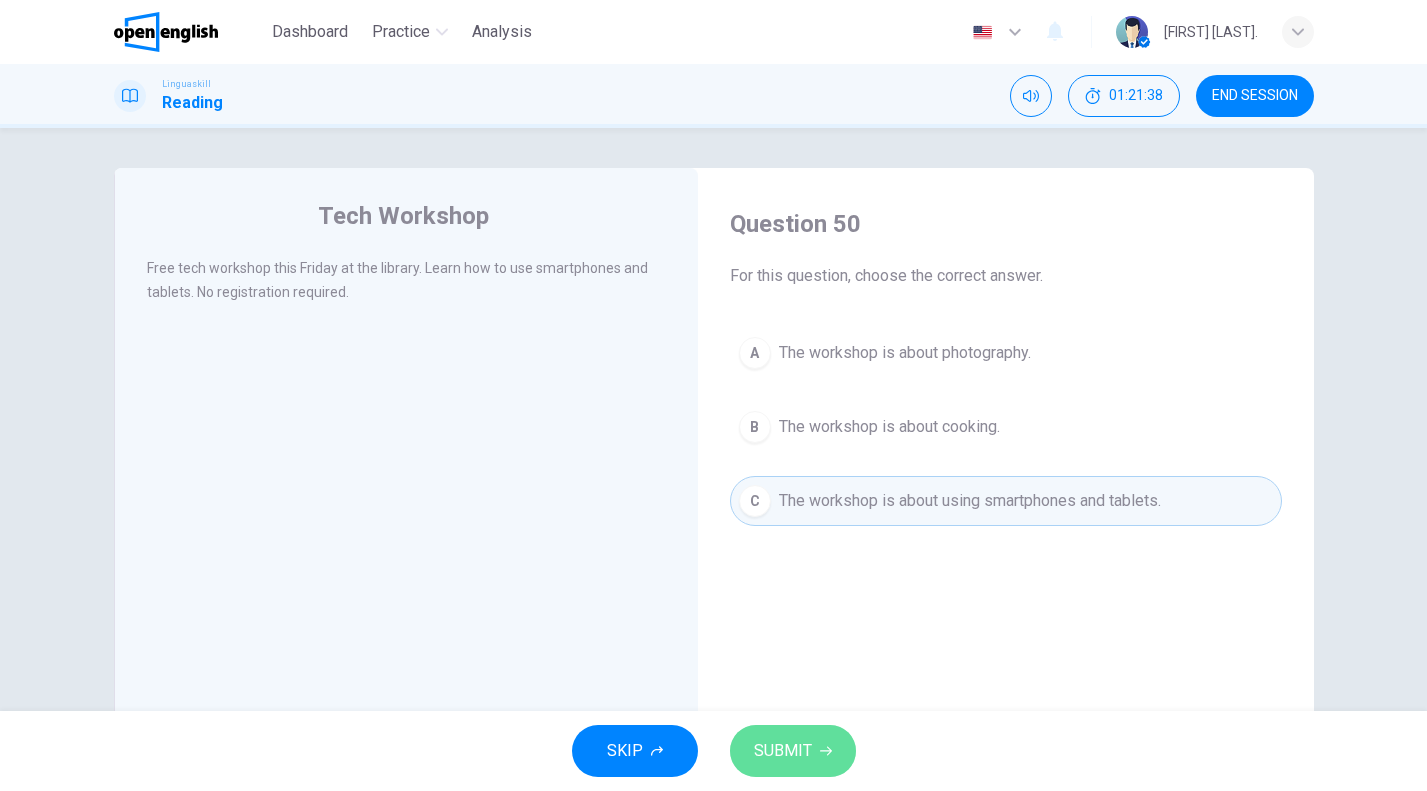 click on "SUBMIT" at bounding box center [793, 751] 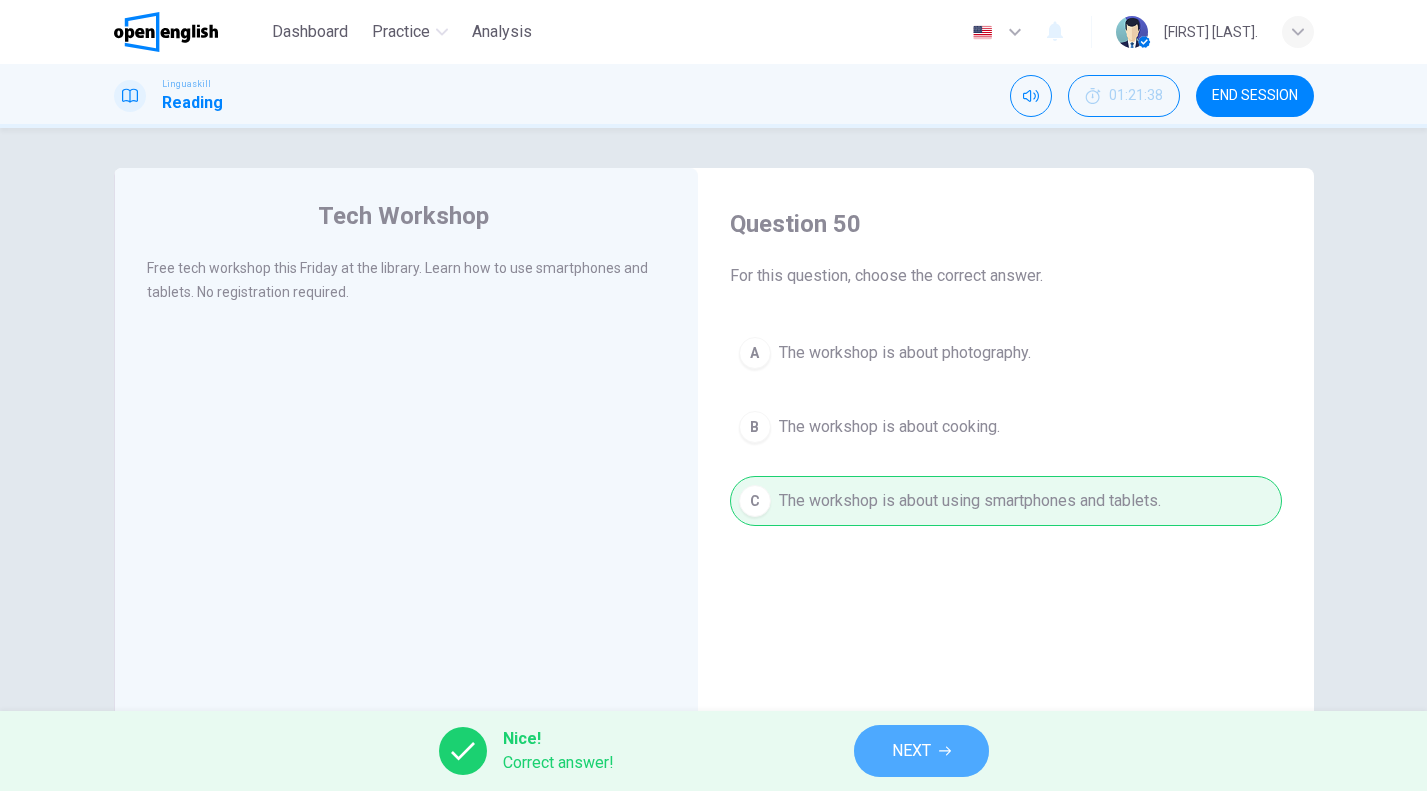 click on "NEXT" at bounding box center (921, 751) 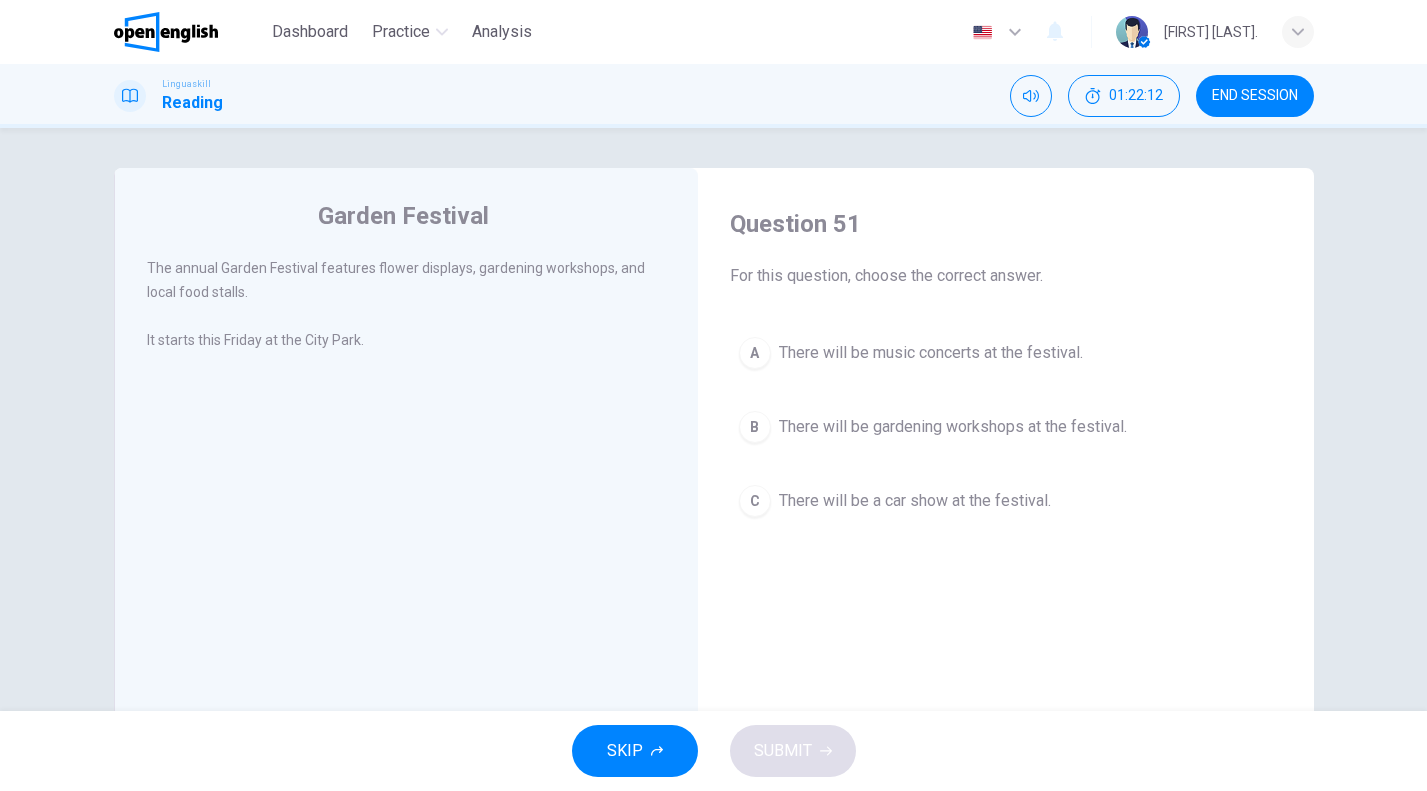 click on "There will be gardening workshops at the festival." at bounding box center (953, 427) 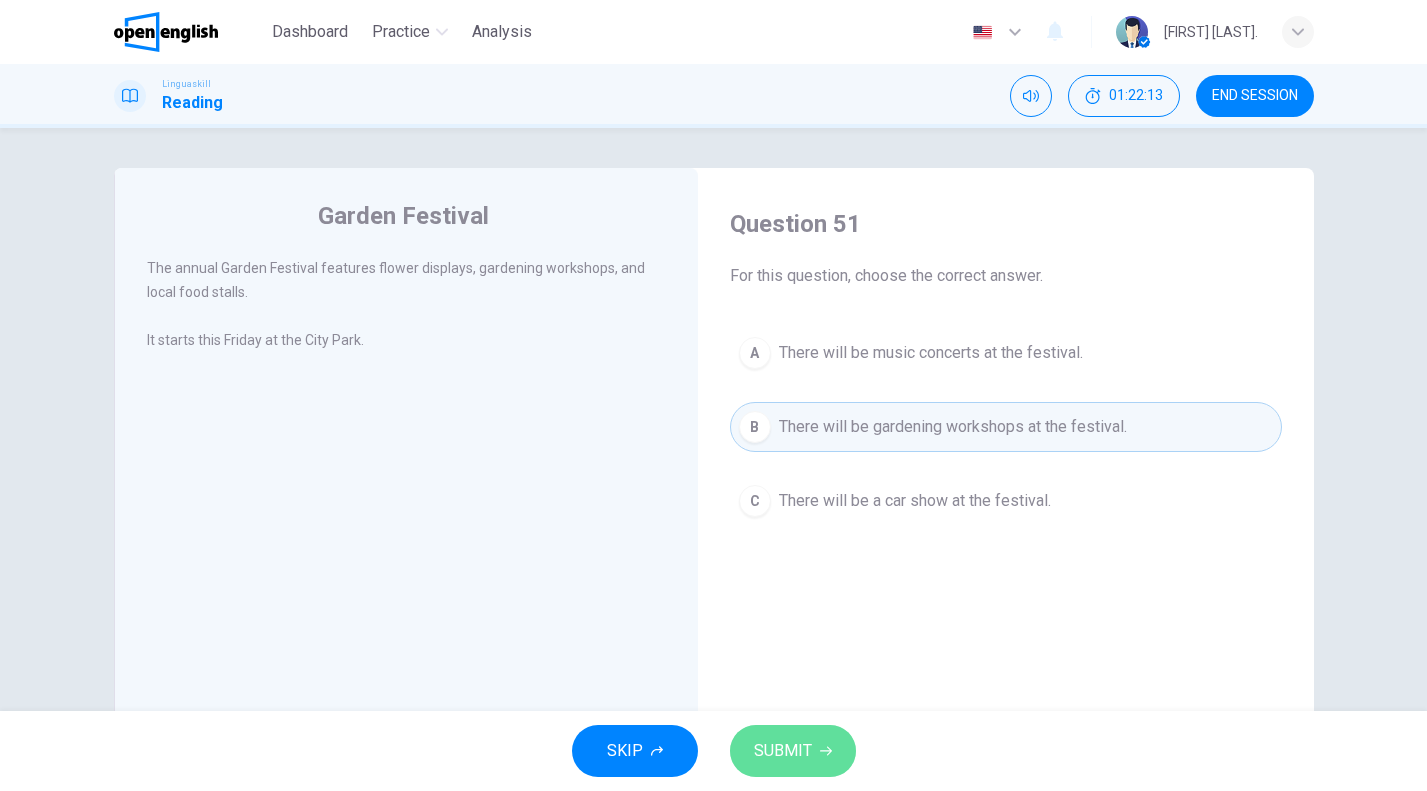 click on "SUBMIT" at bounding box center (793, 751) 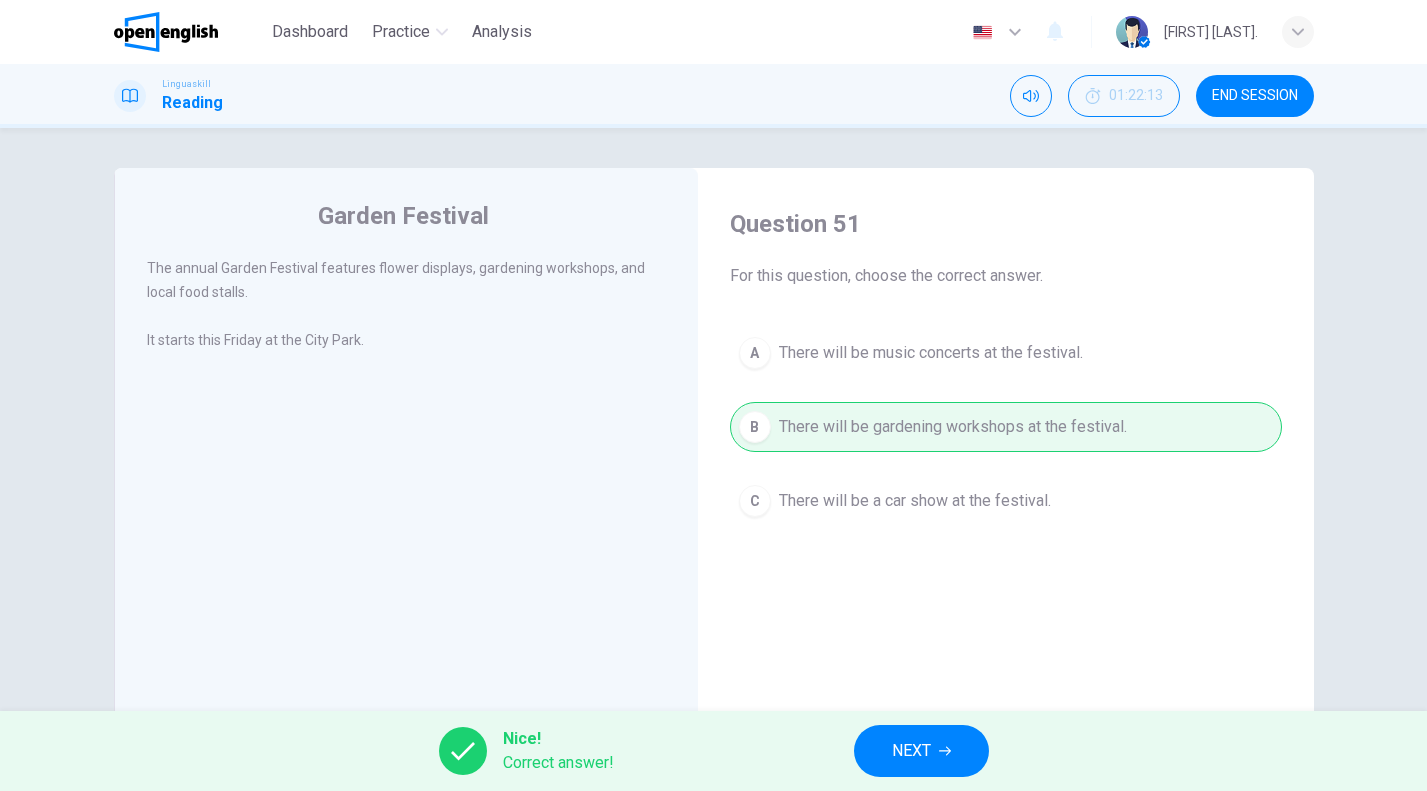 click on "Nice! Correct answer! NEXT" at bounding box center (713, 751) 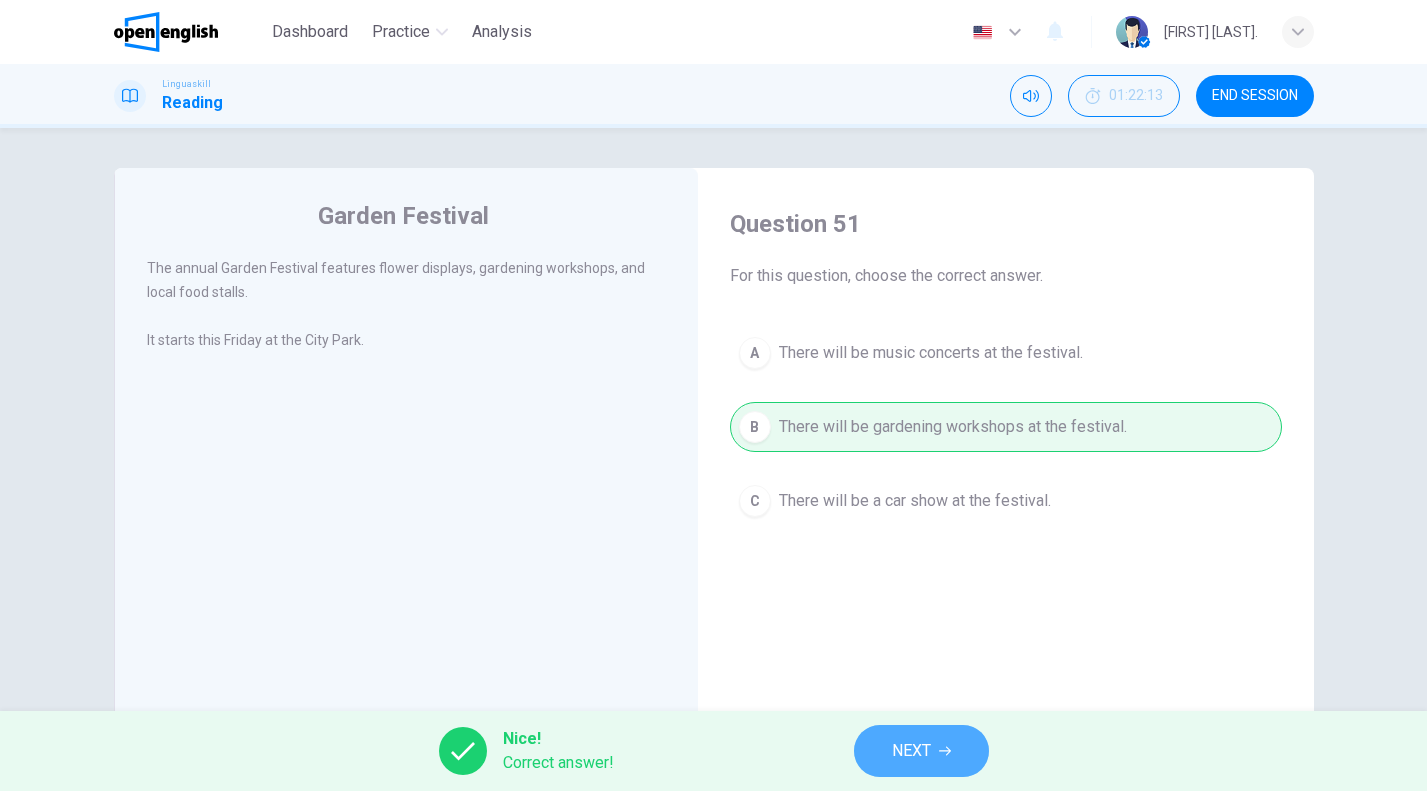 click on "NEXT" at bounding box center [921, 751] 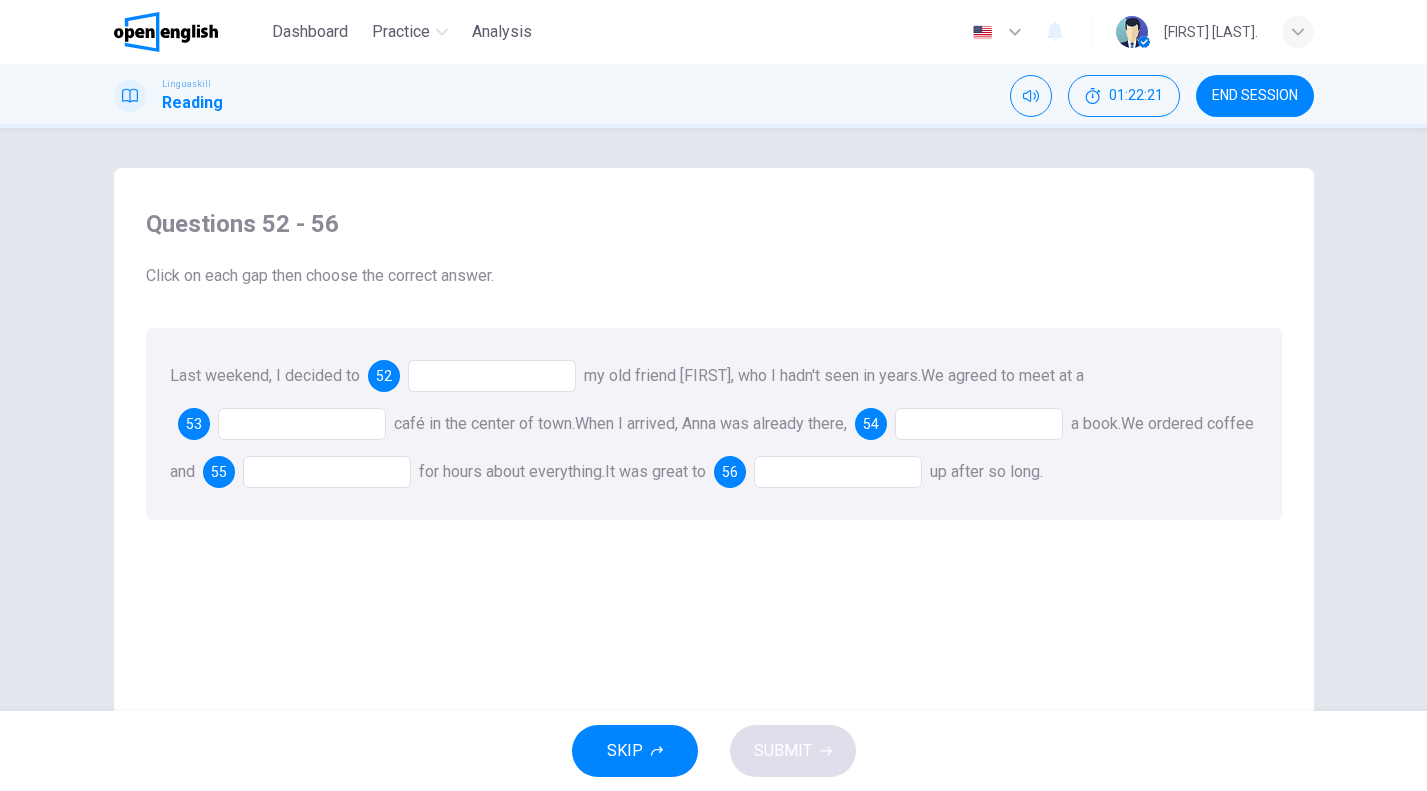click at bounding box center [492, 376] 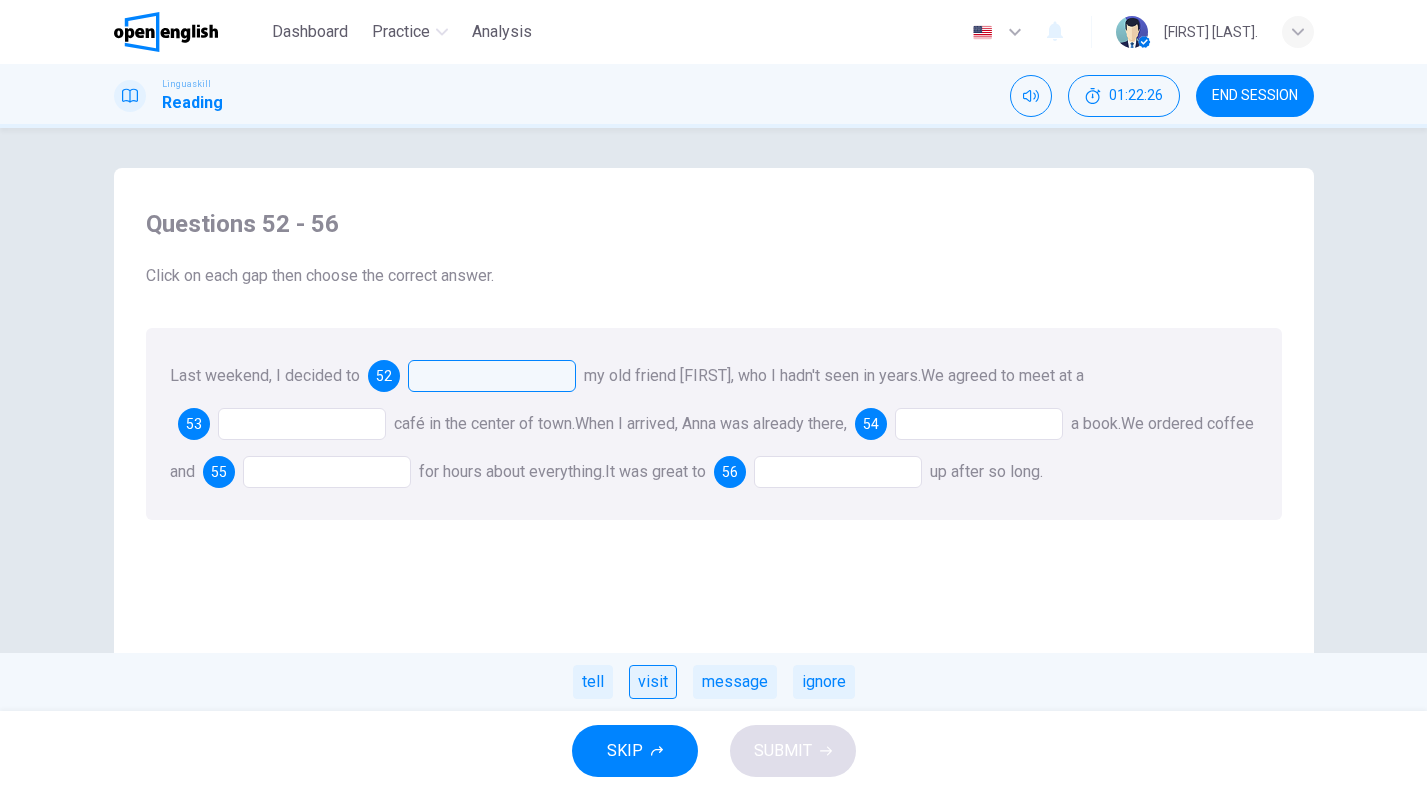 click on "visit" at bounding box center [653, 682] 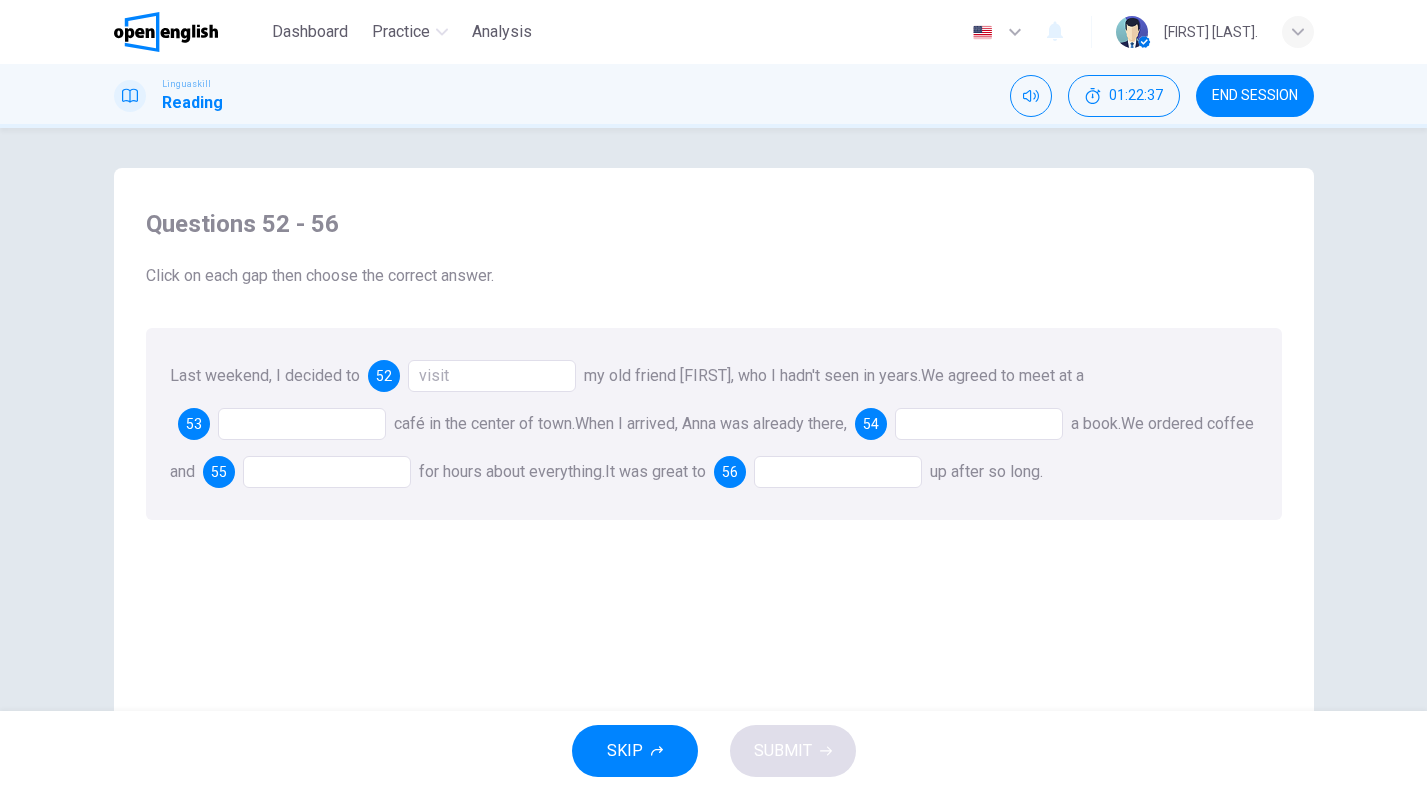 click at bounding box center [302, 424] 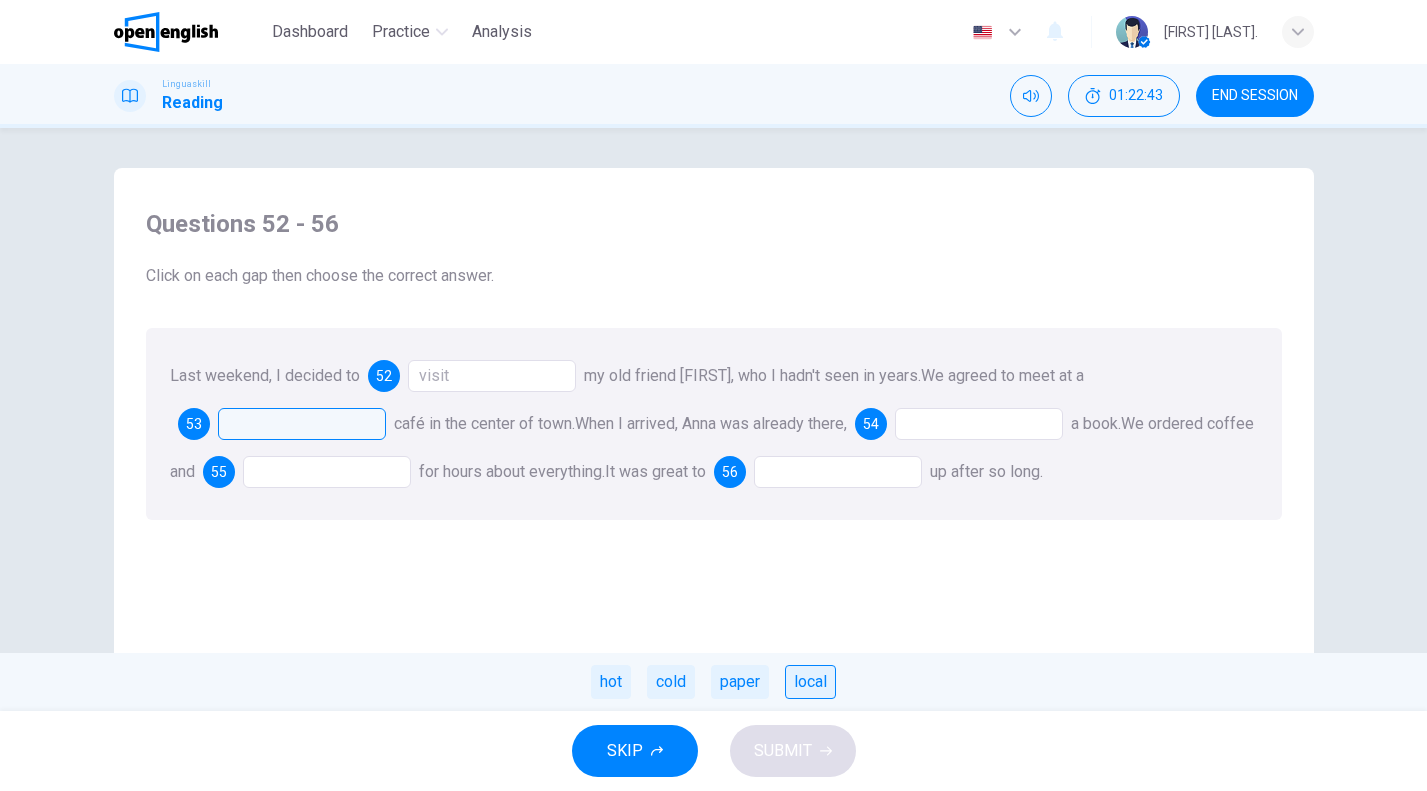 click on "local" at bounding box center (810, 682) 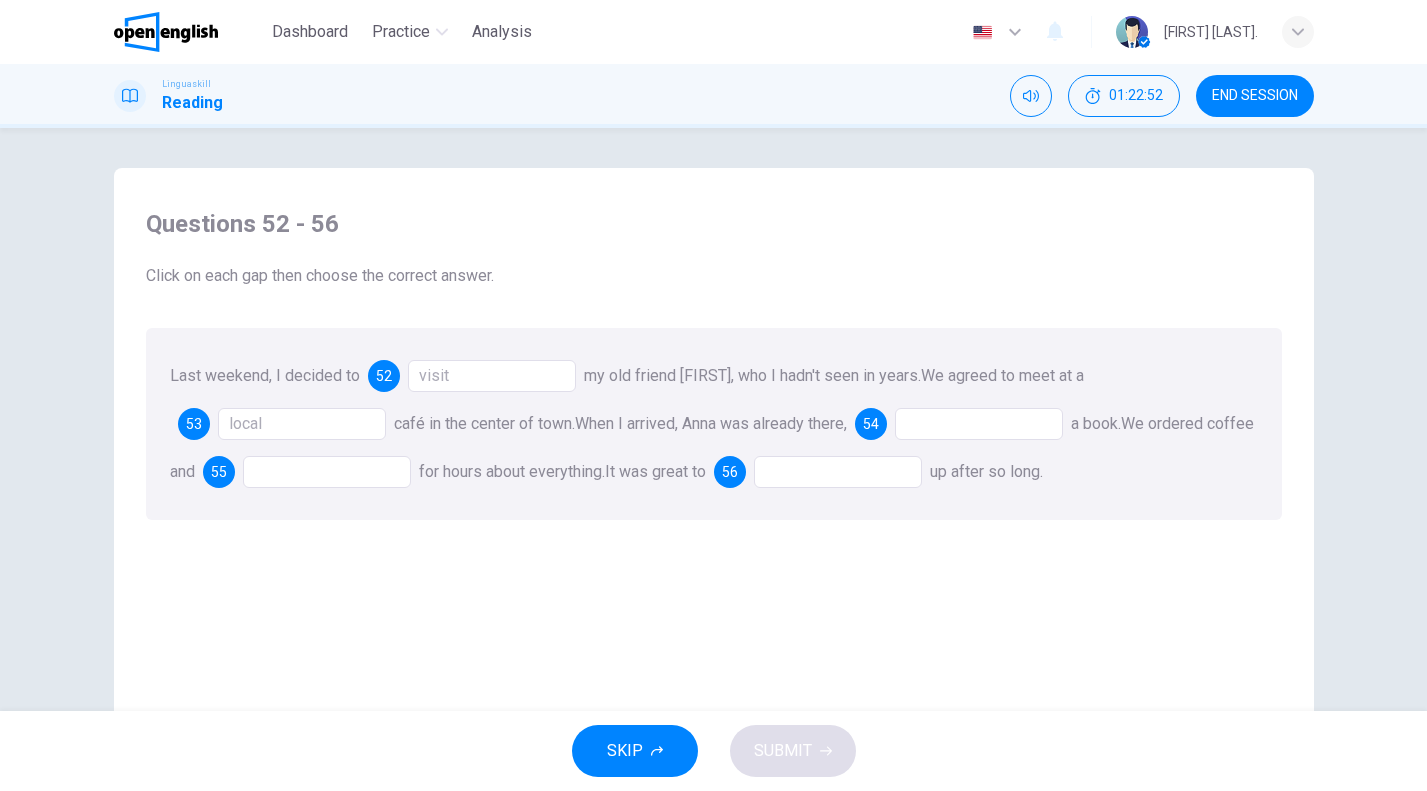 click at bounding box center [979, 424] 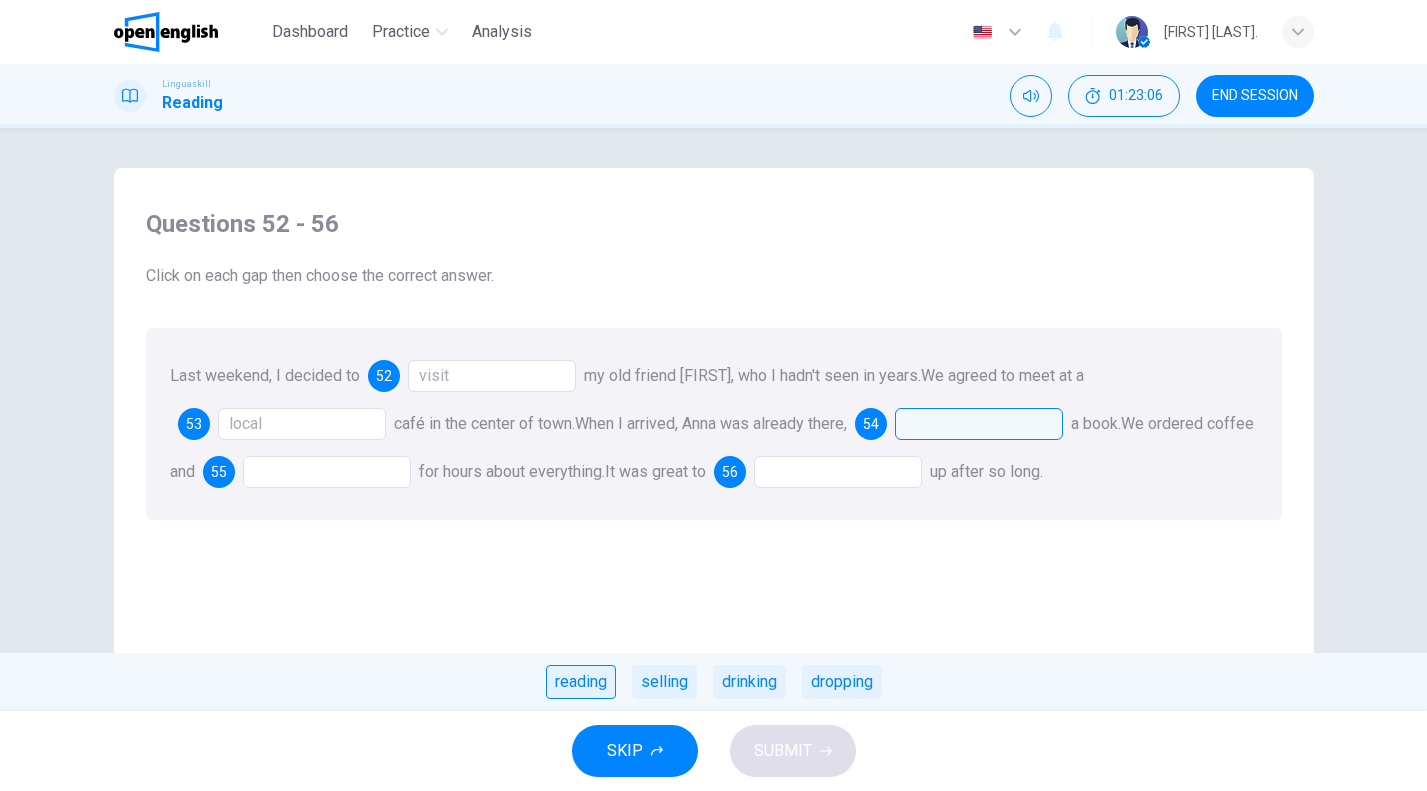 click on "reading" at bounding box center [581, 682] 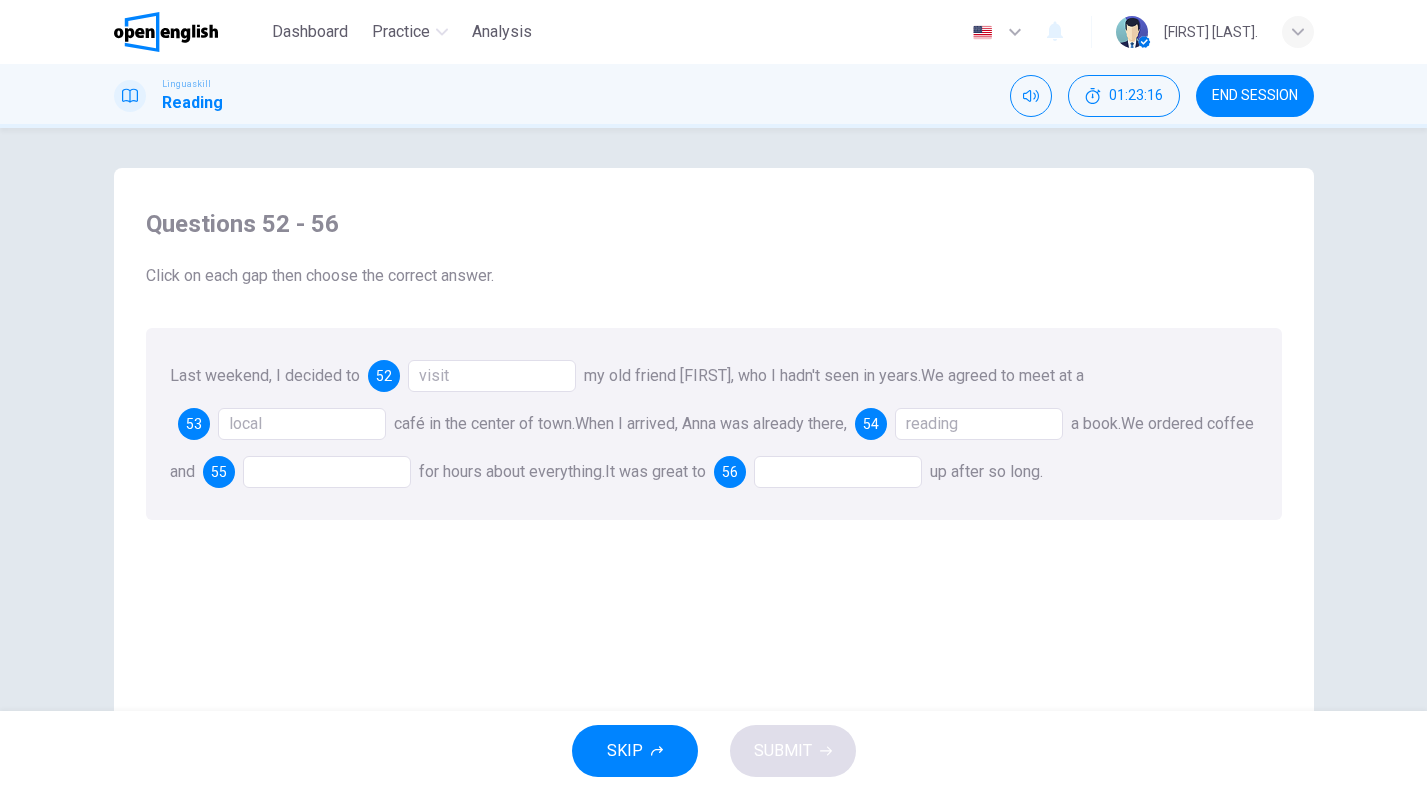click on "reading" at bounding box center (979, 424) 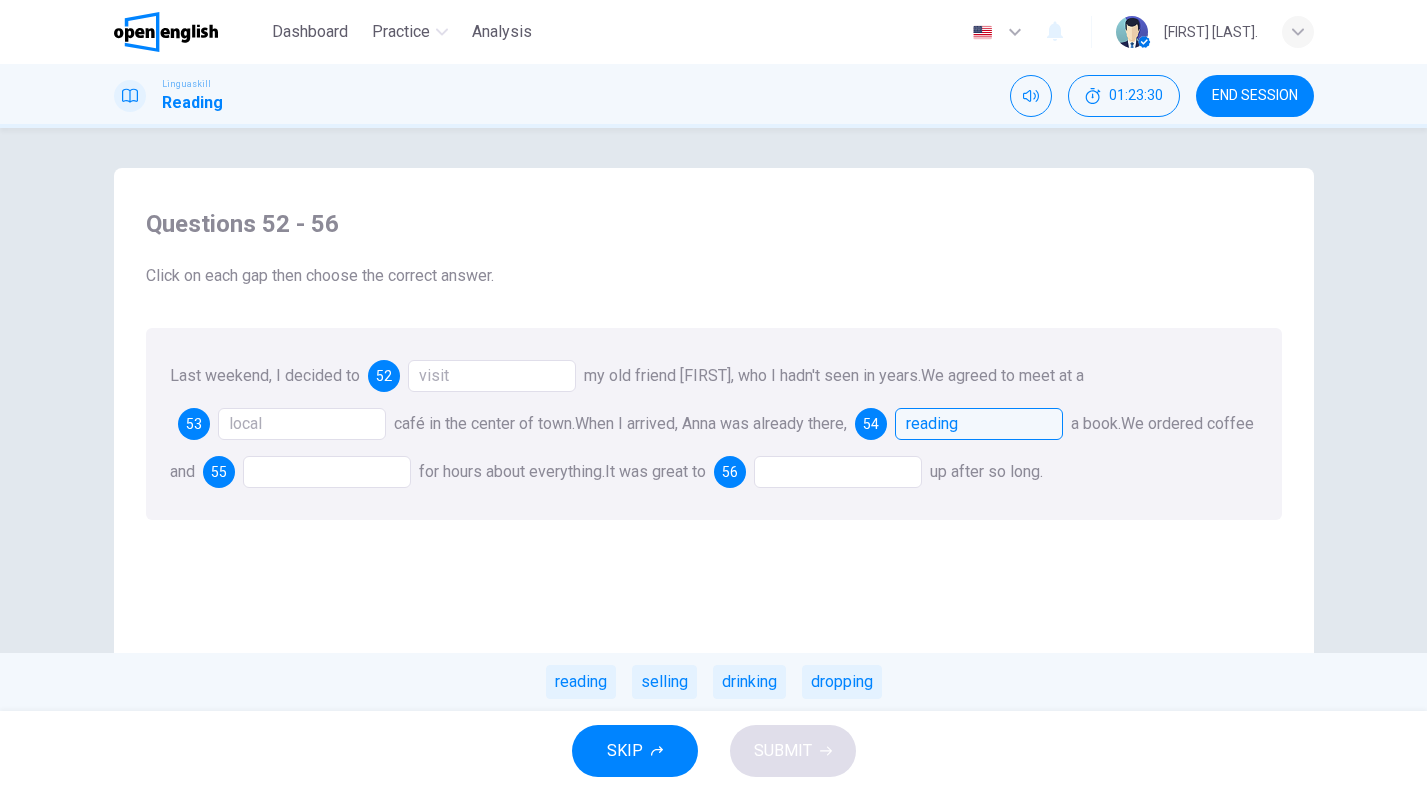 click at bounding box center (327, 472) 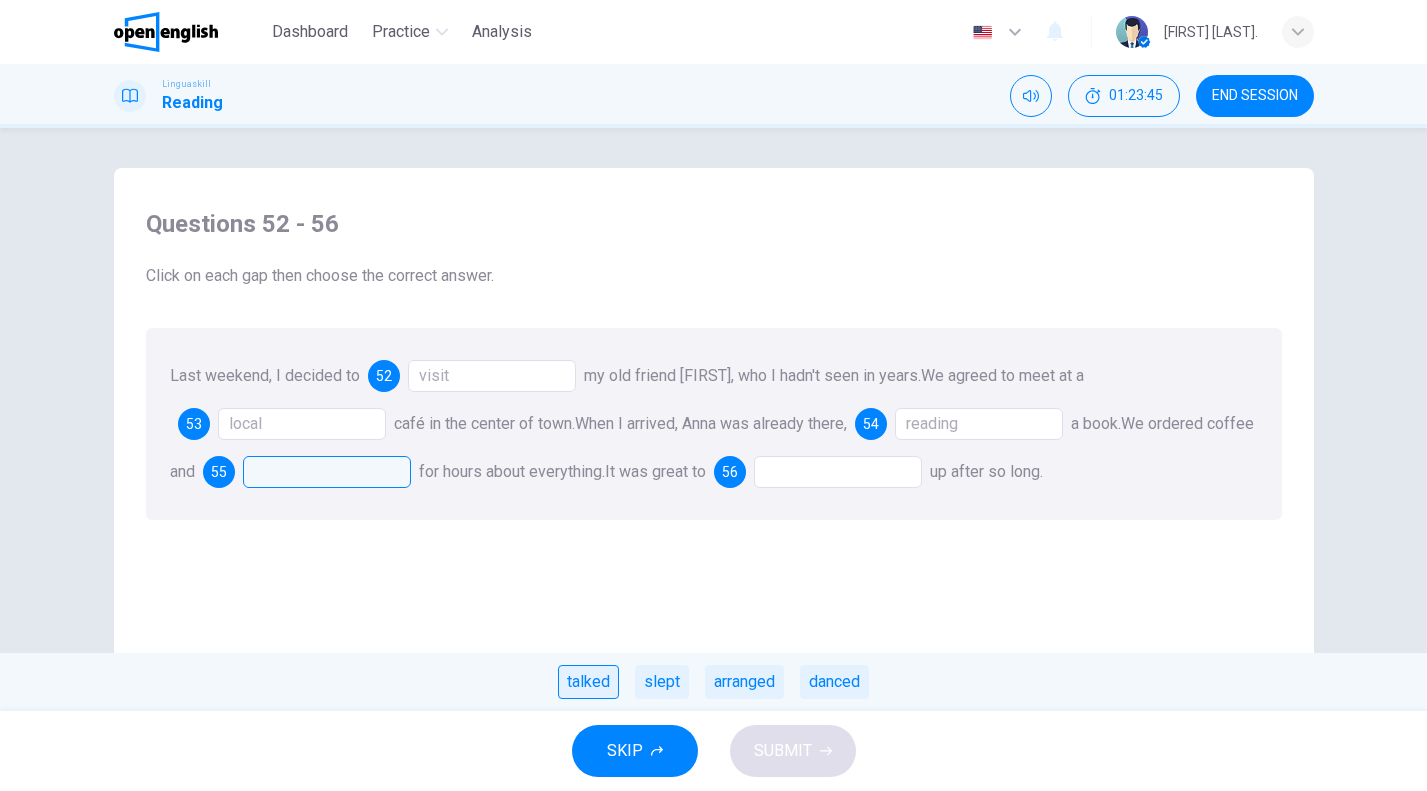 click on "talked" at bounding box center (588, 682) 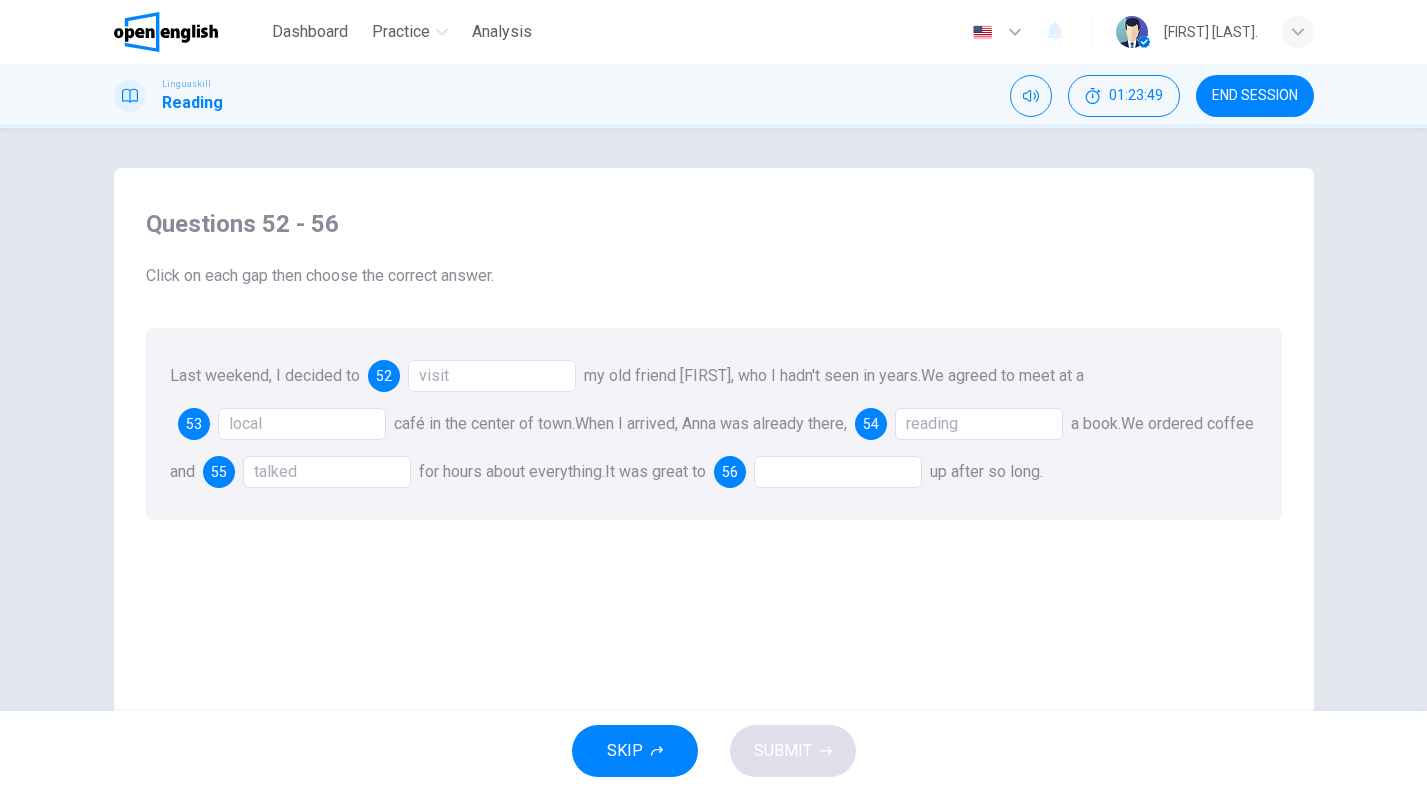 click at bounding box center (838, 472) 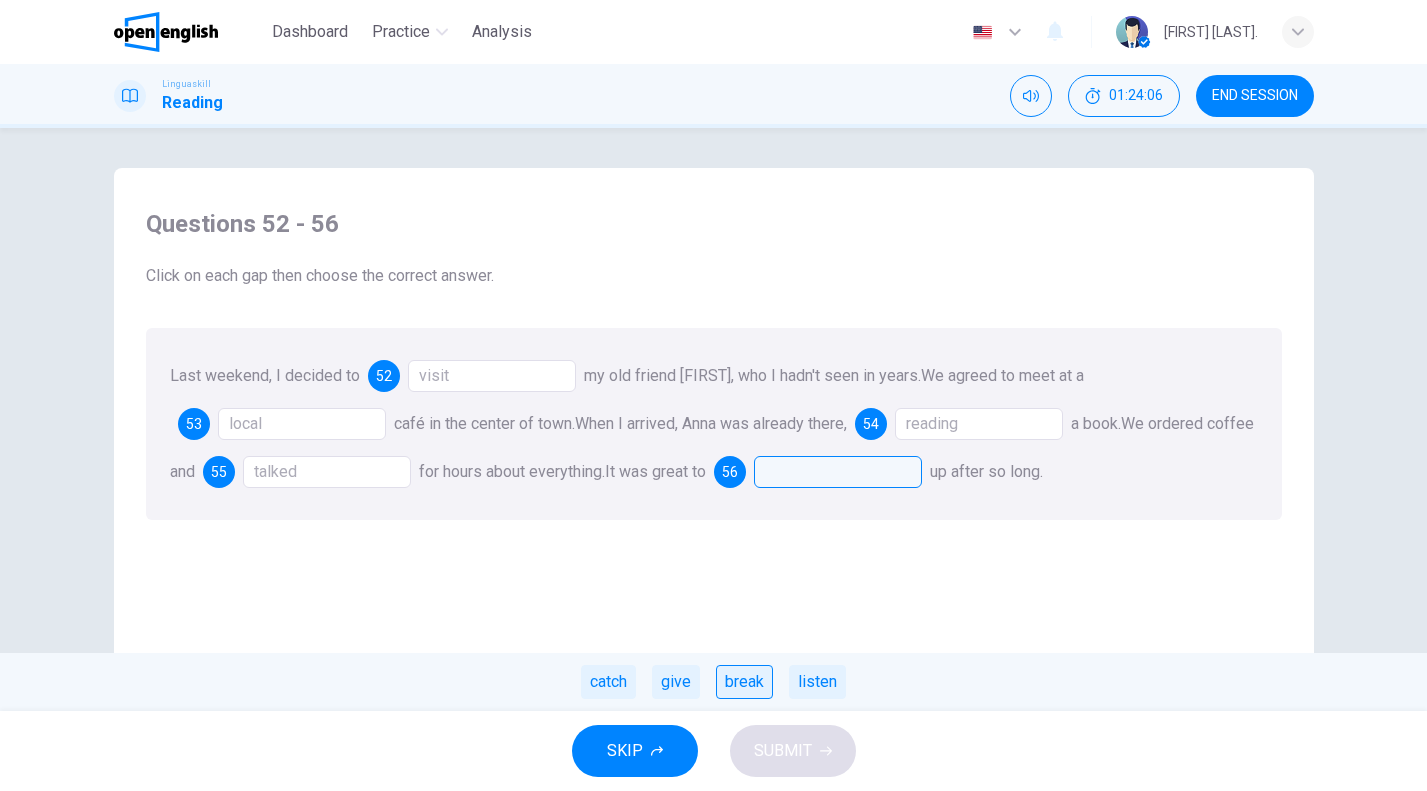 click on "break" at bounding box center [744, 682] 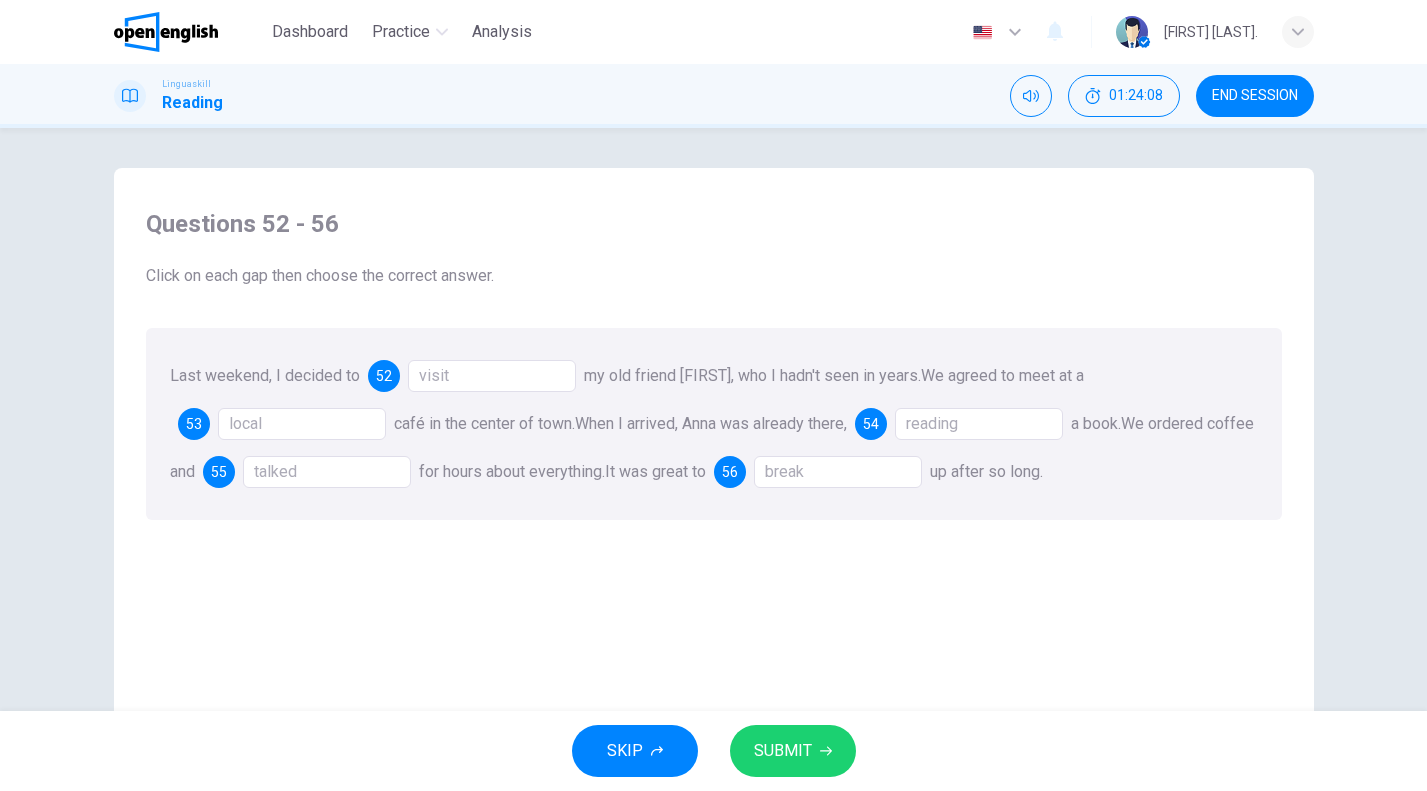 click on "SUBMIT" at bounding box center [793, 751] 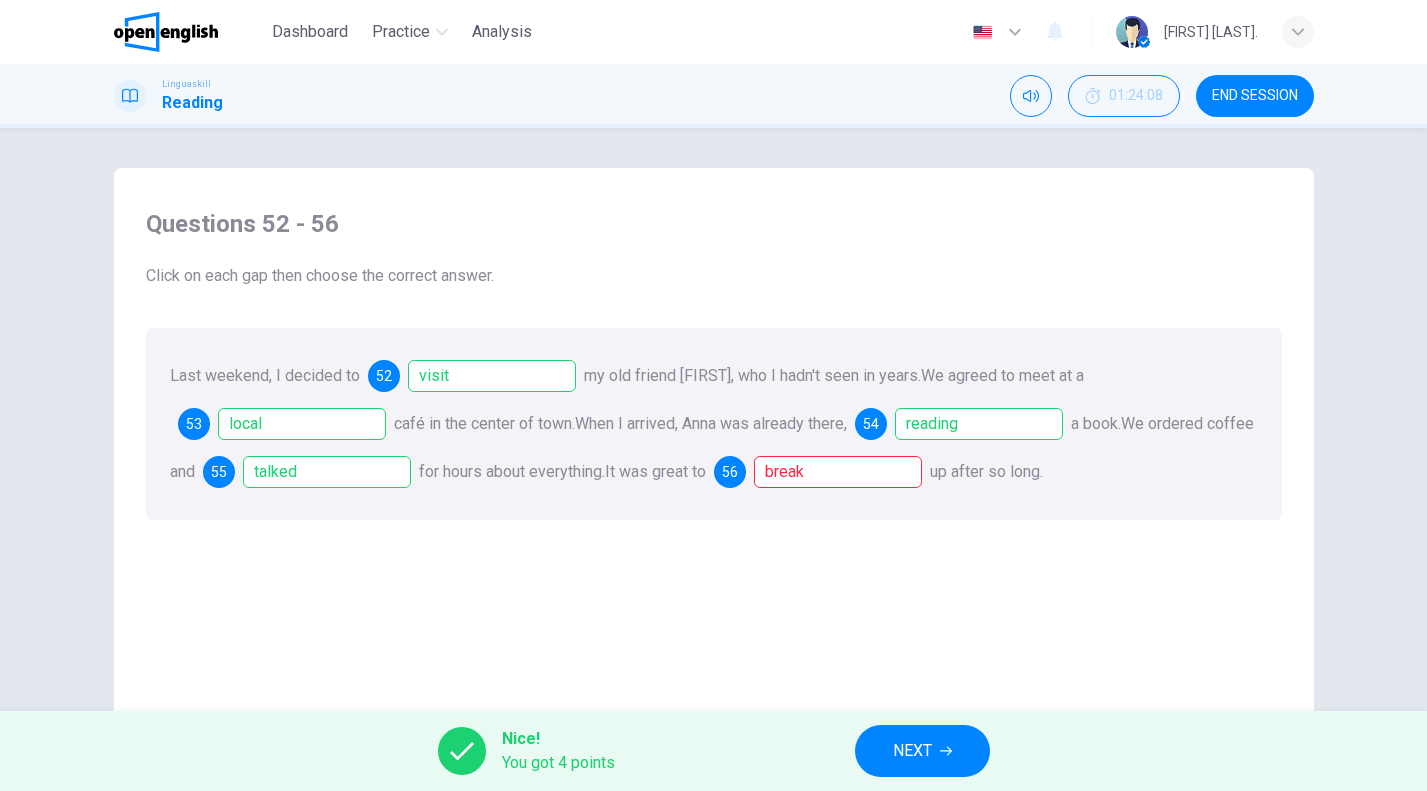 scroll, scrollTop: 192, scrollLeft: 0, axis: vertical 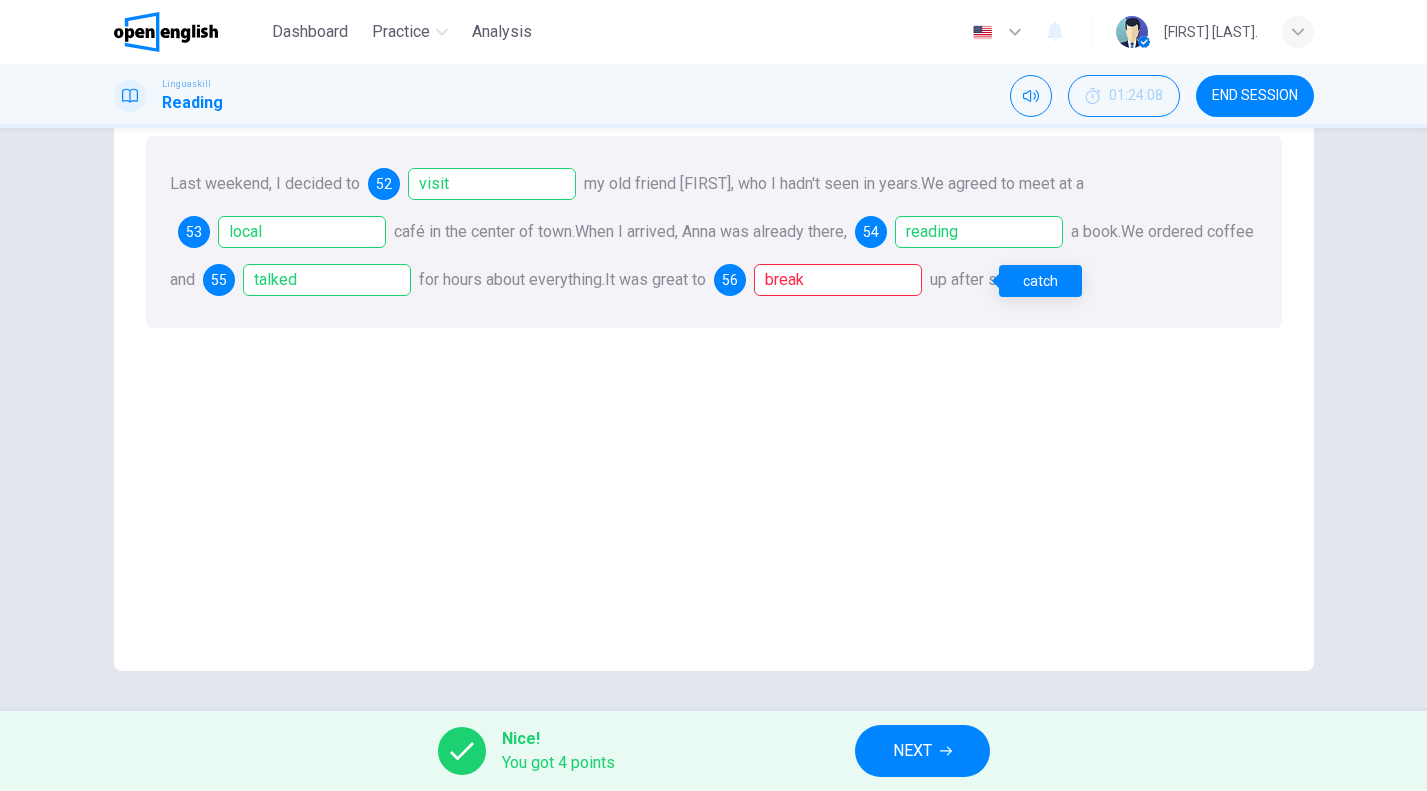click on "break" at bounding box center (838, 280) 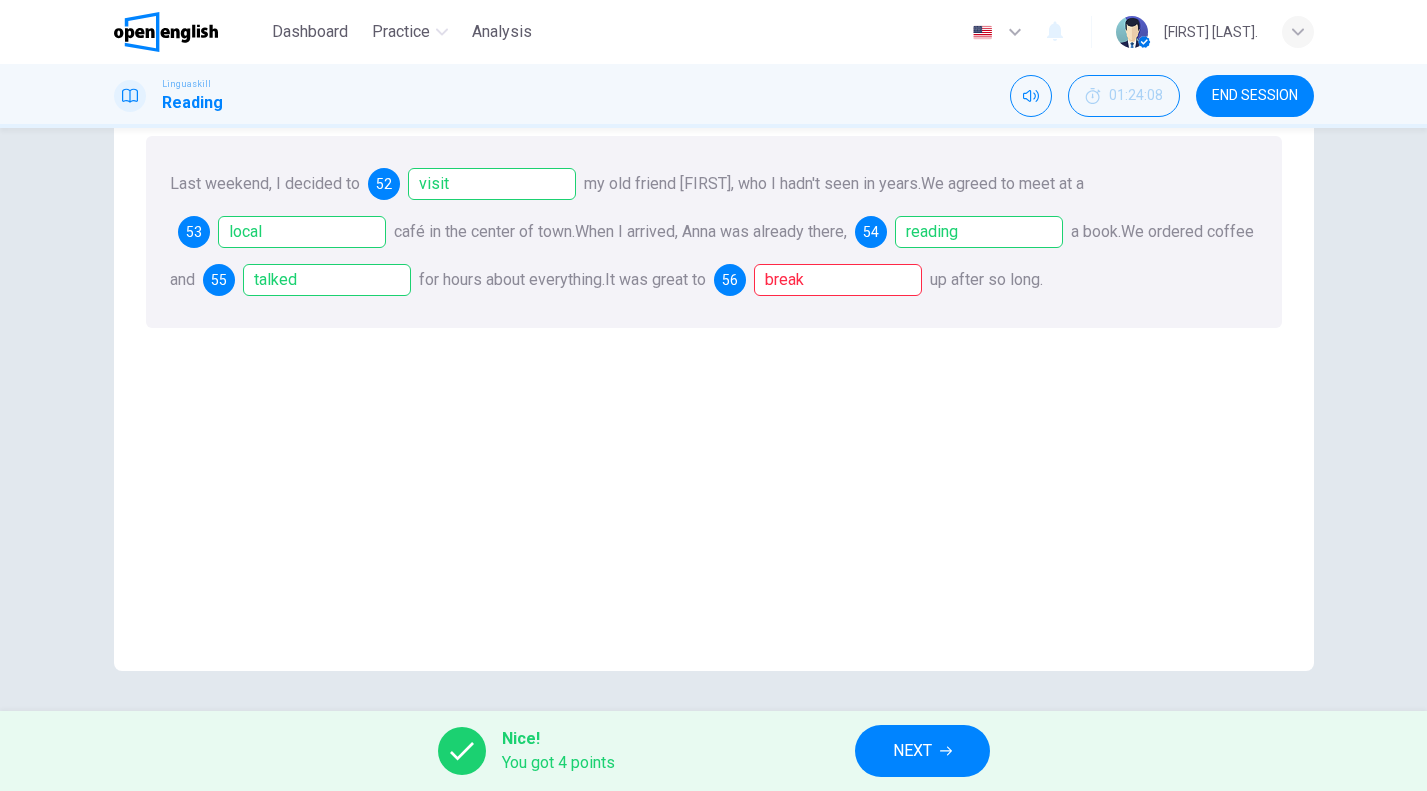 click on "NEXT" at bounding box center [922, 751] 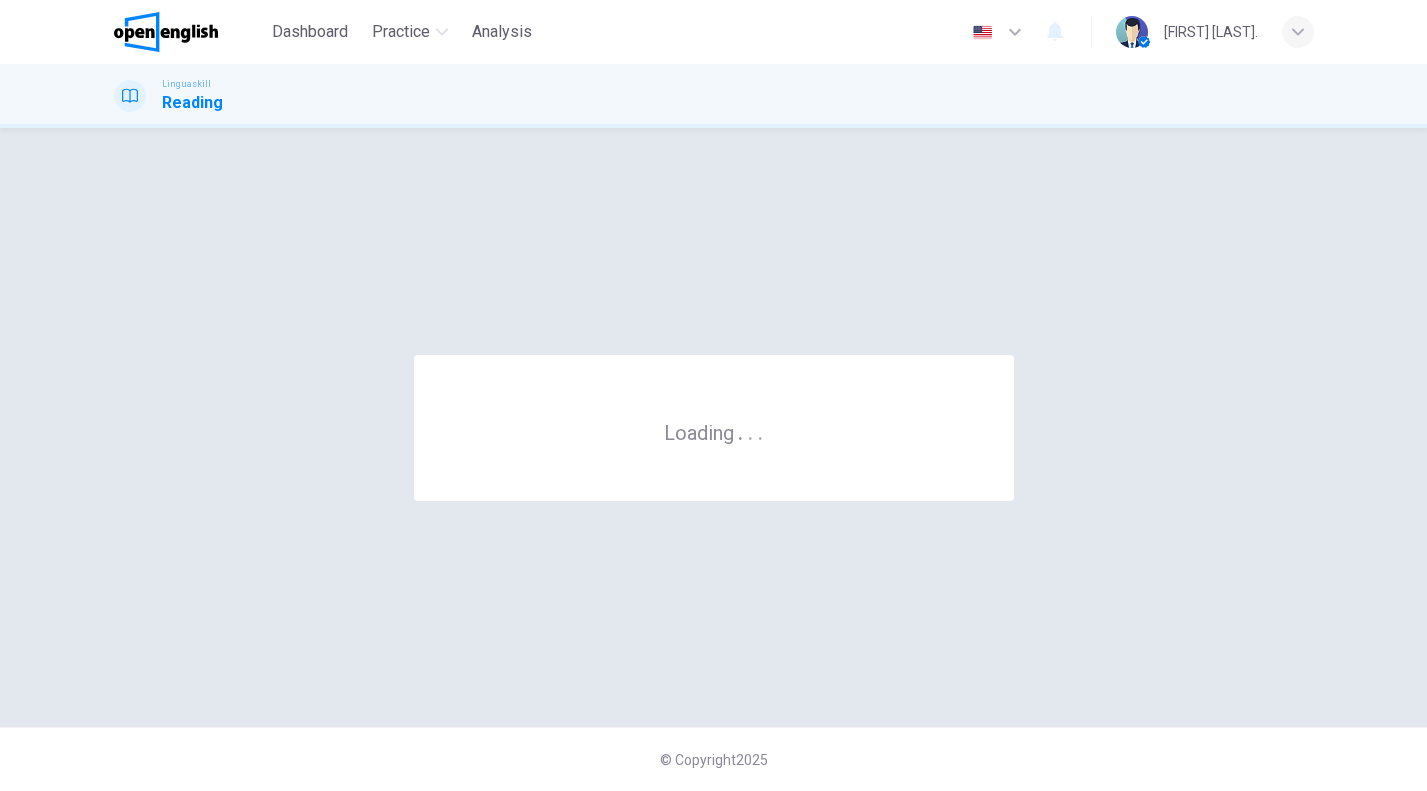 scroll, scrollTop: 0, scrollLeft: 0, axis: both 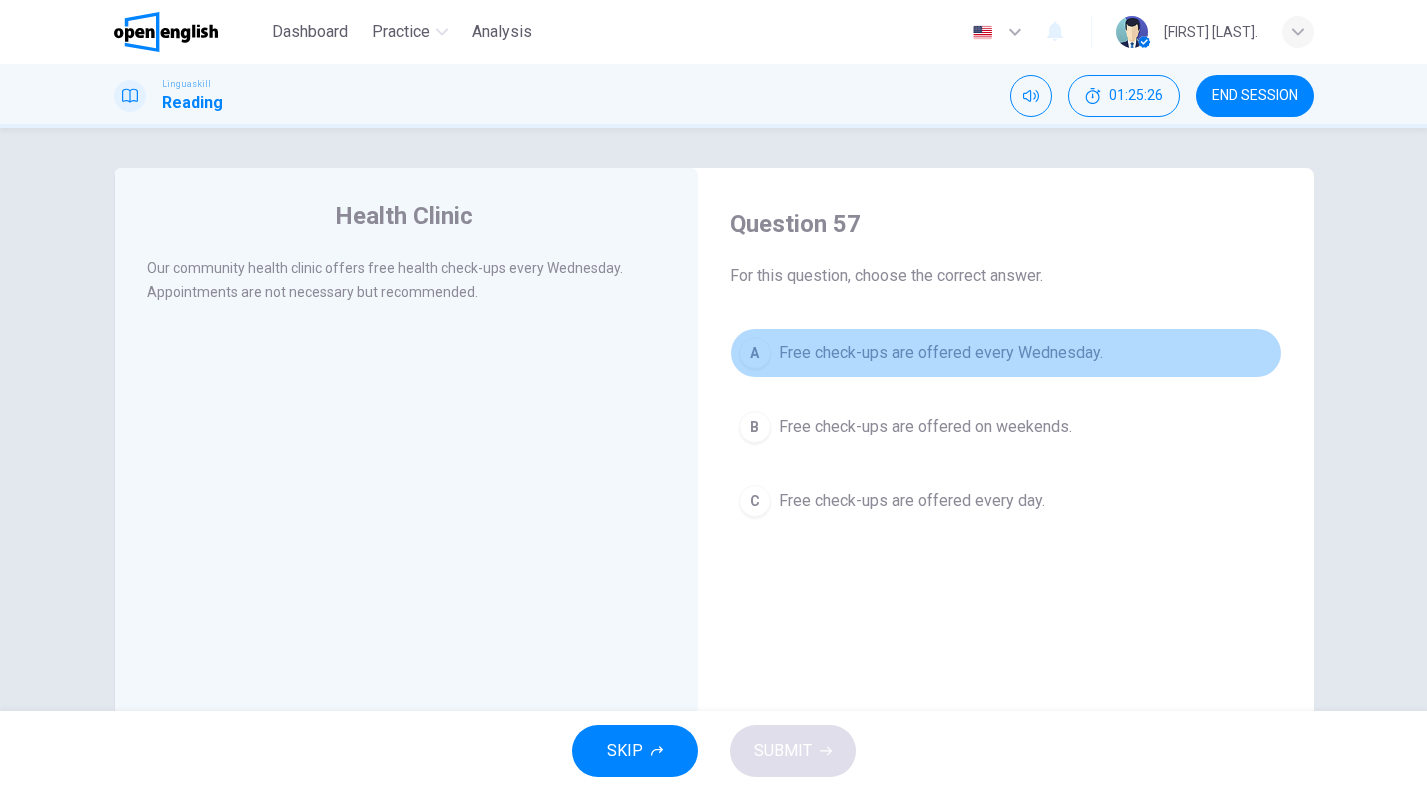 click on "Free check-ups are offered every Wednesday." at bounding box center [941, 353] 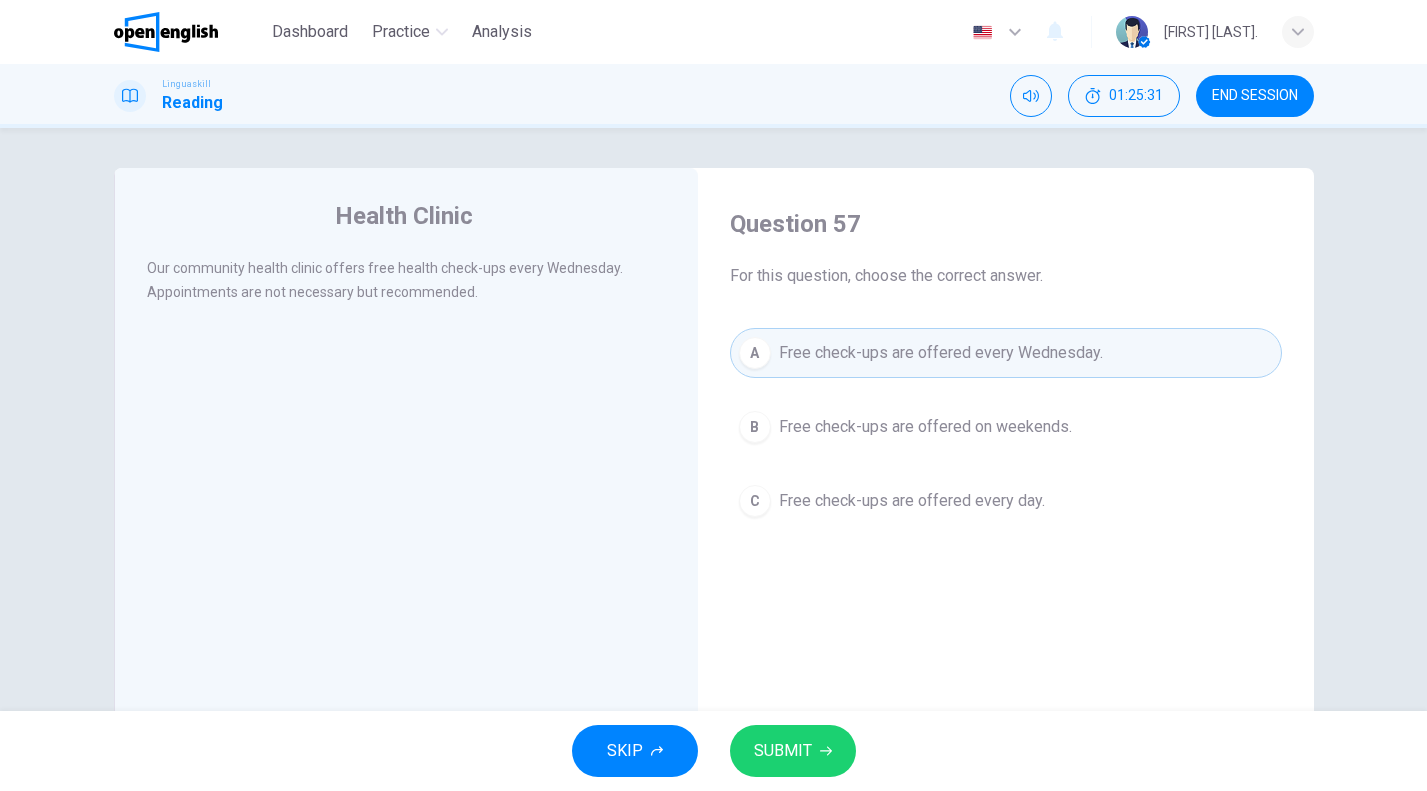 click on "SUBMIT" at bounding box center (793, 751) 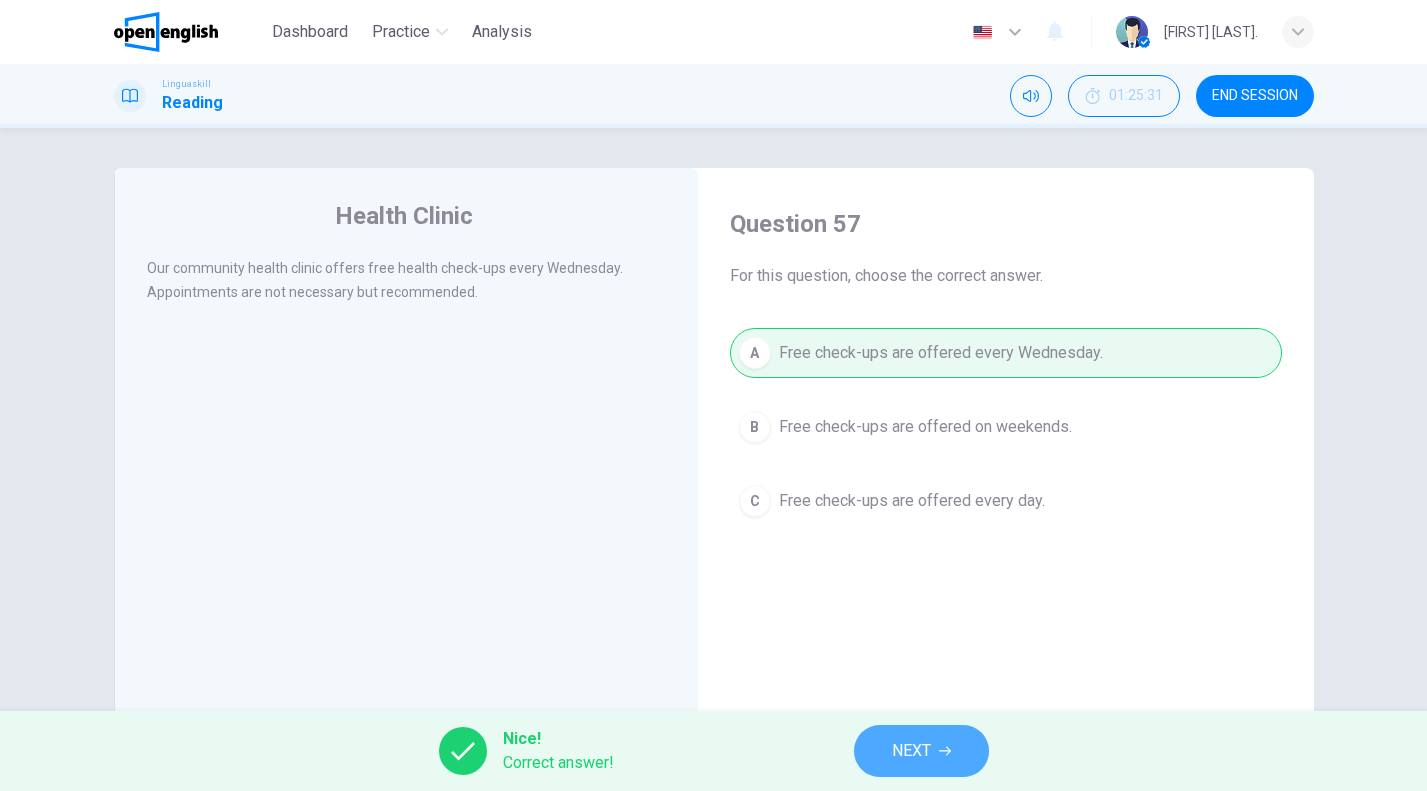 click on "NEXT" at bounding box center [921, 751] 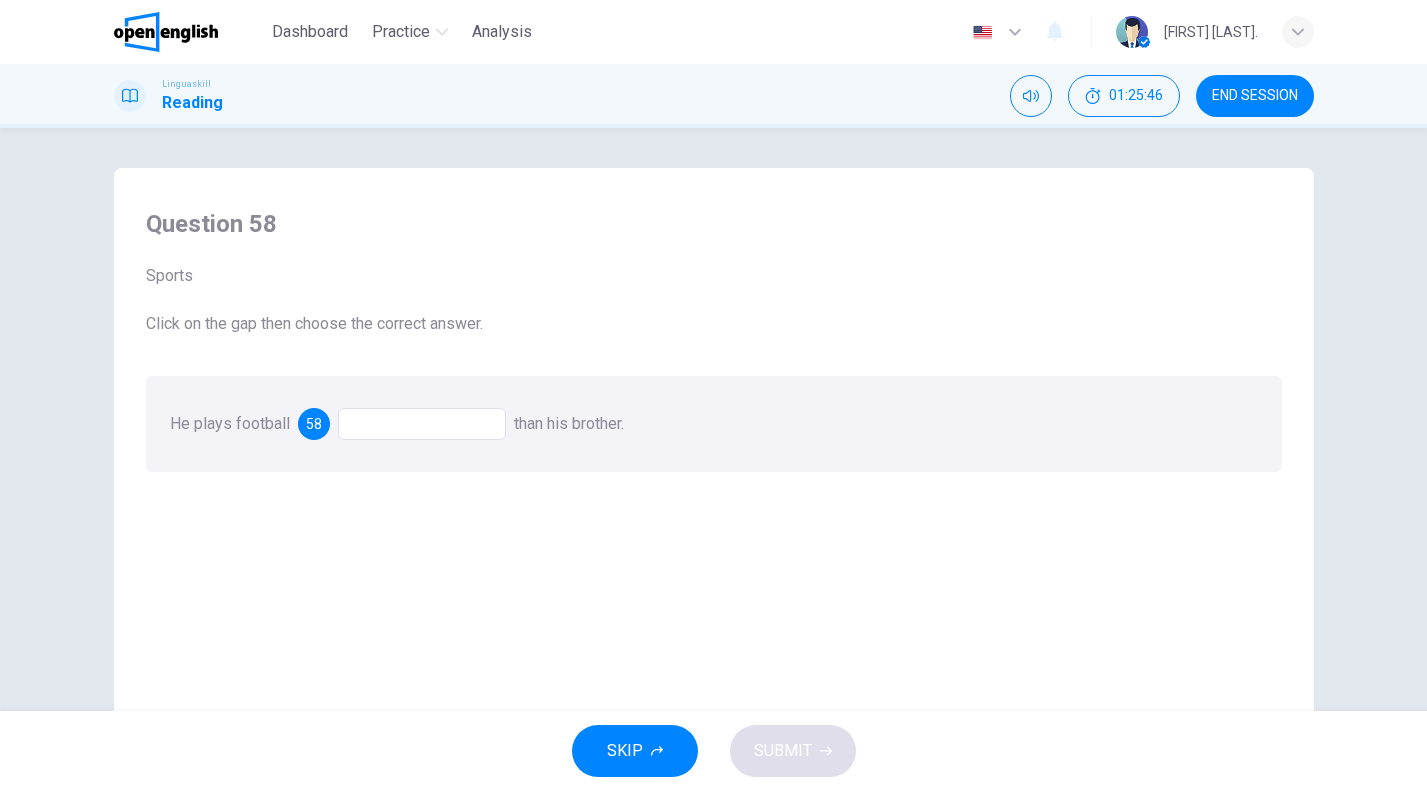 click at bounding box center (422, 424) 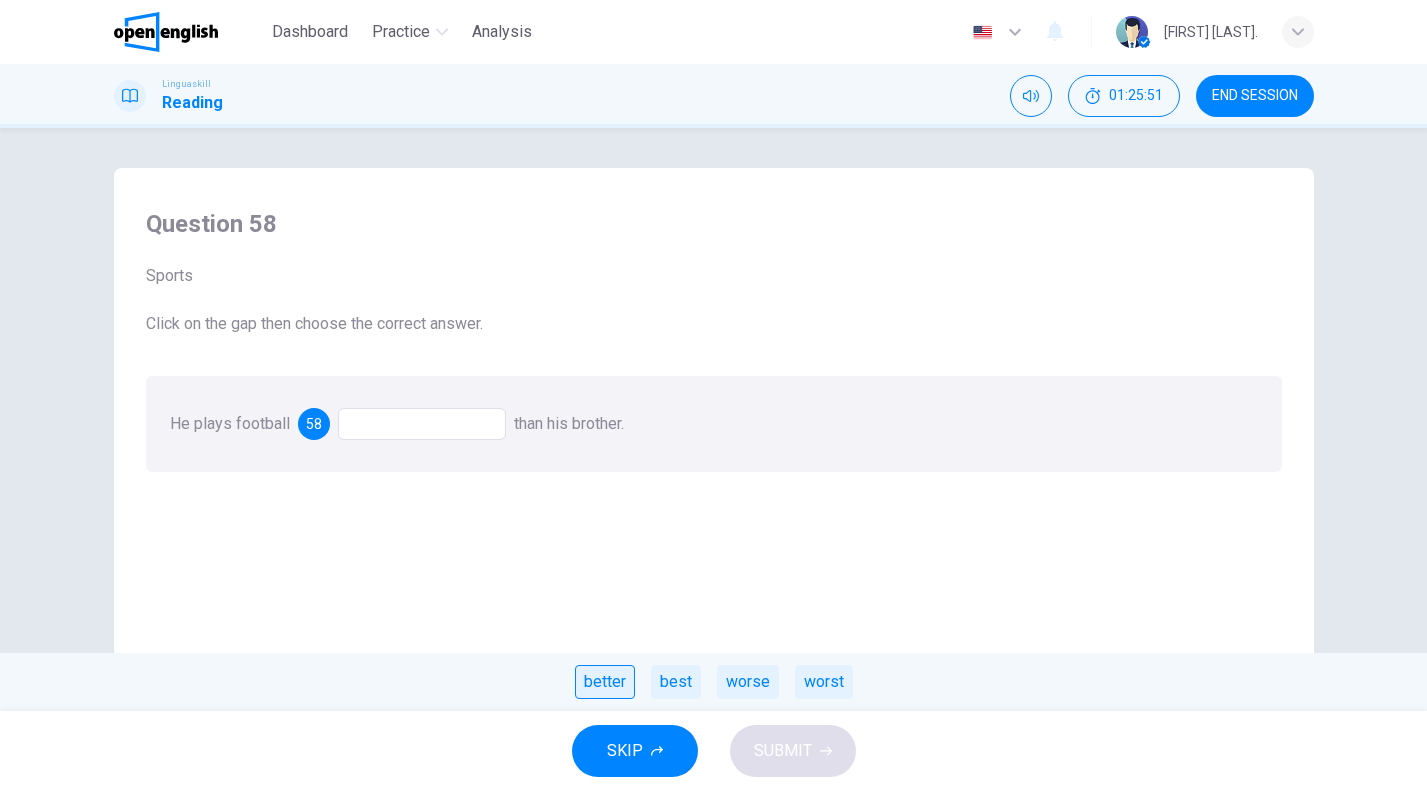 click on "better" at bounding box center [605, 682] 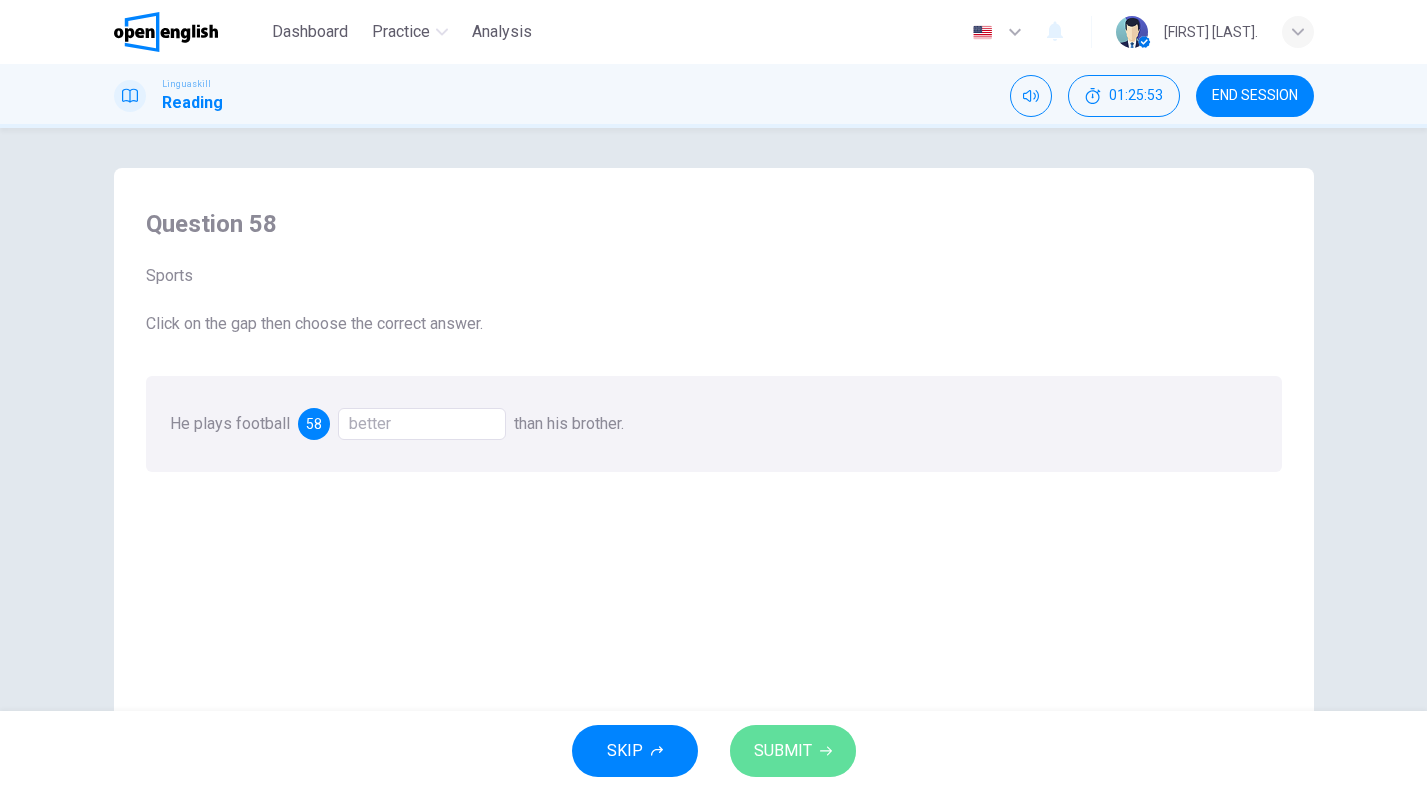 click on "SUBMIT" at bounding box center [793, 751] 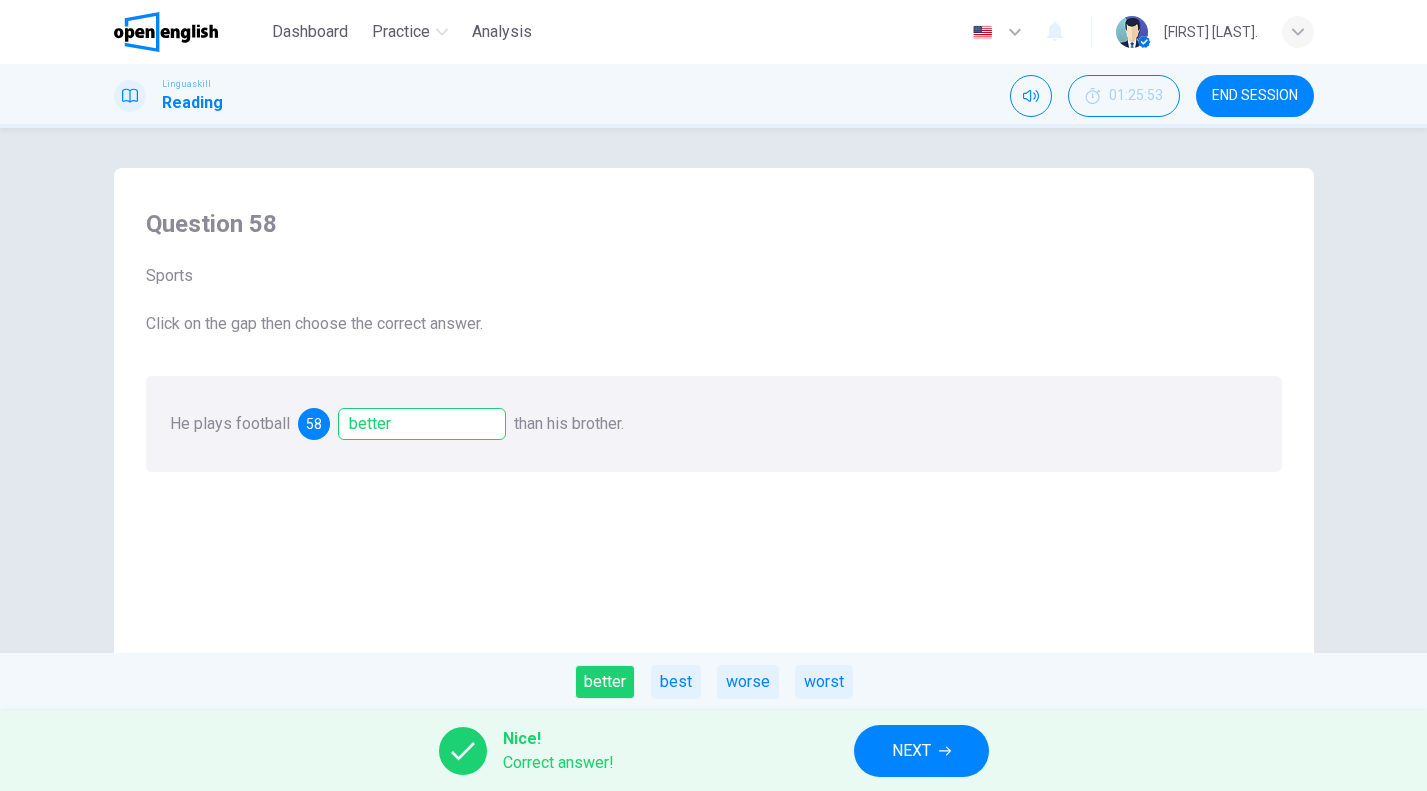 click on "NEXT" at bounding box center (921, 751) 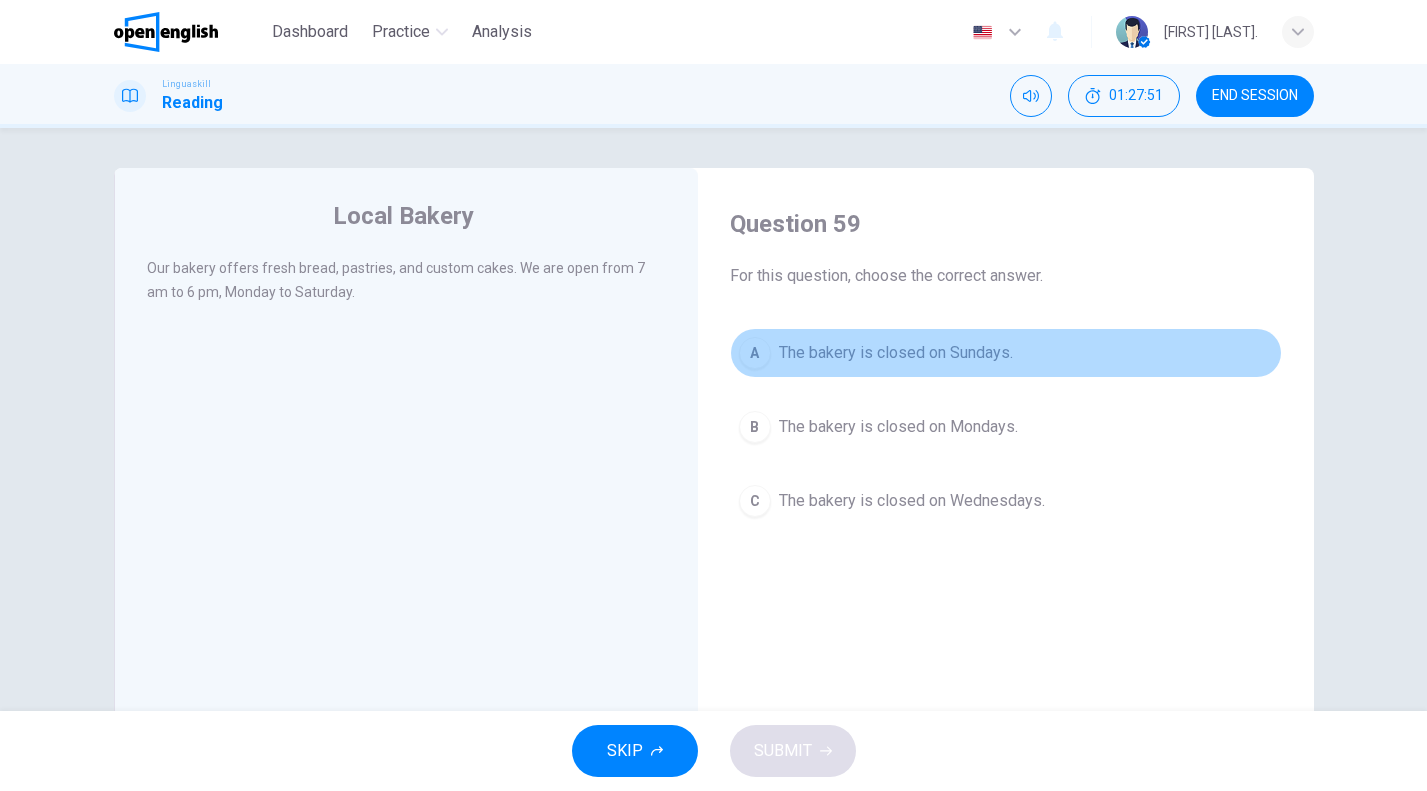 click on "The bakery is closed on Sundays." at bounding box center [896, 353] 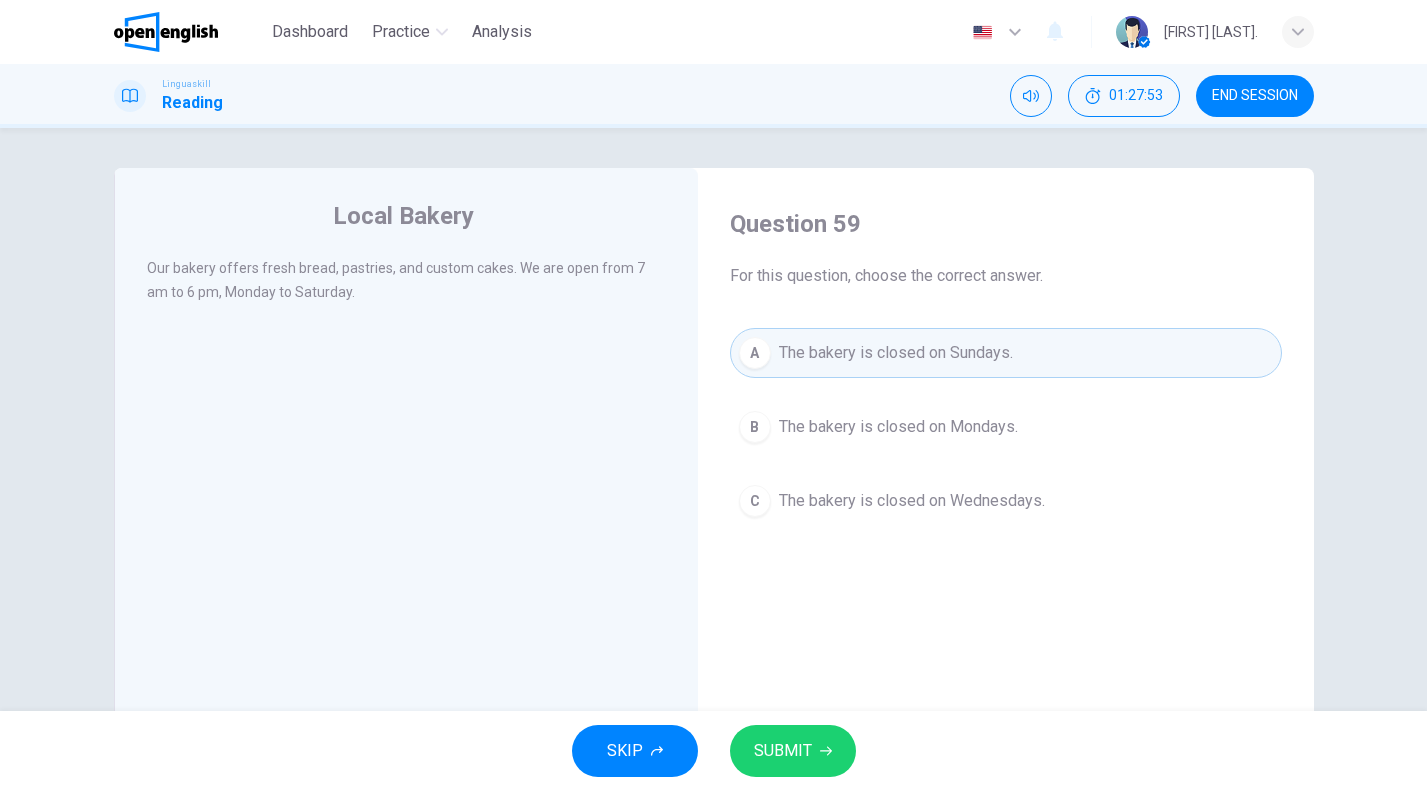 click on "SUBMIT" at bounding box center [793, 751] 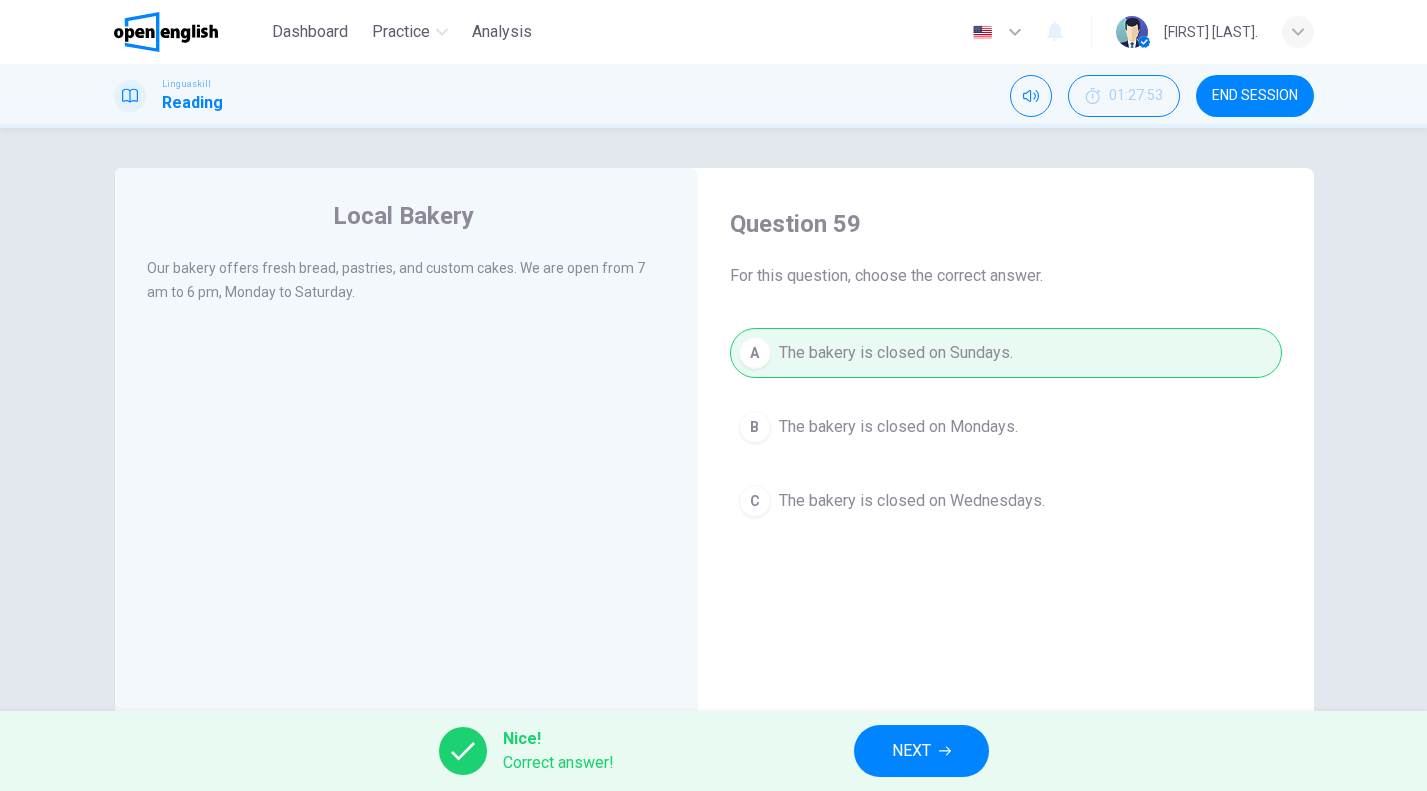 click on "Nice! Correct answer! NEXT" at bounding box center [713, 751] 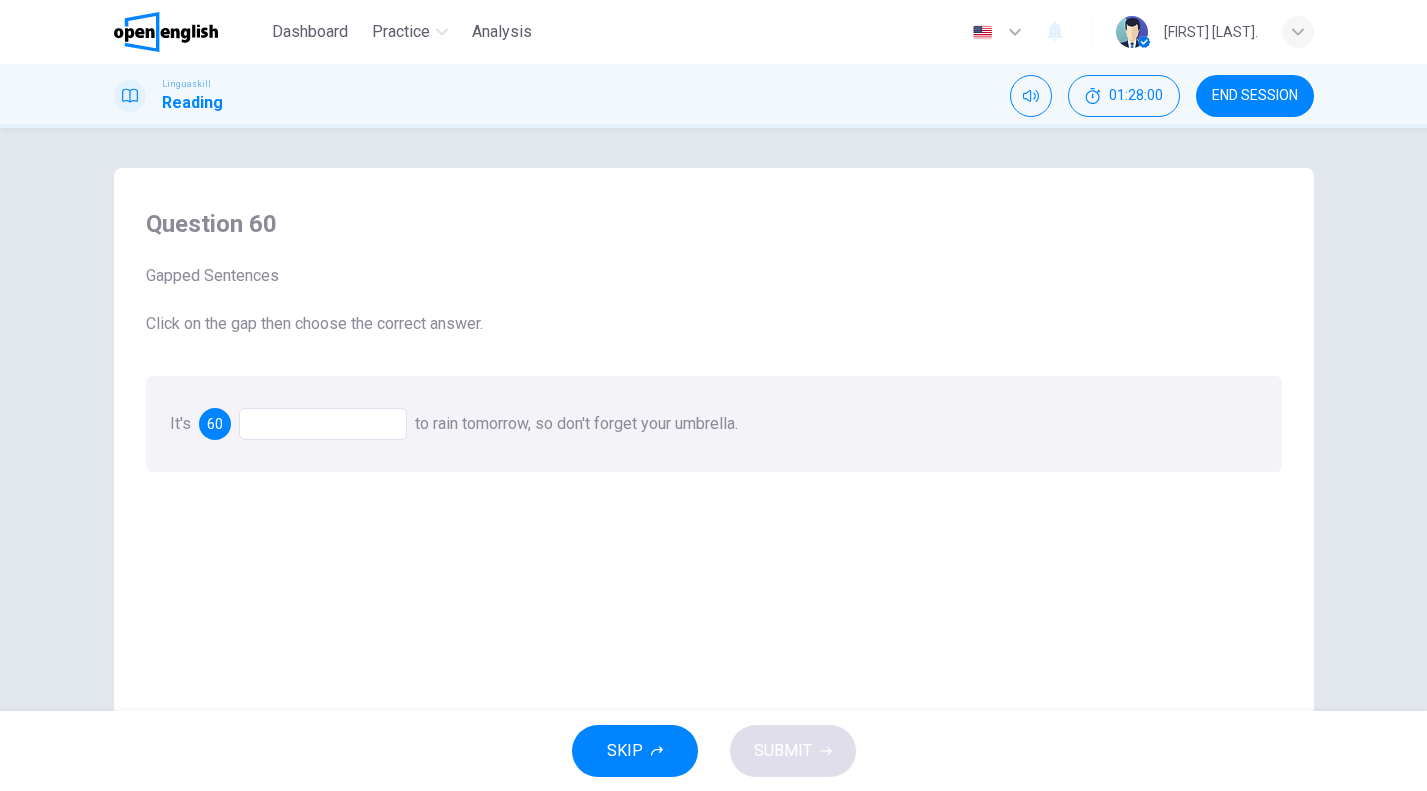 click at bounding box center (323, 424) 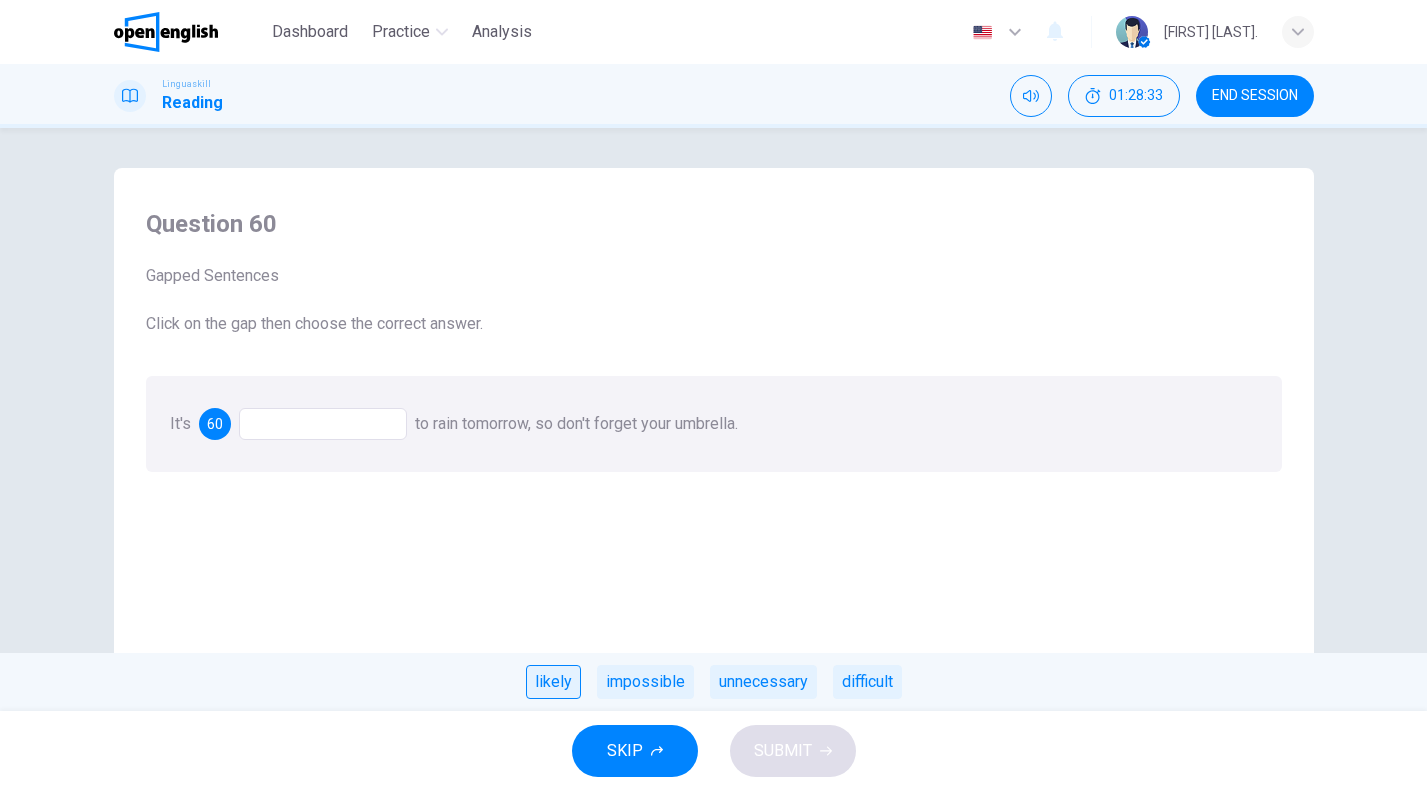 click on "likely" at bounding box center (553, 682) 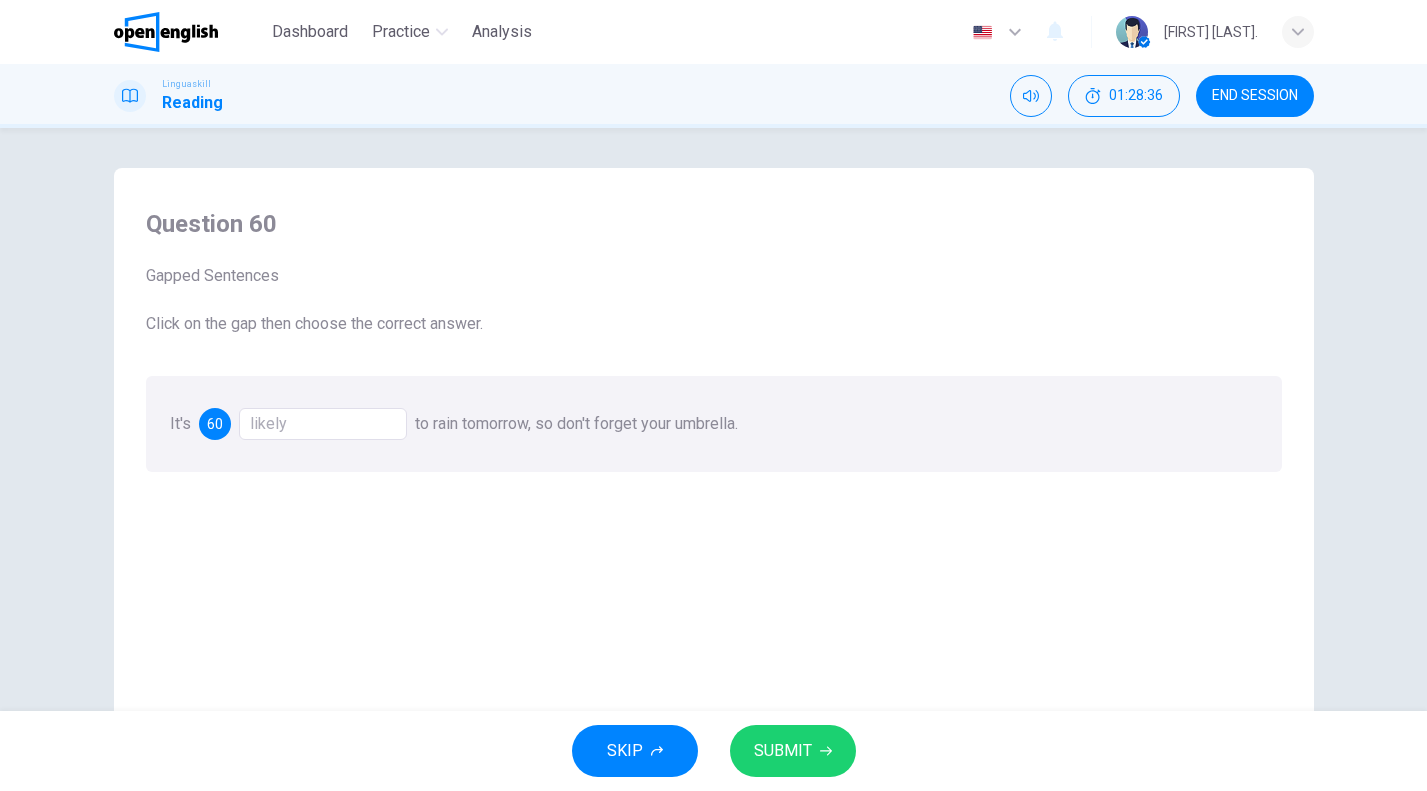 click on "SKIP SUBMIT" at bounding box center (713, 751) 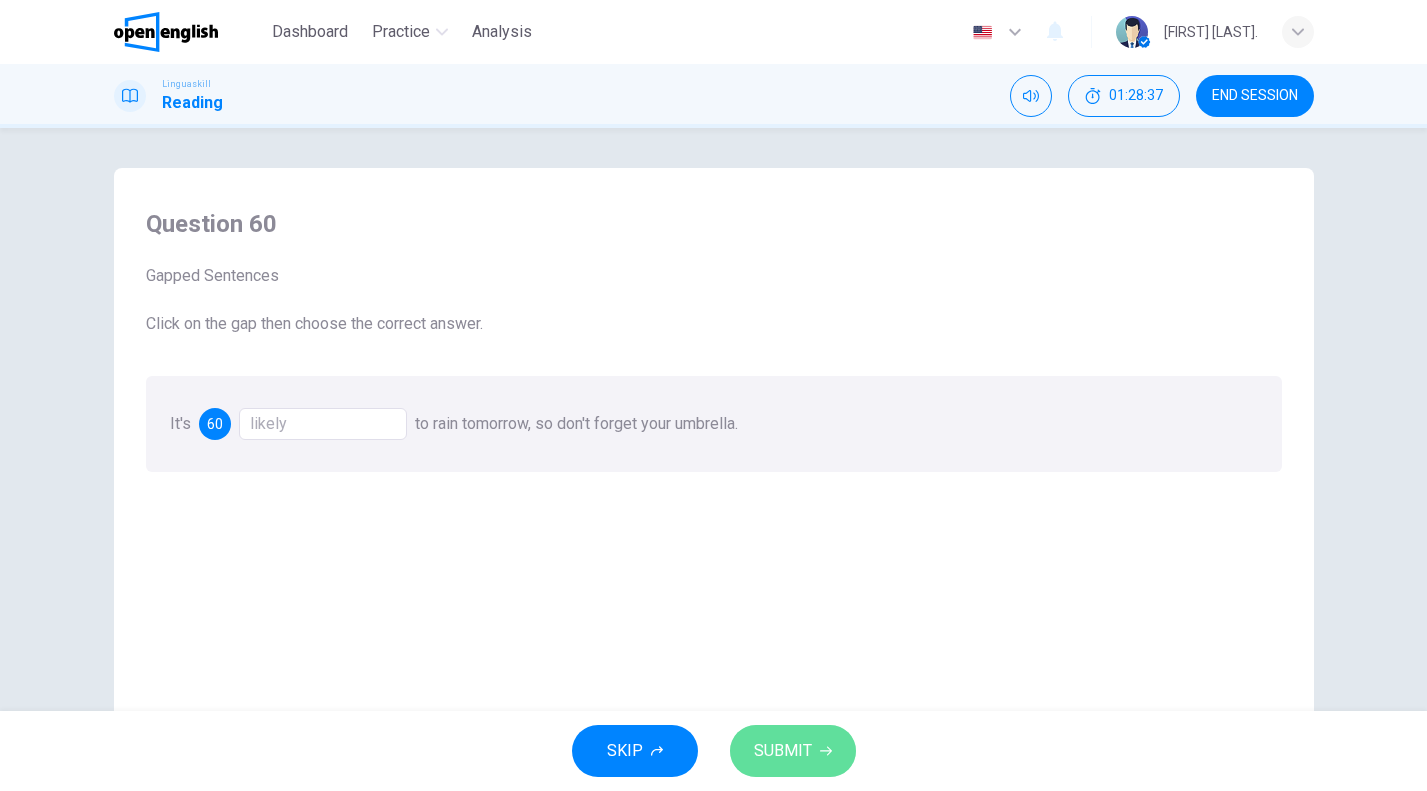 click on "SUBMIT" at bounding box center [793, 751] 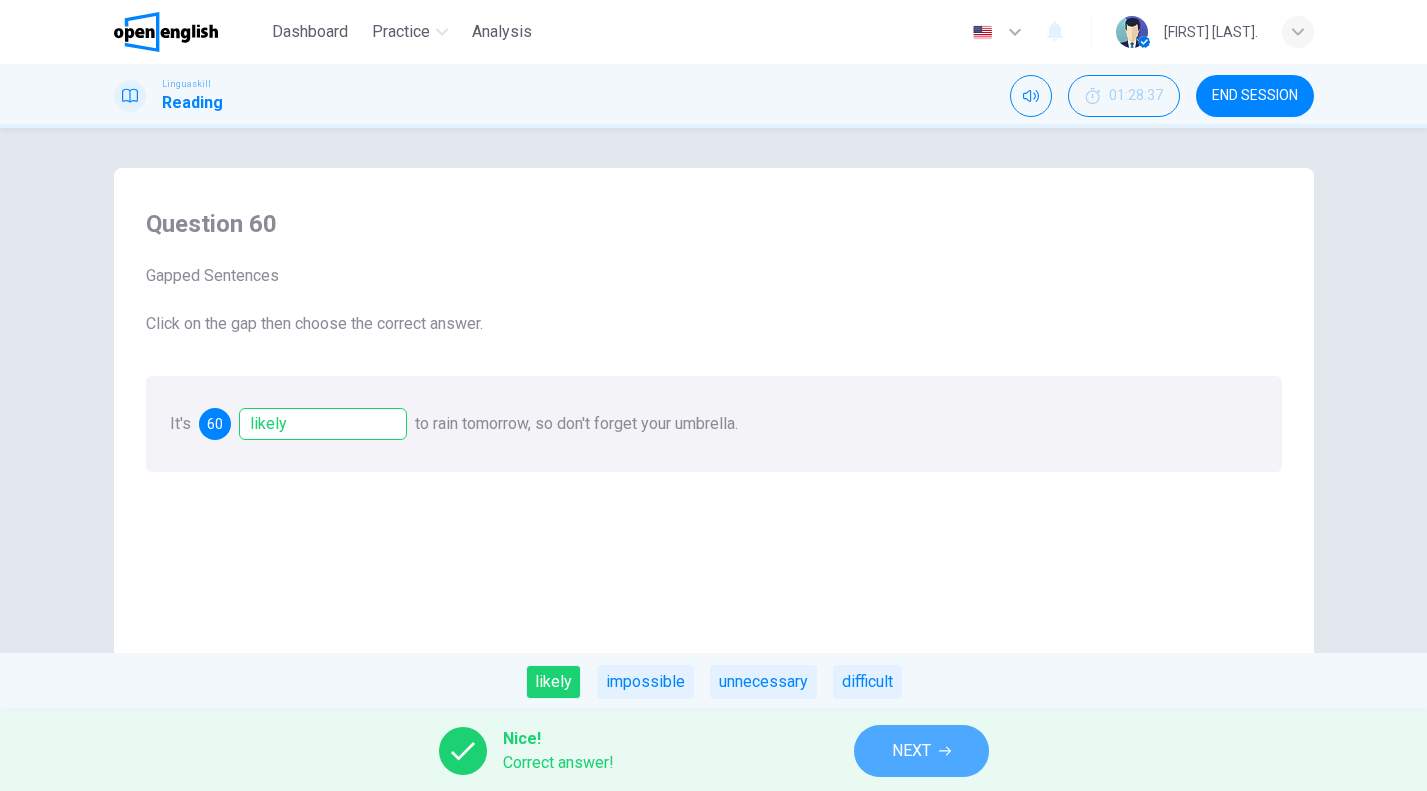 click on "NEXT" at bounding box center (921, 751) 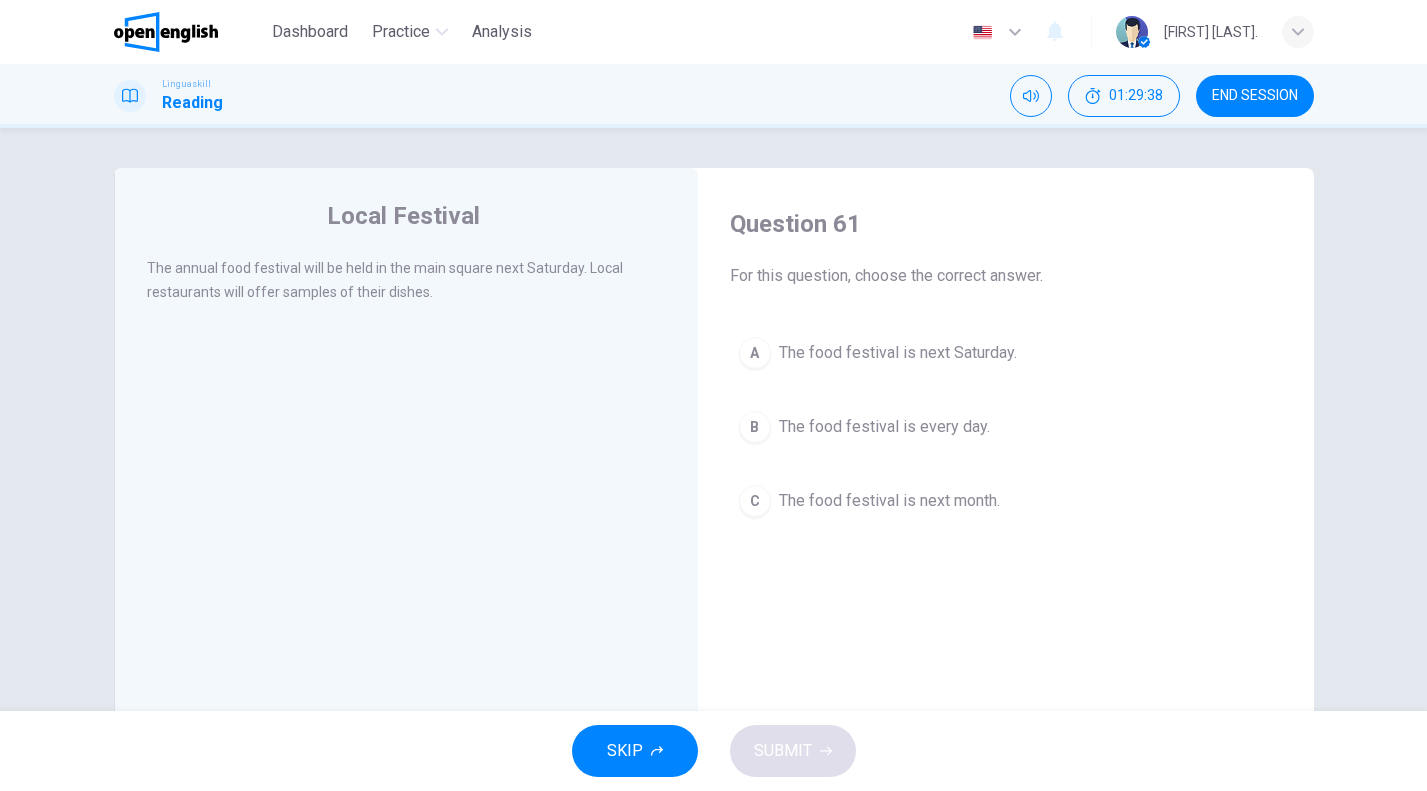 click on "The food festival is next Saturday." at bounding box center (898, 353) 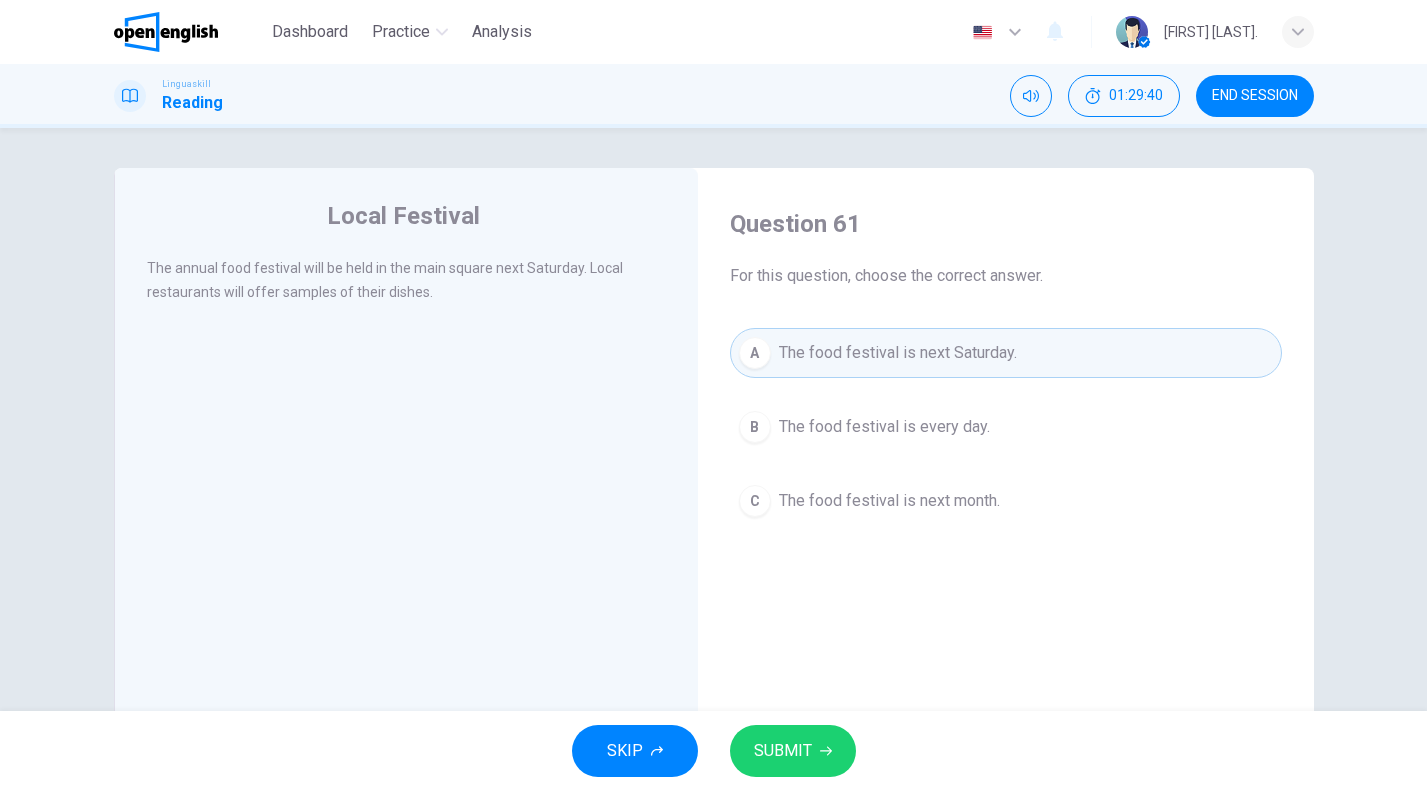 click on "SUBMIT" at bounding box center [793, 751] 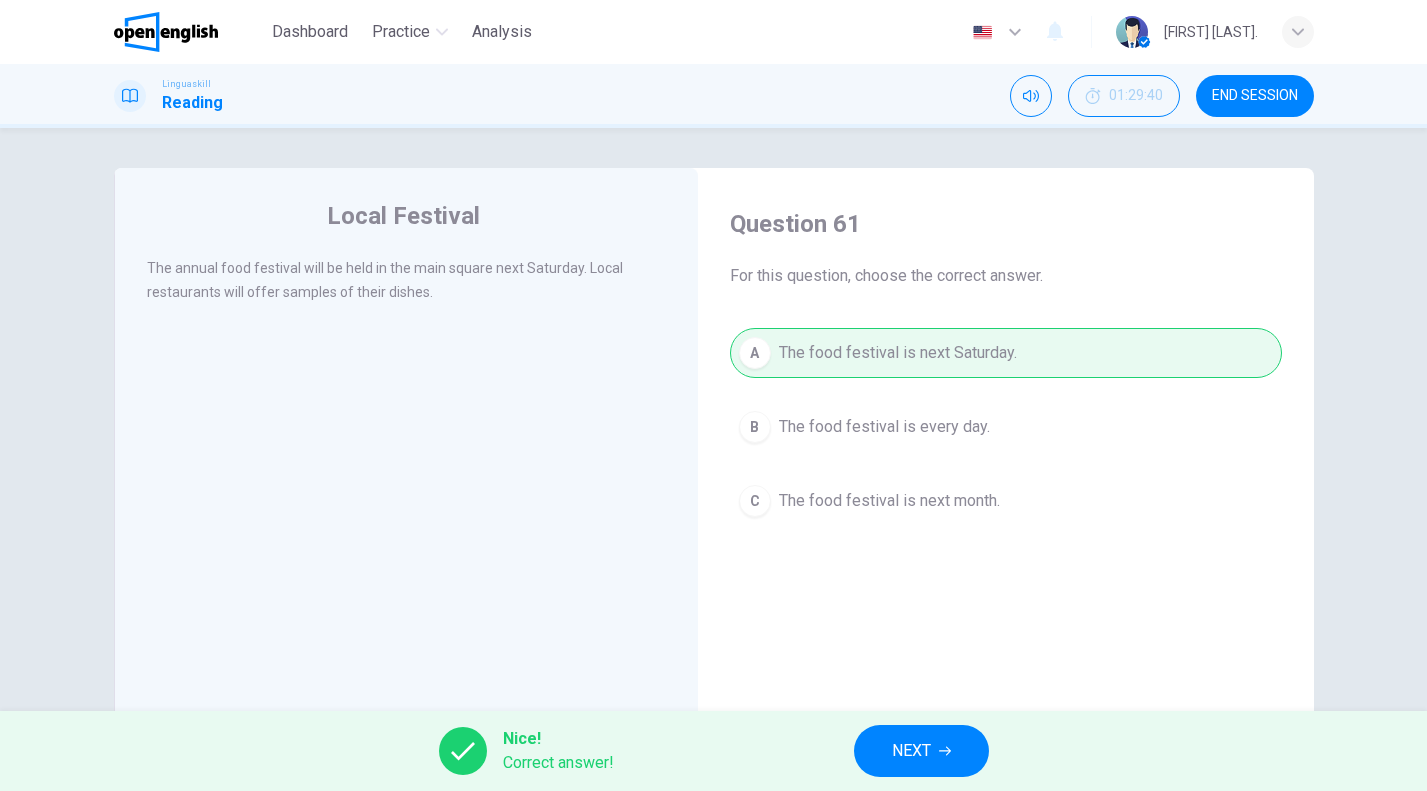 click on "Nice! Correct answer! NEXT" at bounding box center [713, 751] 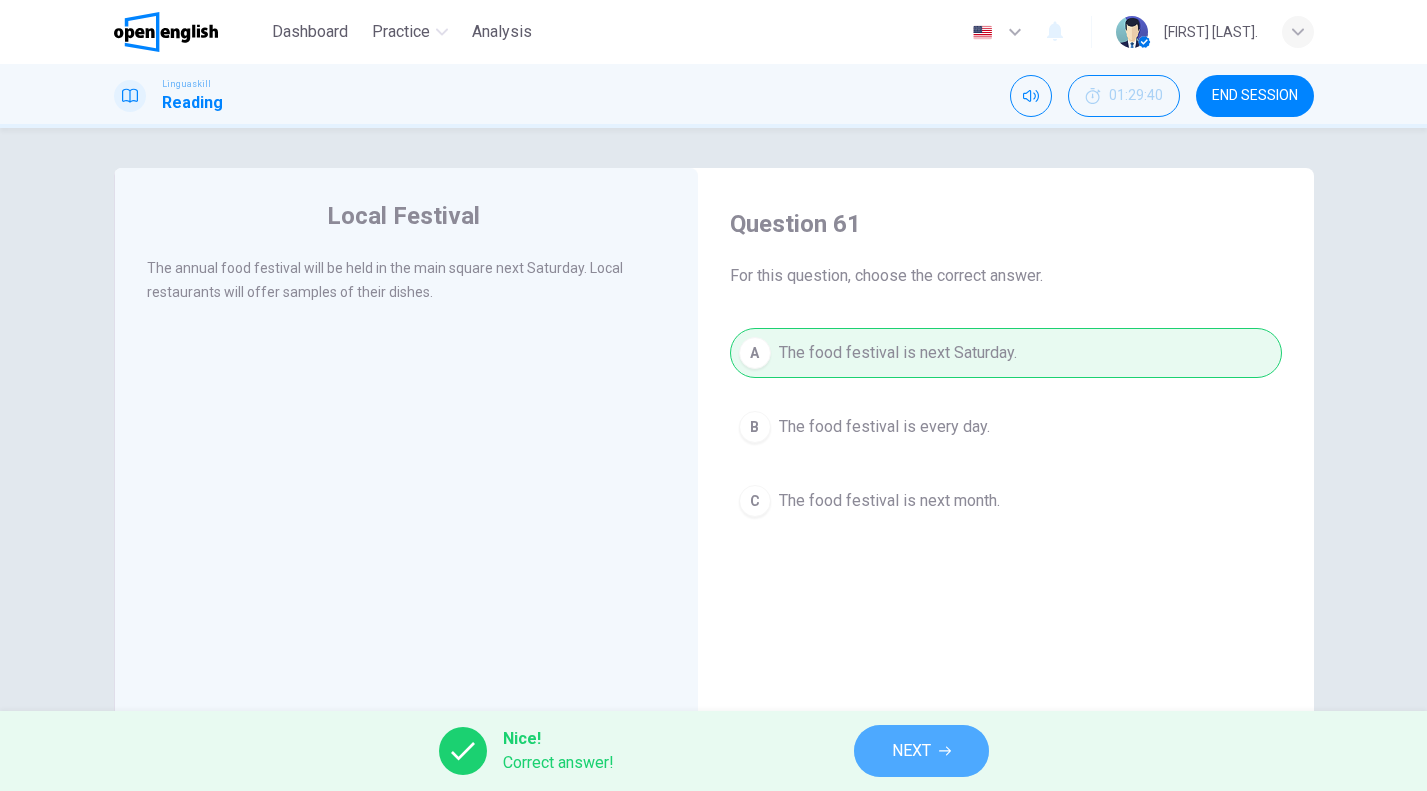 click on "NEXT" at bounding box center [921, 751] 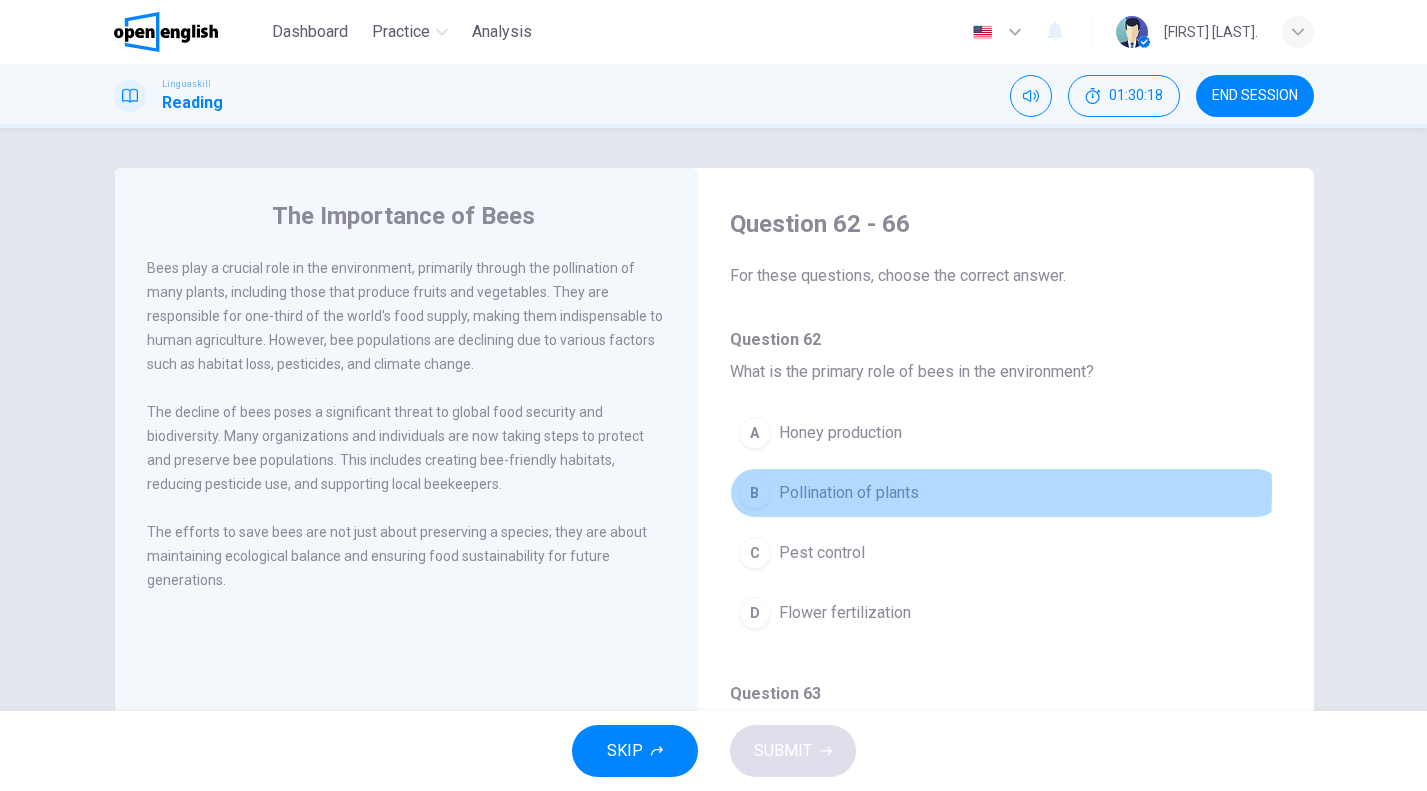 click on "Pollination of plants" at bounding box center (849, 493) 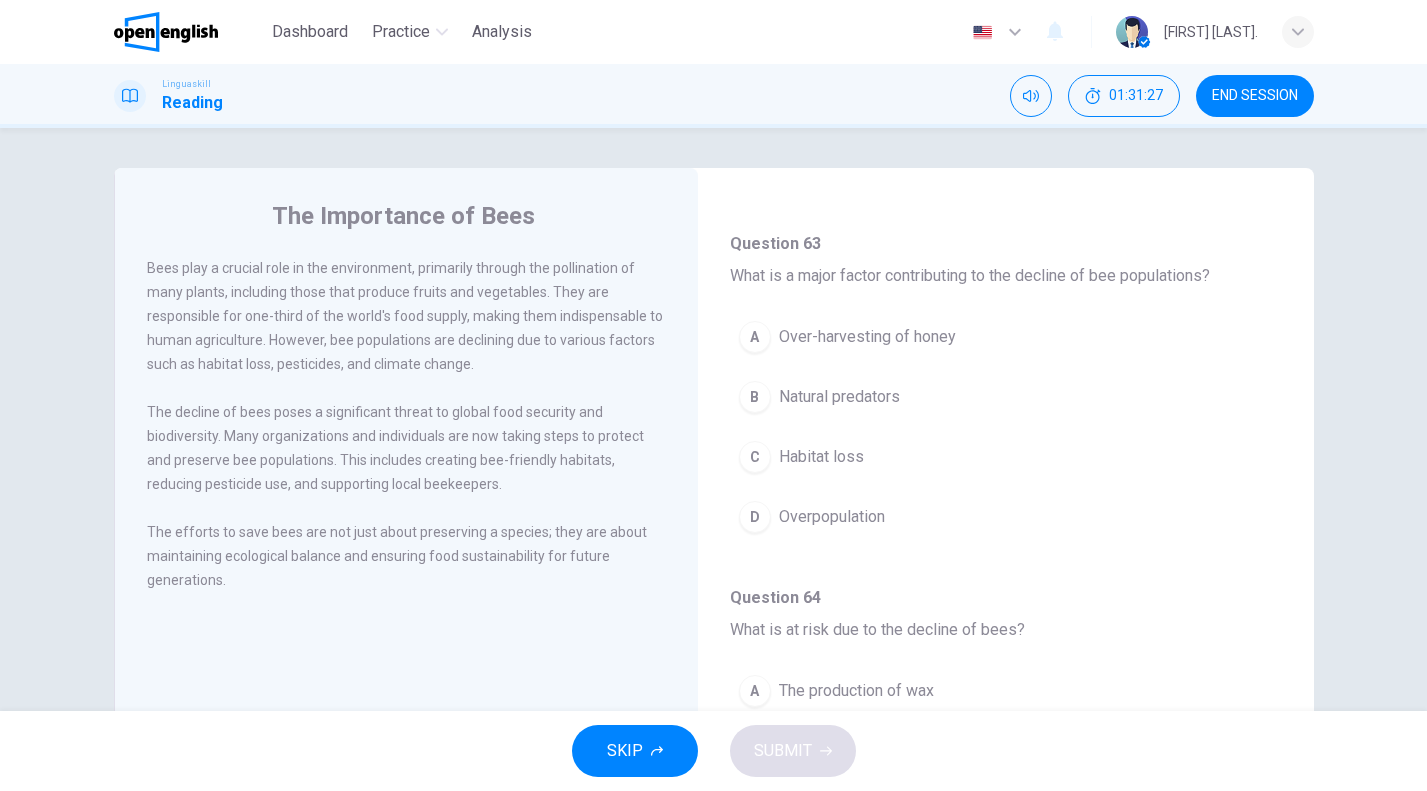 scroll, scrollTop: 452, scrollLeft: 0, axis: vertical 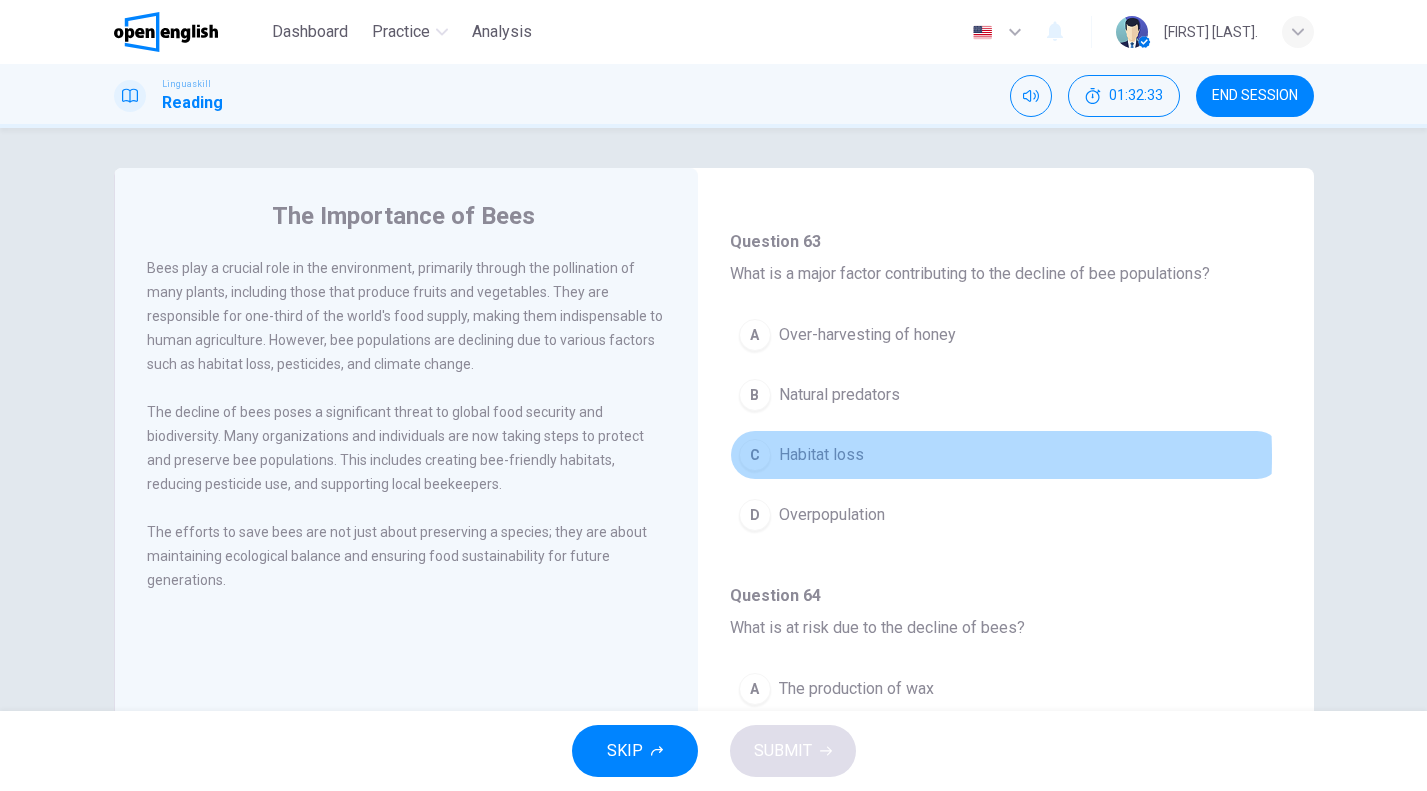 click on "Habitat loss" at bounding box center [821, 455] 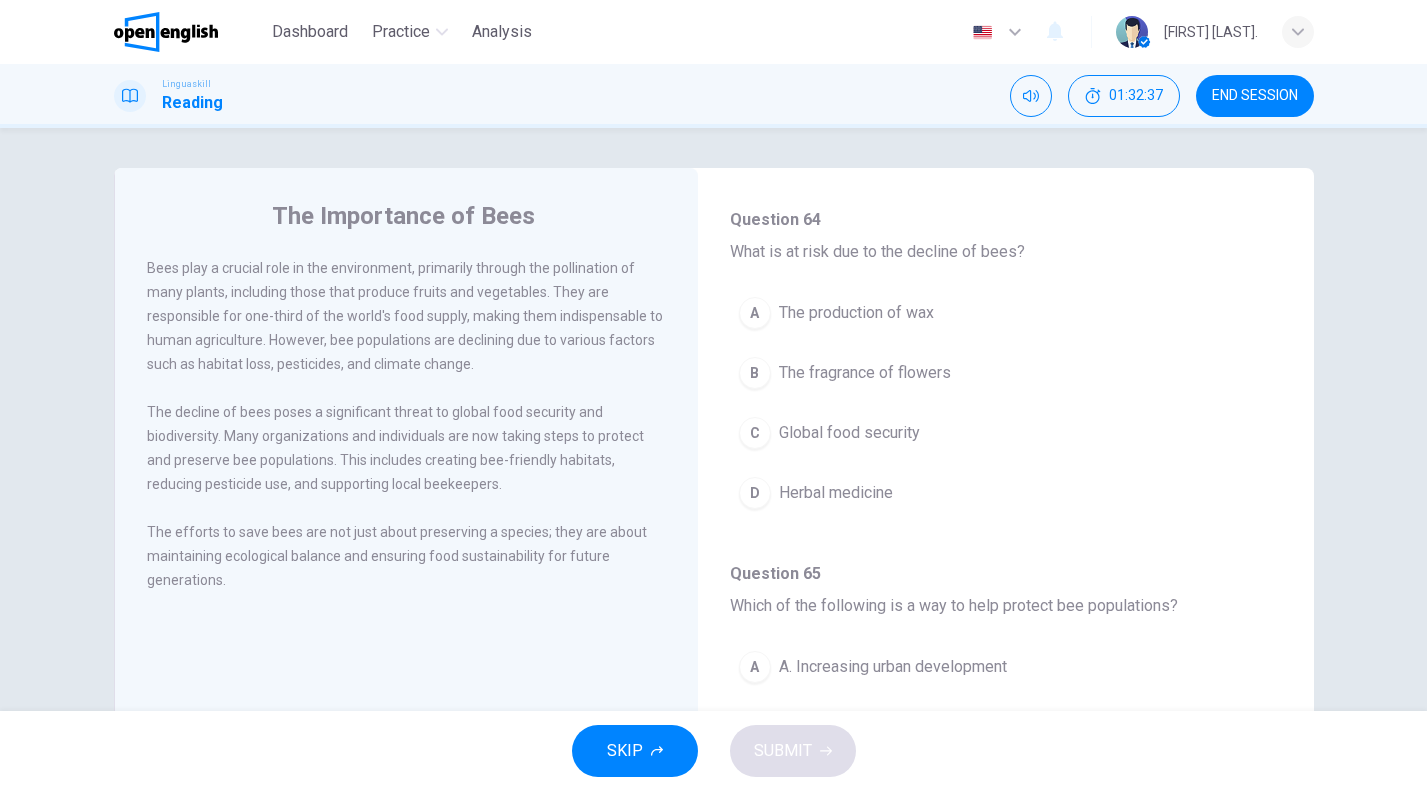 scroll, scrollTop: 831, scrollLeft: 0, axis: vertical 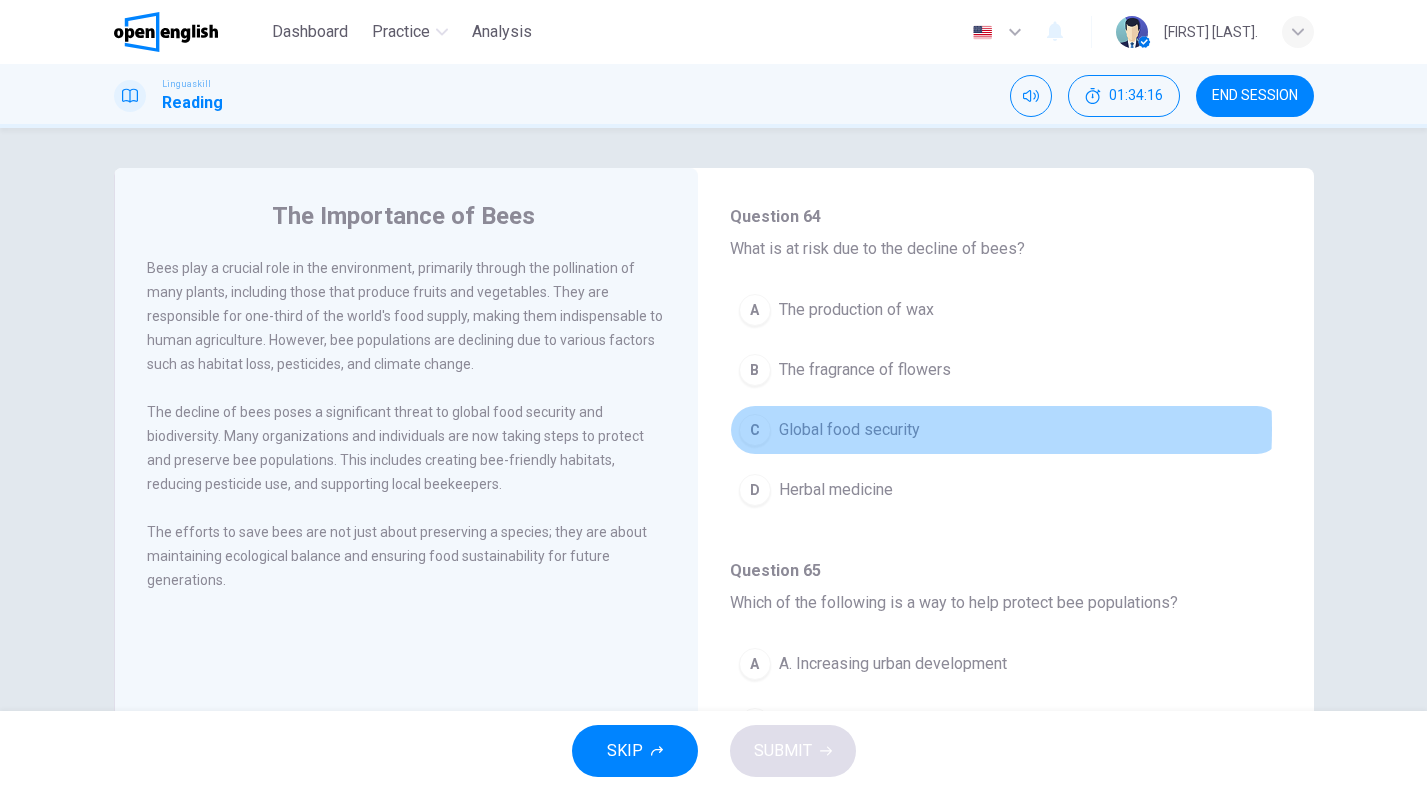 click on "Global food security" at bounding box center [849, 430] 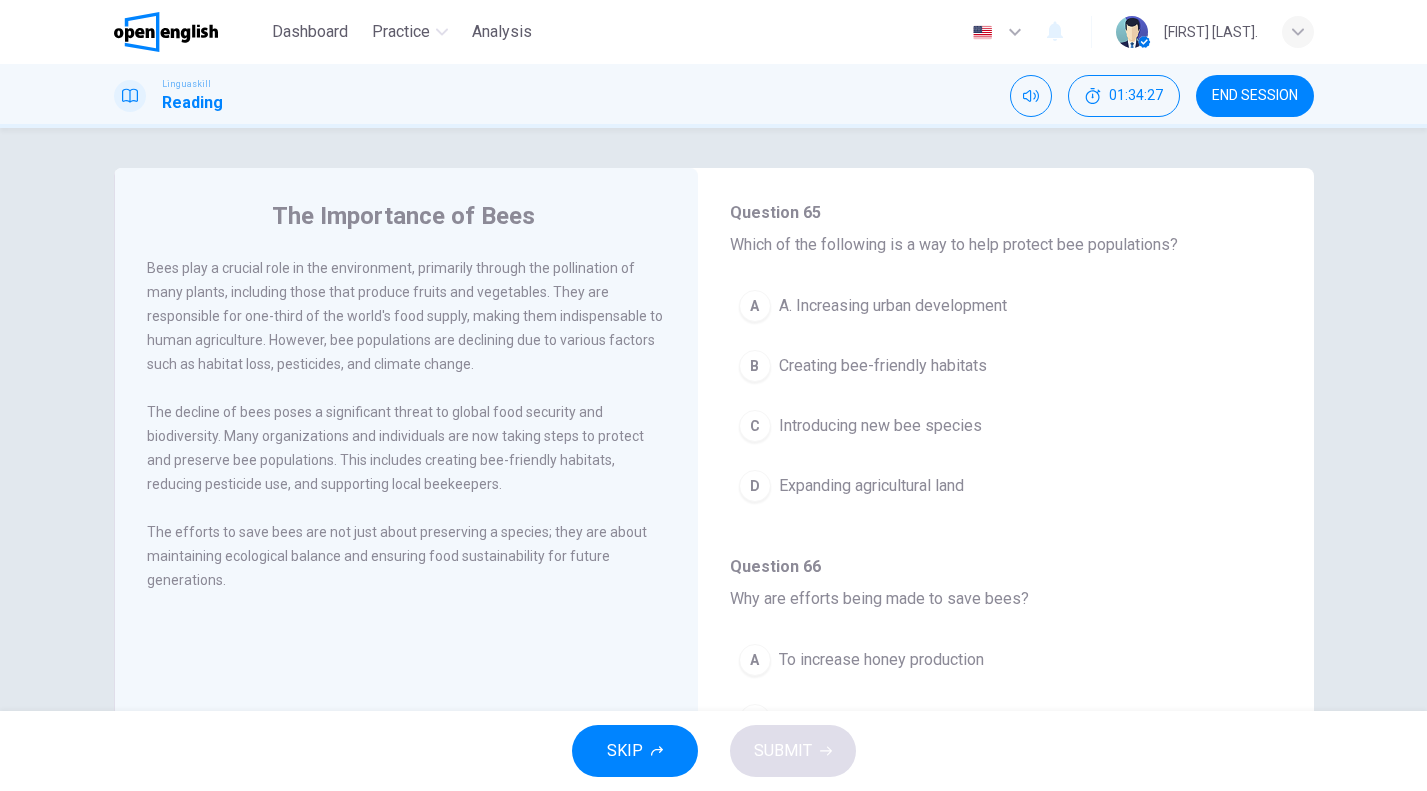 scroll, scrollTop: 1180, scrollLeft: 0, axis: vertical 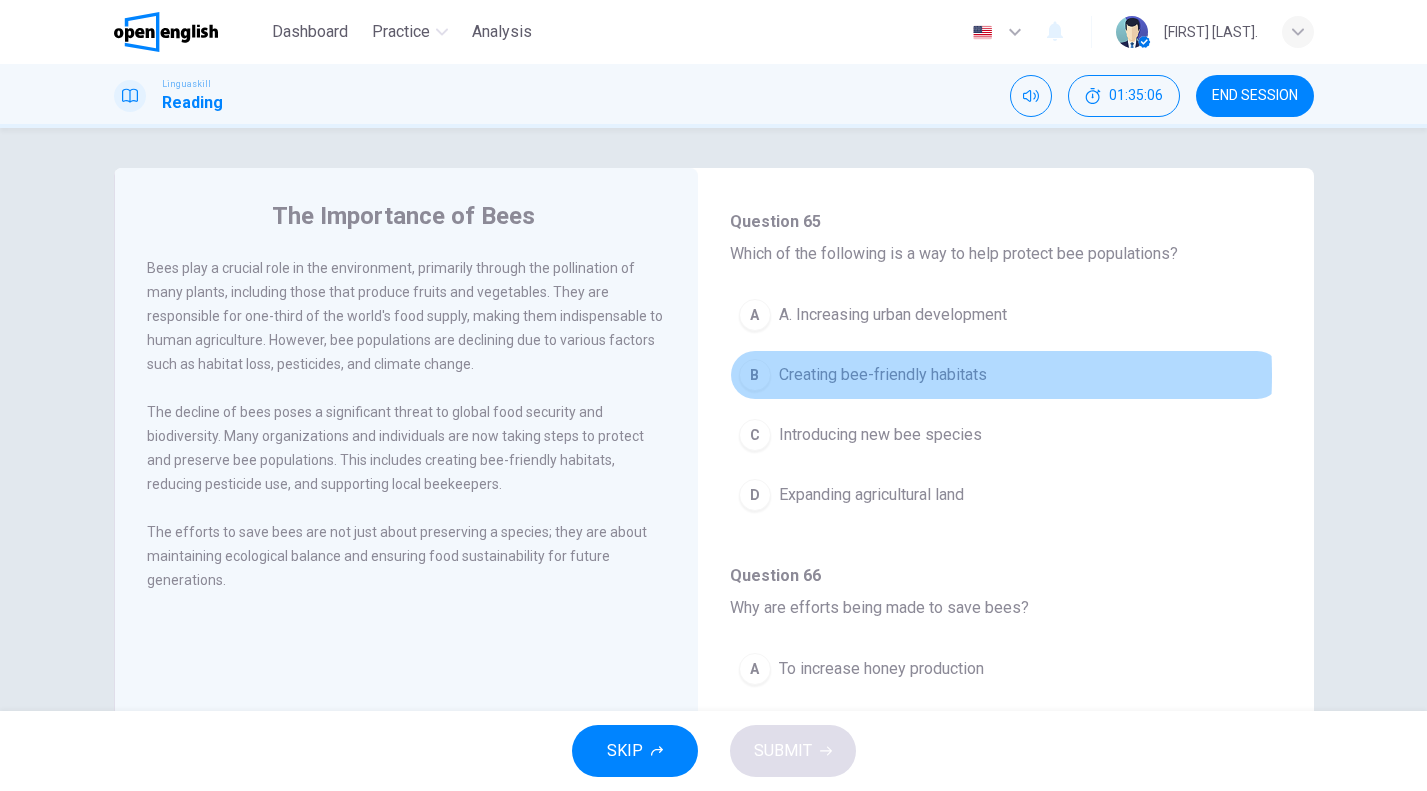 click on "Creating bee-friendly habitats" at bounding box center [883, 375] 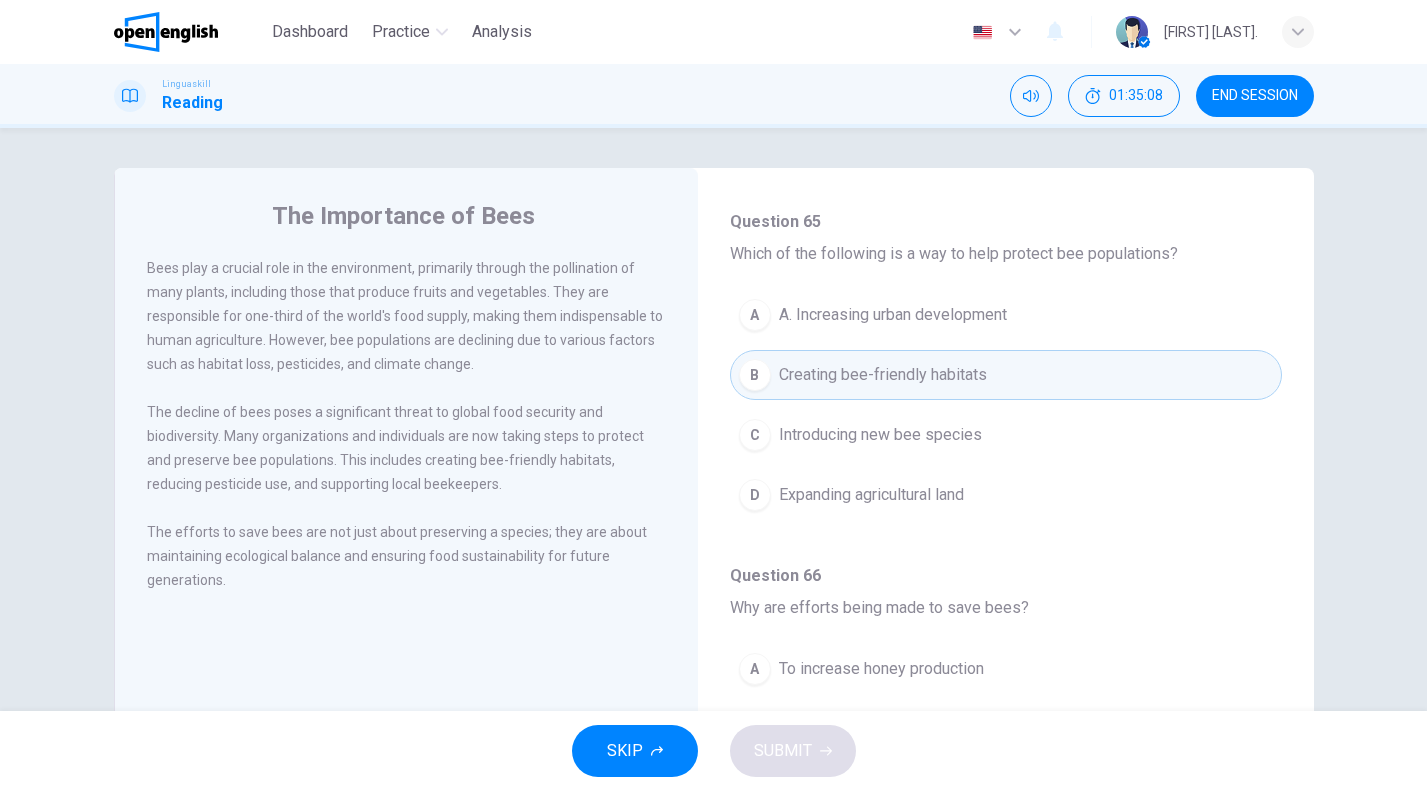 scroll, scrollTop: 1251, scrollLeft: 0, axis: vertical 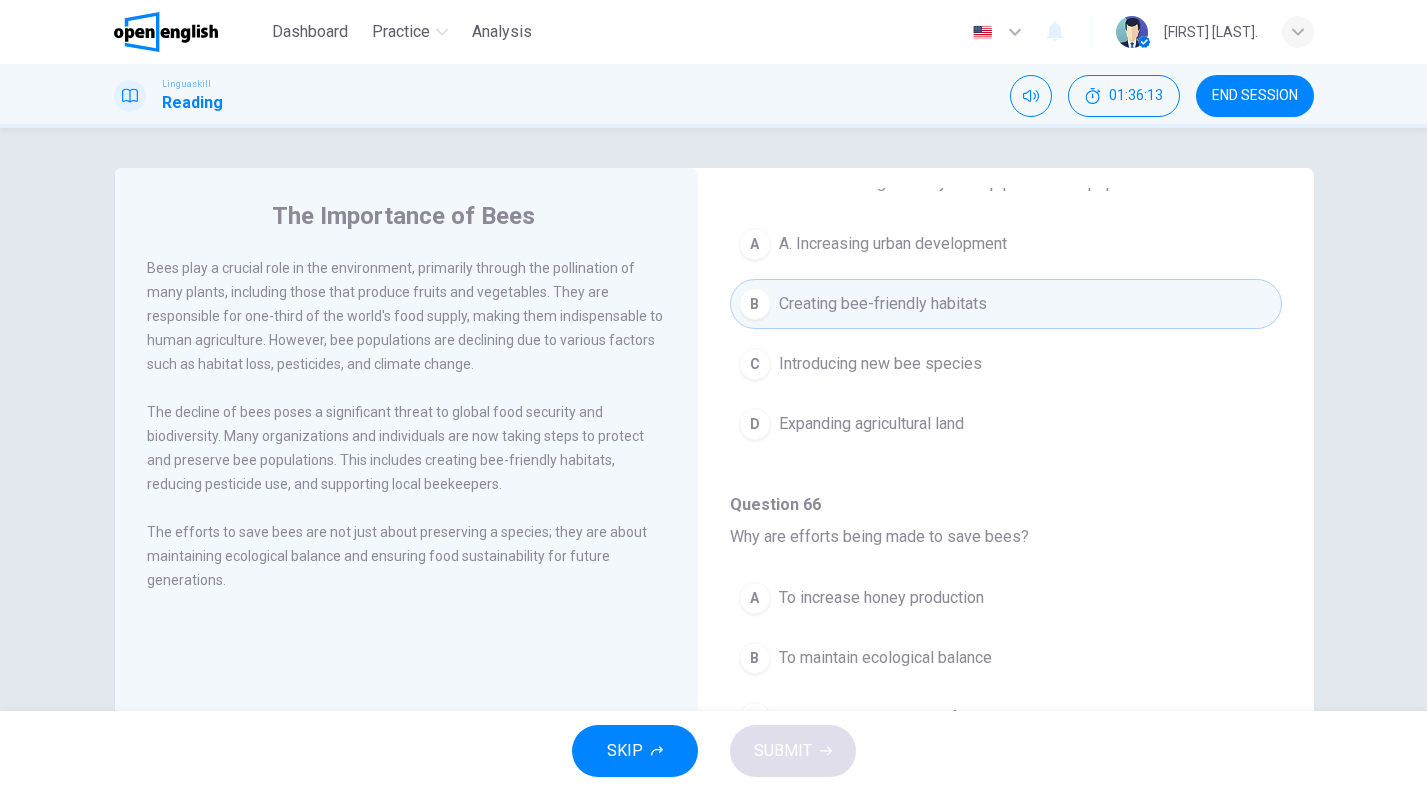 type 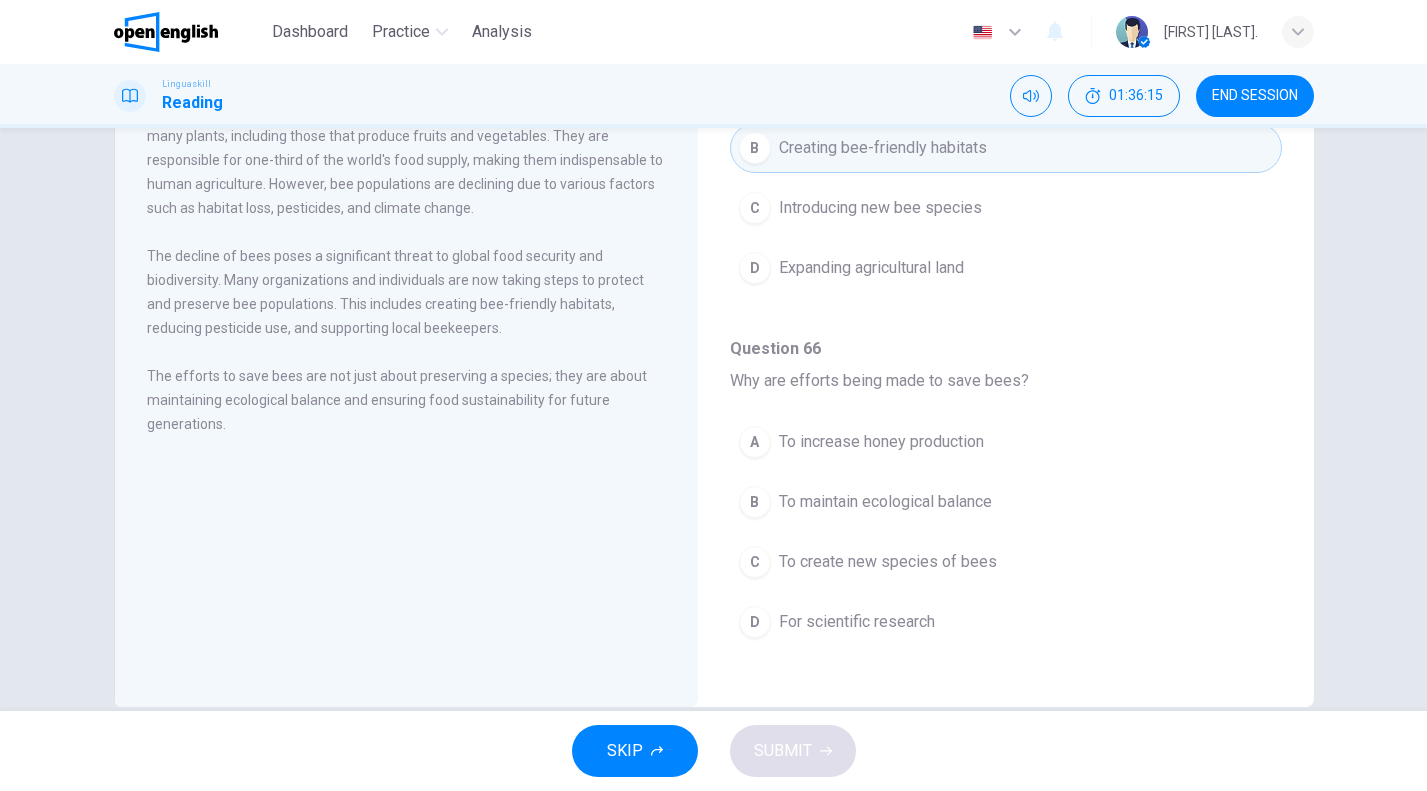scroll, scrollTop: 160, scrollLeft: 0, axis: vertical 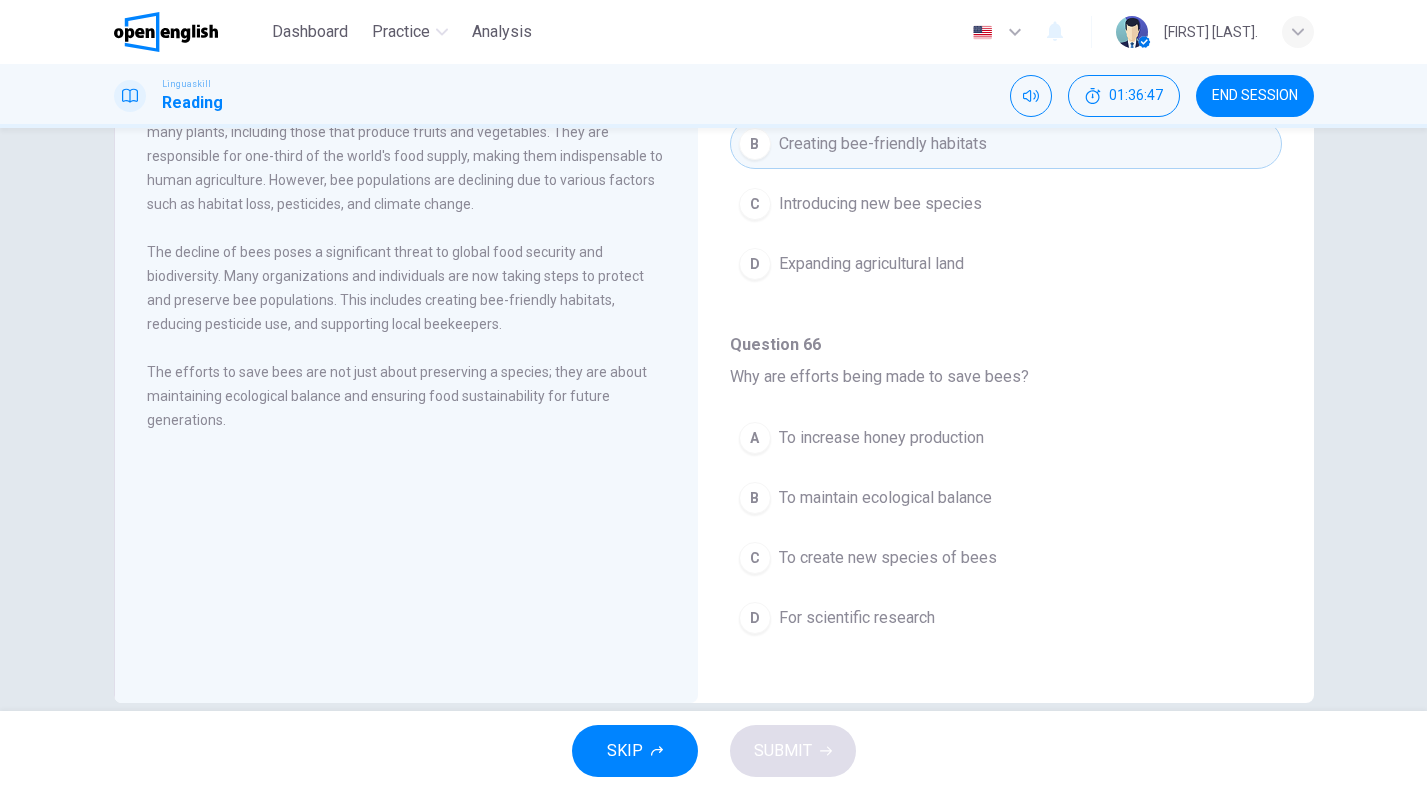 click on "To increase honey production" at bounding box center (881, 438) 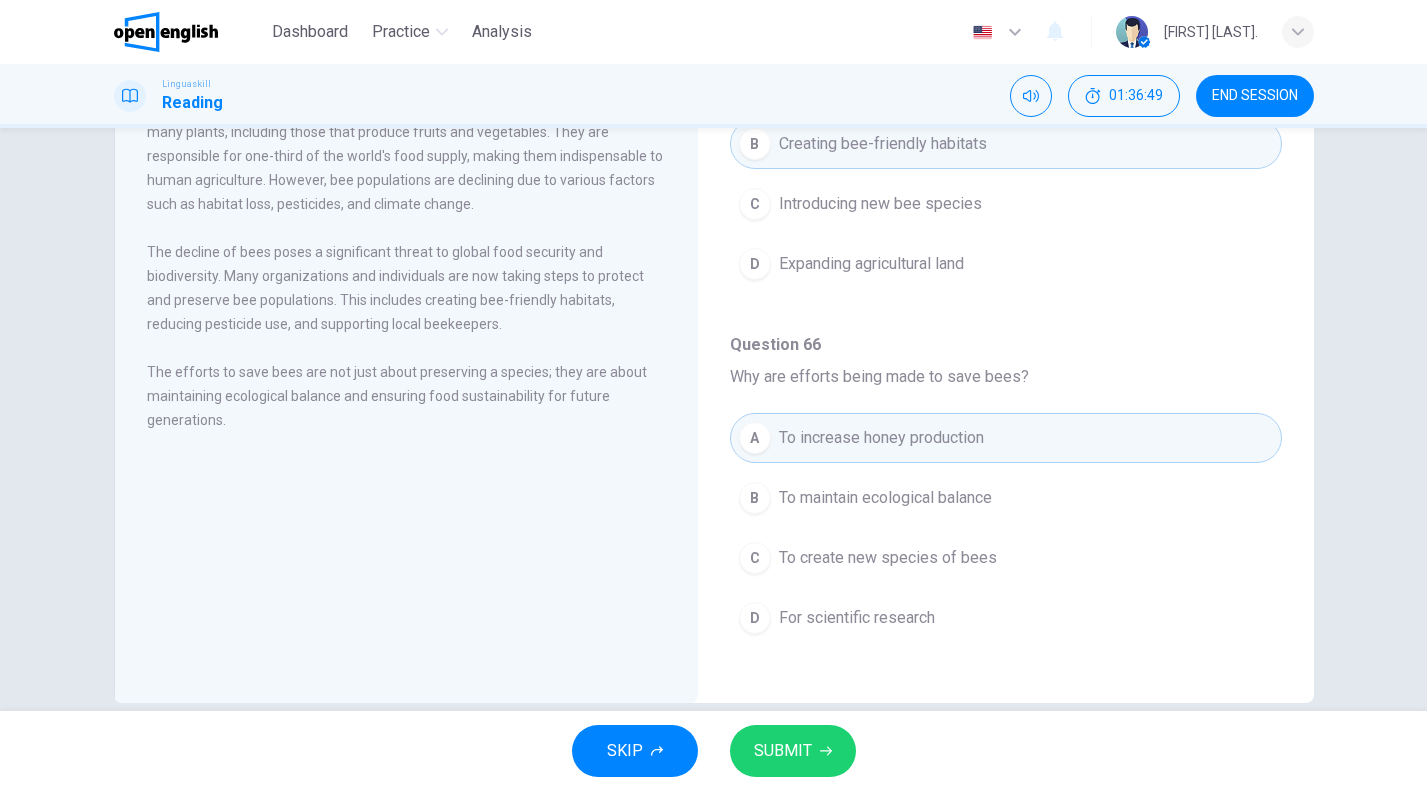 click on "To maintain ecological balance" at bounding box center [885, 498] 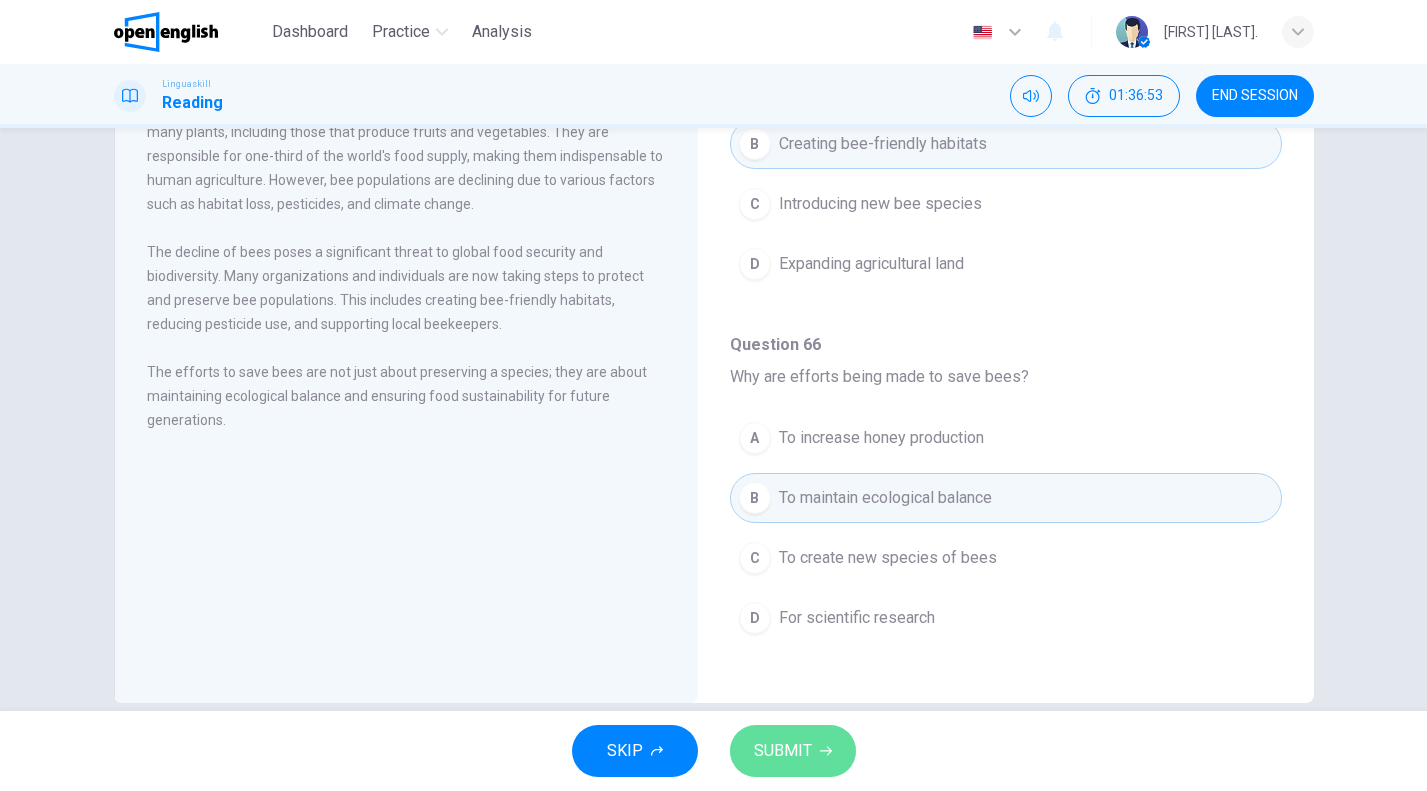 click on "SUBMIT" at bounding box center [793, 751] 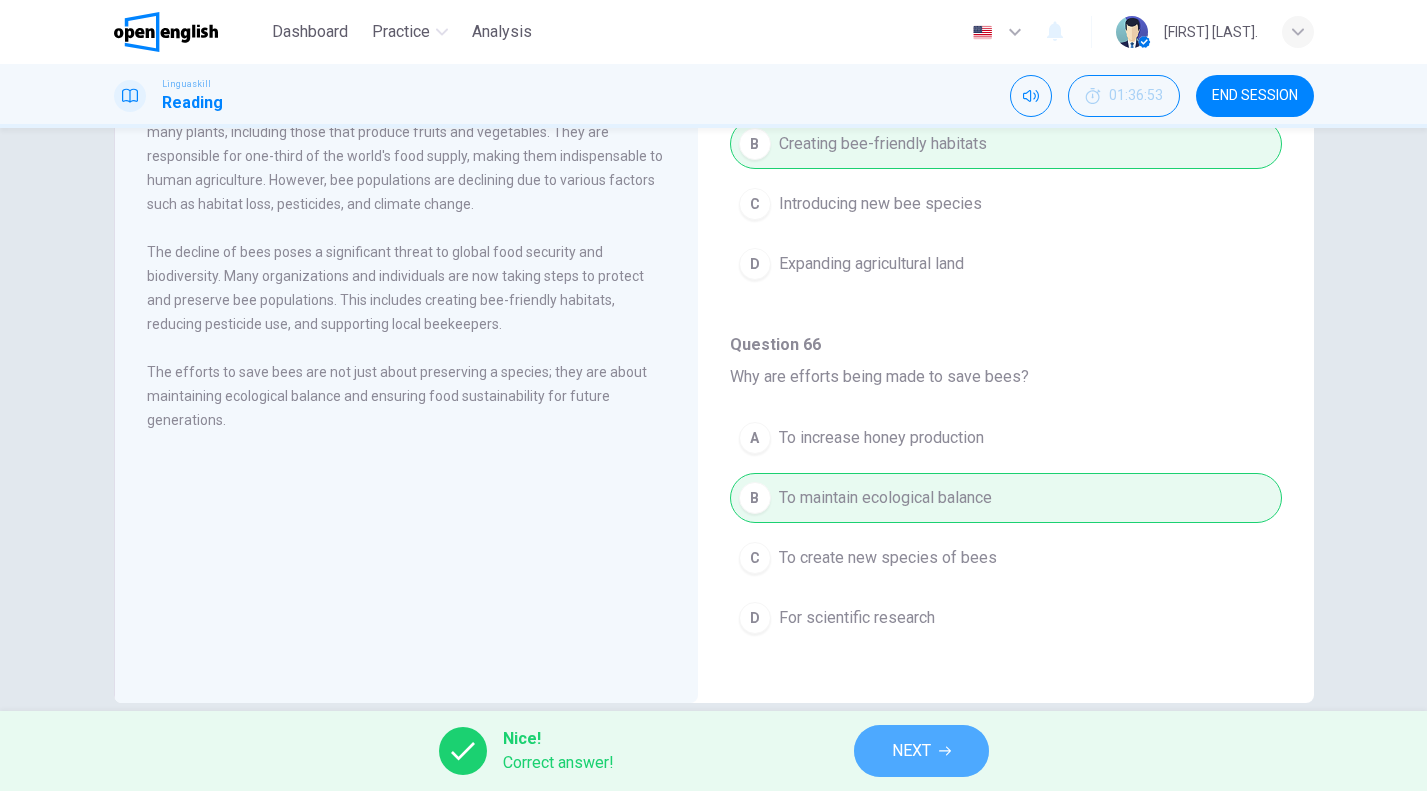 click on "NEXT" at bounding box center [921, 751] 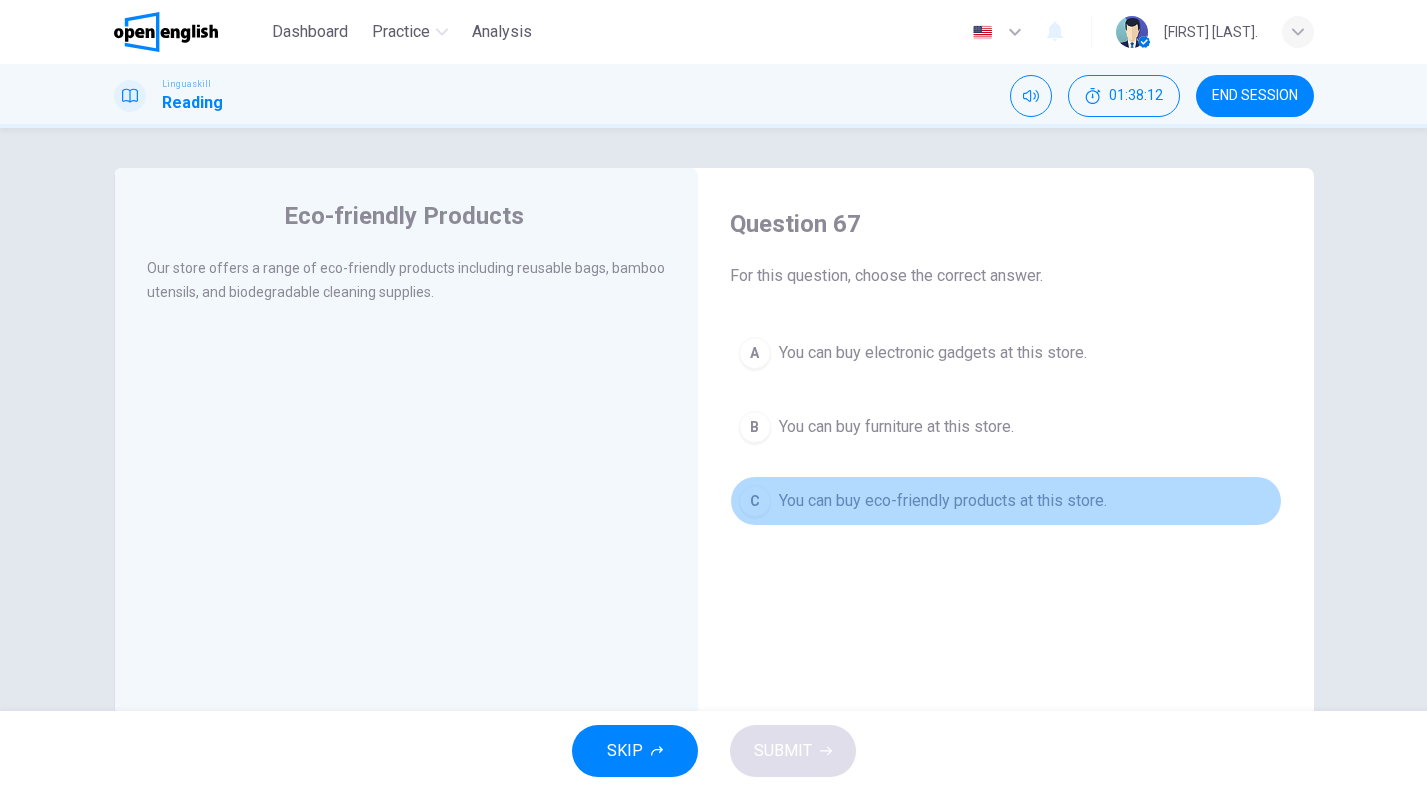 click on "You can buy eco-friendly products at this store." at bounding box center [943, 501] 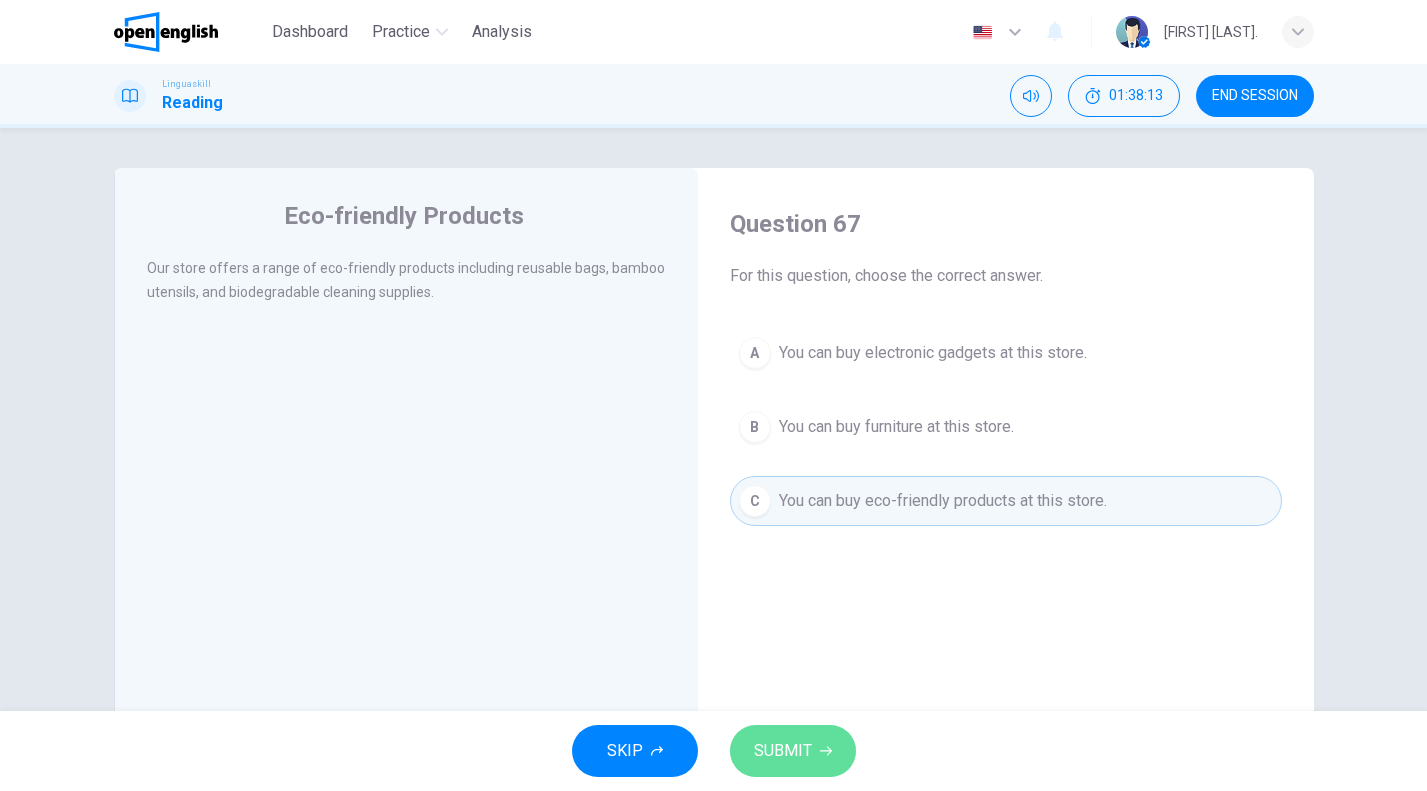 click on "SUBMIT" at bounding box center [793, 751] 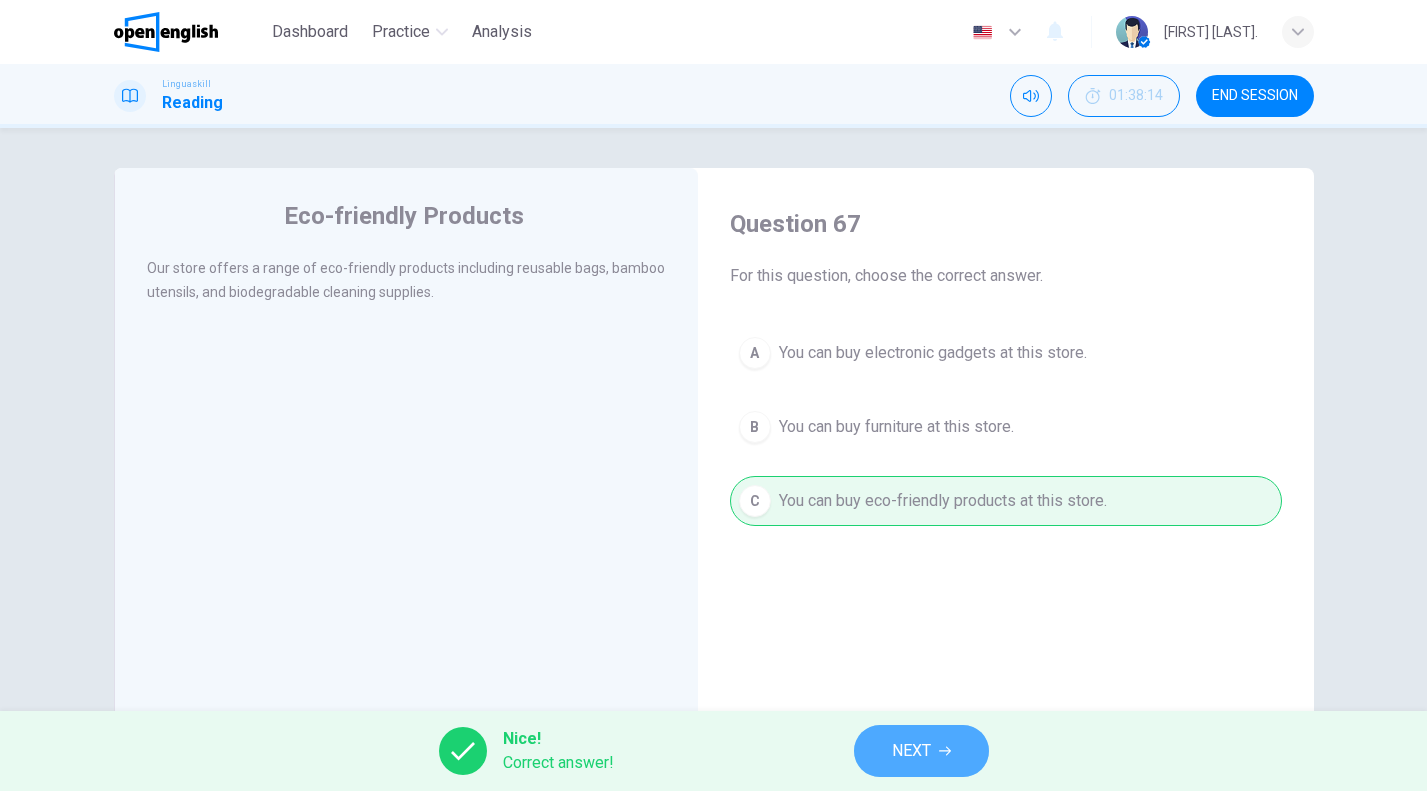 click on "NEXT" at bounding box center (921, 751) 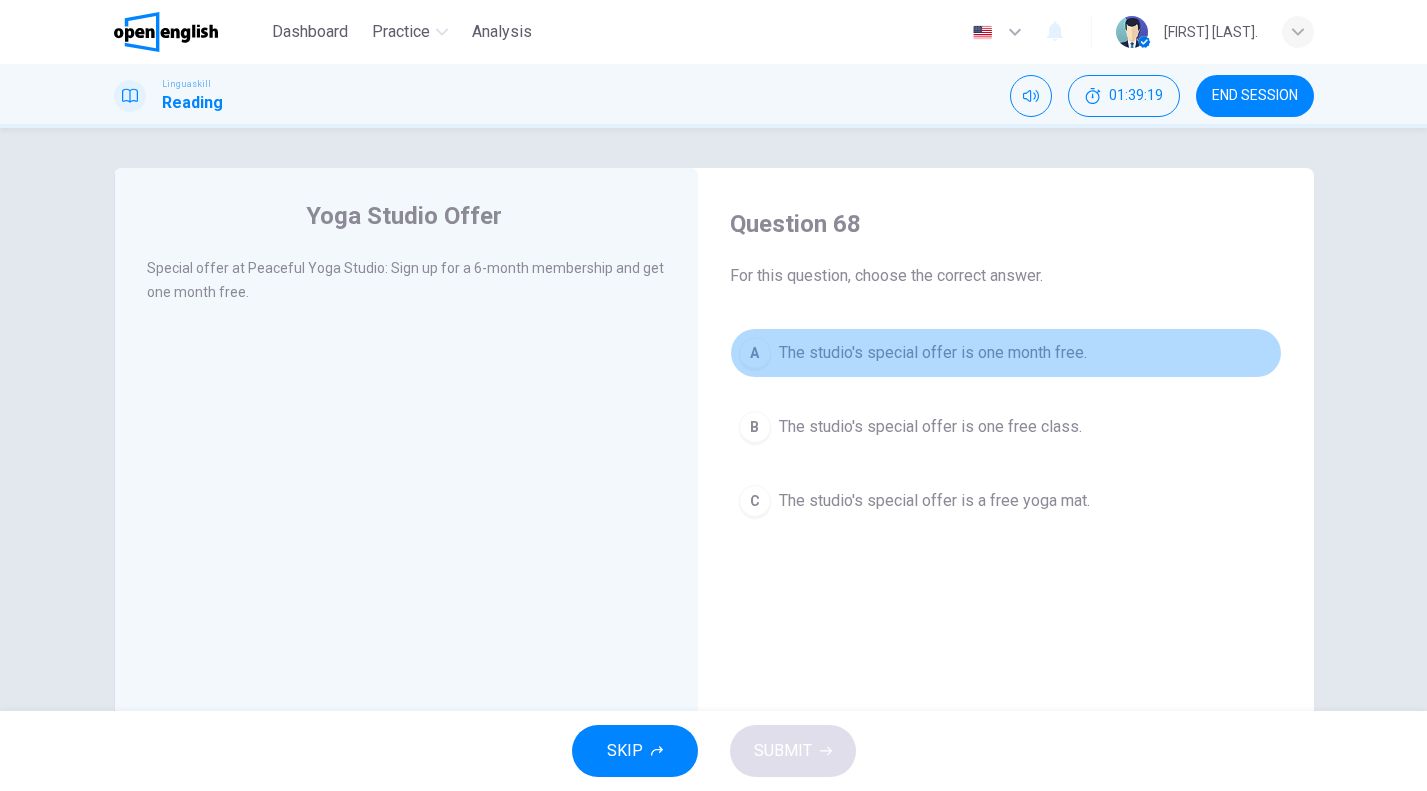 click on "The studio's special offer is one month free." at bounding box center (933, 353) 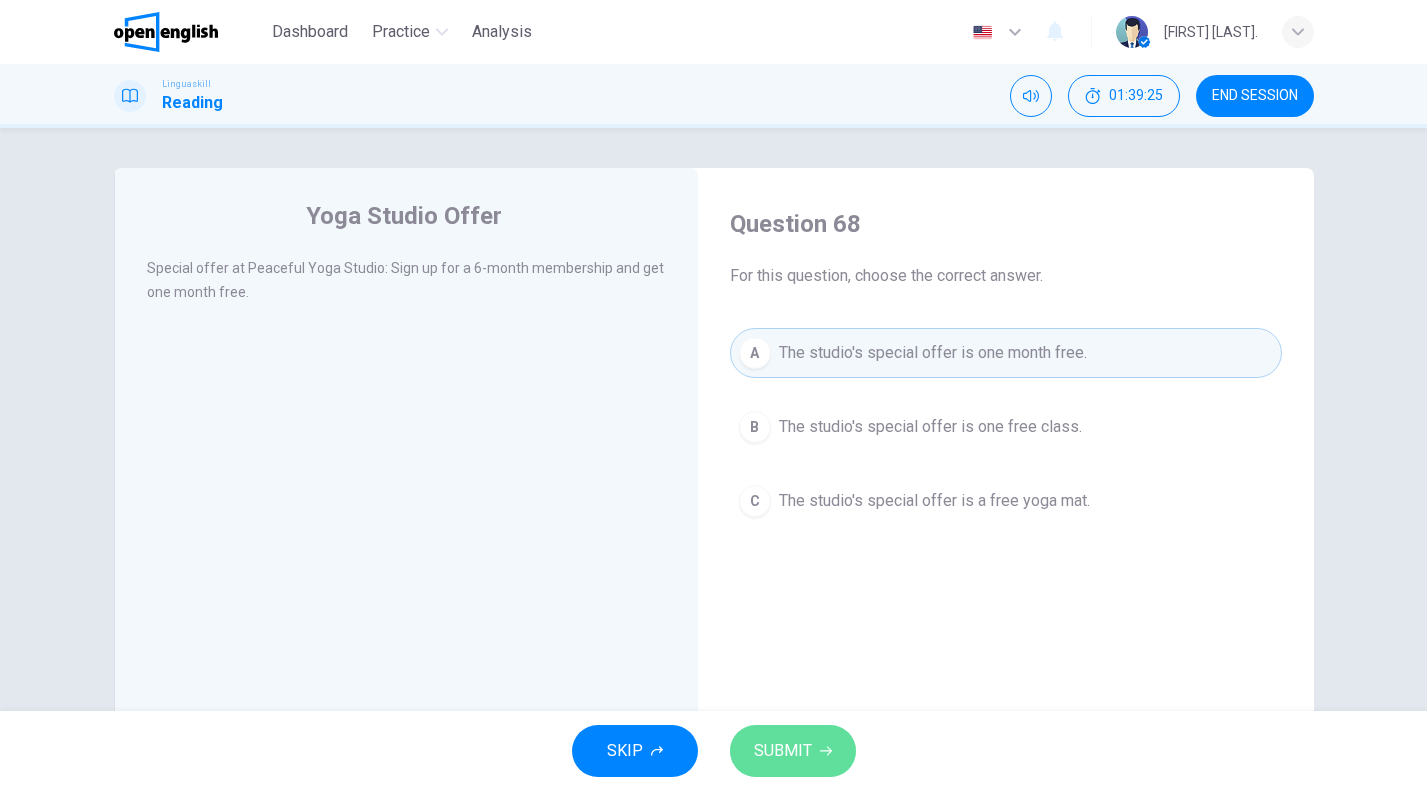 click on "SUBMIT" at bounding box center (793, 751) 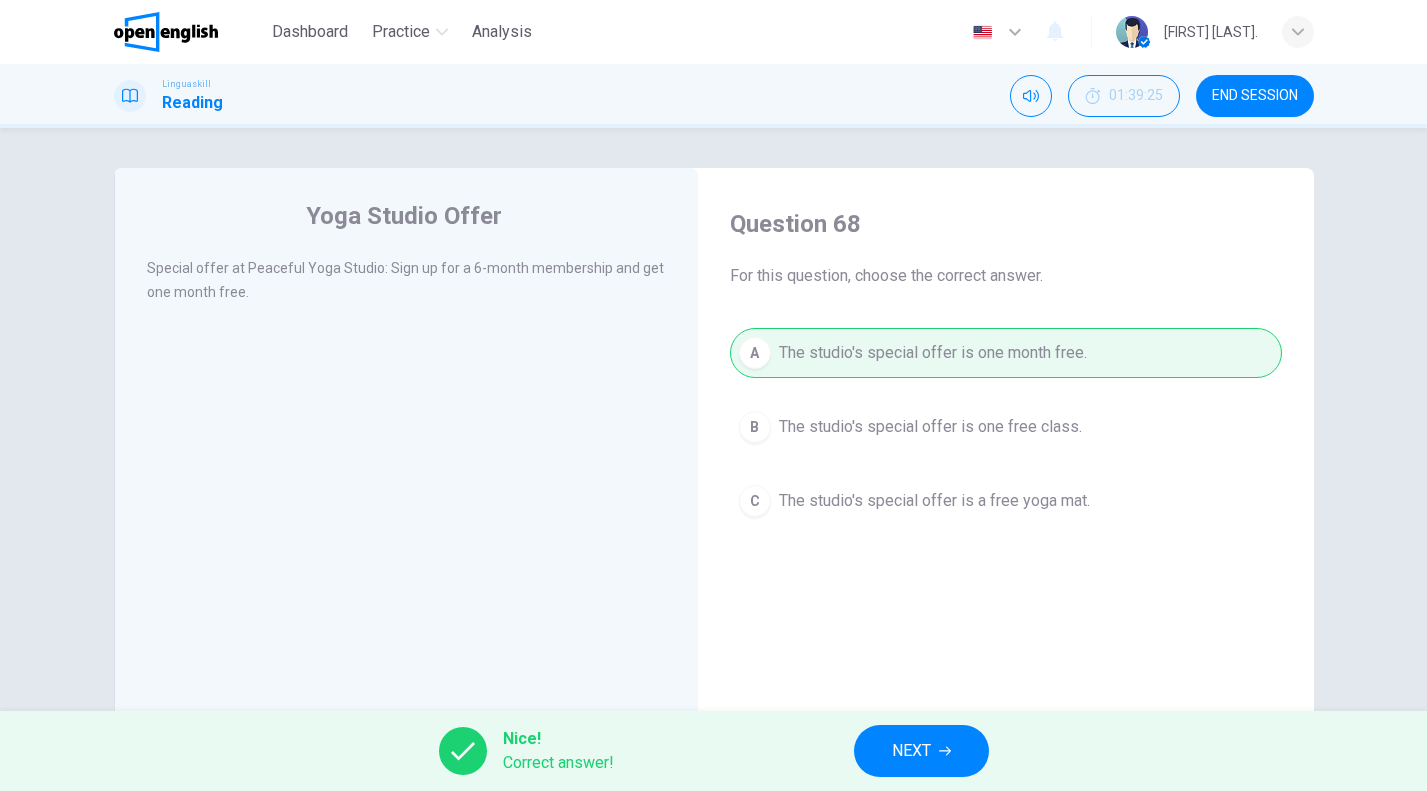 click on "Question 68 For this question, choose the correct answer. A The studio's special offer is one month free. B The studio's special offer is one free class. C The studio's special offer is a free yoga mat." at bounding box center [1006, 525] 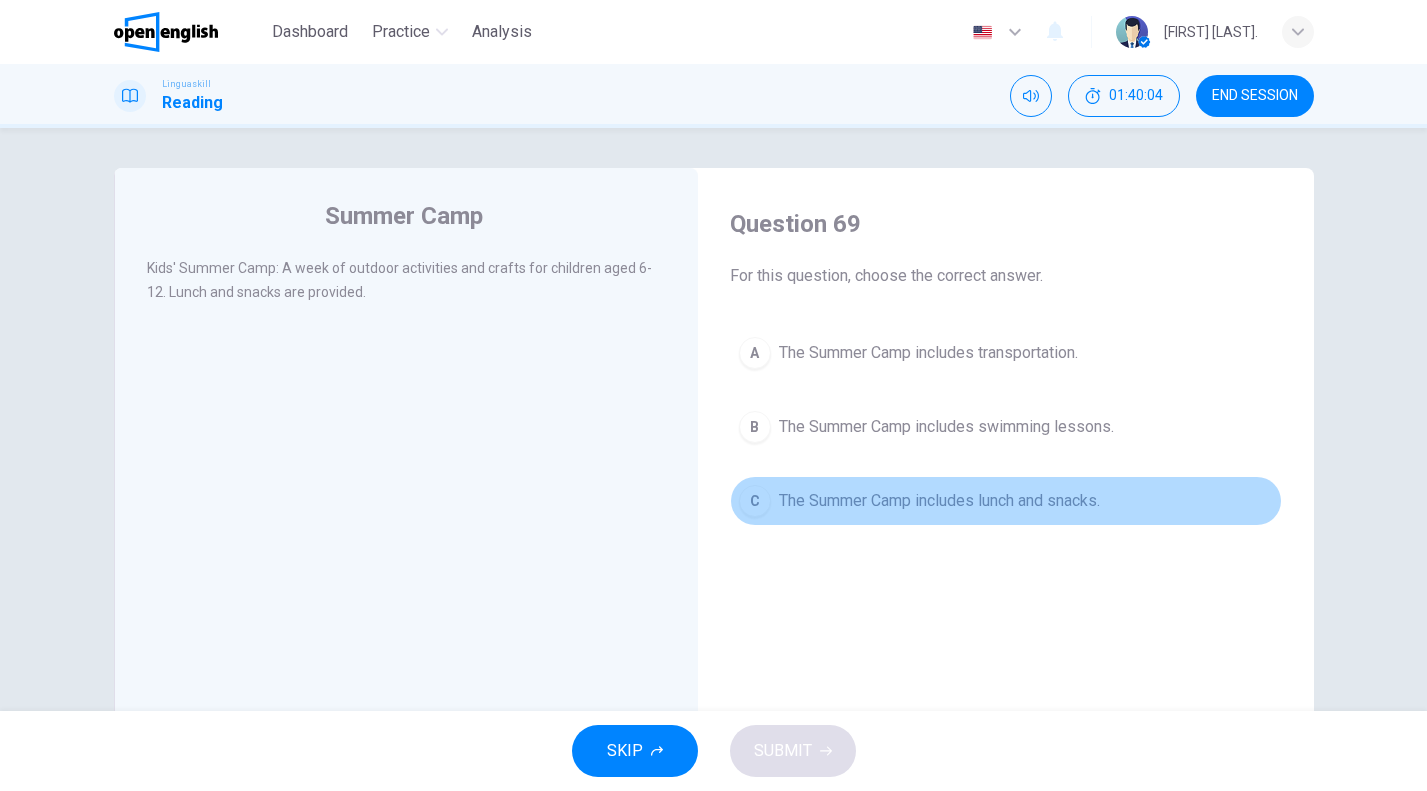 click on "The Summer Camp includes lunch and snacks." at bounding box center (939, 501) 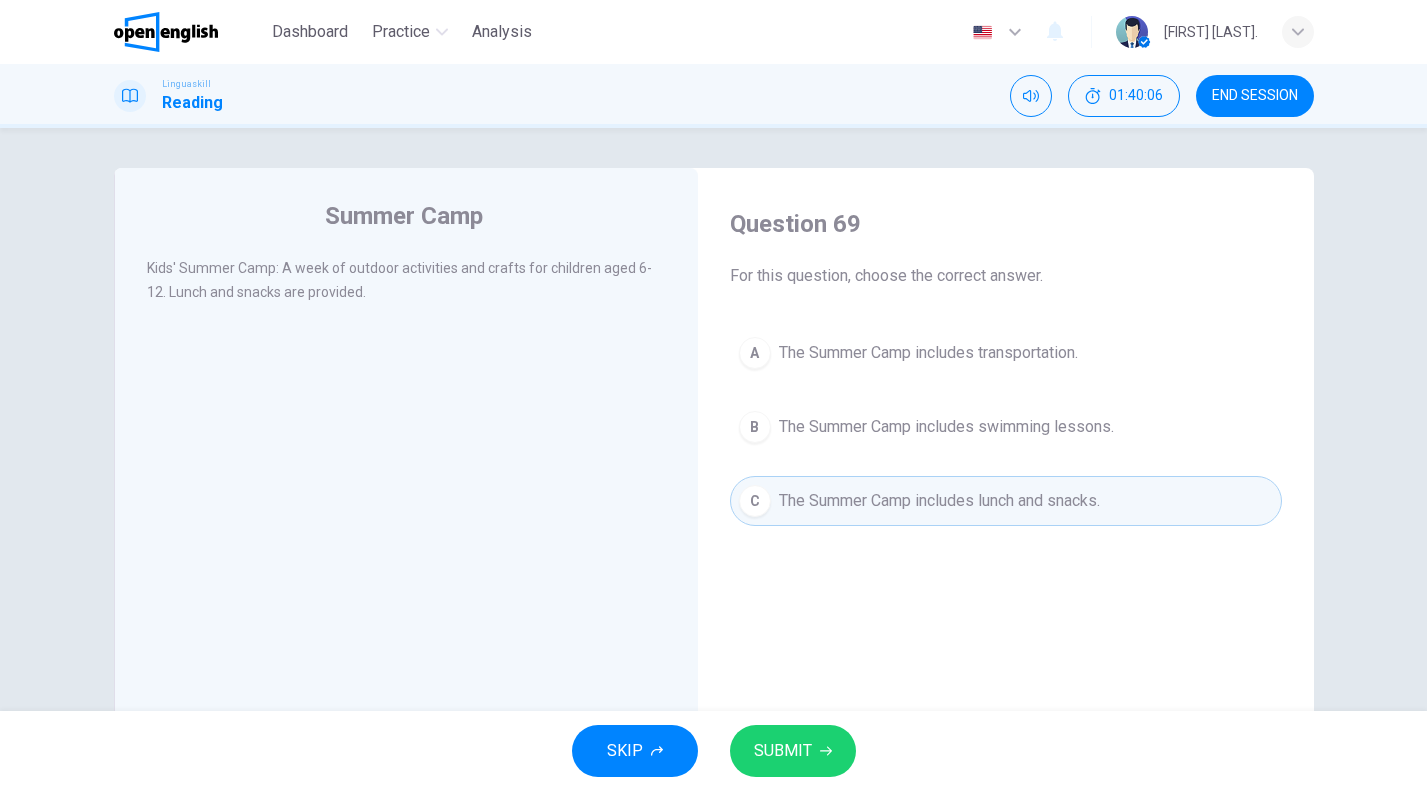 click on "SUBMIT" at bounding box center [793, 751] 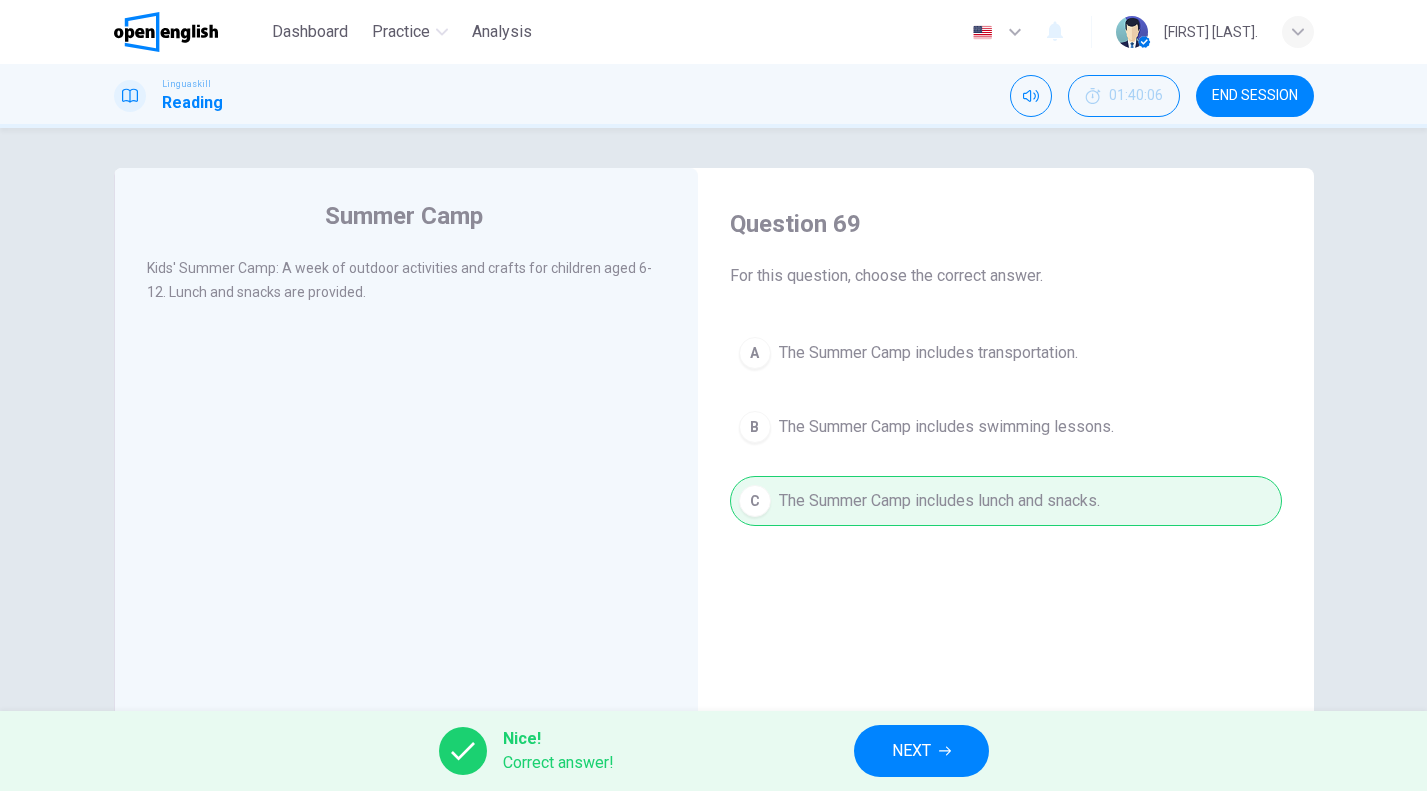 click on "Nice! Correct answer! NEXT" at bounding box center [713, 751] 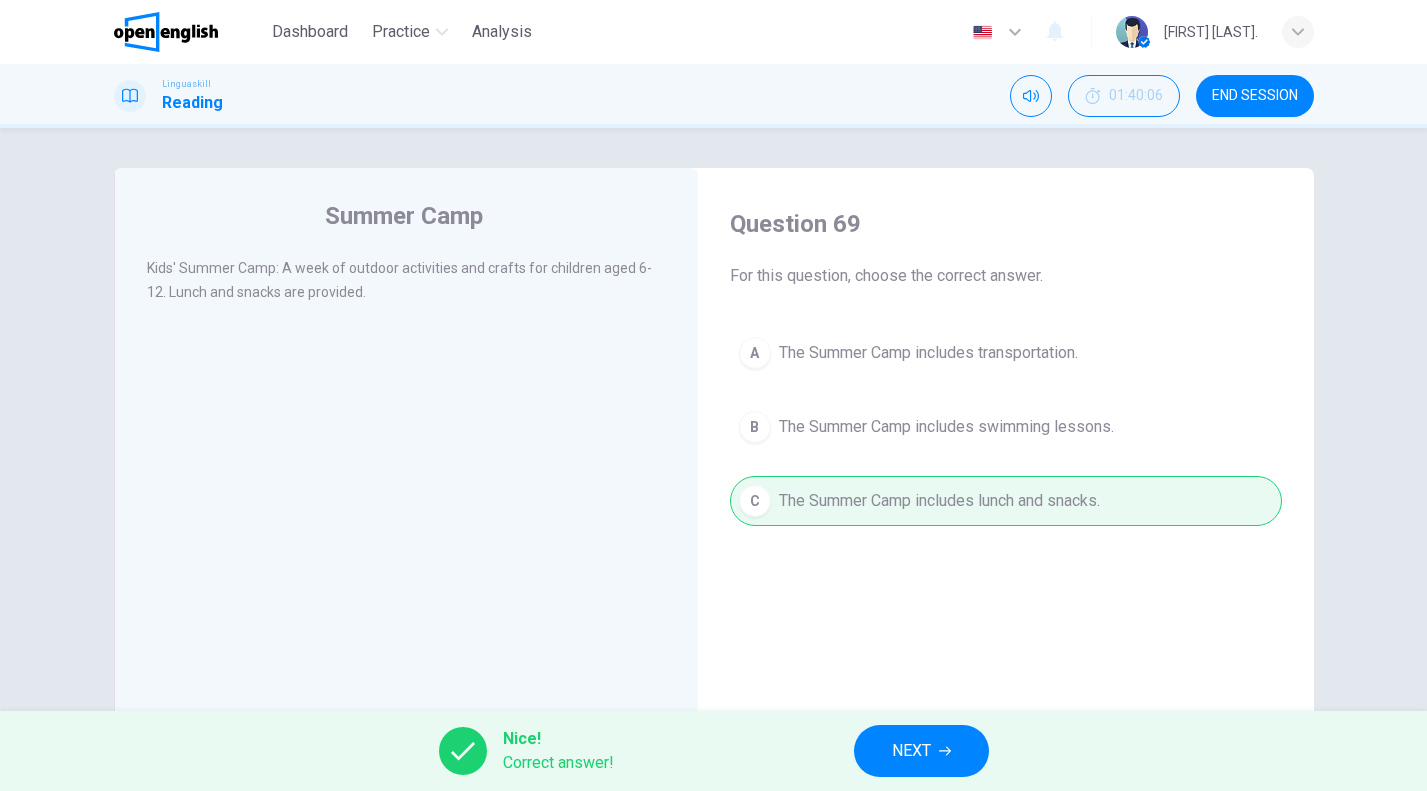 click on "NEXT" at bounding box center [921, 751] 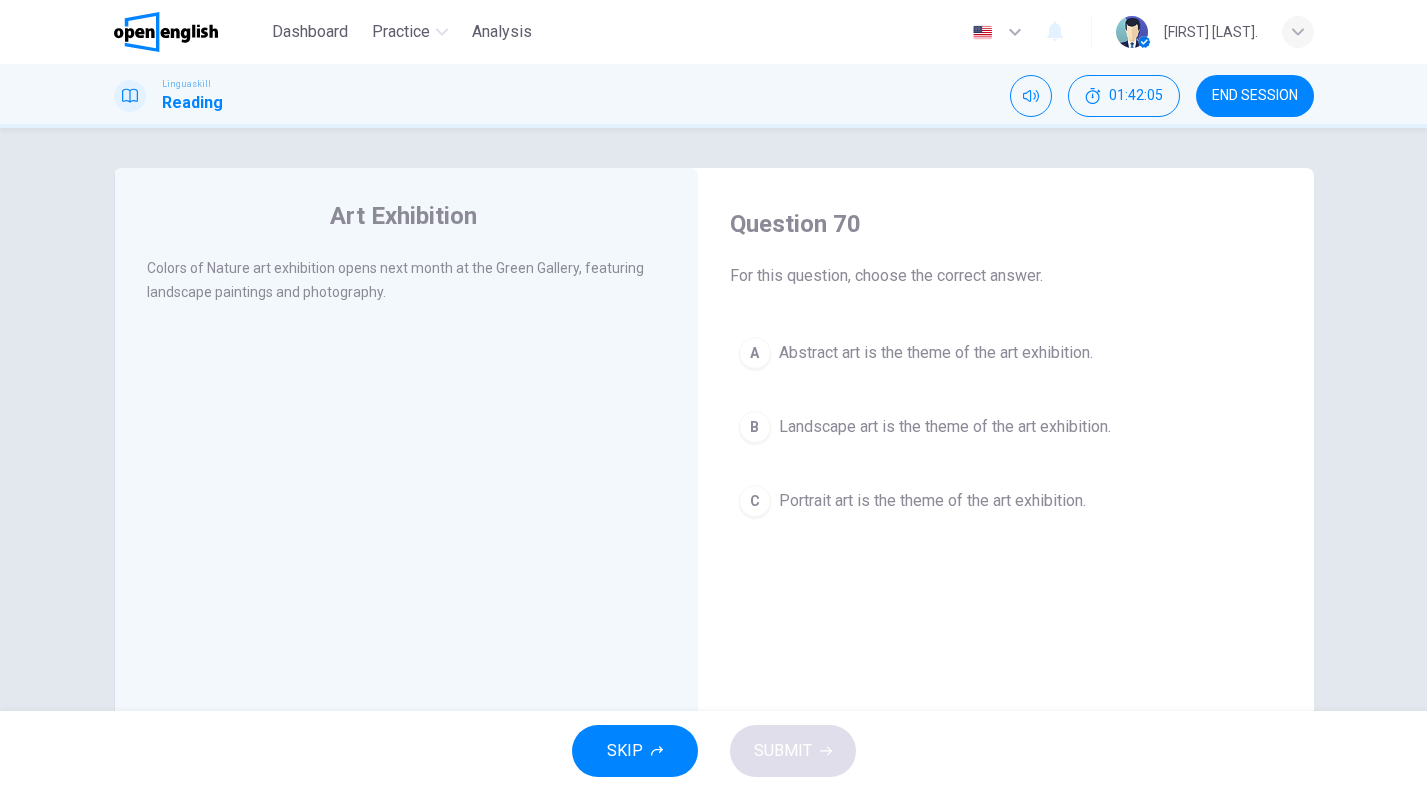 click on "Landscape art is the theme of the art exhibition." at bounding box center (945, 427) 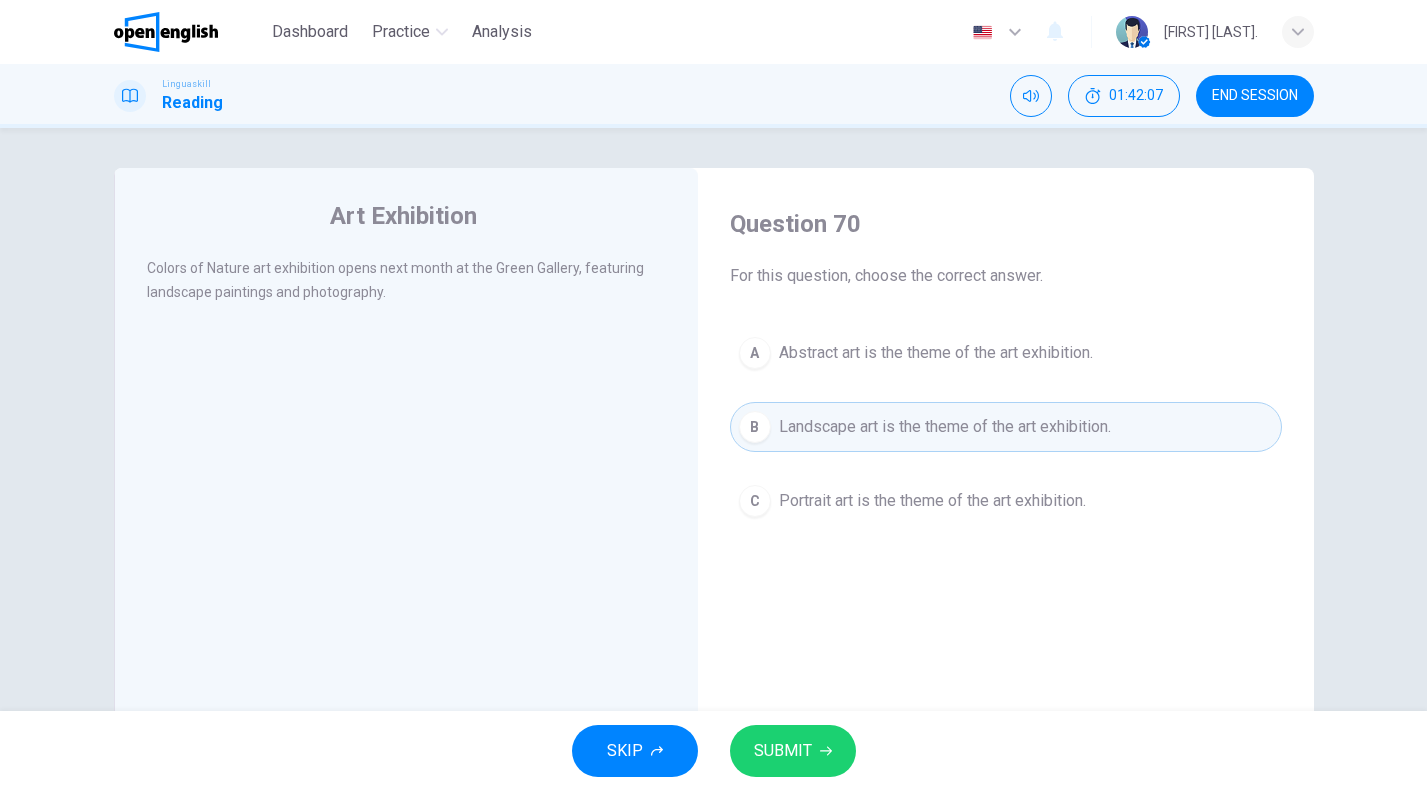 click on "SKIP SUBMIT" at bounding box center (713, 751) 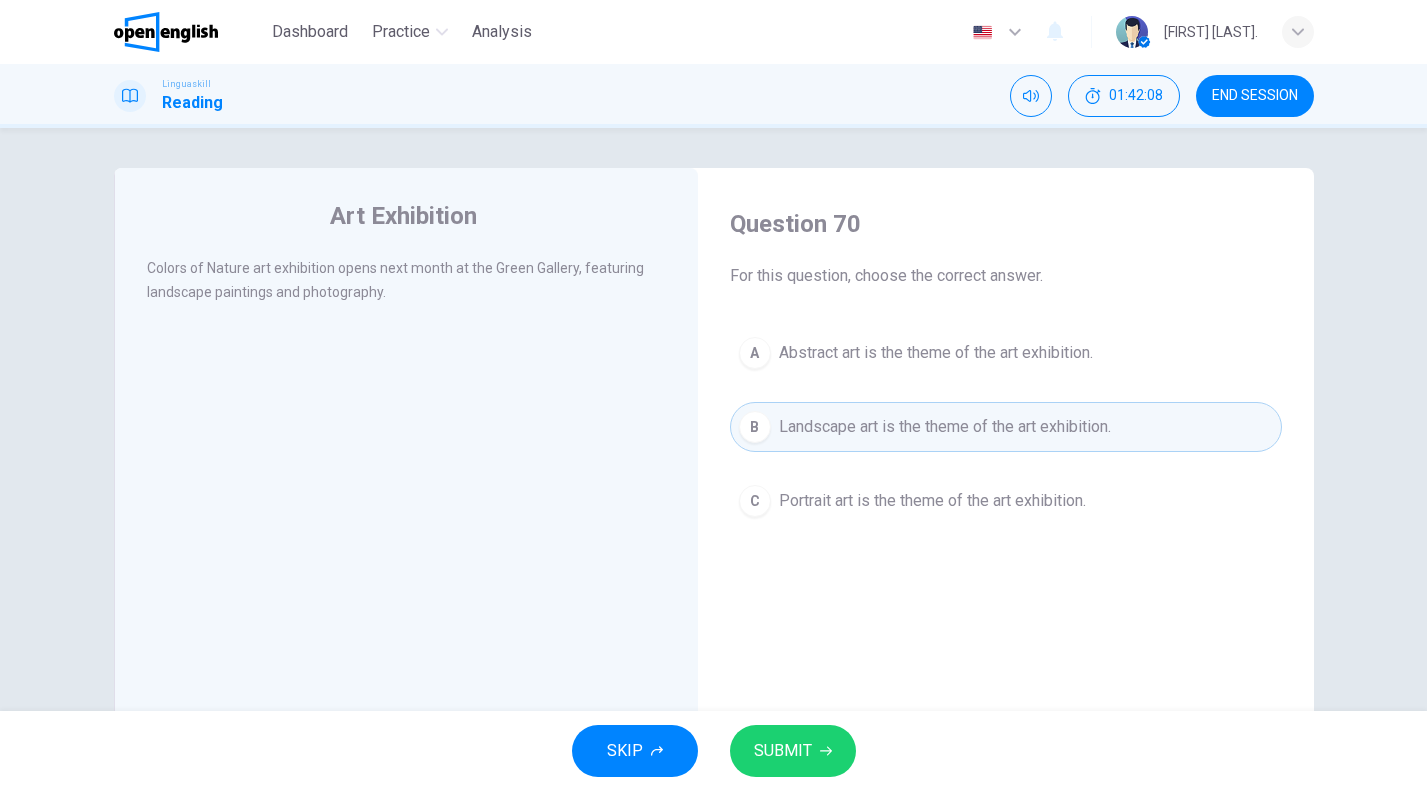 click on "SKIP SUBMIT" at bounding box center [713, 751] 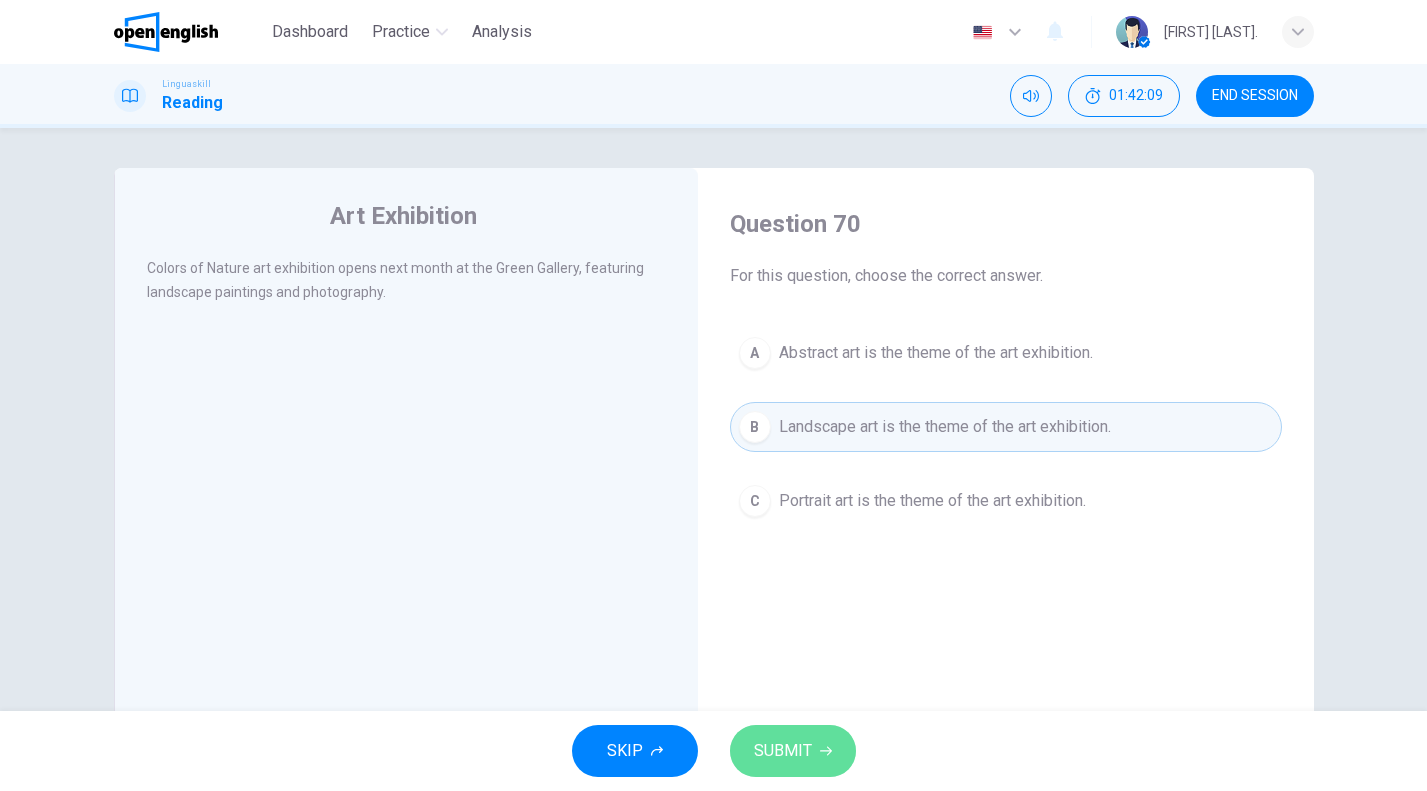 click on "SUBMIT" at bounding box center (793, 751) 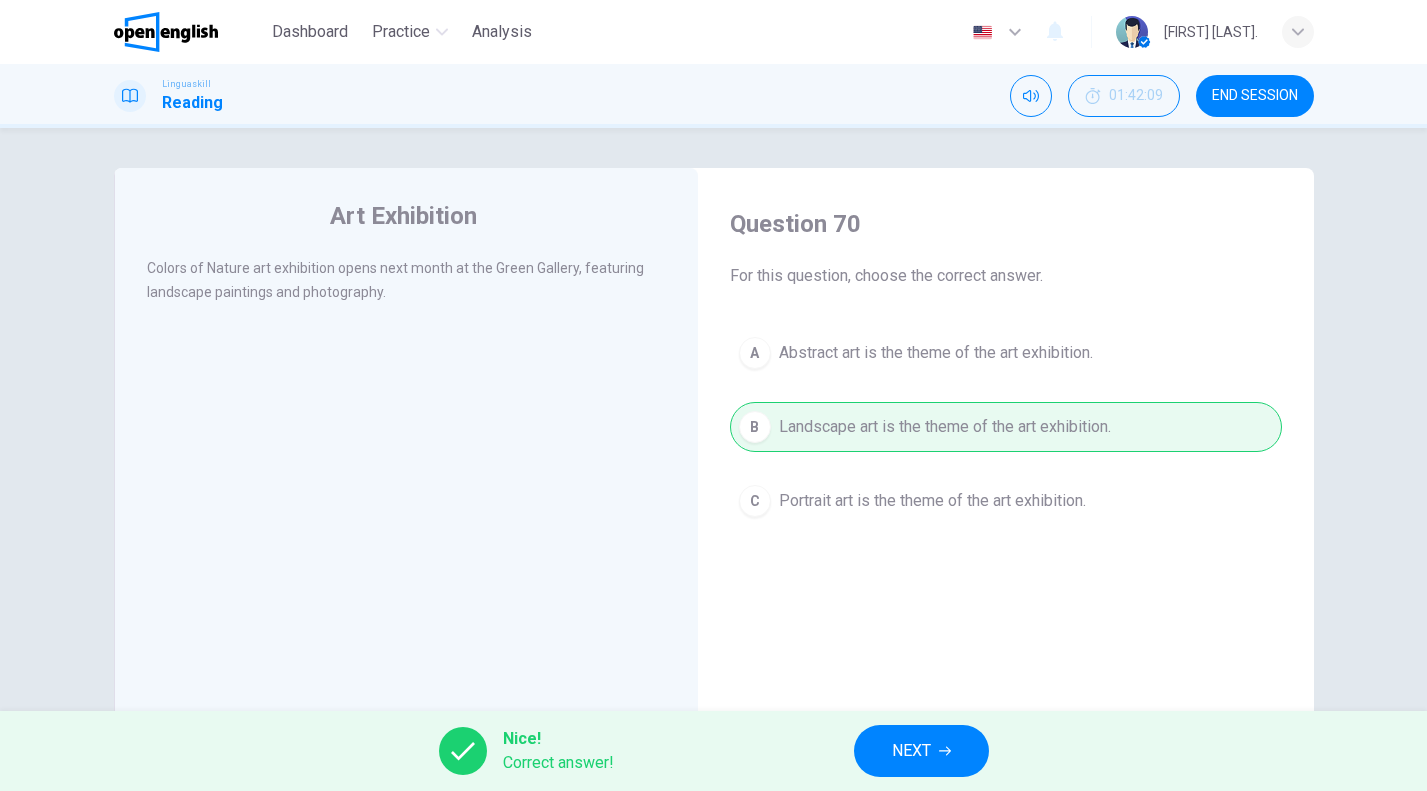 click on "Nice! Correct answer! NEXT" at bounding box center [713, 751] 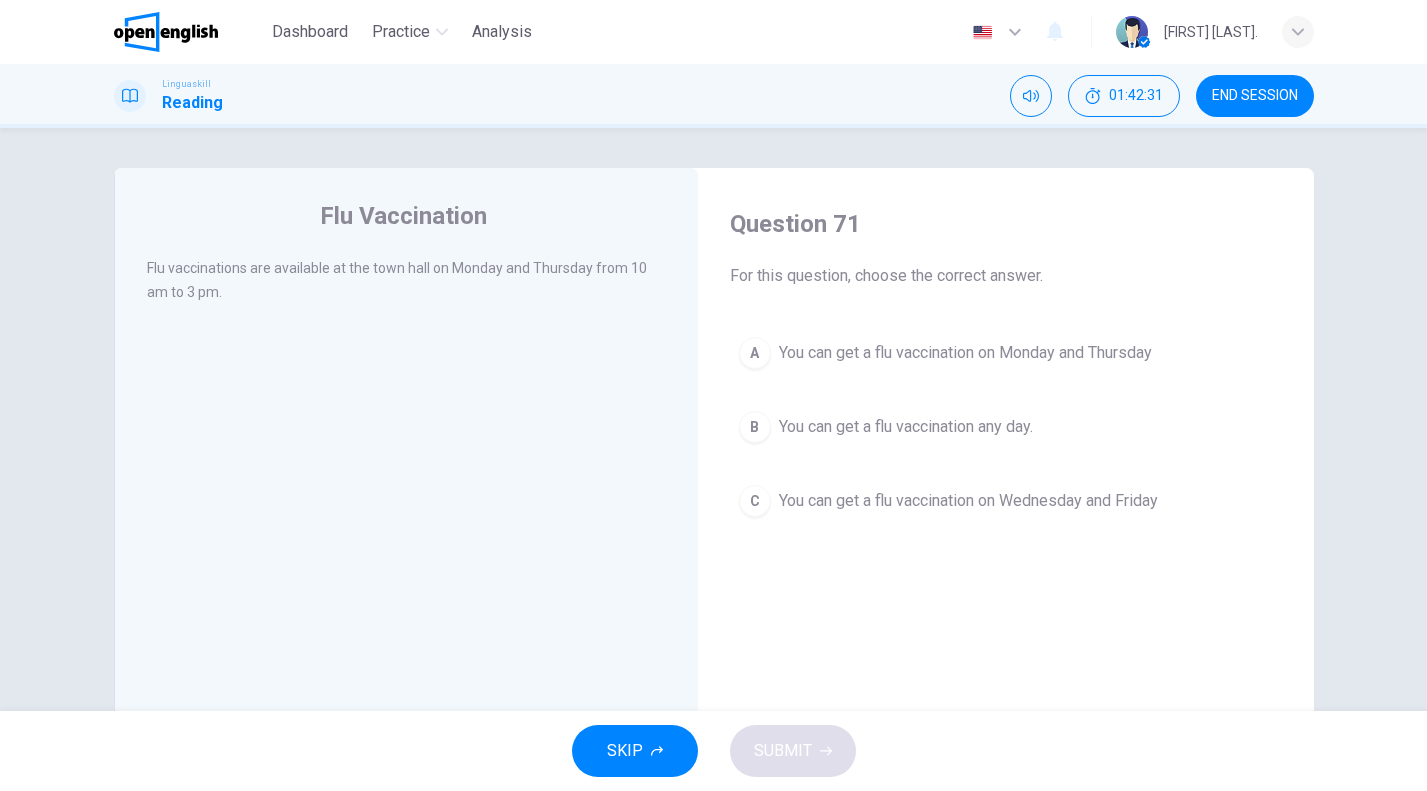 click on "END SESSION" at bounding box center [1255, 96] 